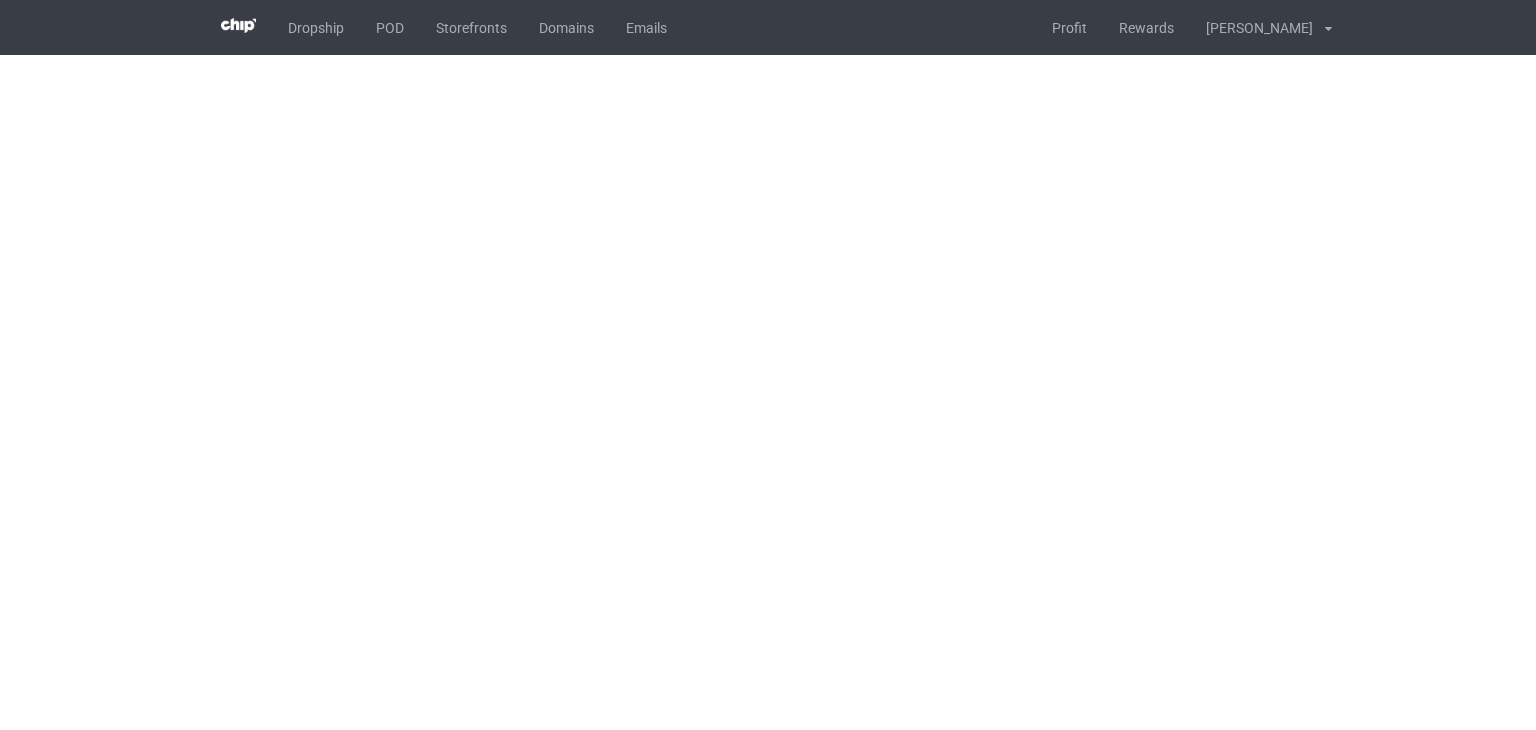 scroll, scrollTop: 0, scrollLeft: 0, axis: both 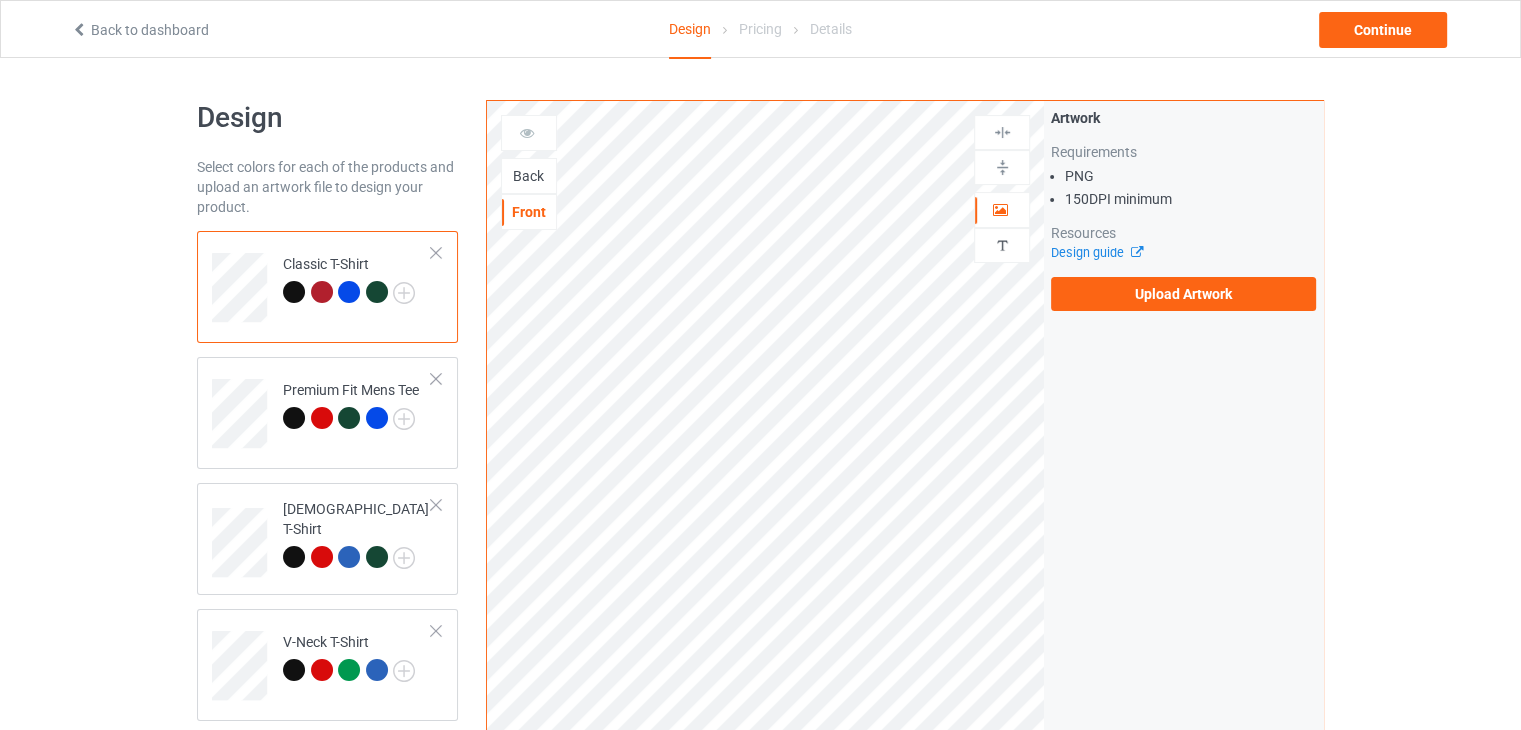 click at bounding box center [294, 292] 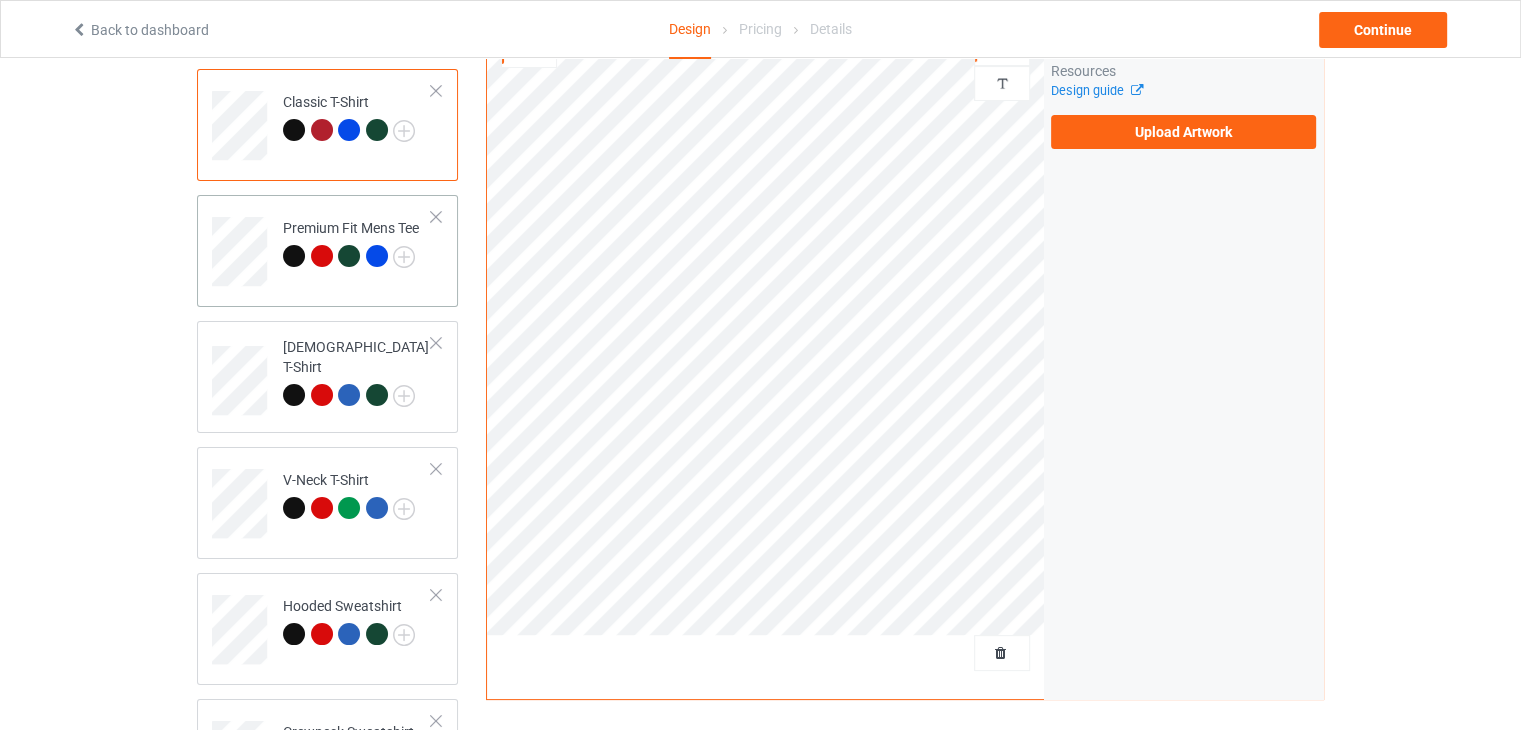 scroll, scrollTop: 0, scrollLeft: 0, axis: both 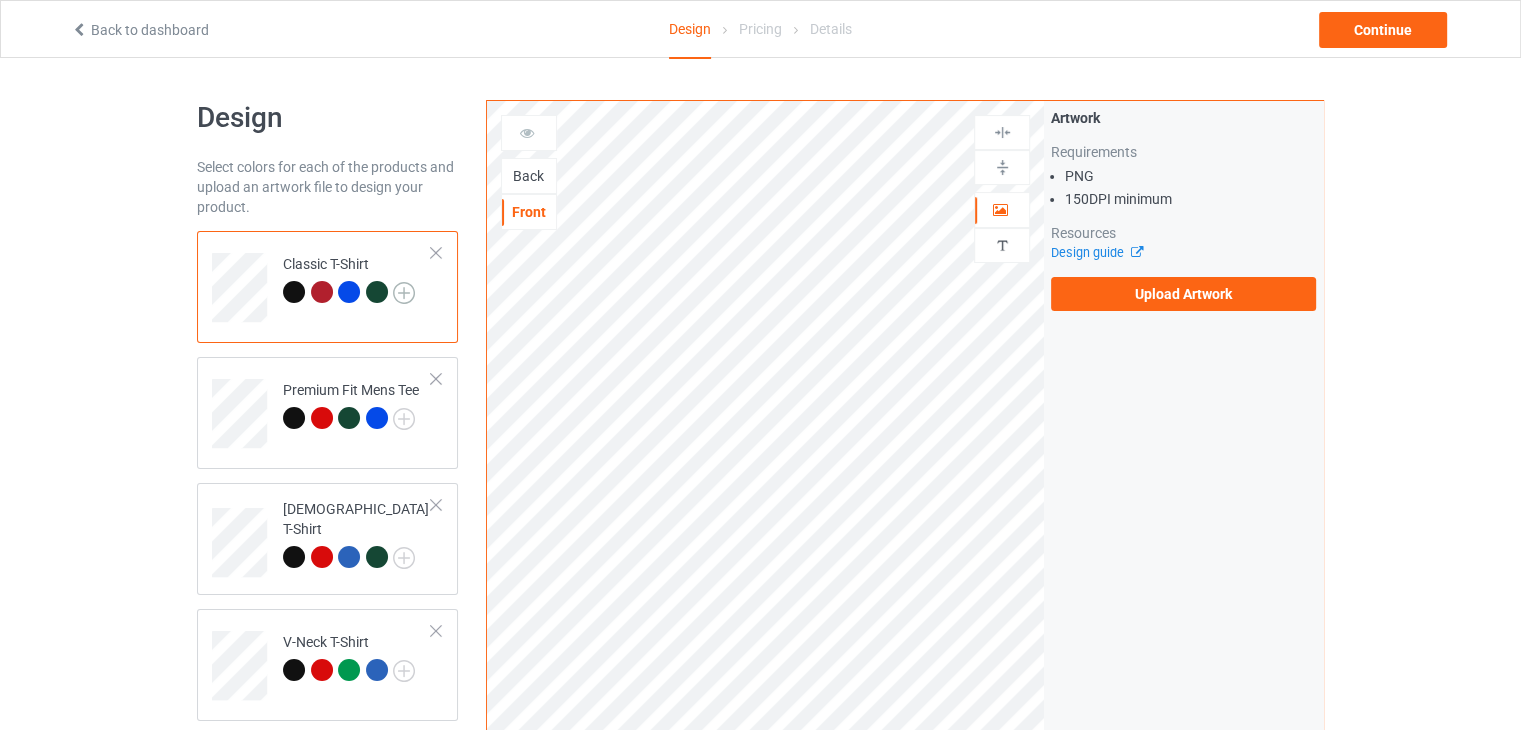 click at bounding box center (404, 293) 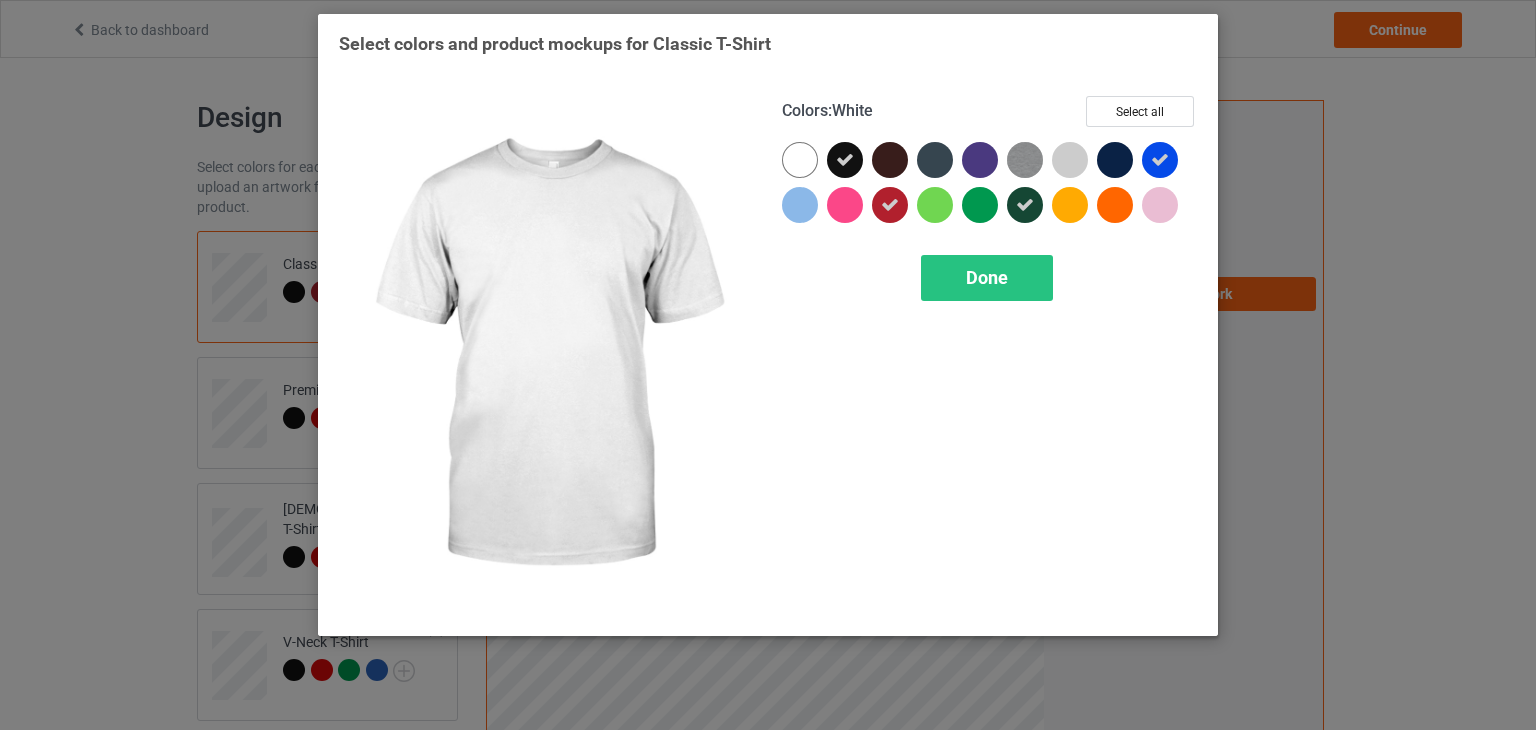click at bounding box center (800, 160) 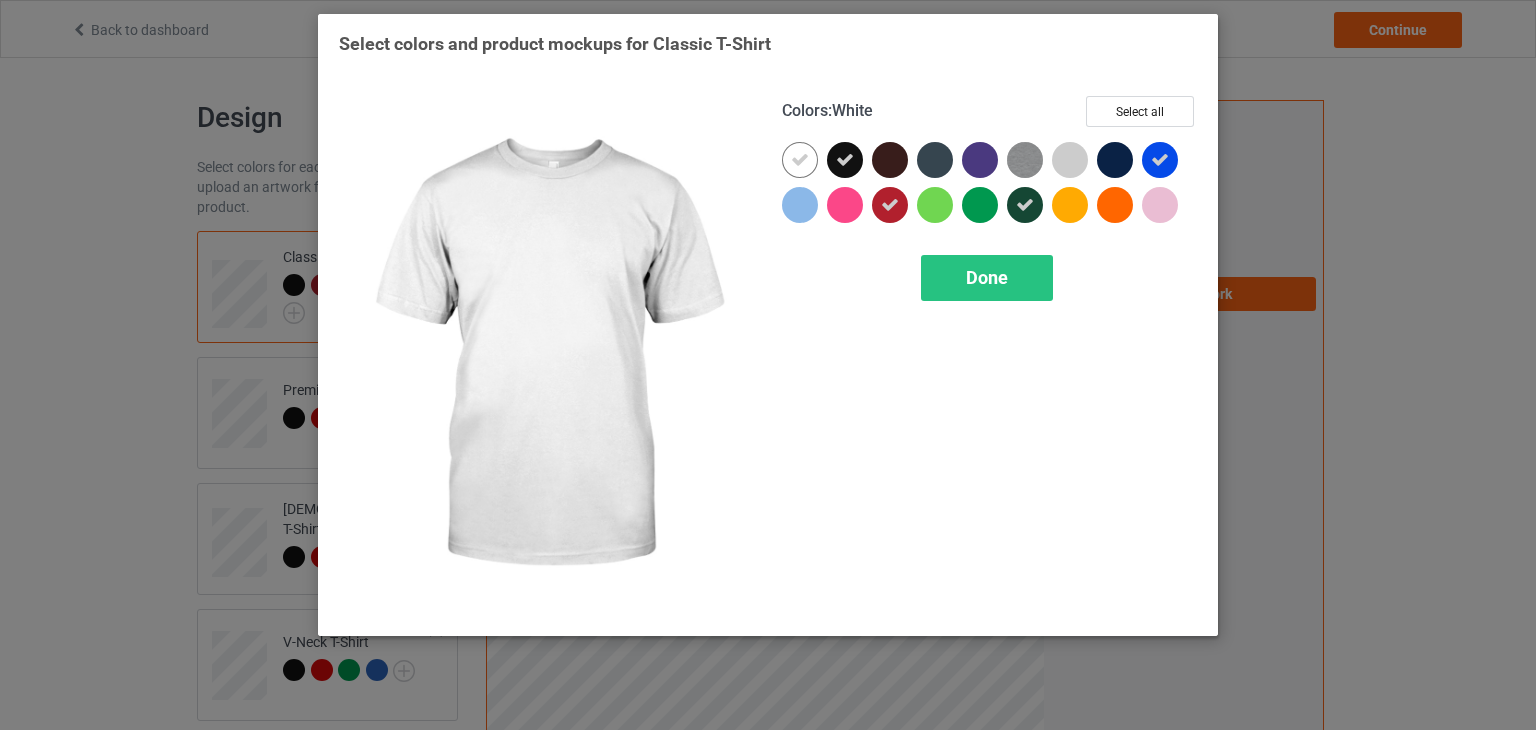click at bounding box center (800, 160) 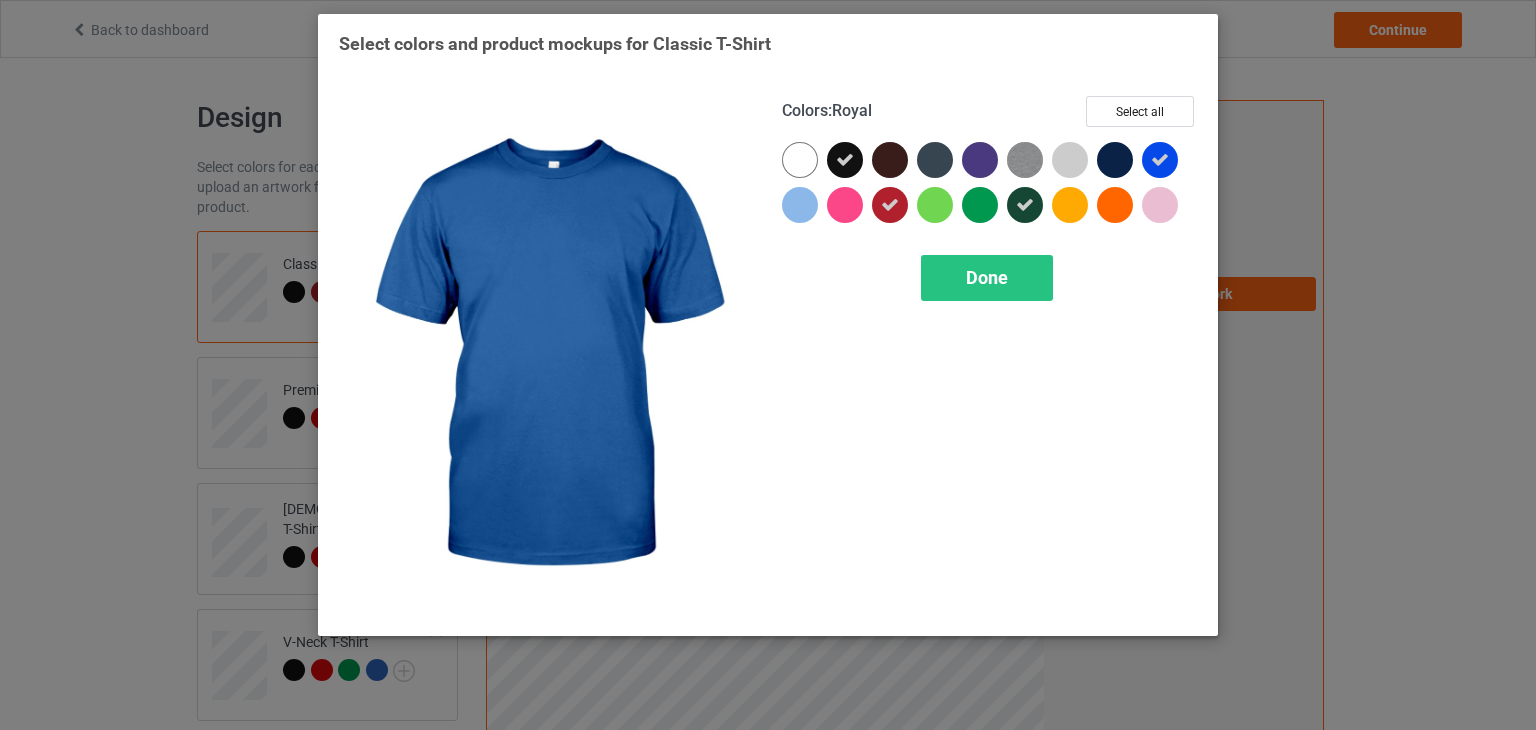 click at bounding box center [1160, 160] 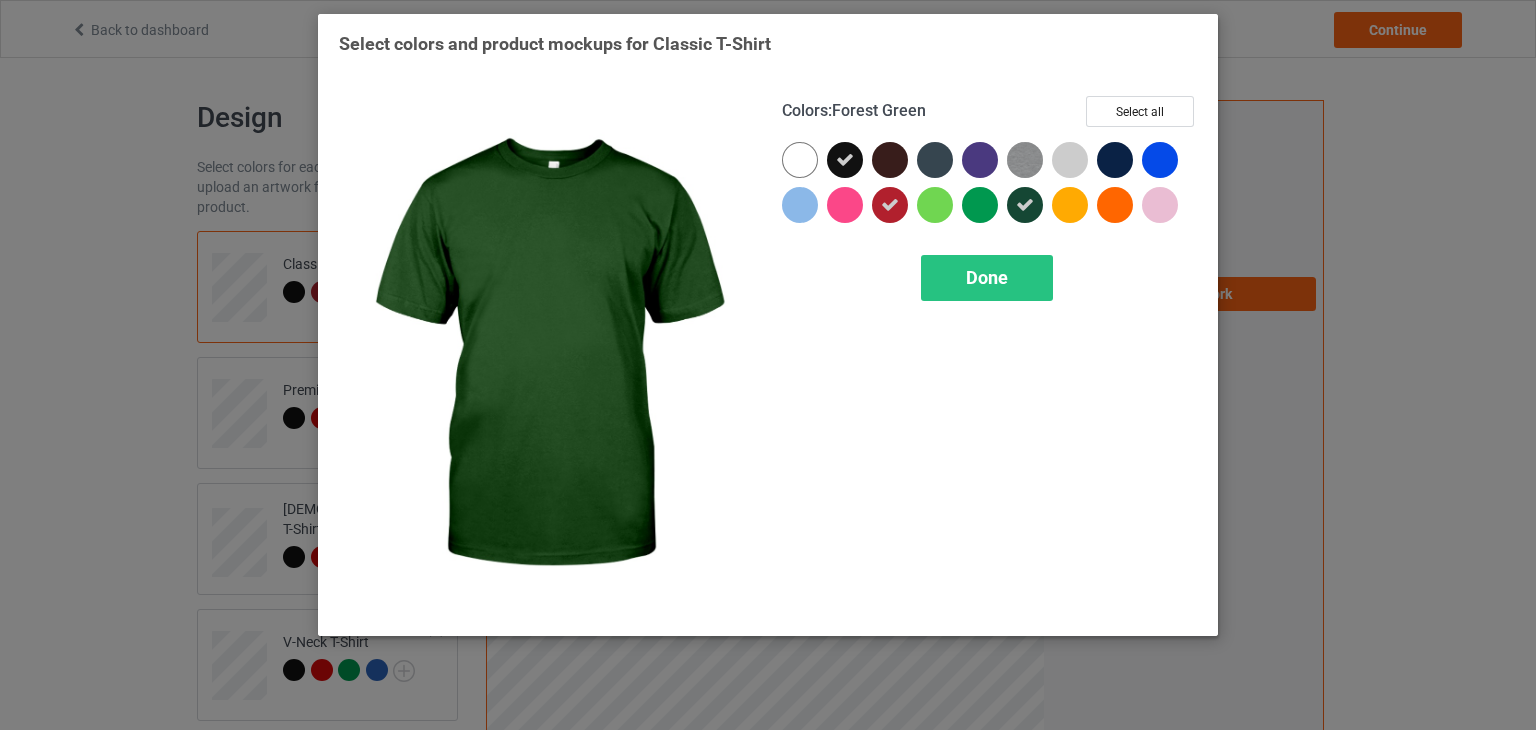click at bounding box center (1025, 205) 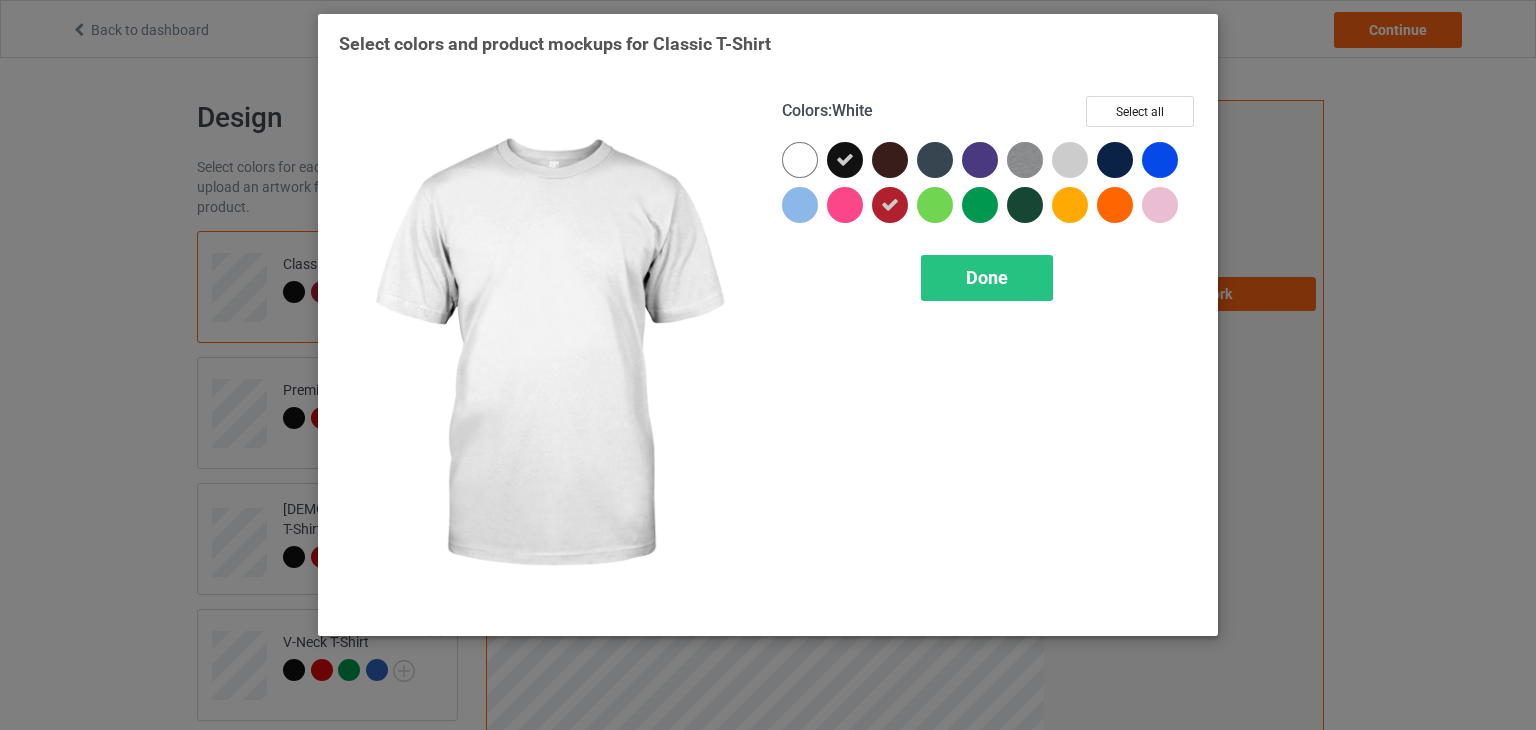 click at bounding box center [800, 160] 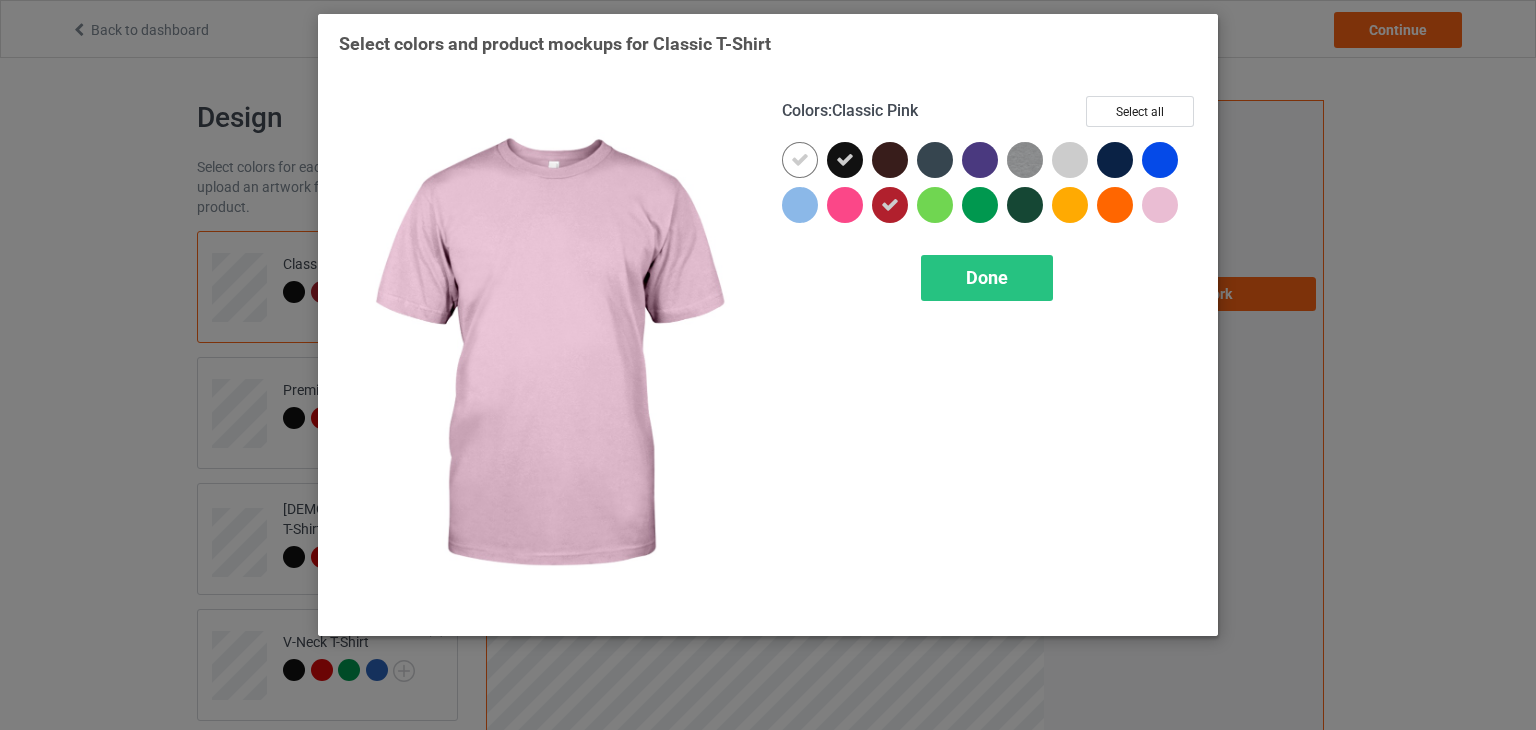 click at bounding box center (1160, 205) 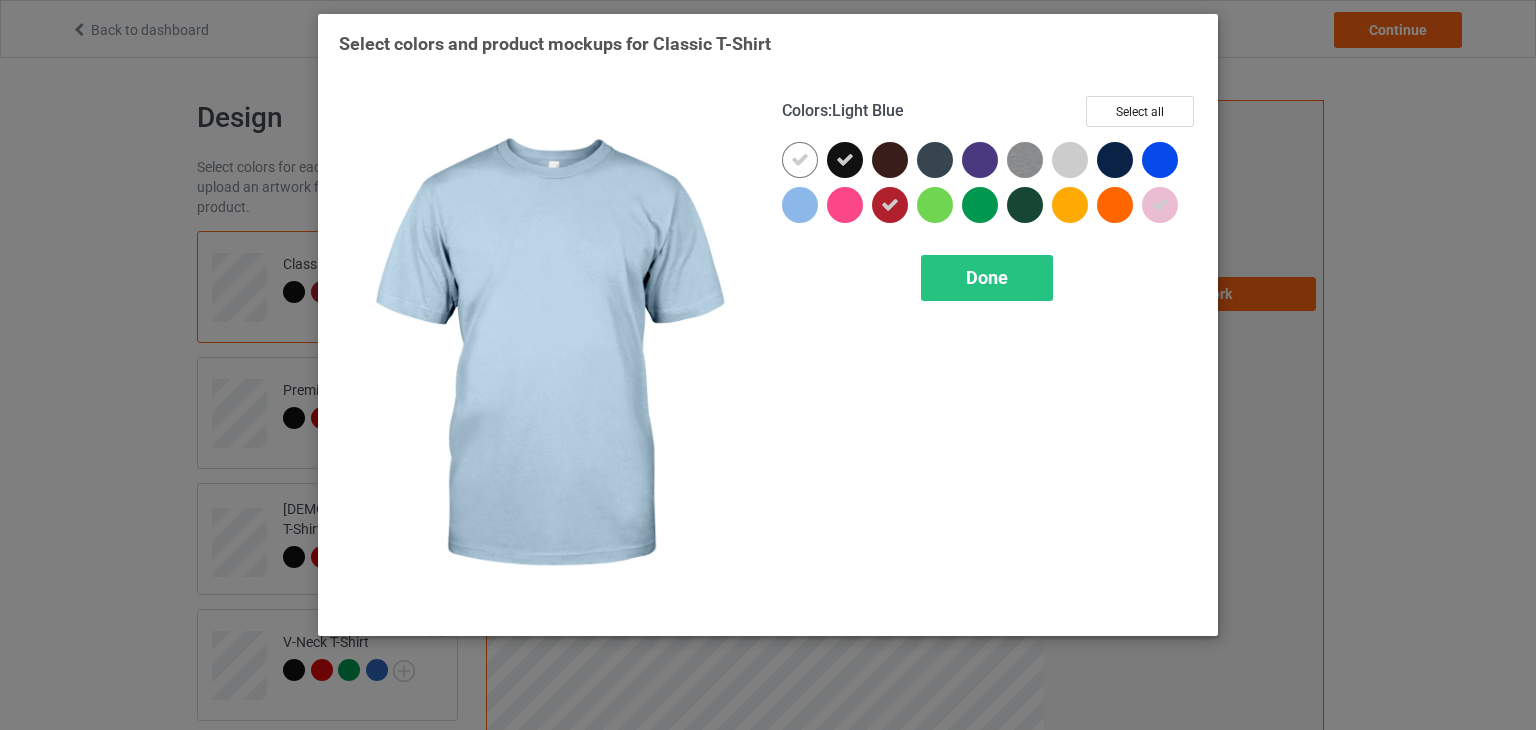 click at bounding box center (800, 205) 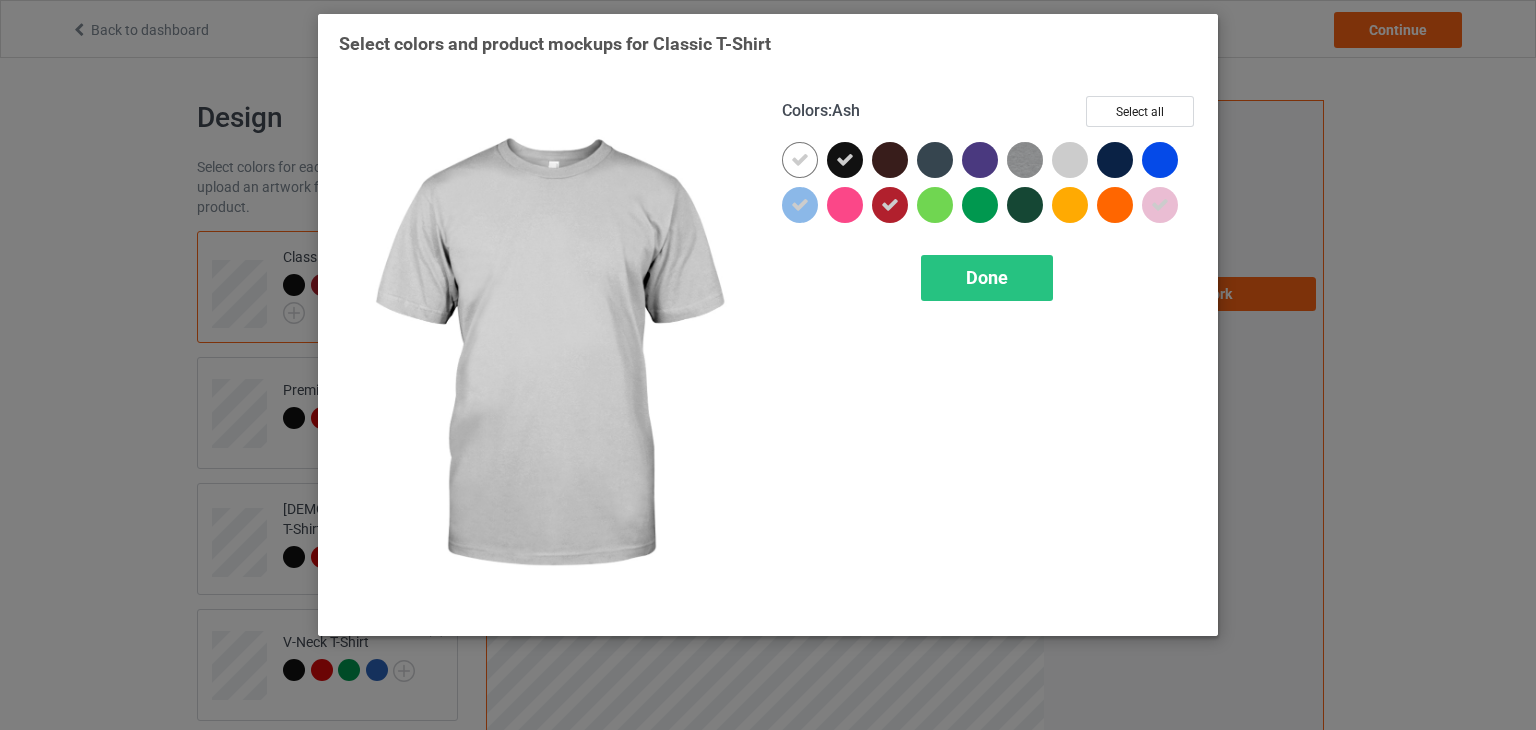 click at bounding box center [1070, 160] 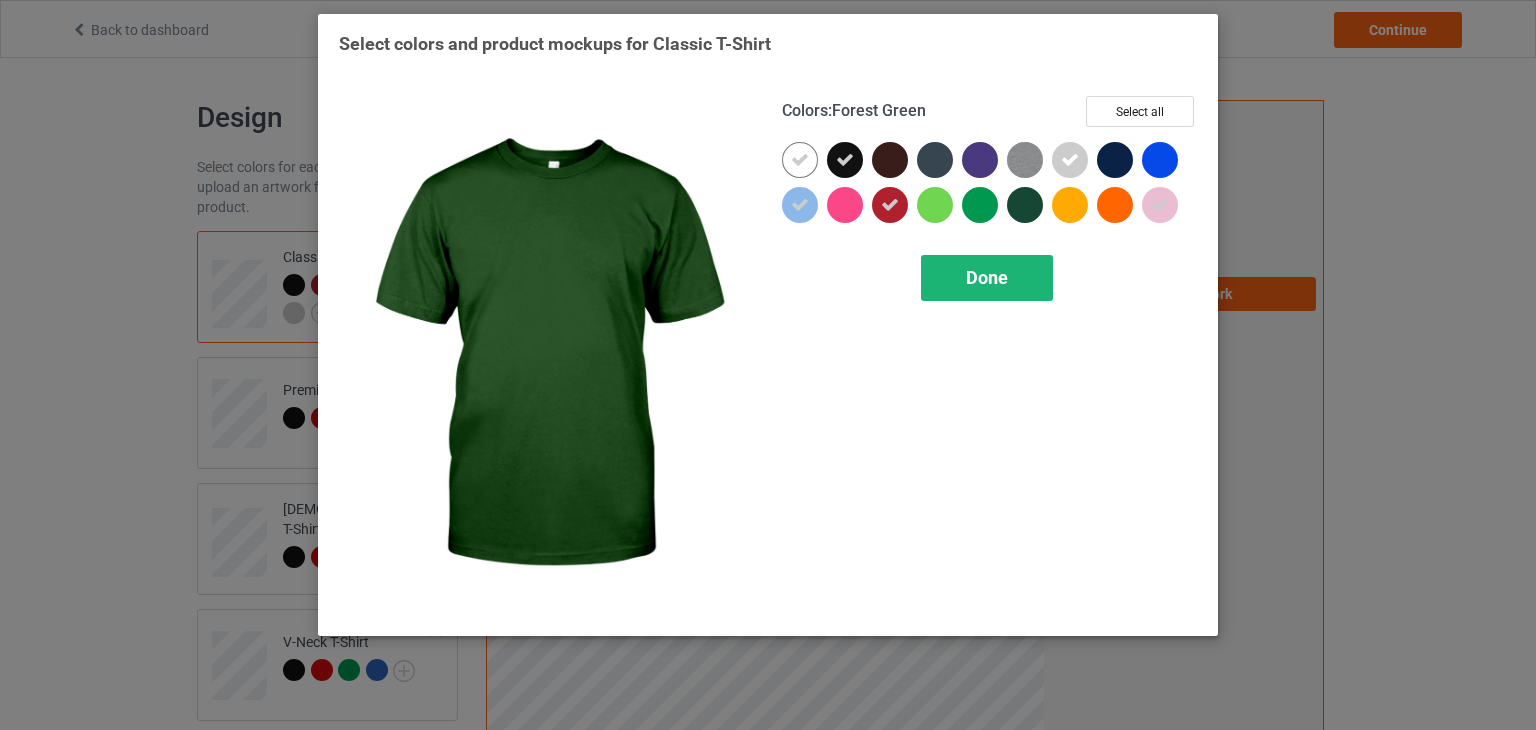 click on "Done" at bounding box center [987, 278] 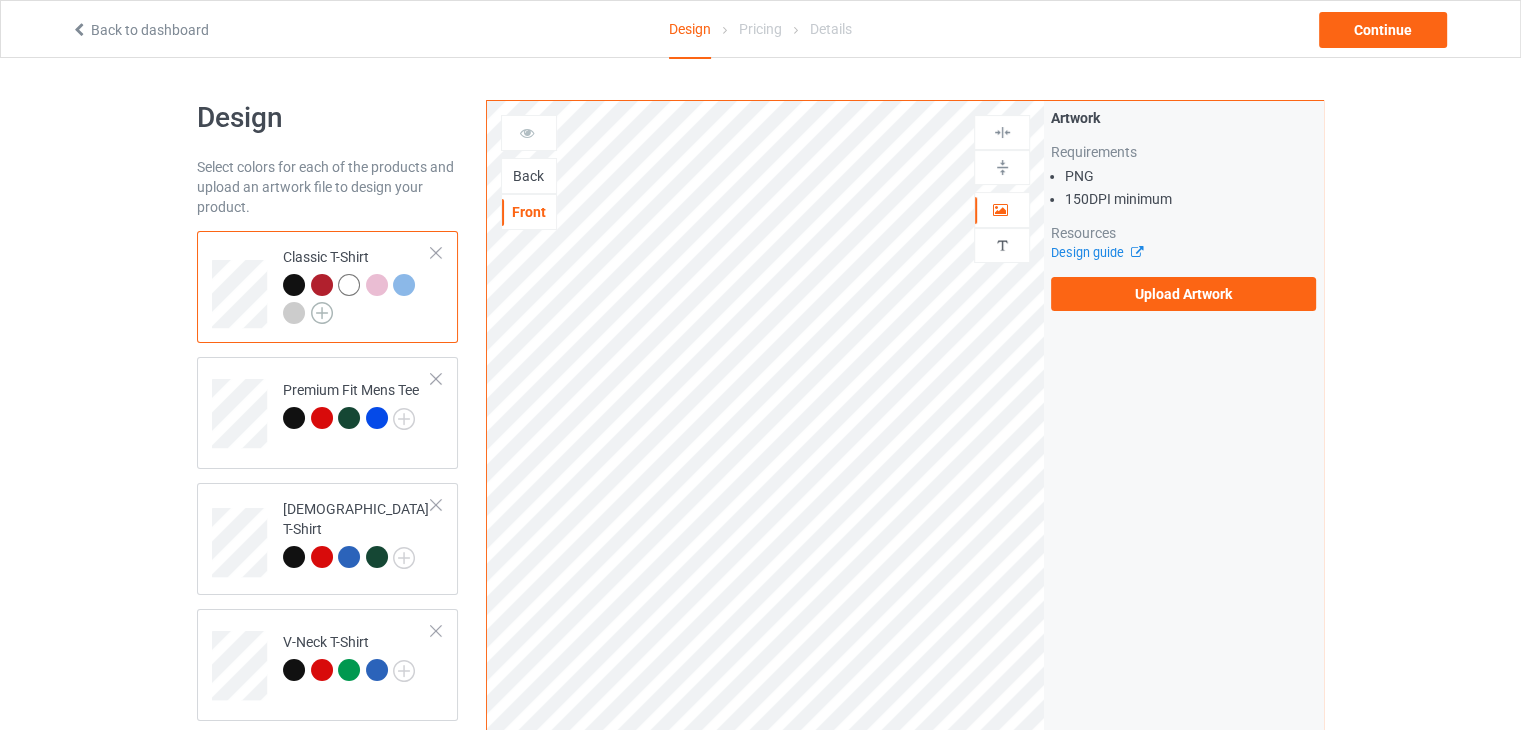 click at bounding box center (322, 313) 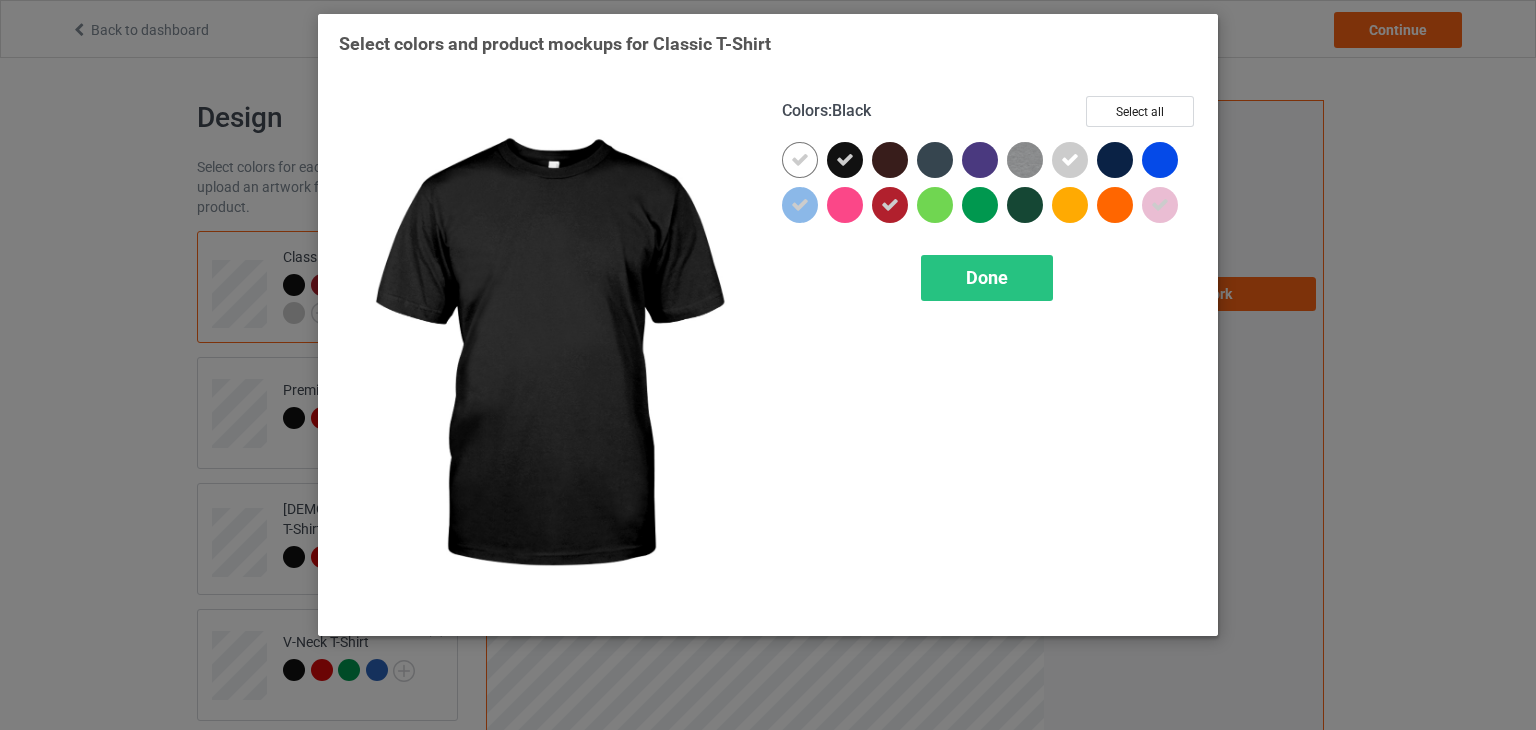 click at bounding box center [845, 160] 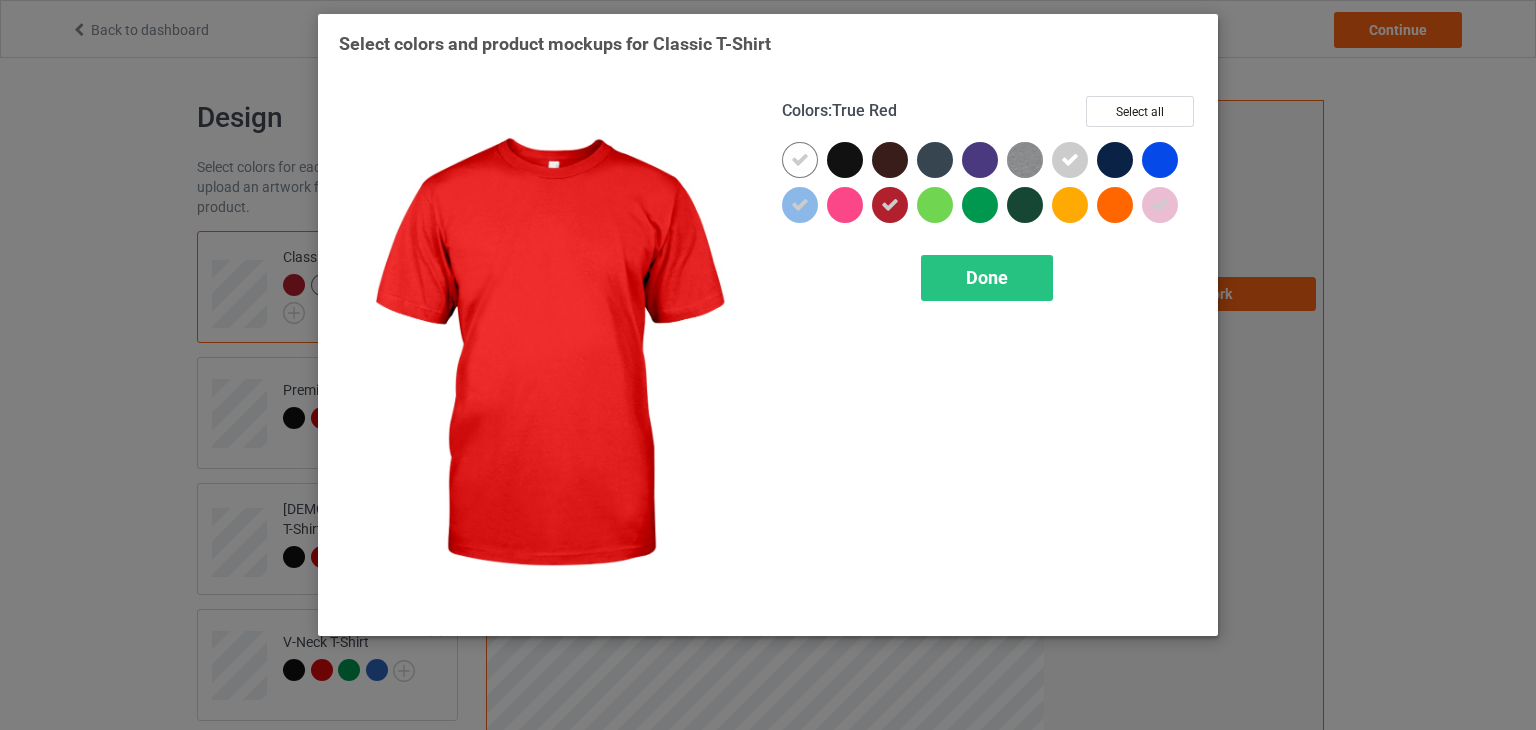 click at bounding box center (890, 205) 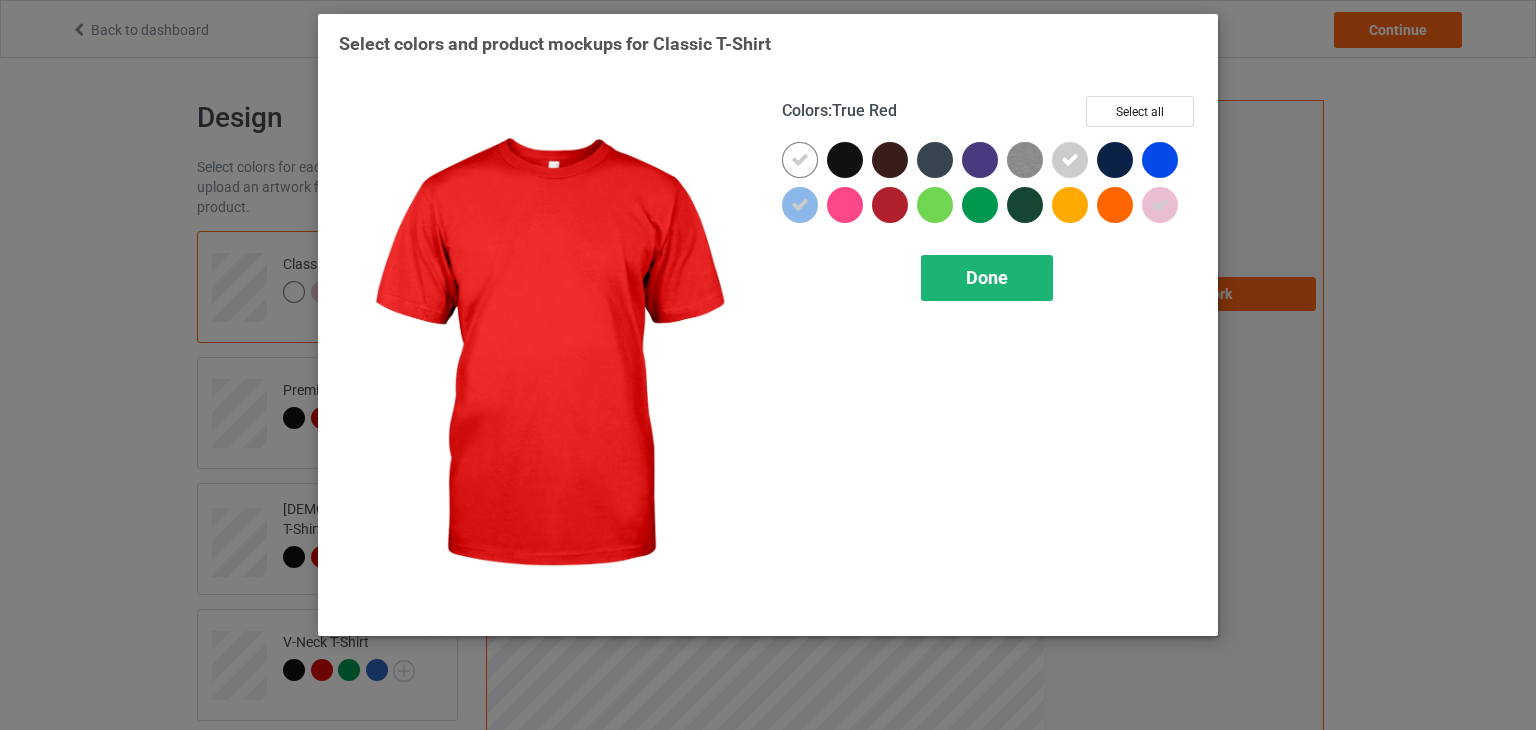 click on "Done" at bounding box center (987, 277) 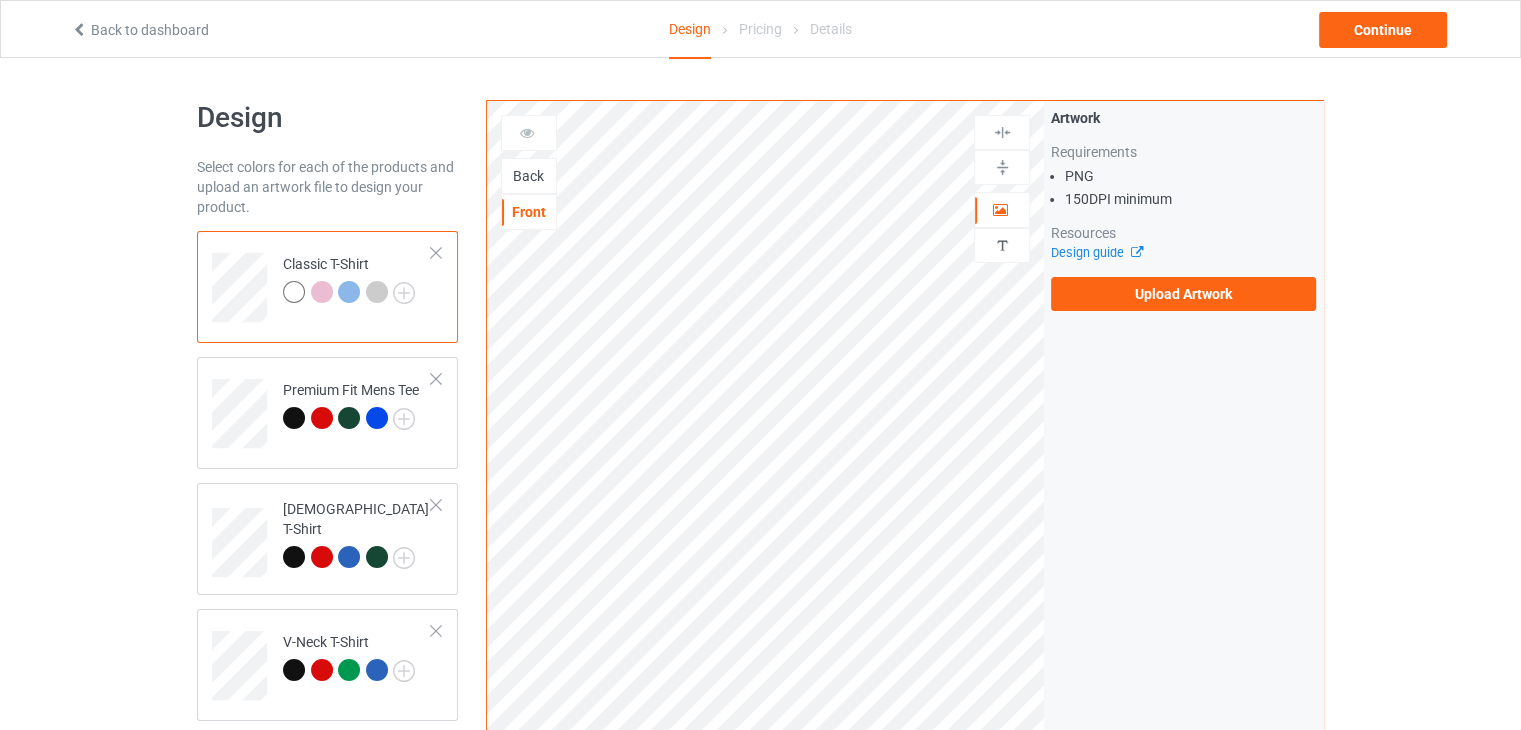 click on "Classic T-Shirt" at bounding box center [357, 280] 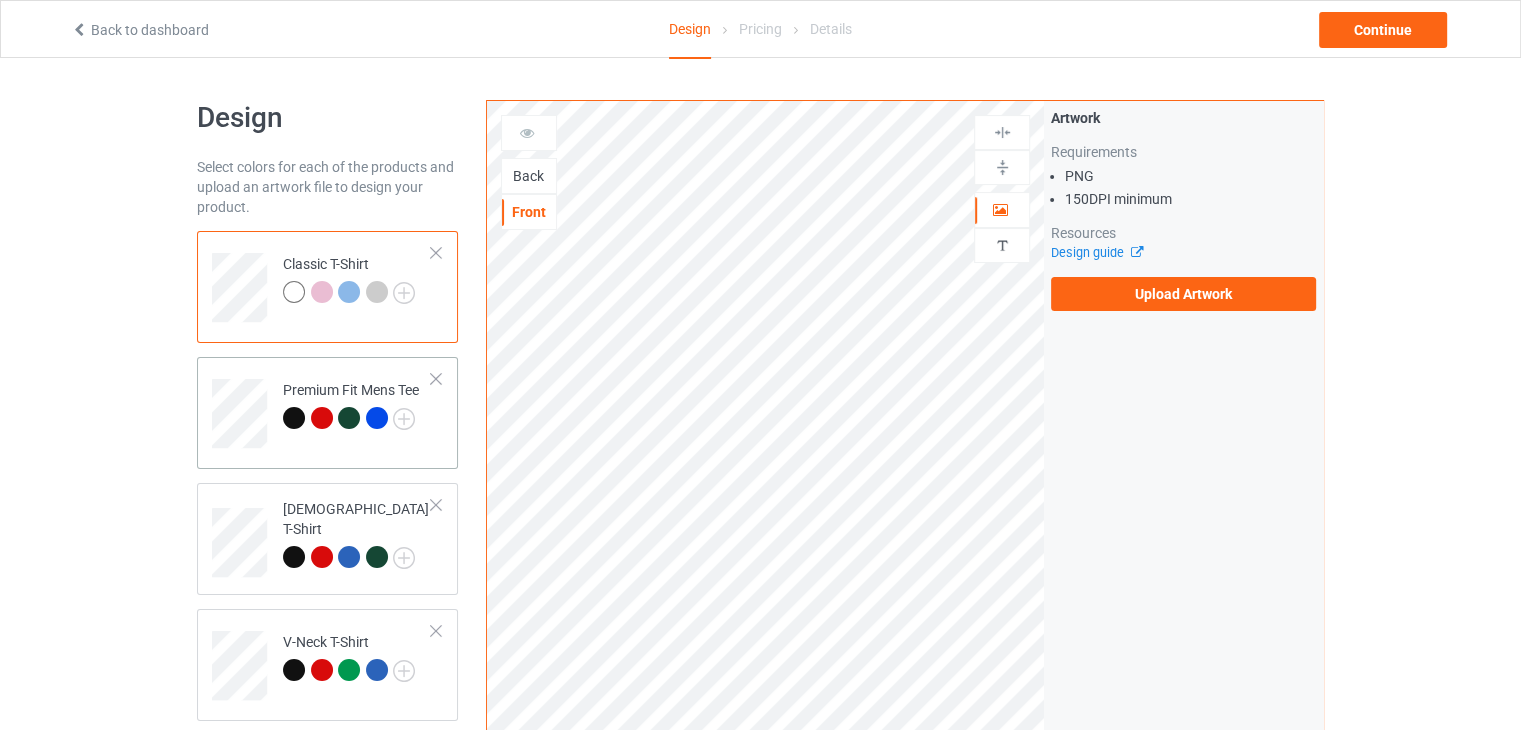 click on "Premium Fit Mens Tee" at bounding box center [351, 404] 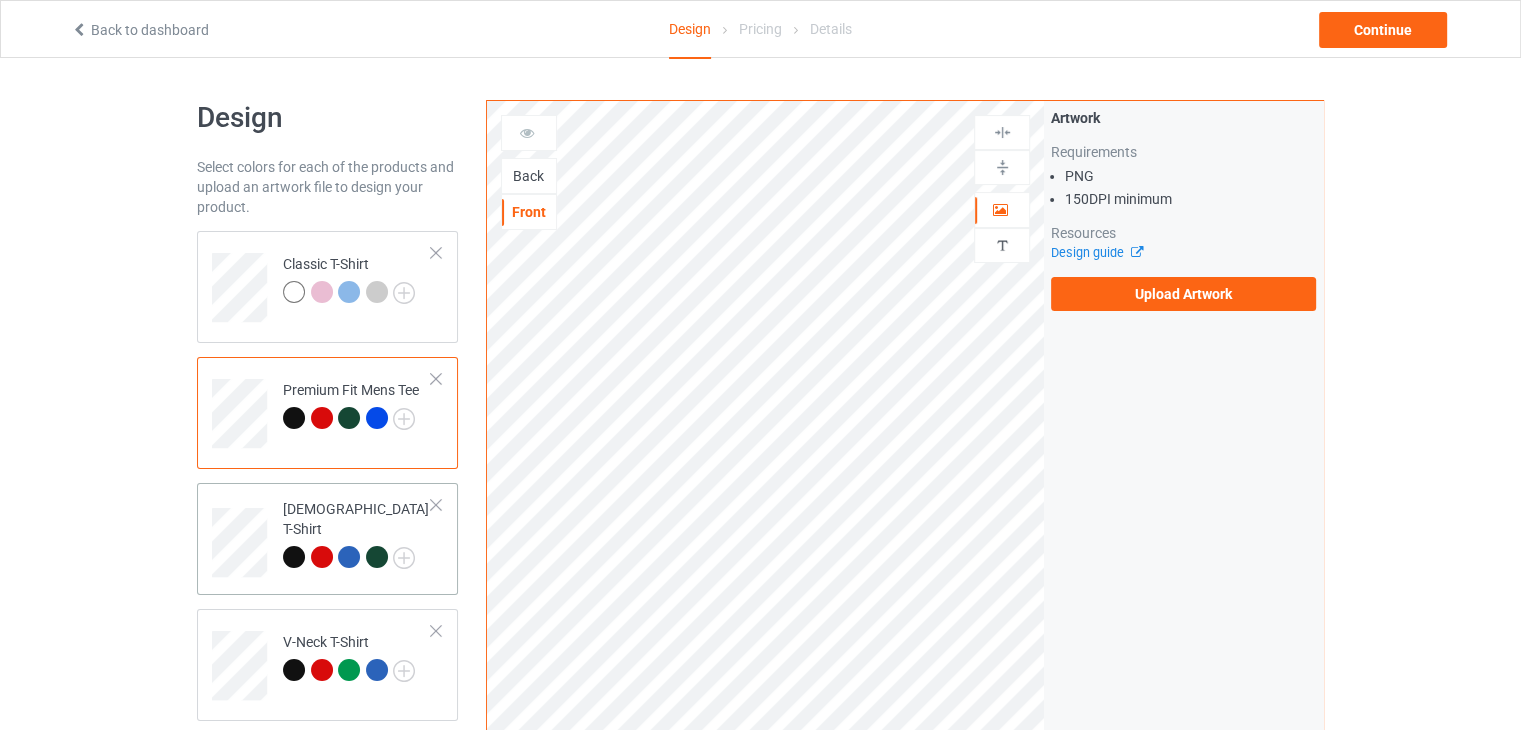 scroll, scrollTop: 100, scrollLeft: 0, axis: vertical 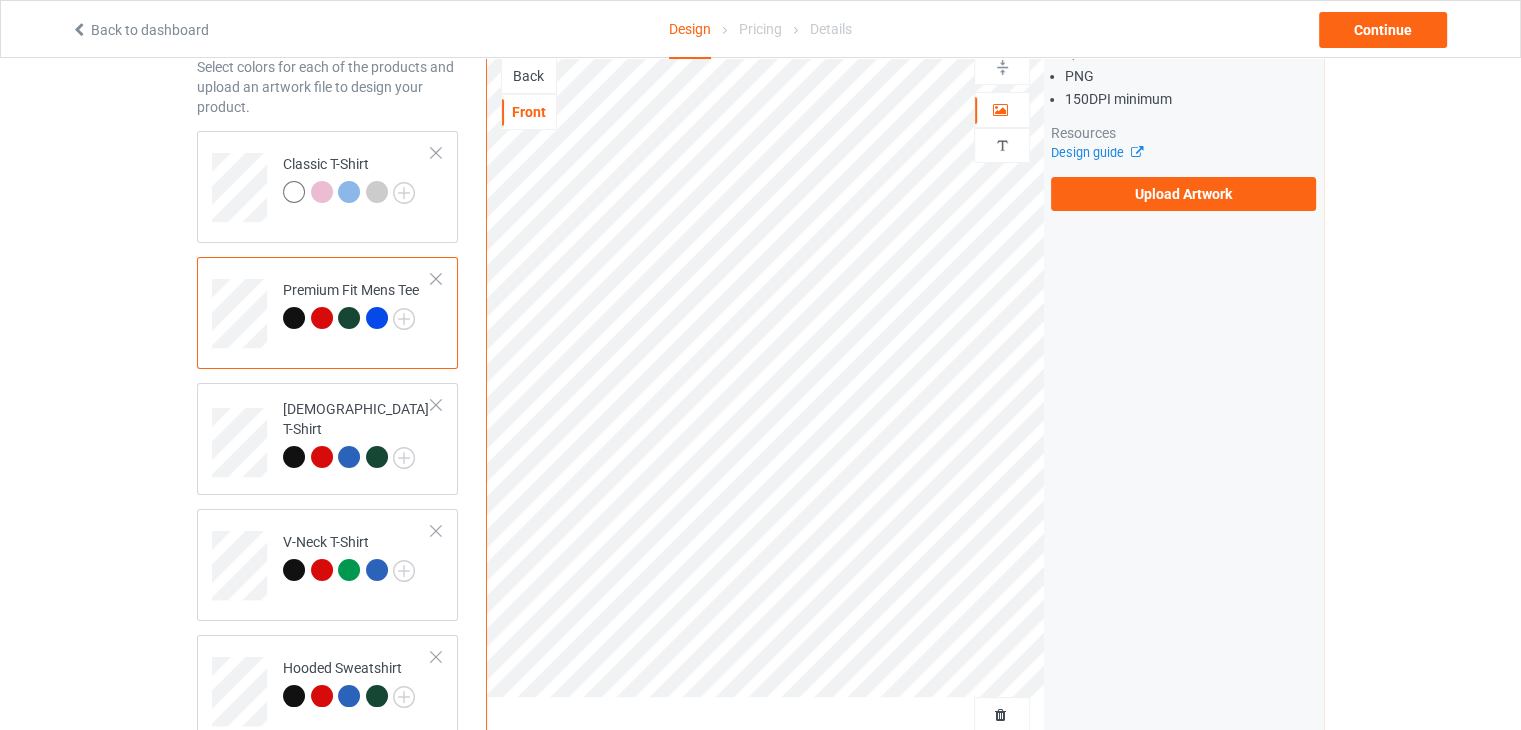 click at bounding box center [436, 279] 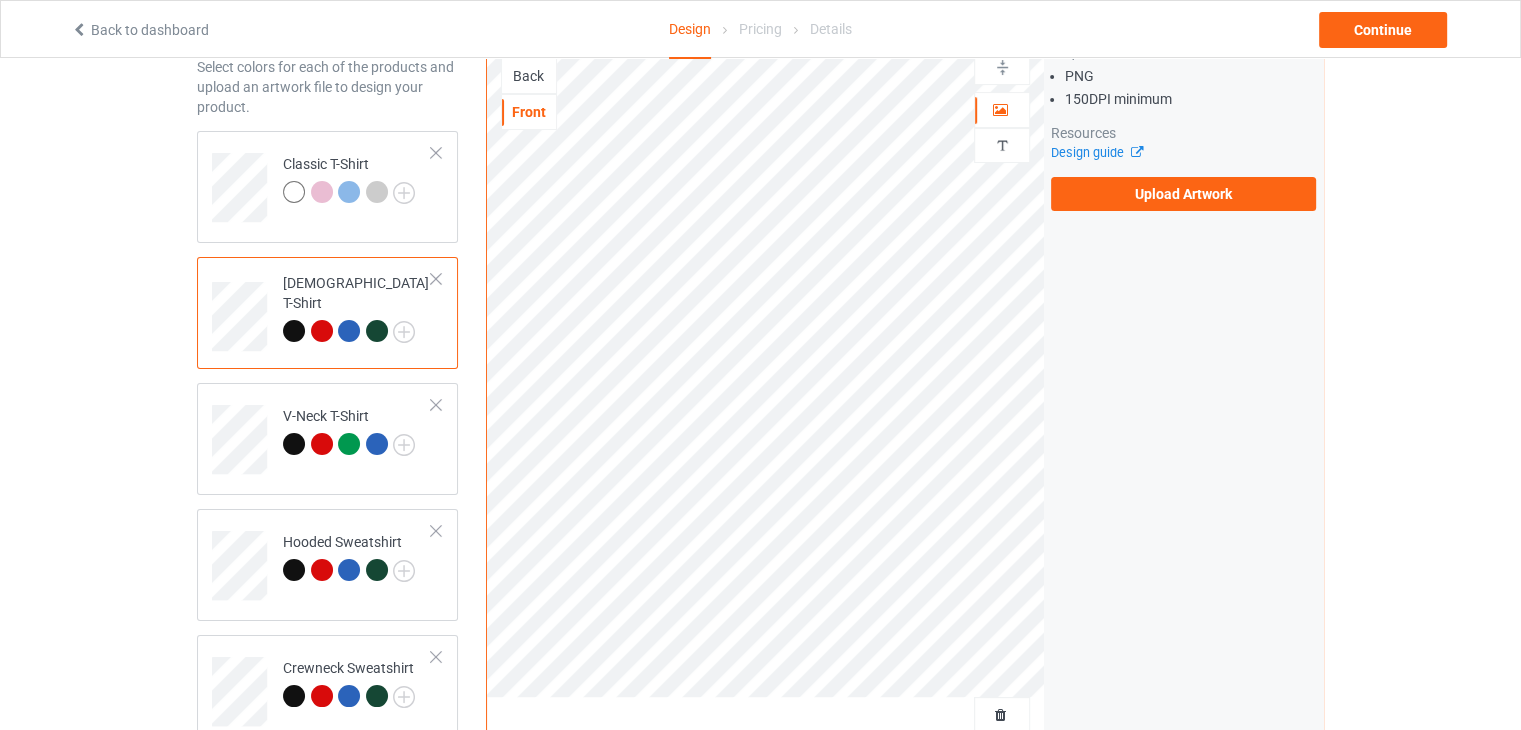 click at bounding box center [436, 279] 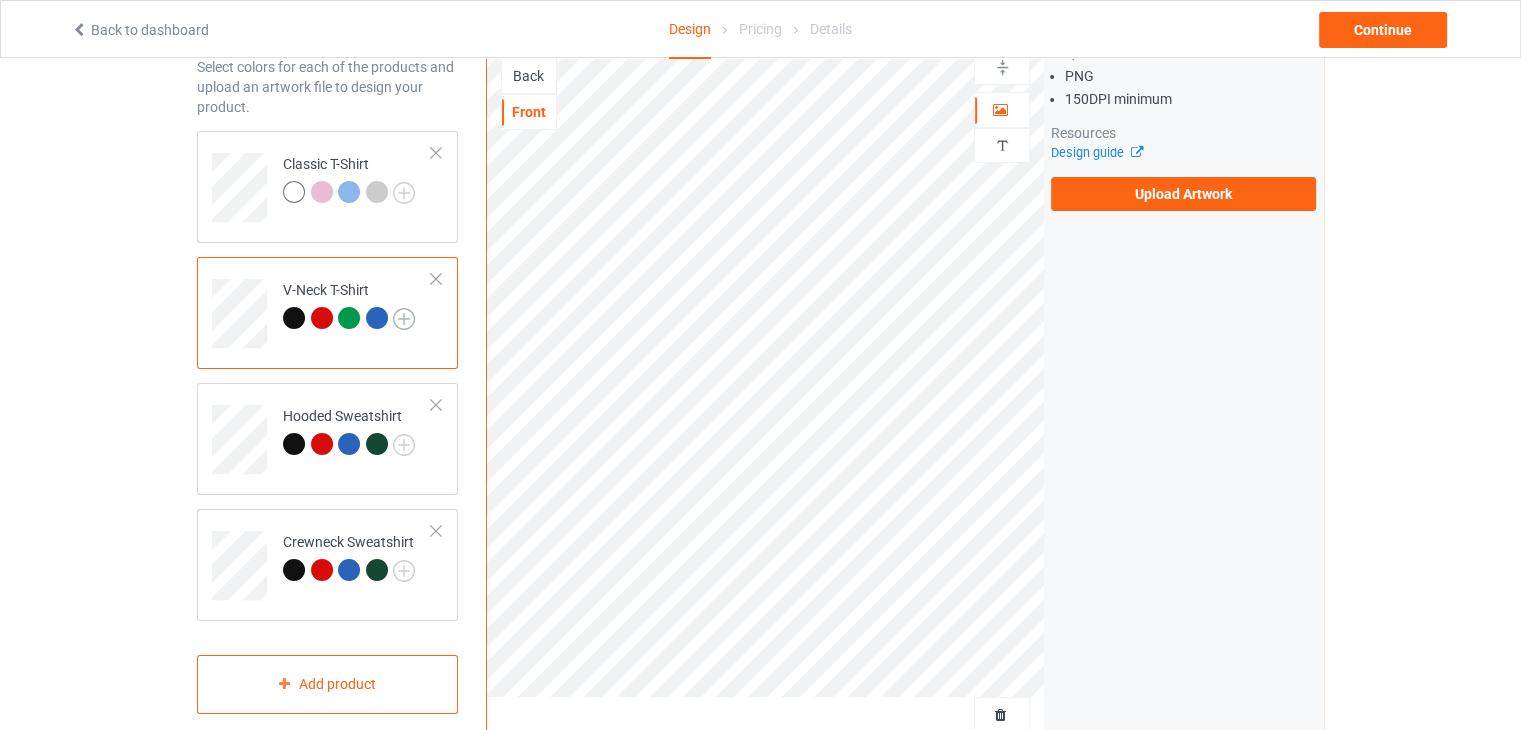 click at bounding box center [404, 319] 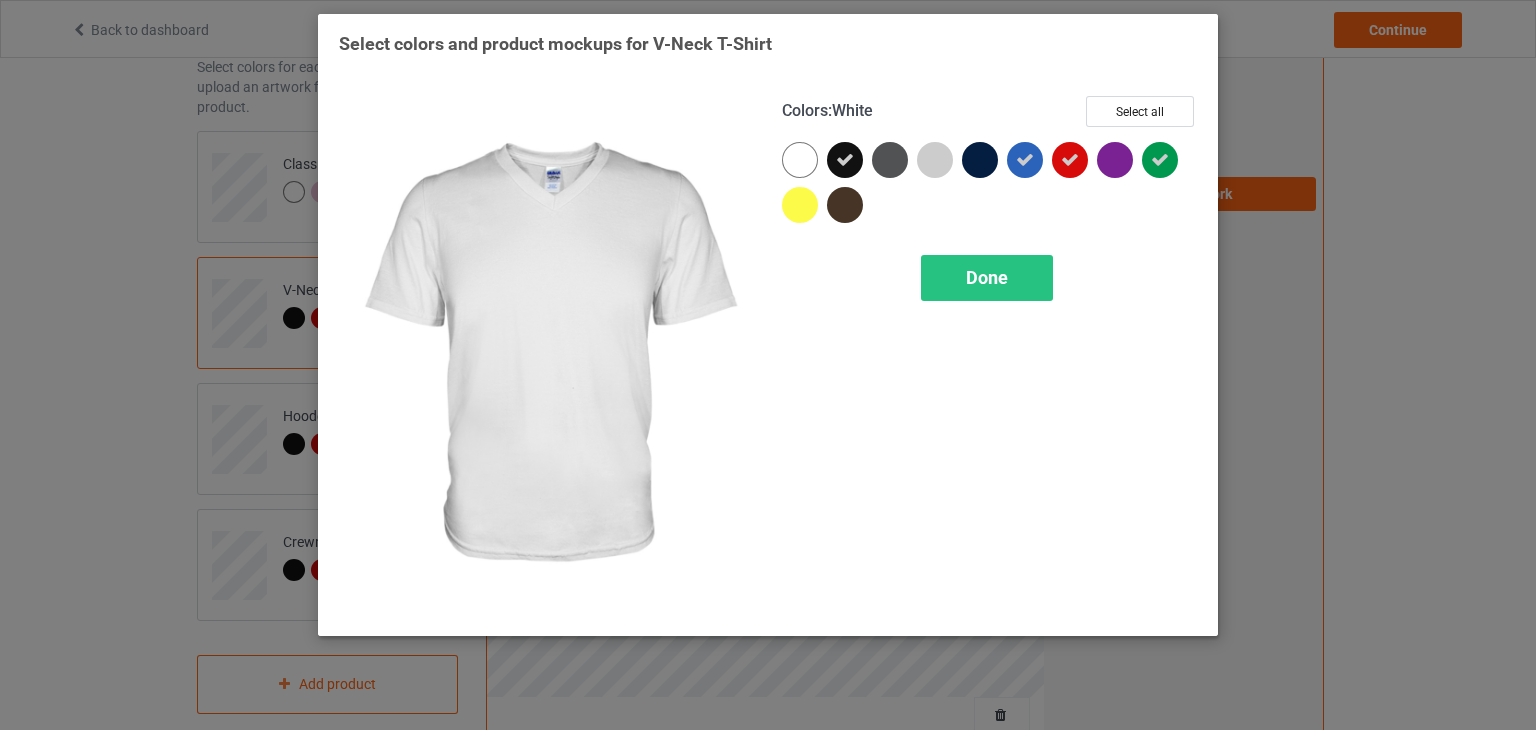 click at bounding box center (800, 160) 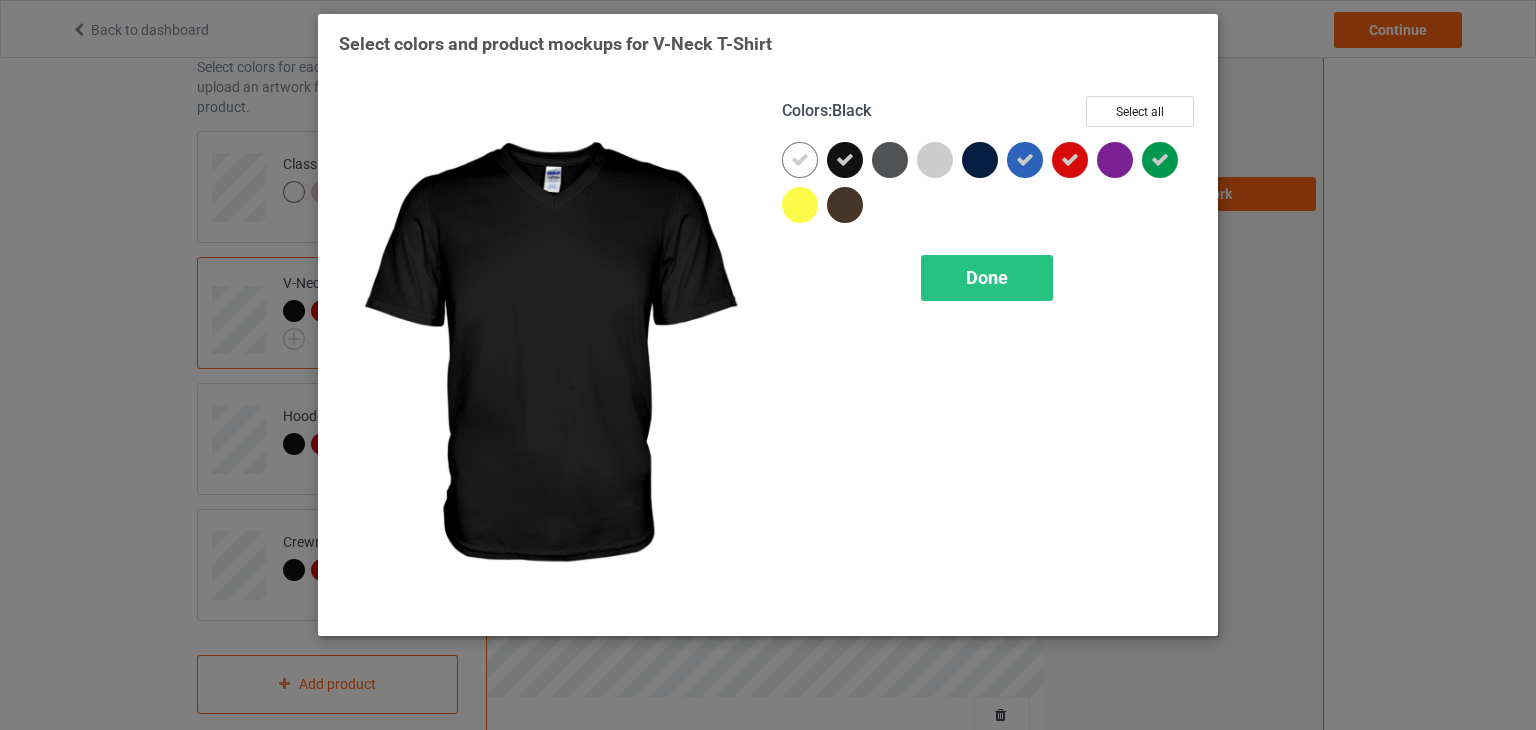 click at bounding box center [845, 160] 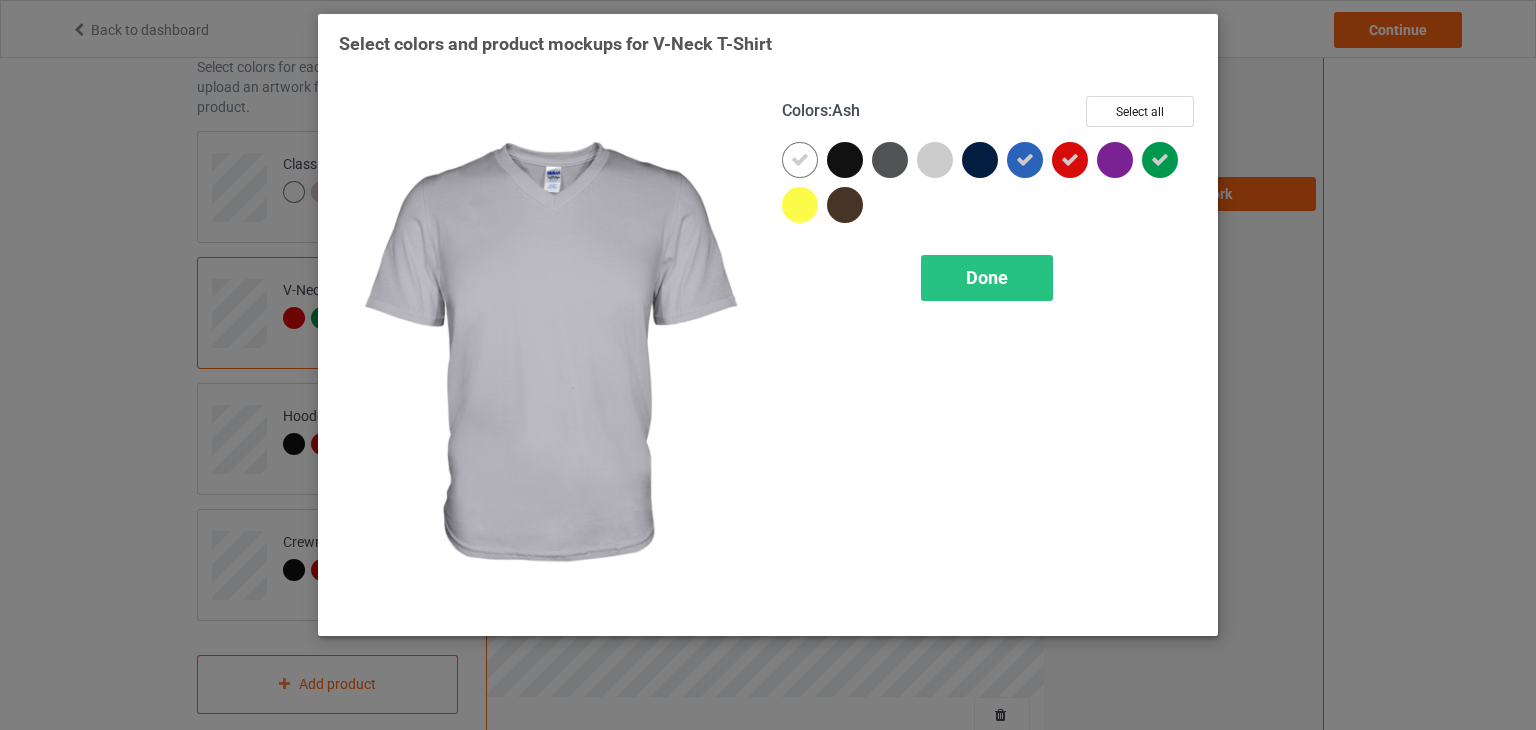 click at bounding box center [935, 160] 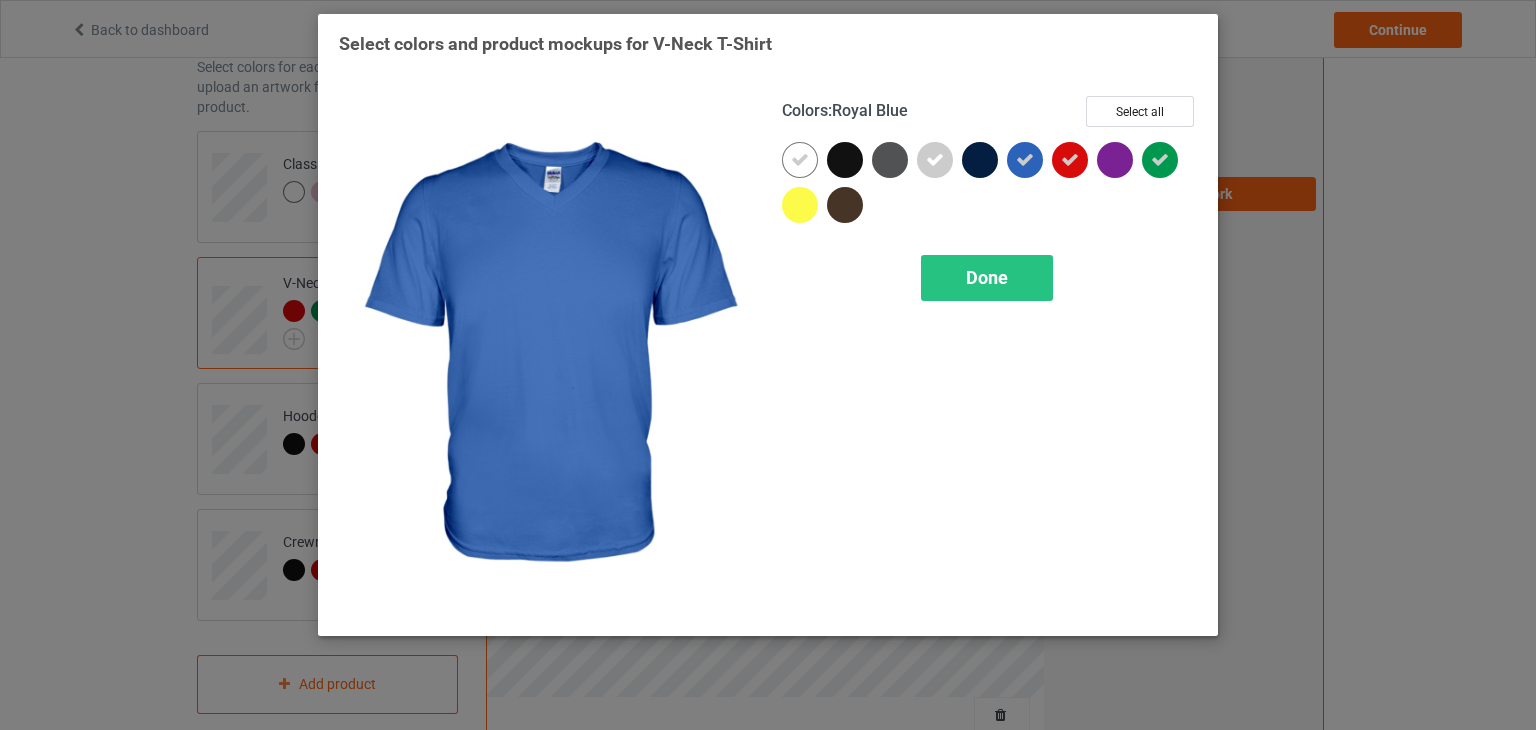 click at bounding box center (1025, 160) 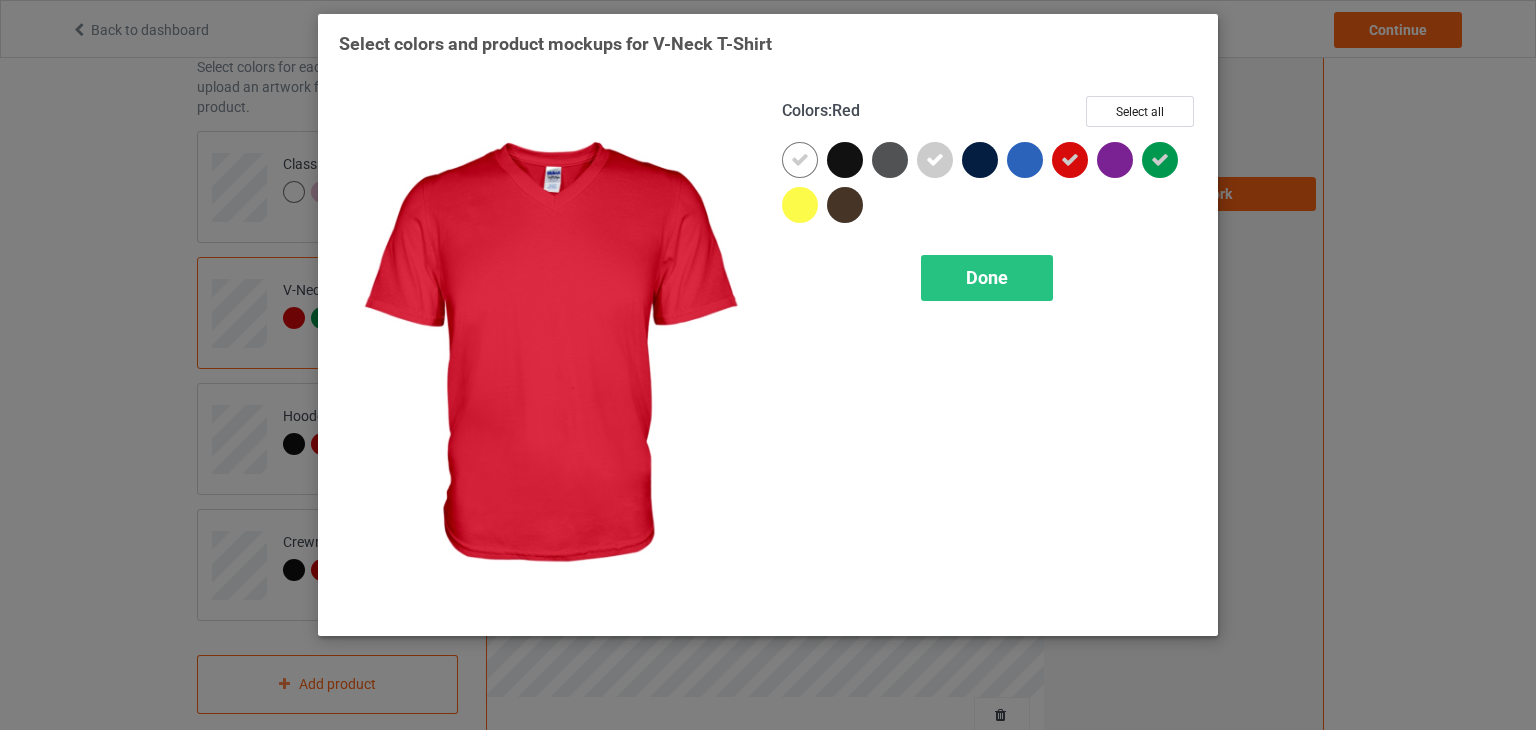 click at bounding box center (1070, 160) 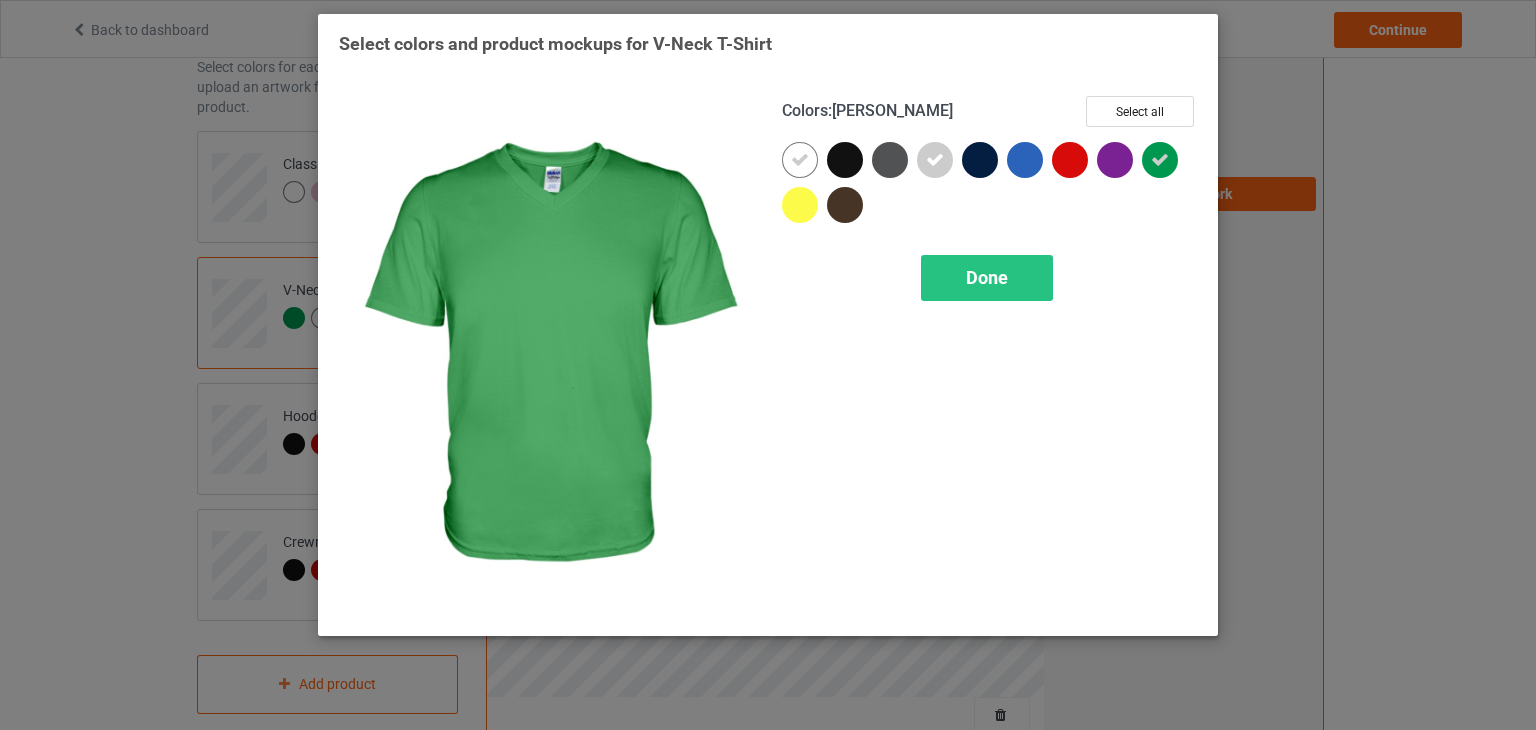 click at bounding box center [1160, 160] 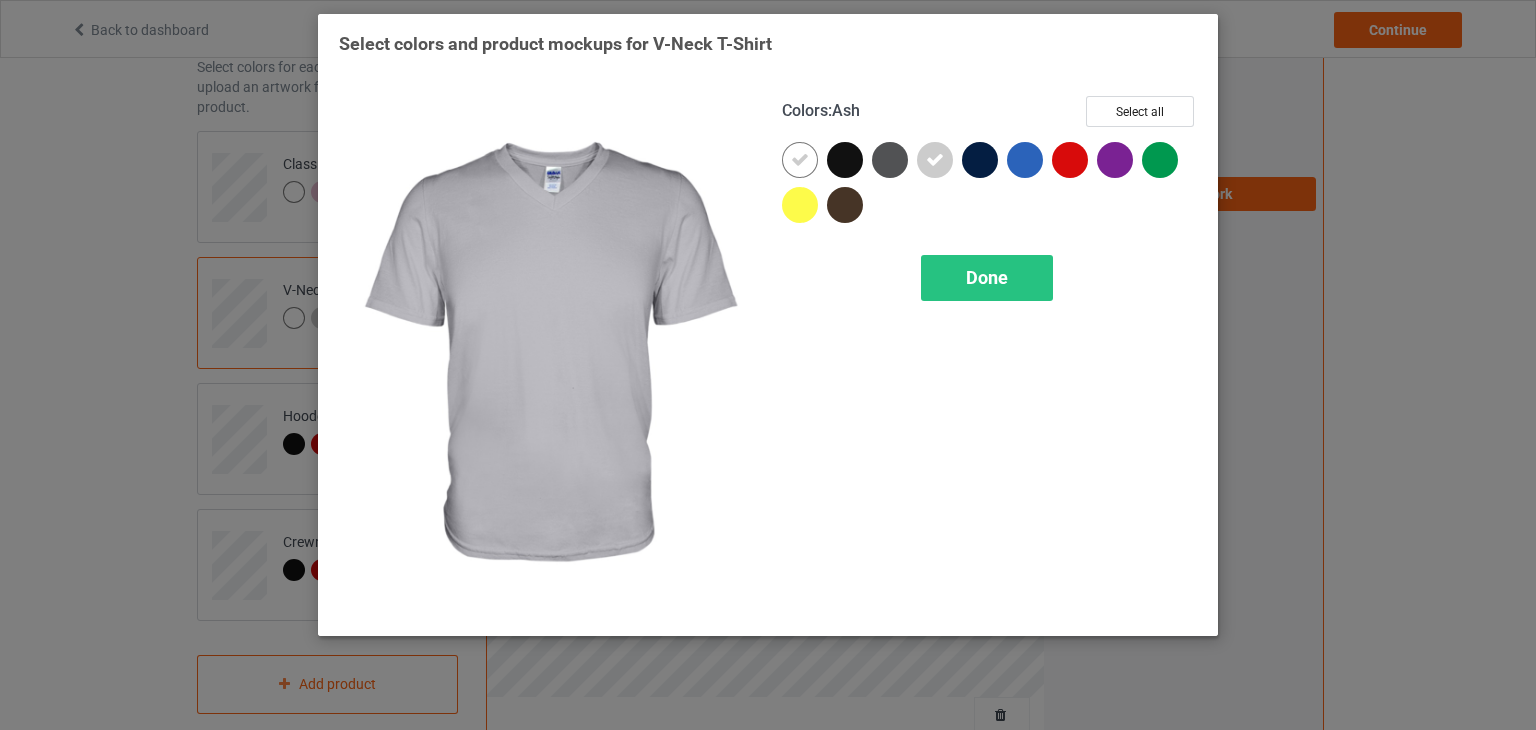 click on "Colors :  Ash Select all Done" at bounding box center (989, 355) 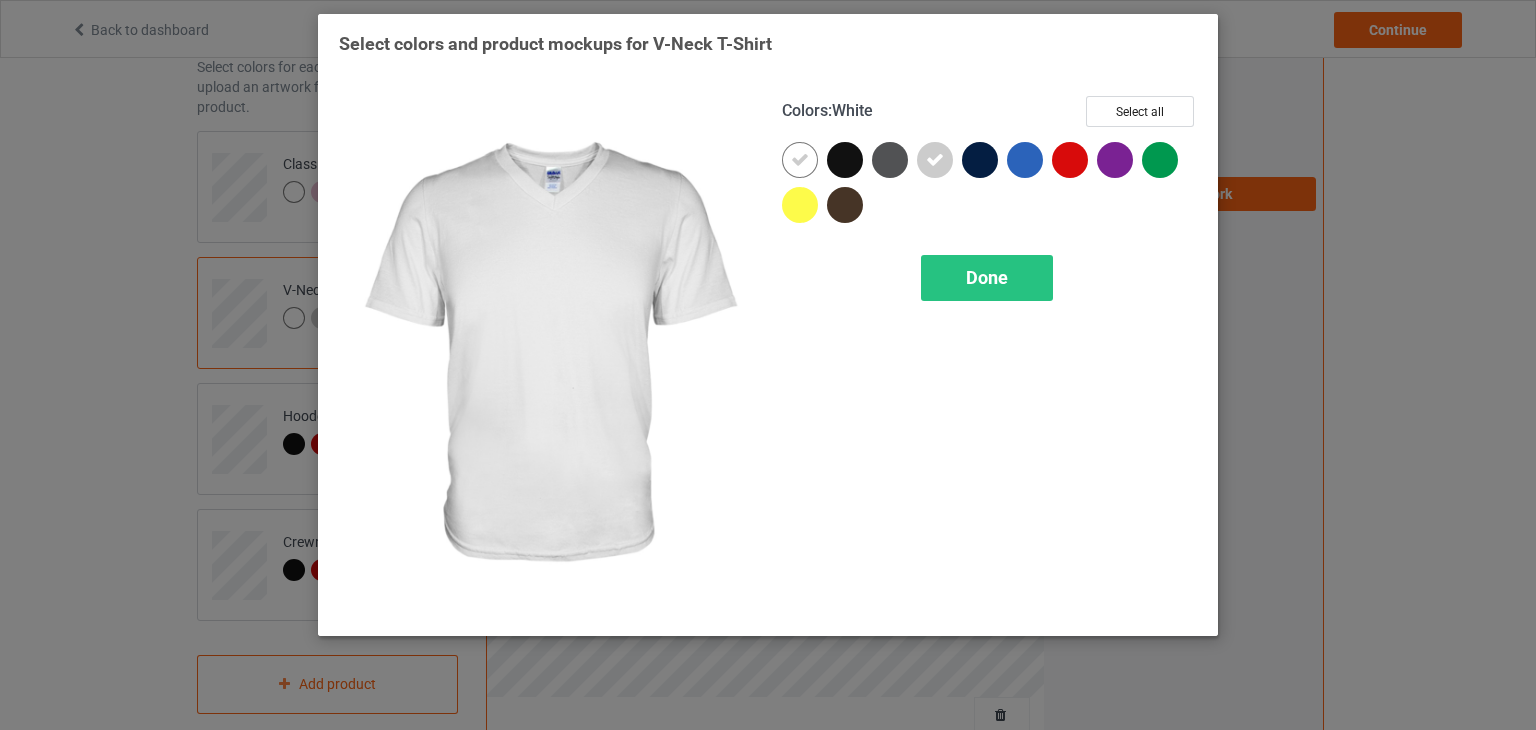 click at bounding box center [800, 160] 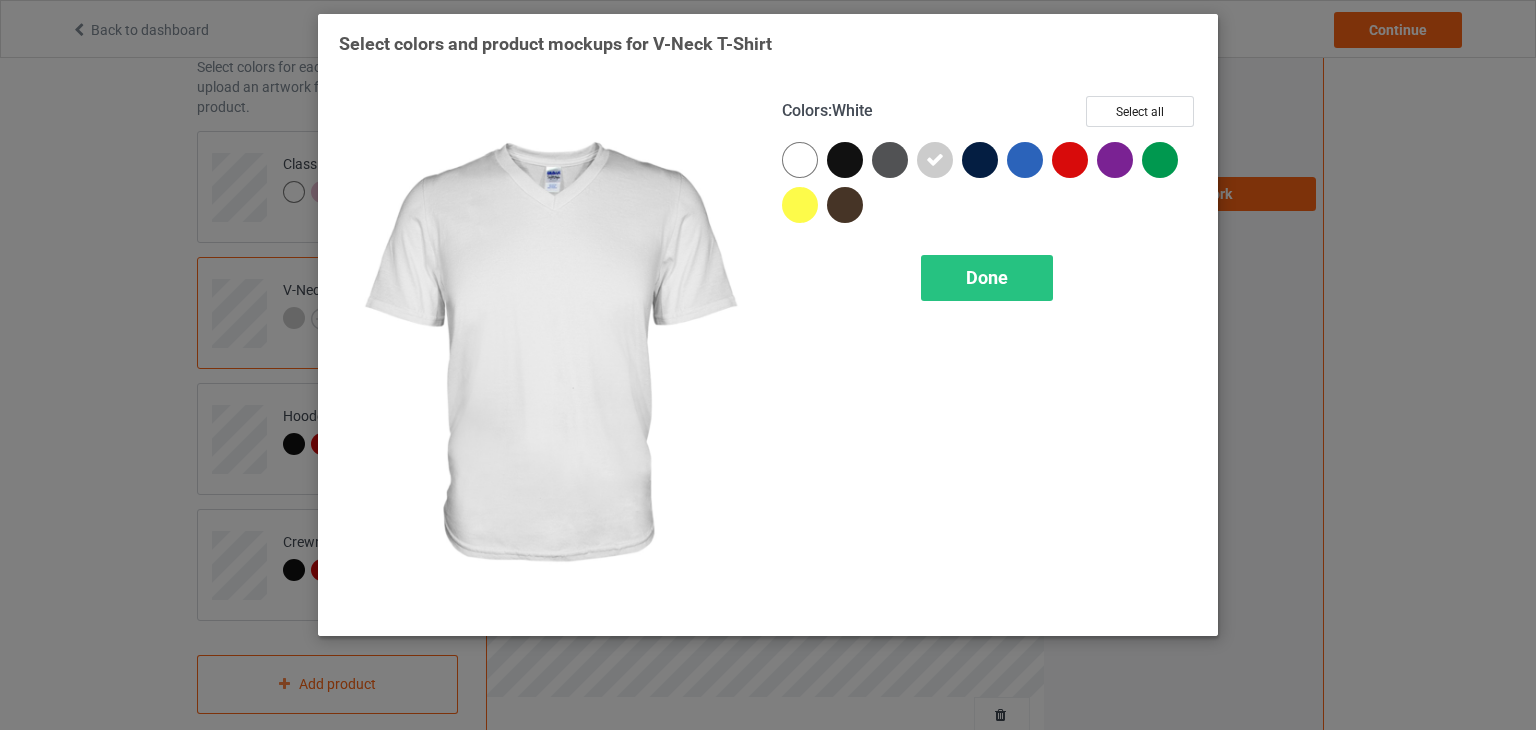 click at bounding box center (800, 160) 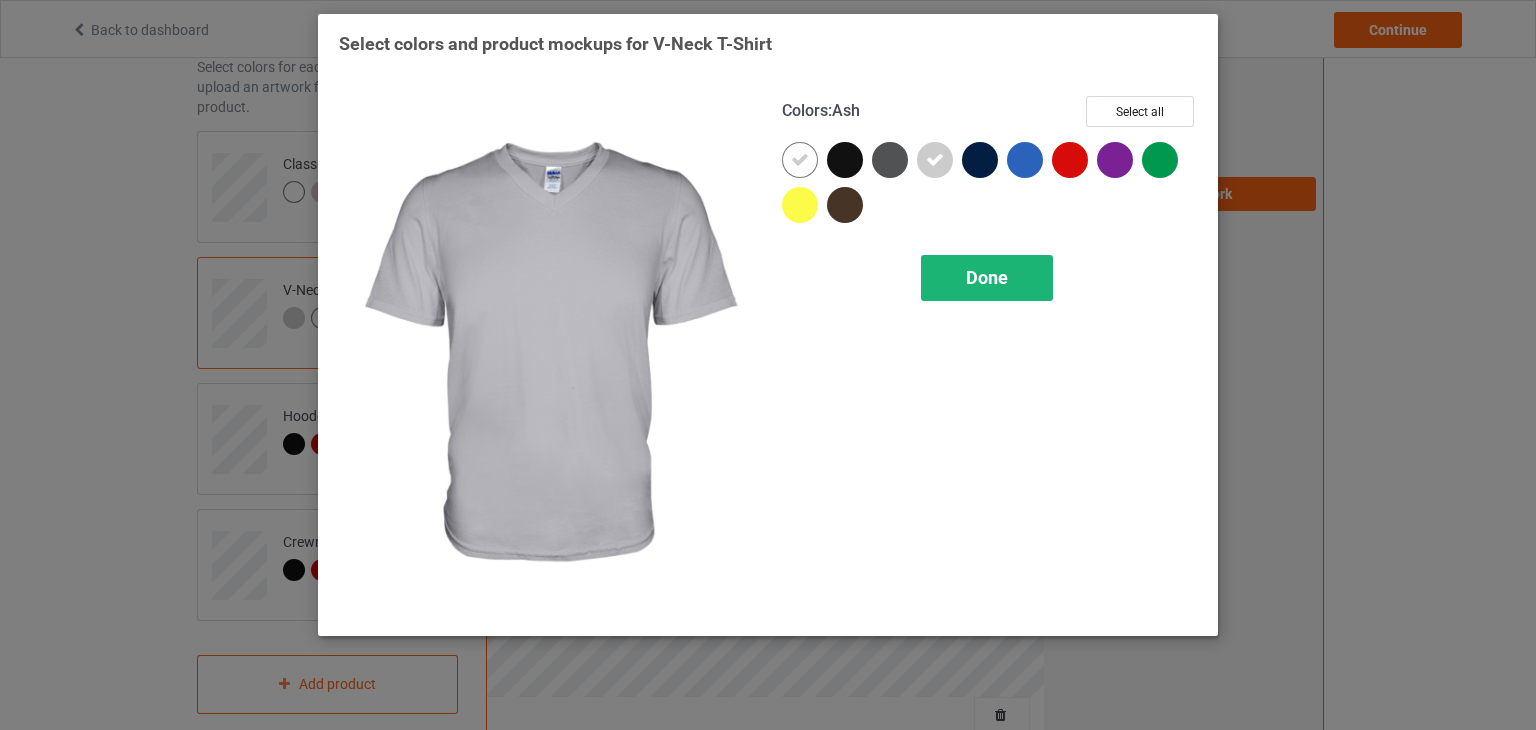 click on "Done" at bounding box center [987, 277] 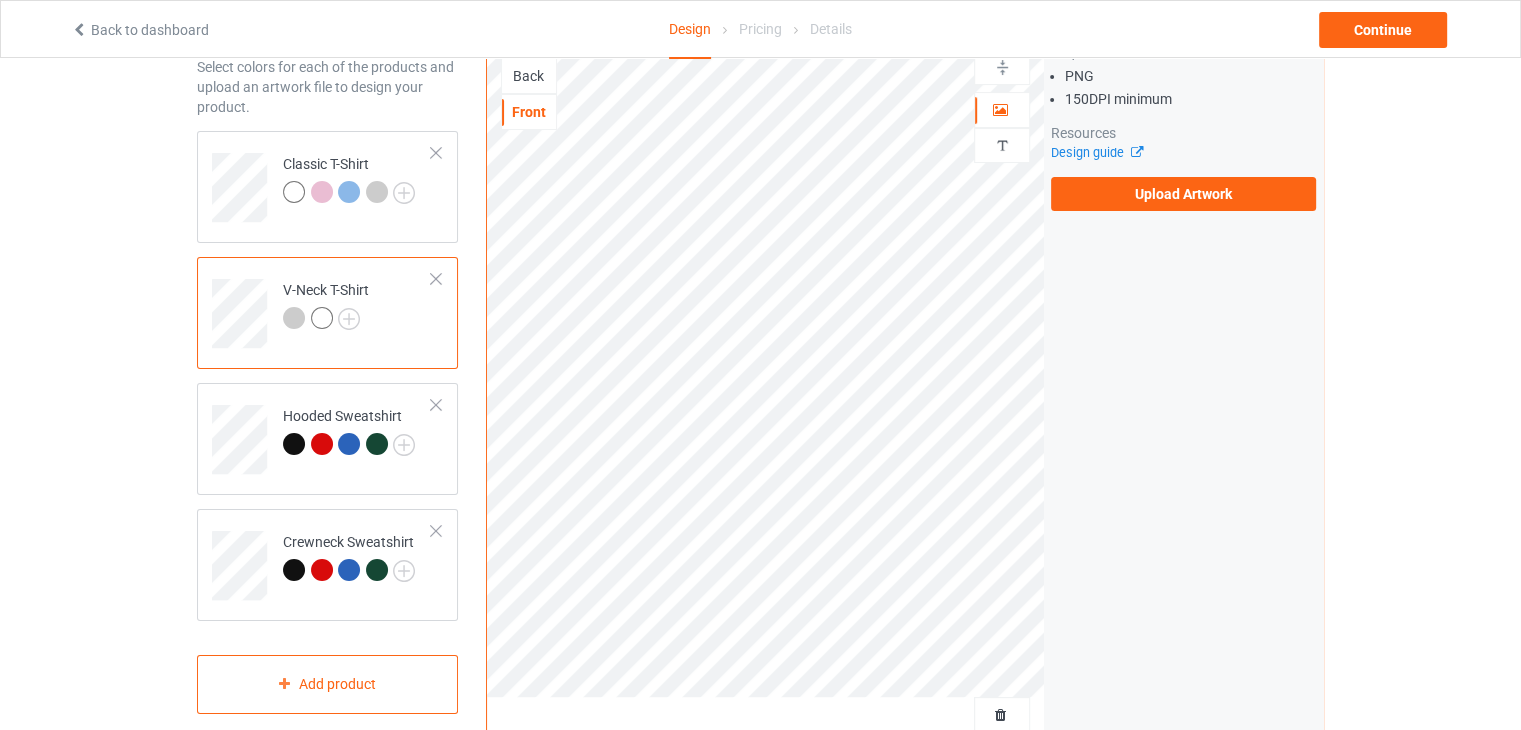 click at bounding box center [294, 318] 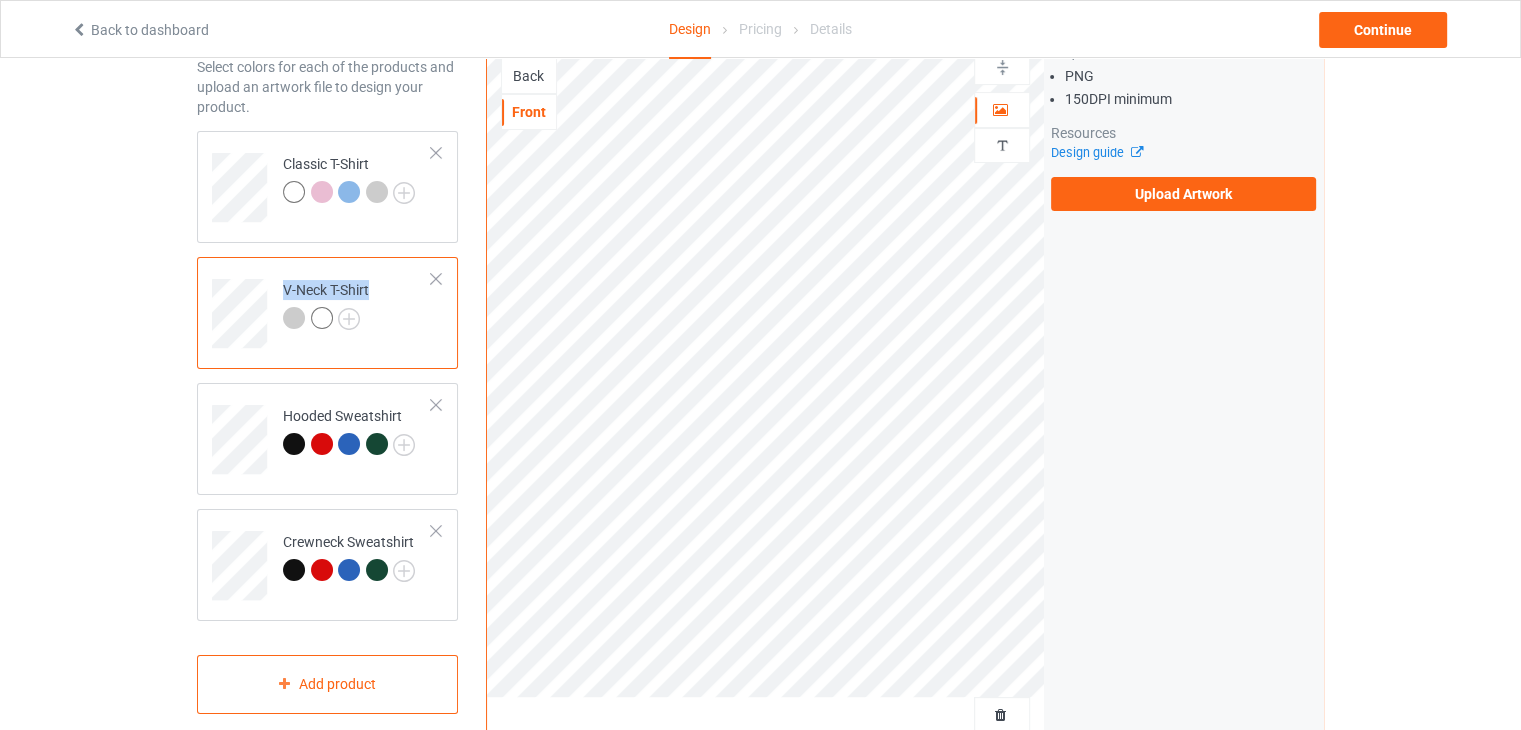 click on "V-Neck T-Shirt" at bounding box center (327, 306) 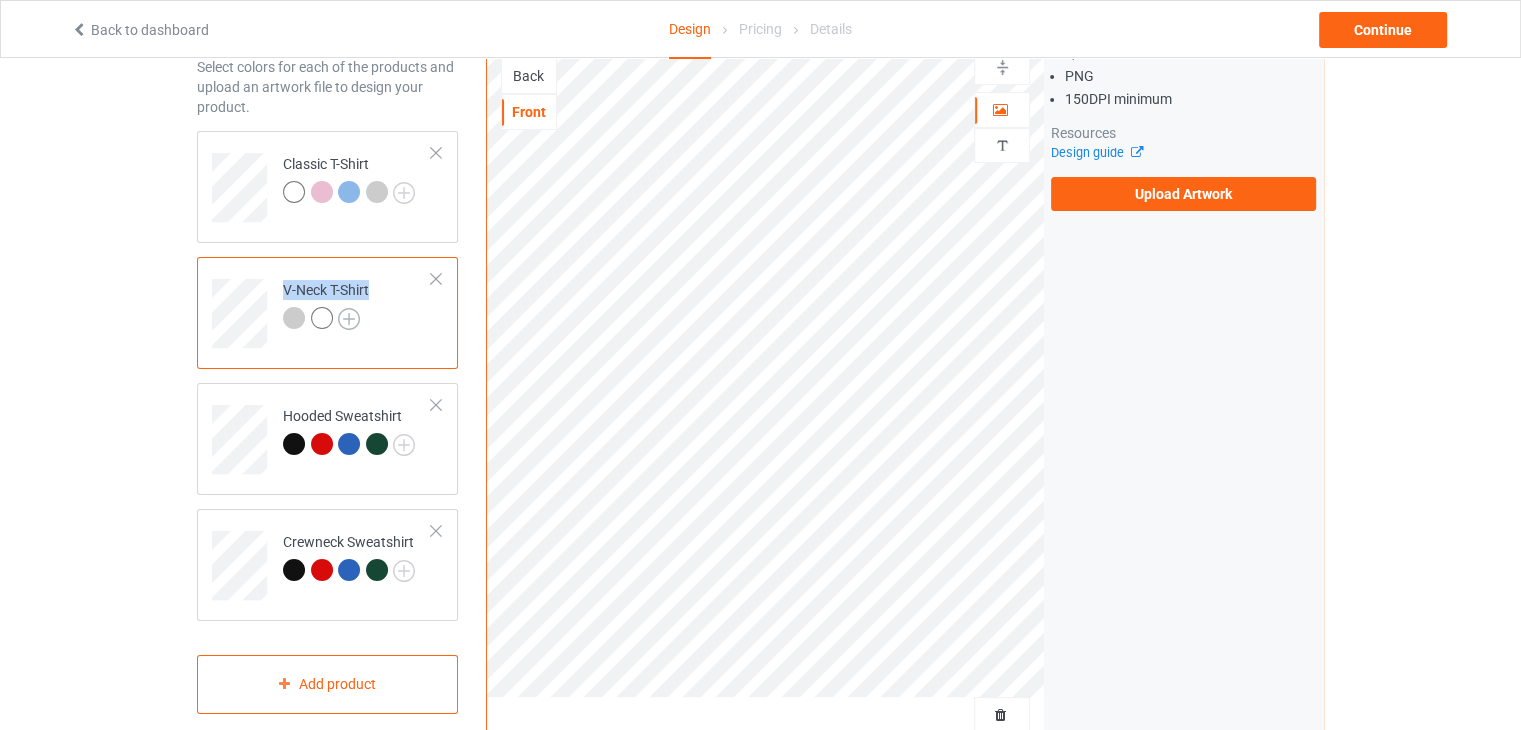 click at bounding box center (349, 319) 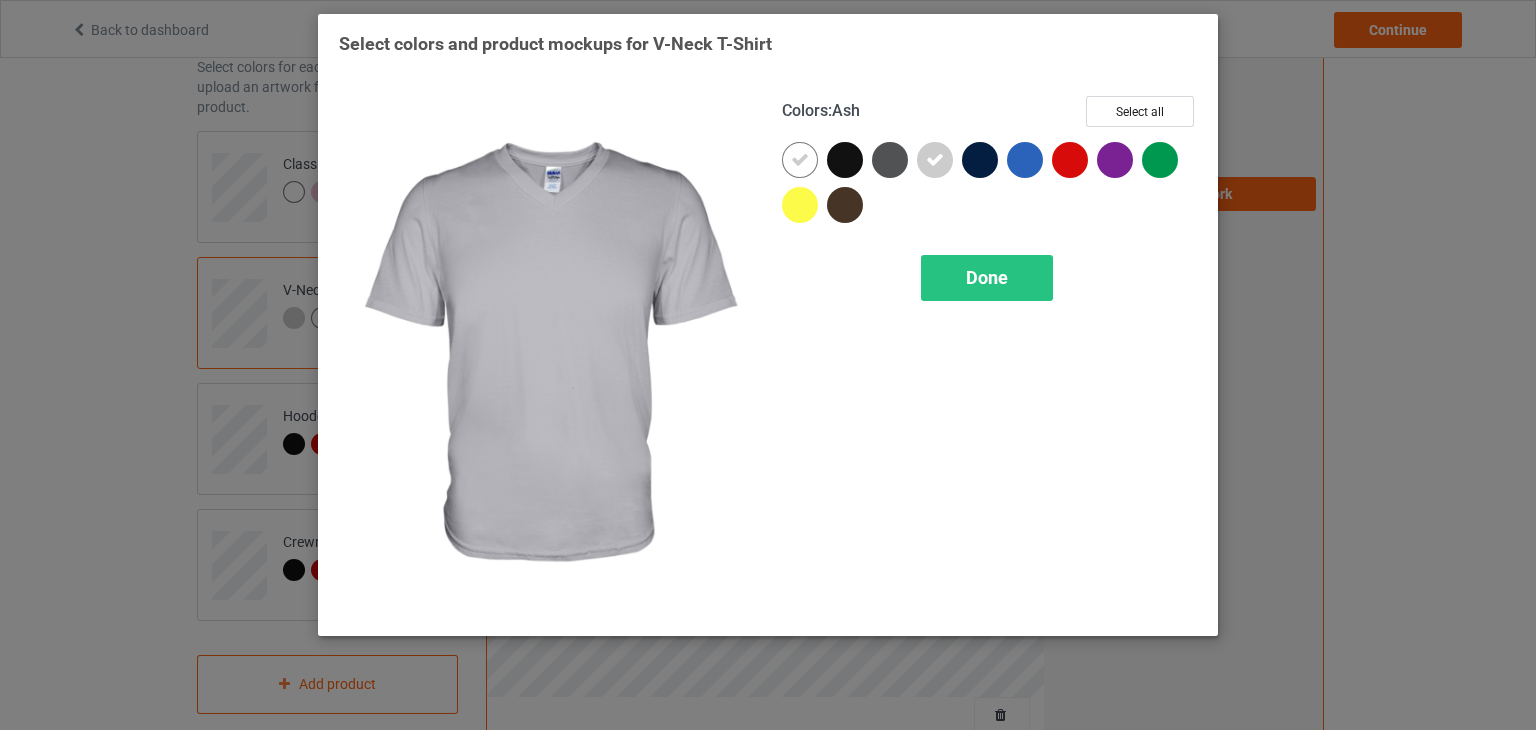 click at bounding box center [935, 160] 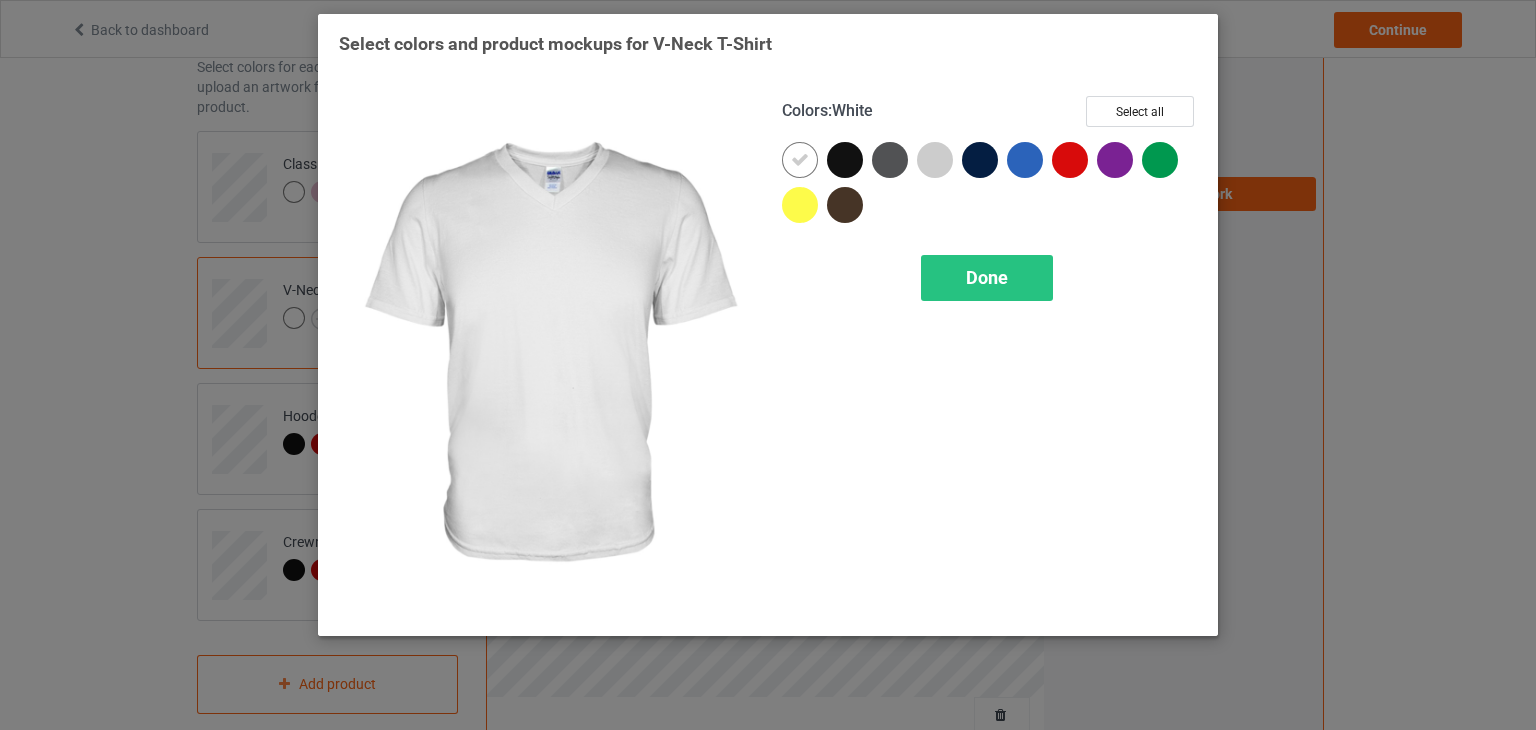 click on "Colors :  White Select all Done" at bounding box center (989, 355) 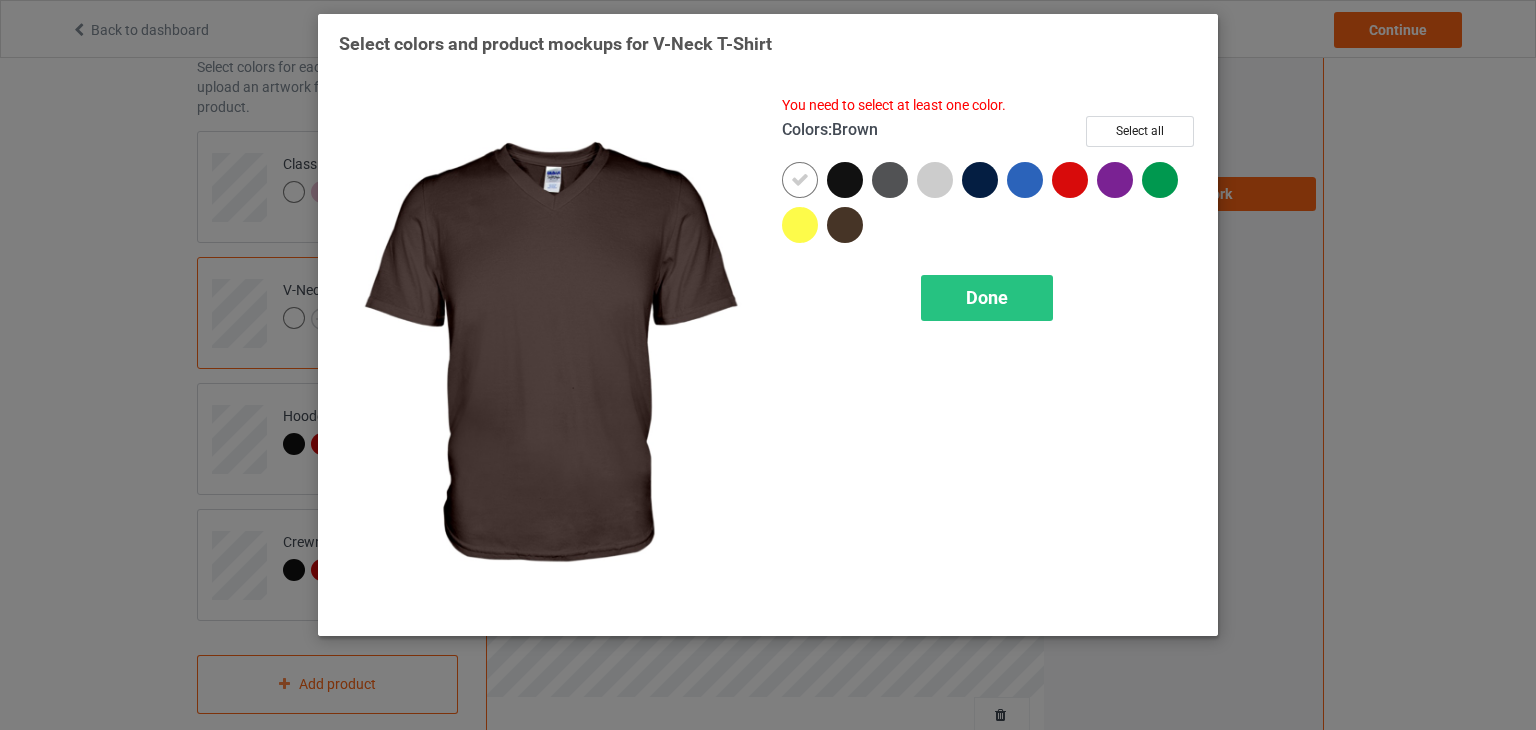 click at bounding box center [989, 207] 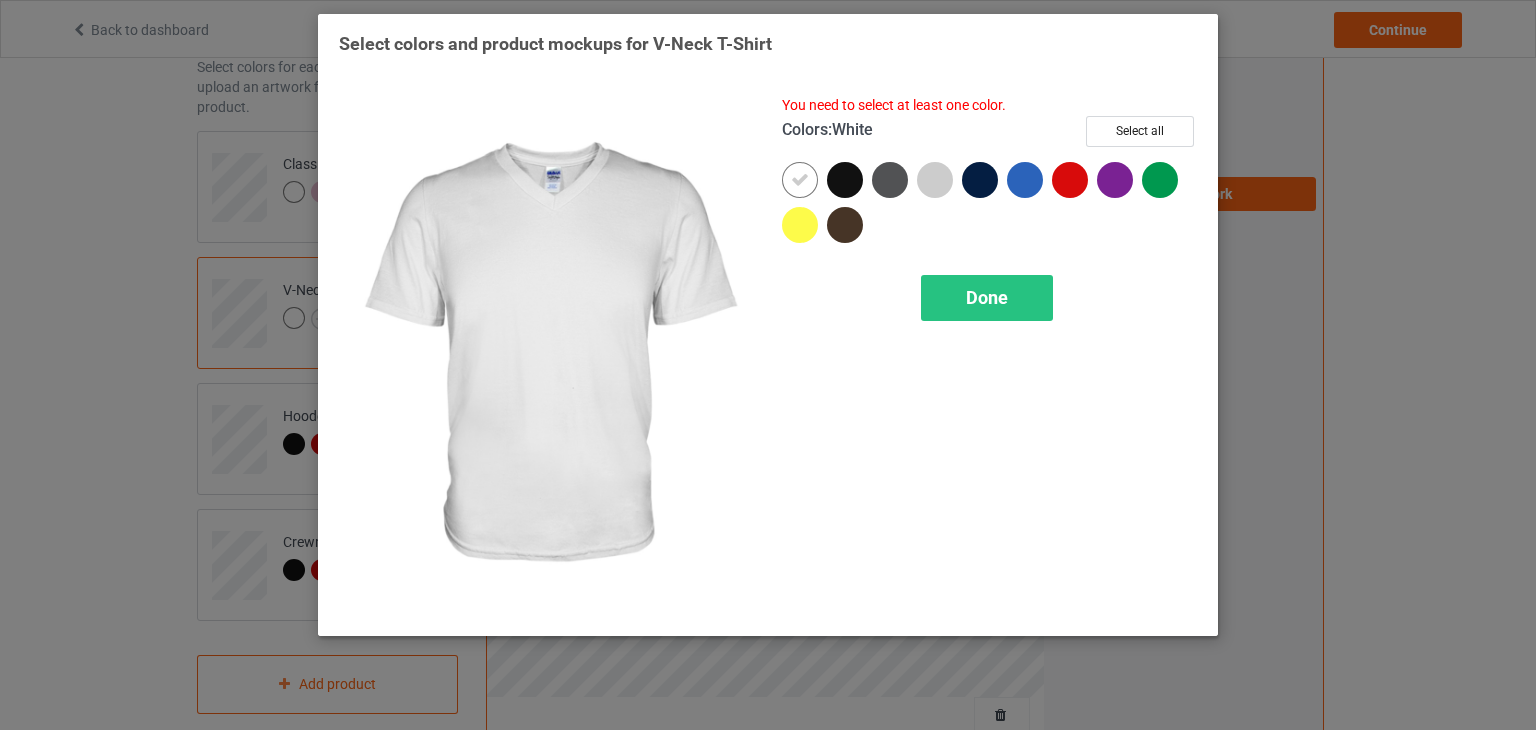 click at bounding box center [800, 180] 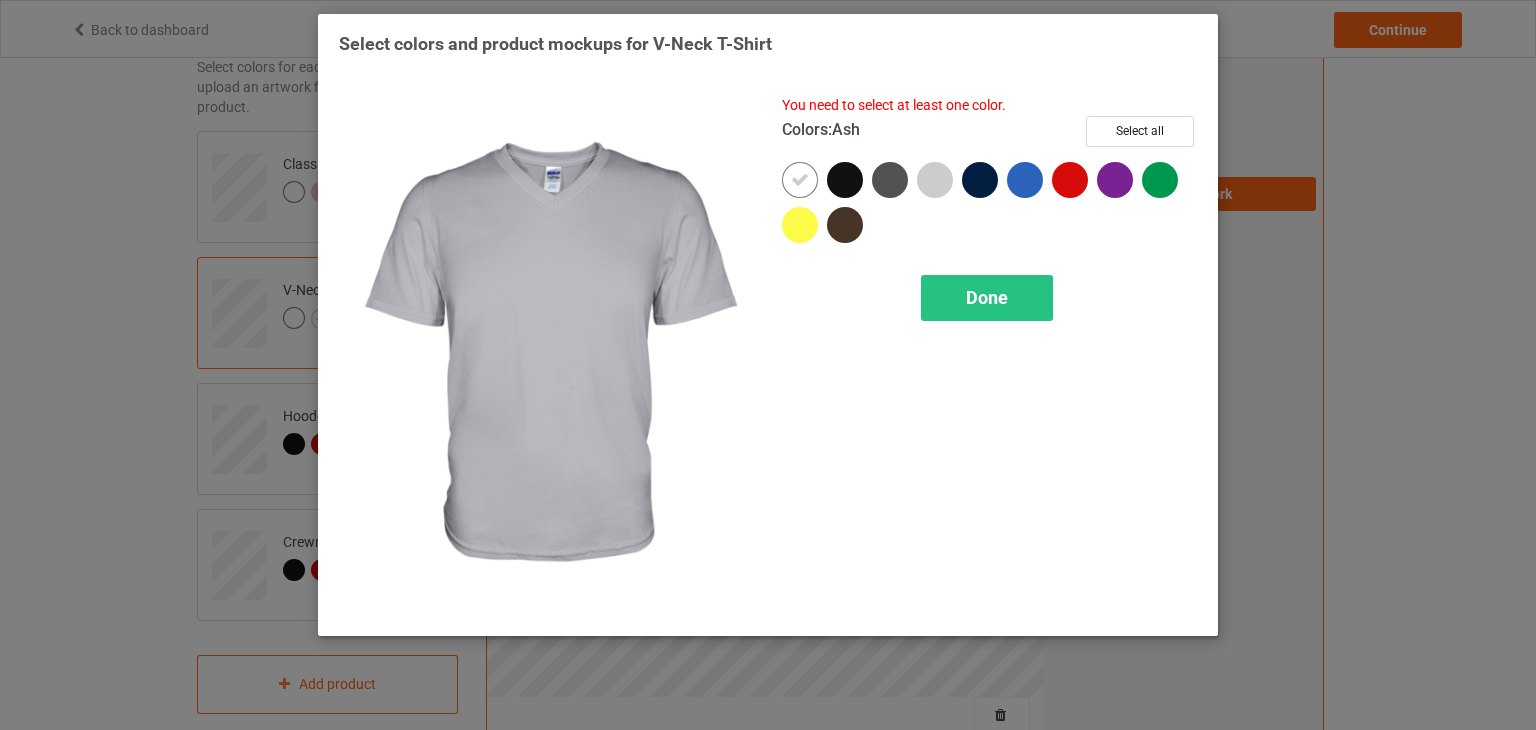 click at bounding box center (935, 180) 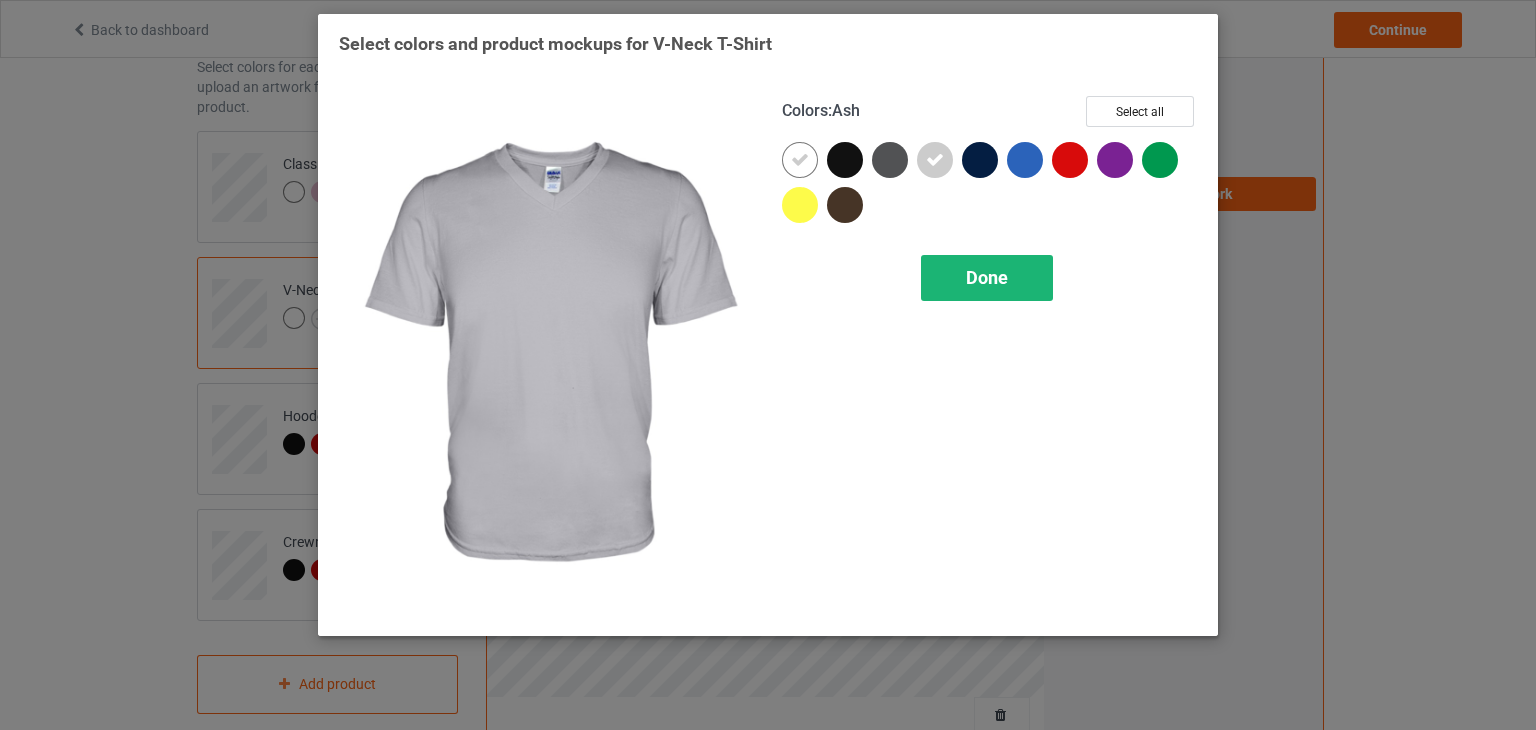 click on "Done" at bounding box center (987, 277) 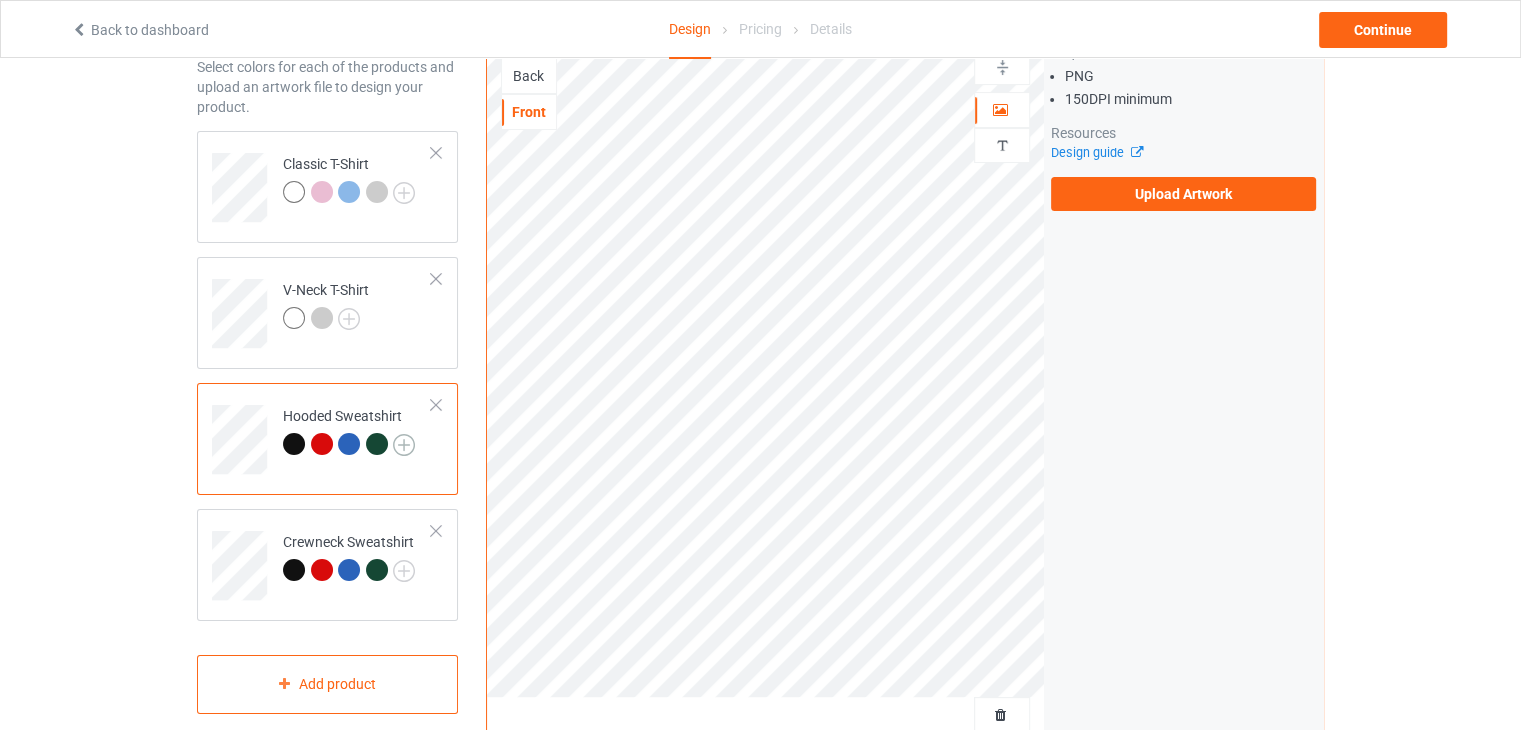 click at bounding box center [404, 445] 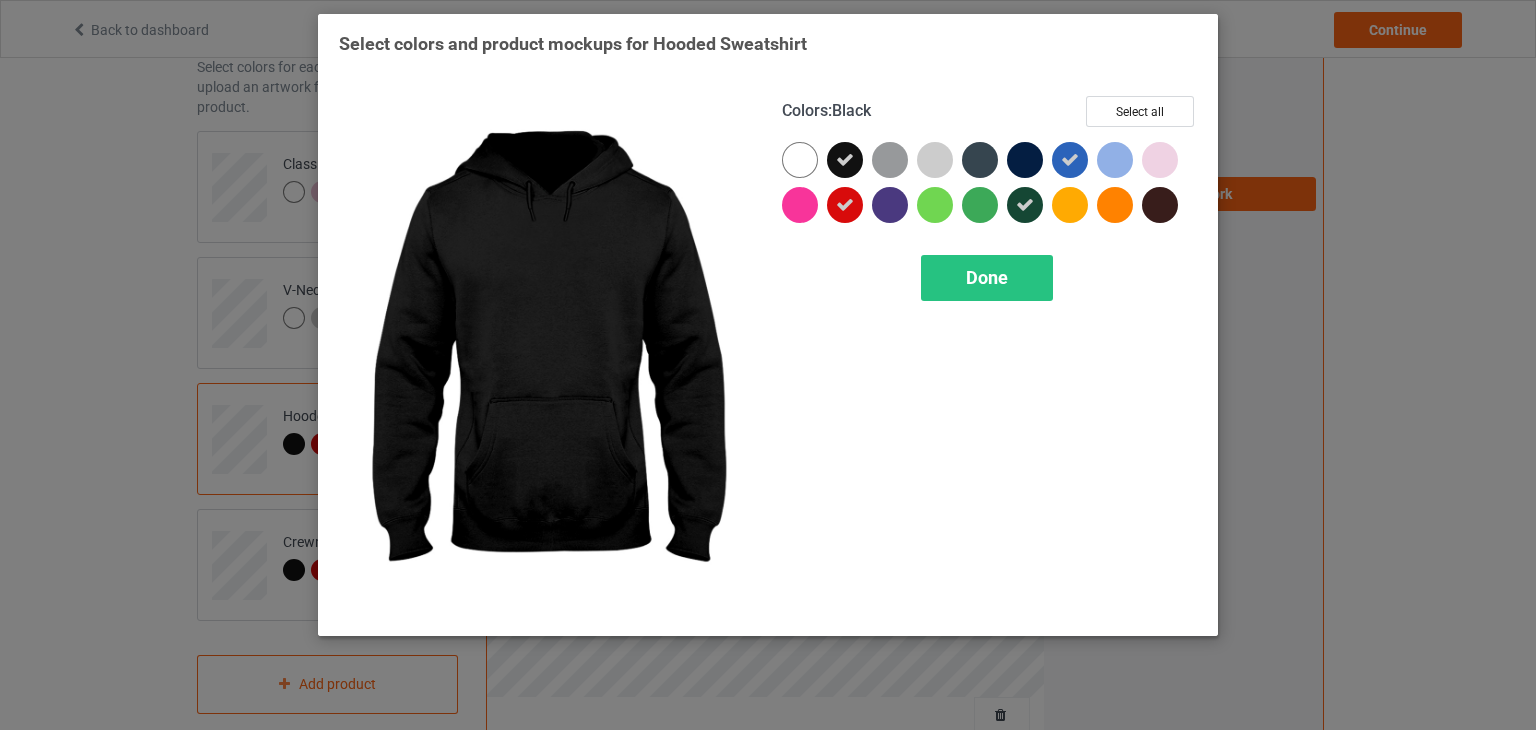 click at bounding box center (845, 160) 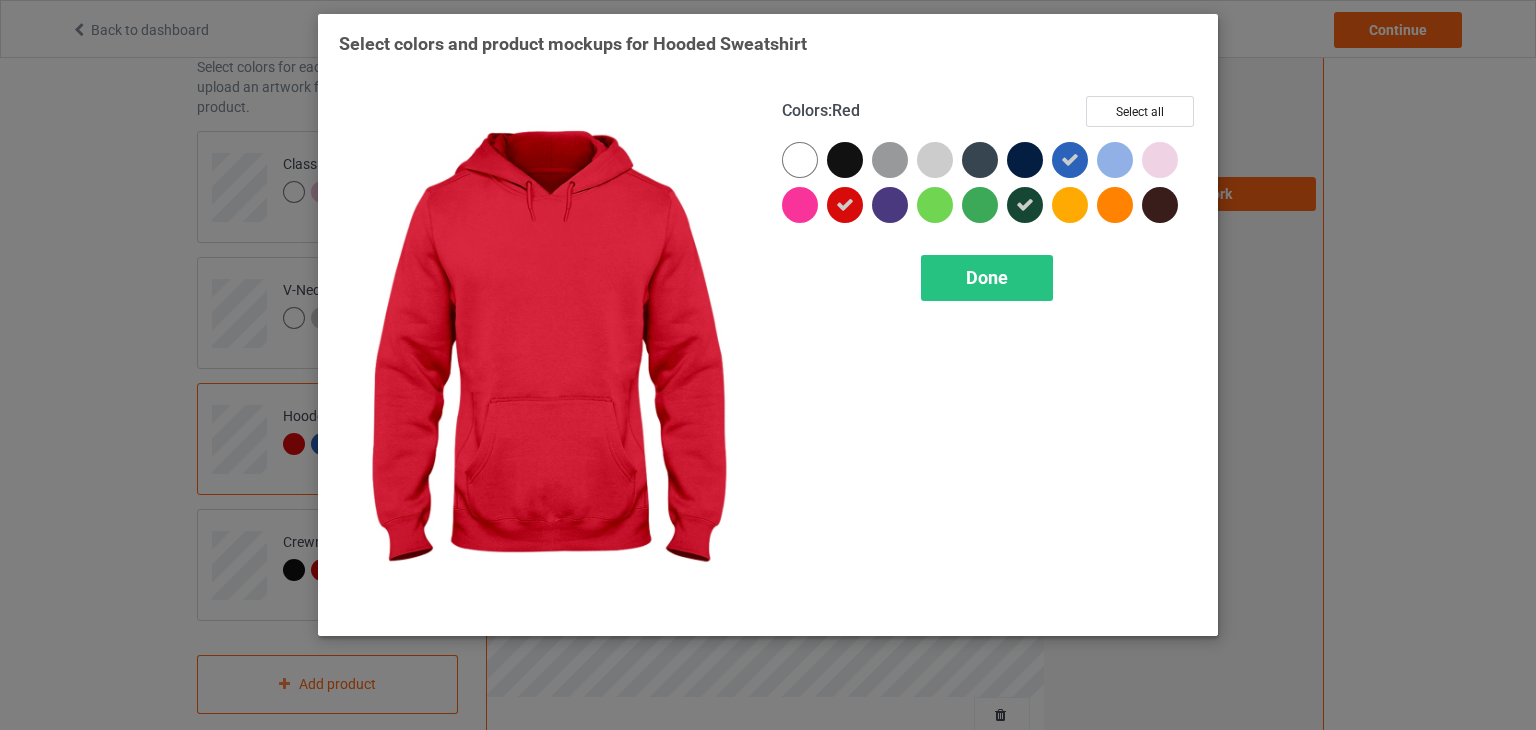 click at bounding box center [845, 205] 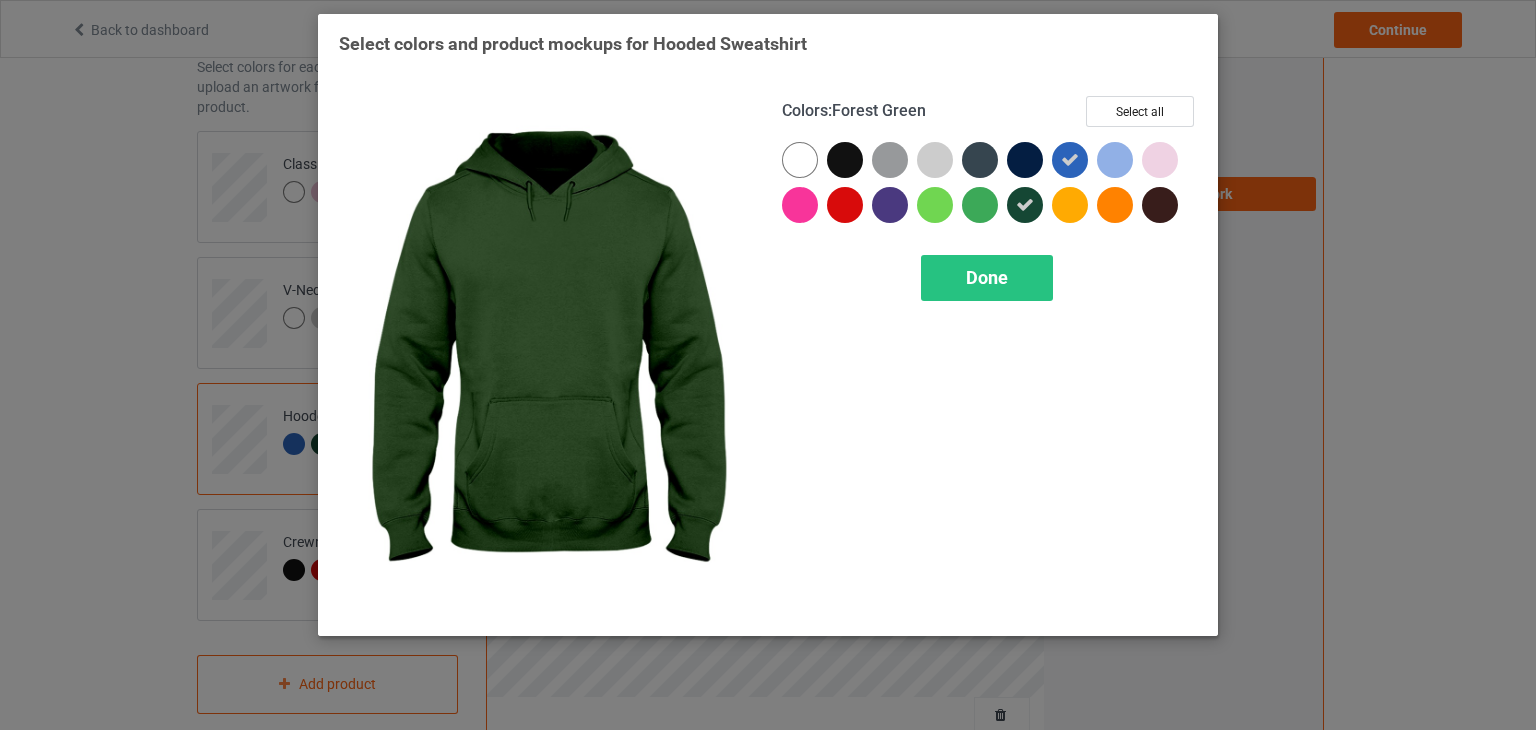 click at bounding box center (1025, 205) 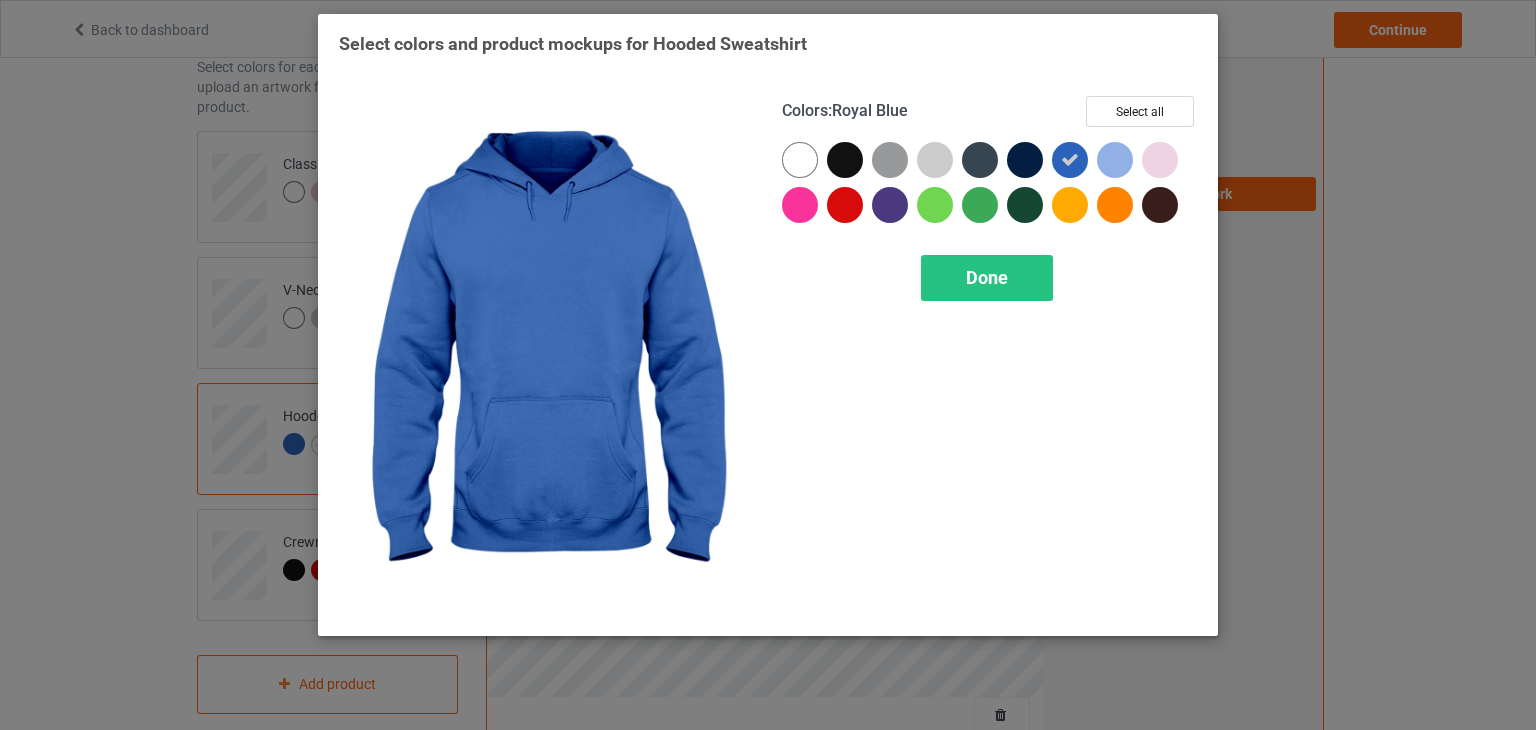 click at bounding box center [1070, 160] 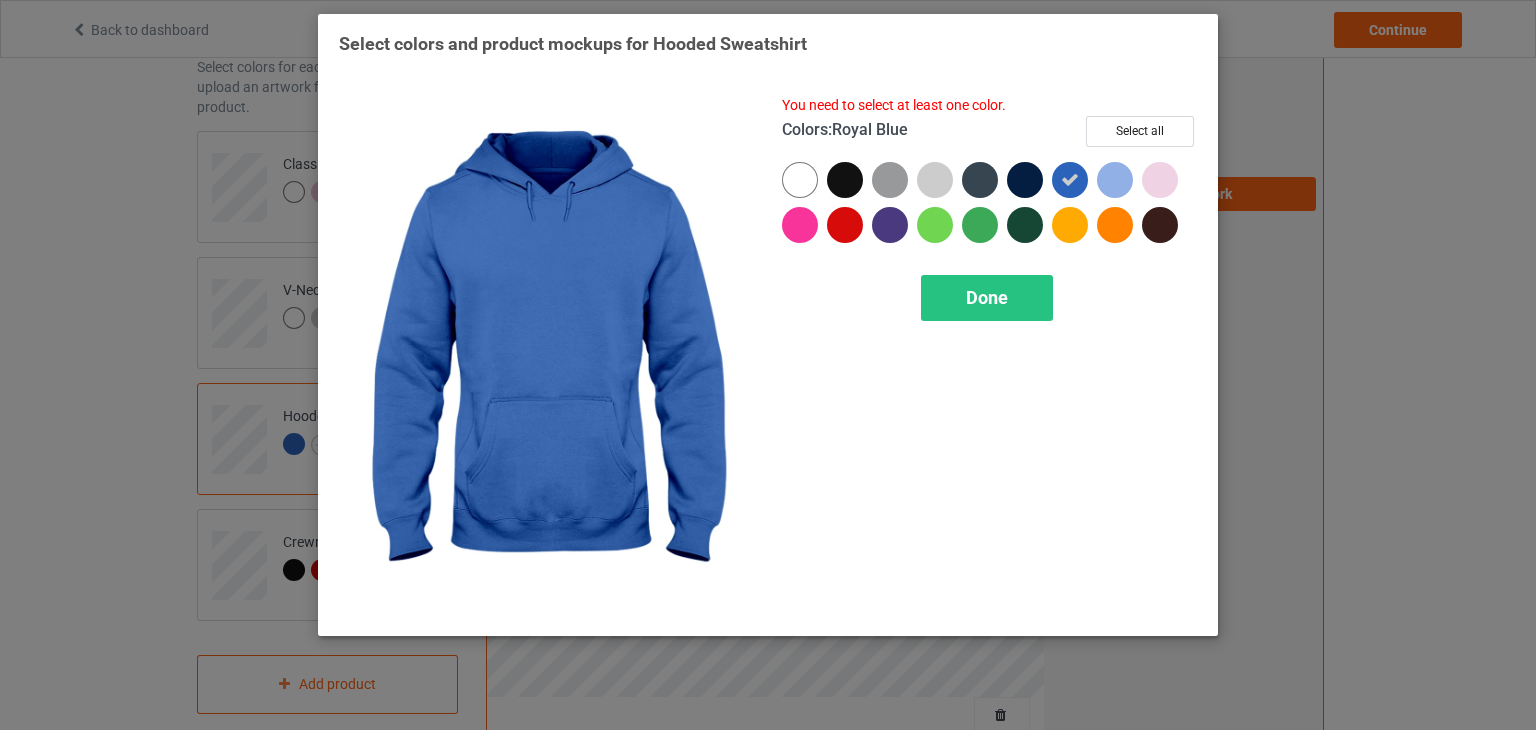 click at bounding box center [1070, 180] 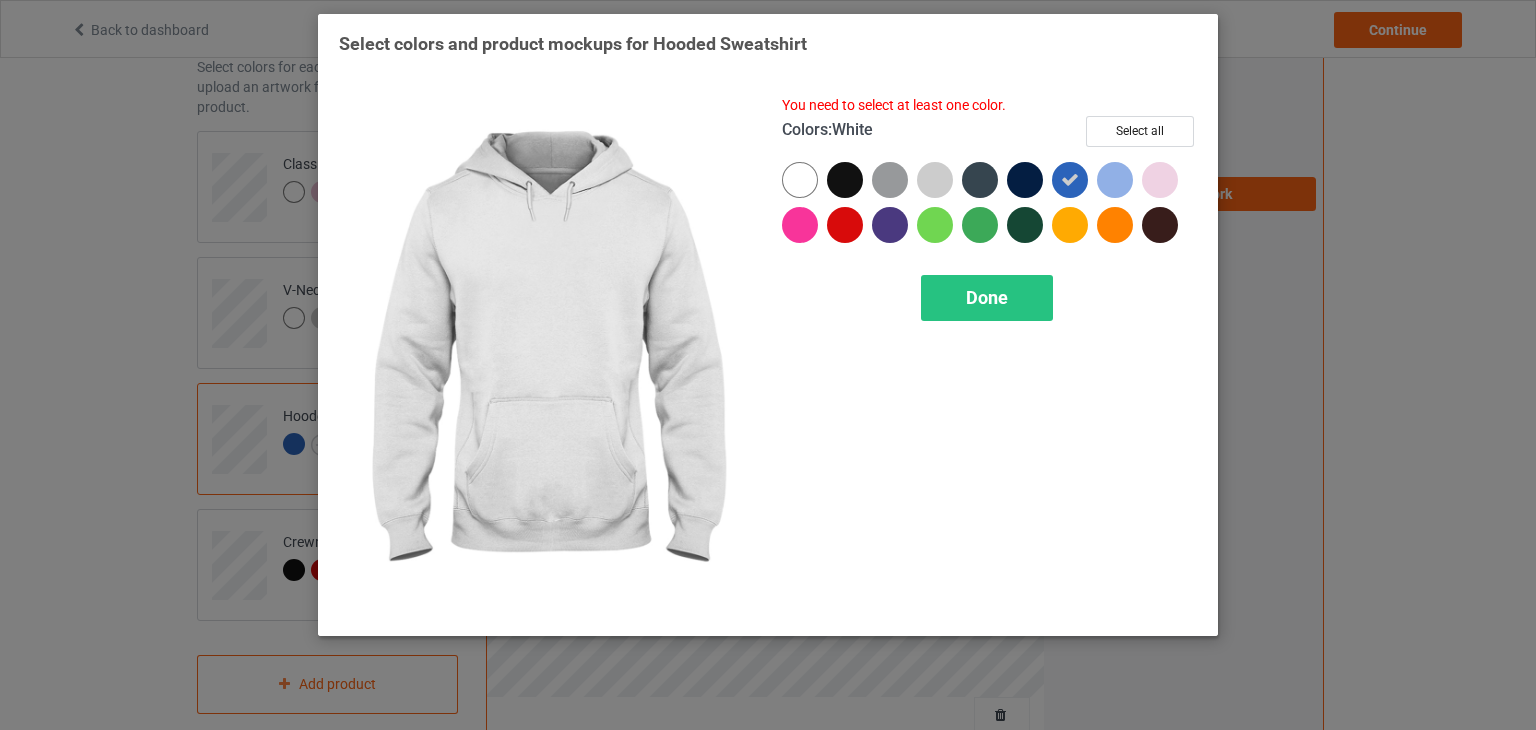 click at bounding box center (800, 180) 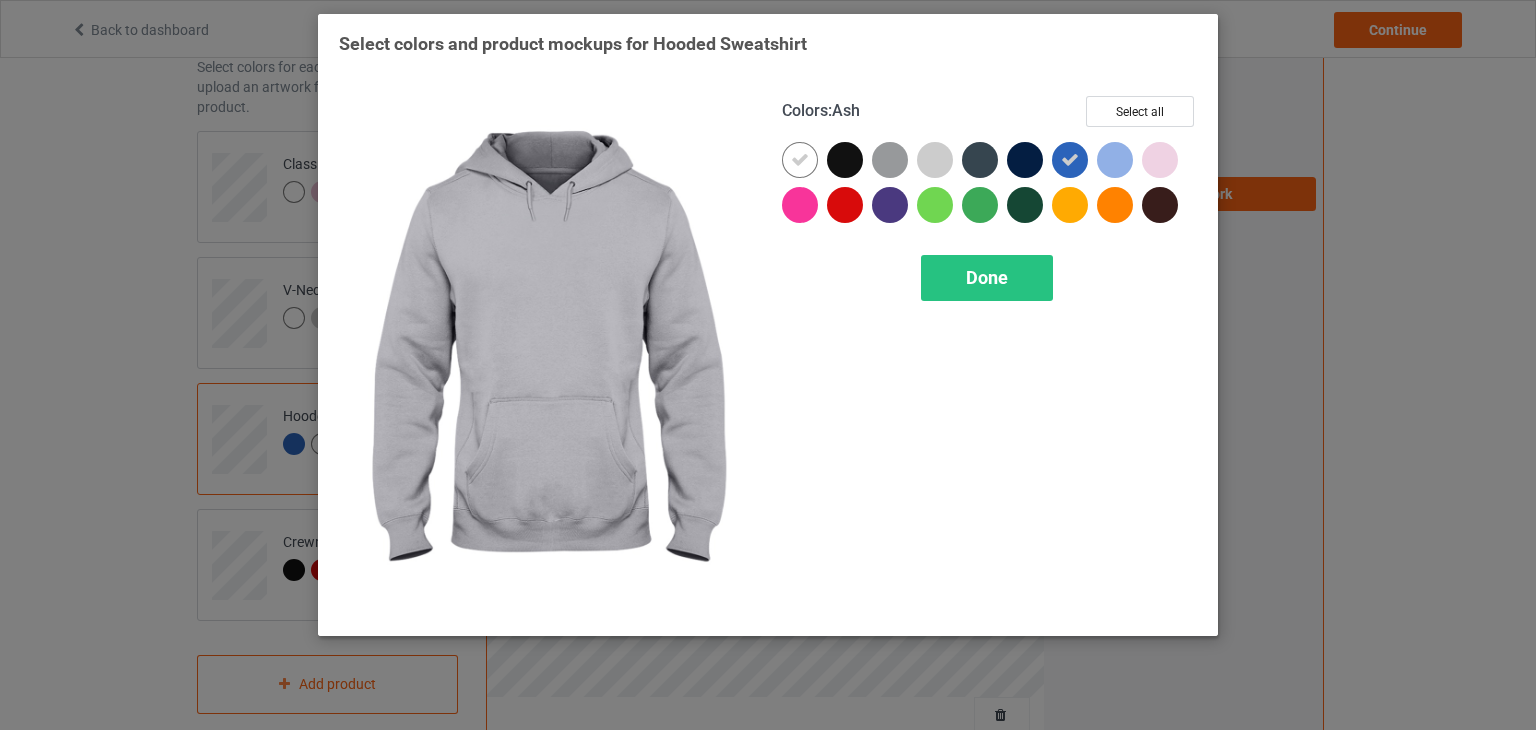 click at bounding box center [935, 160] 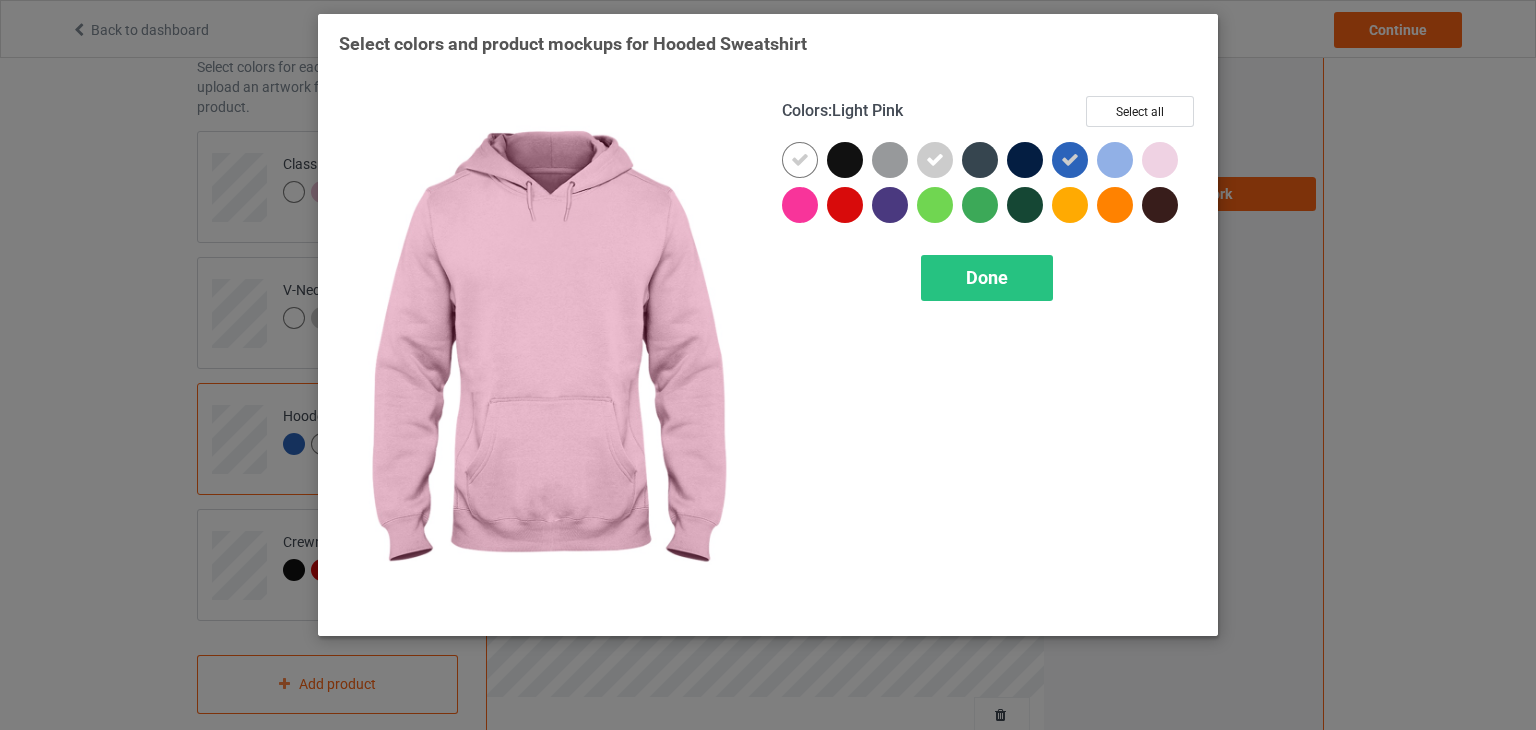 click at bounding box center [1164, 164] 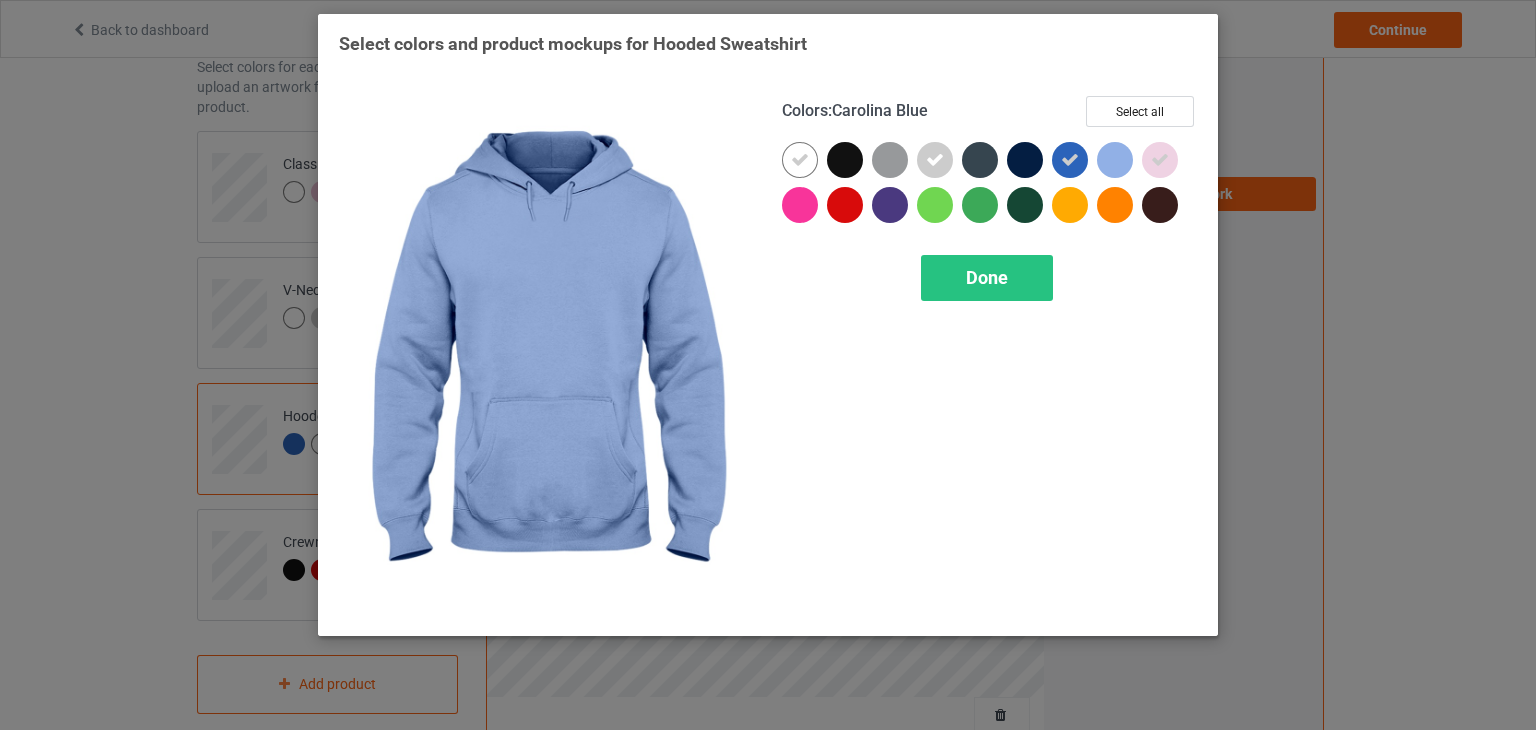 click at bounding box center (1115, 160) 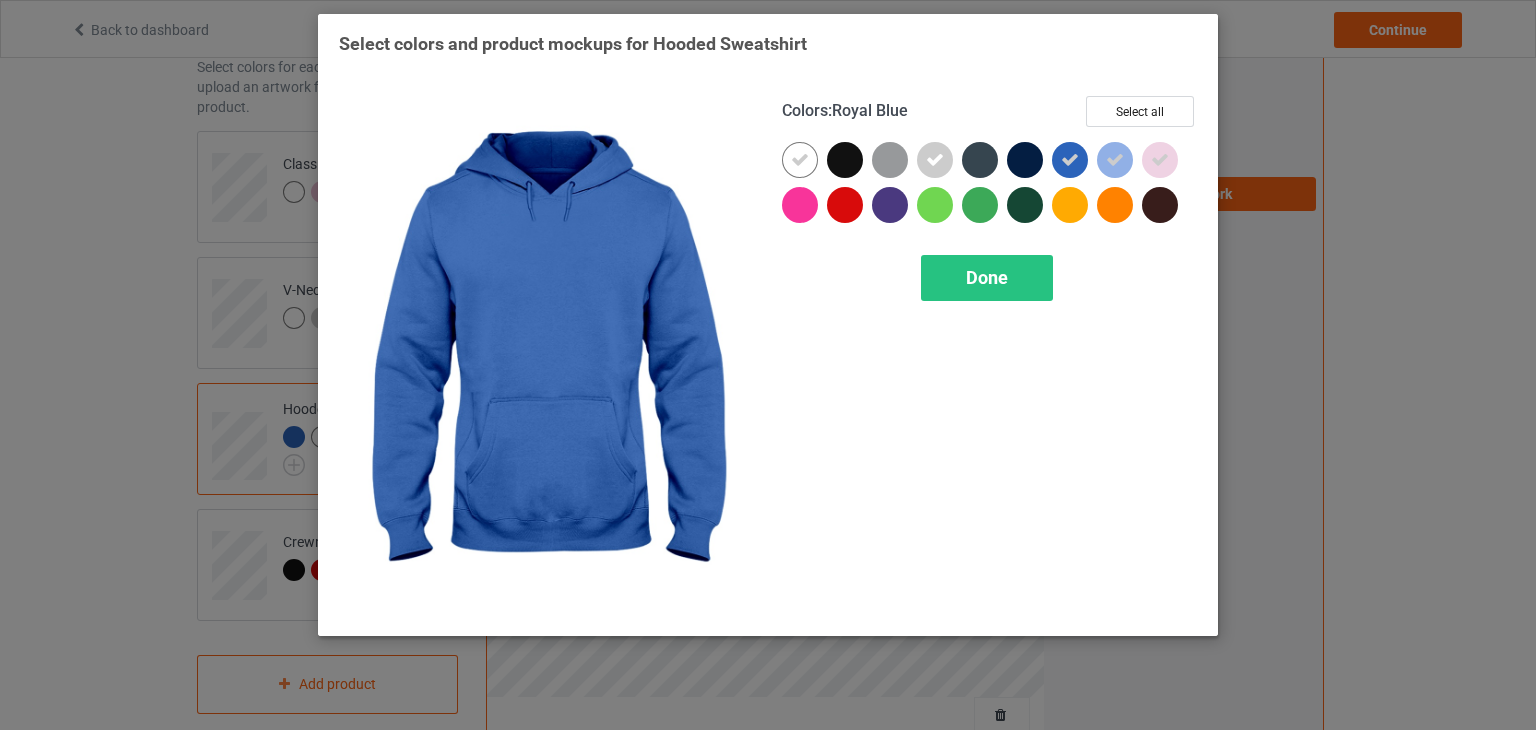 click at bounding box center (1070, 160) 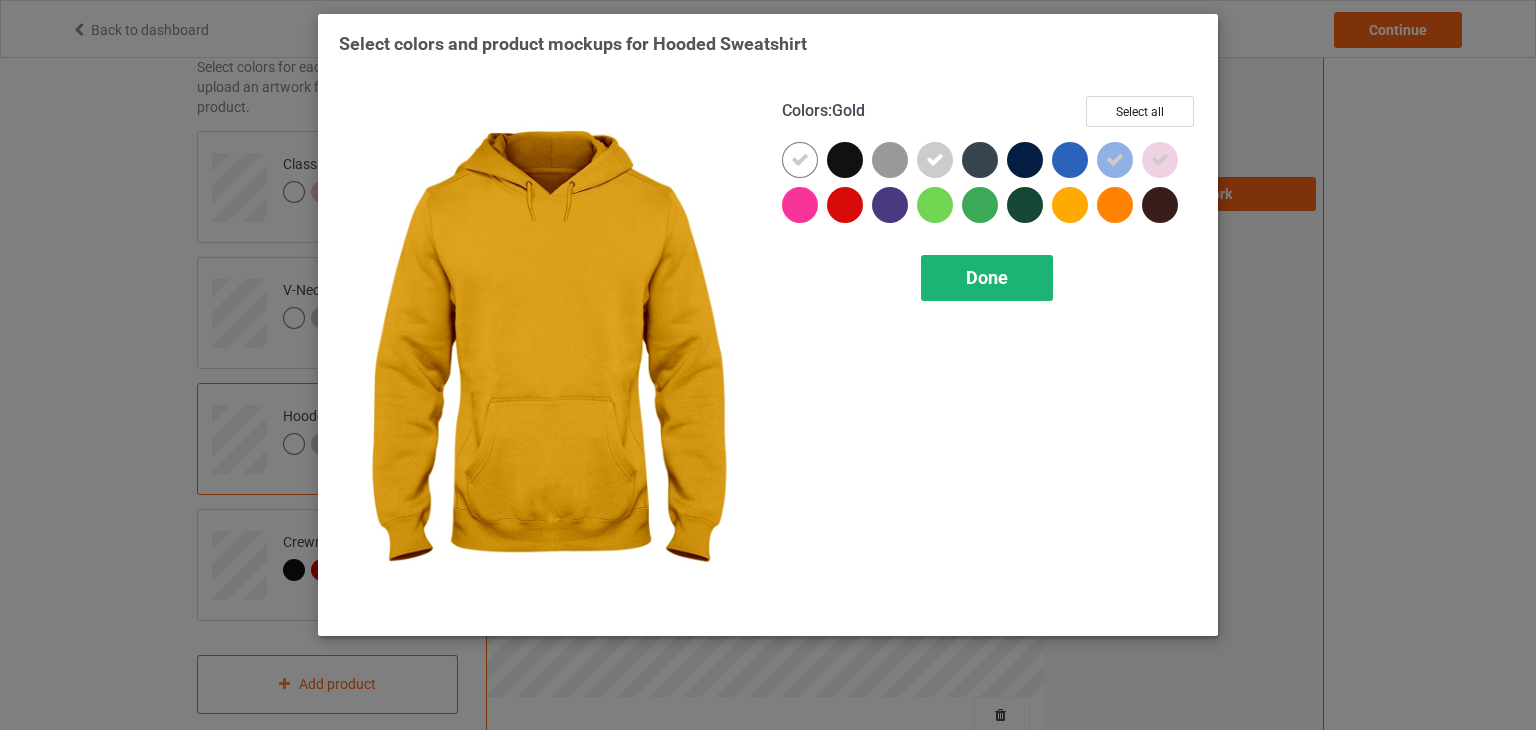 click on "Done" at bounding box center [987, 277] 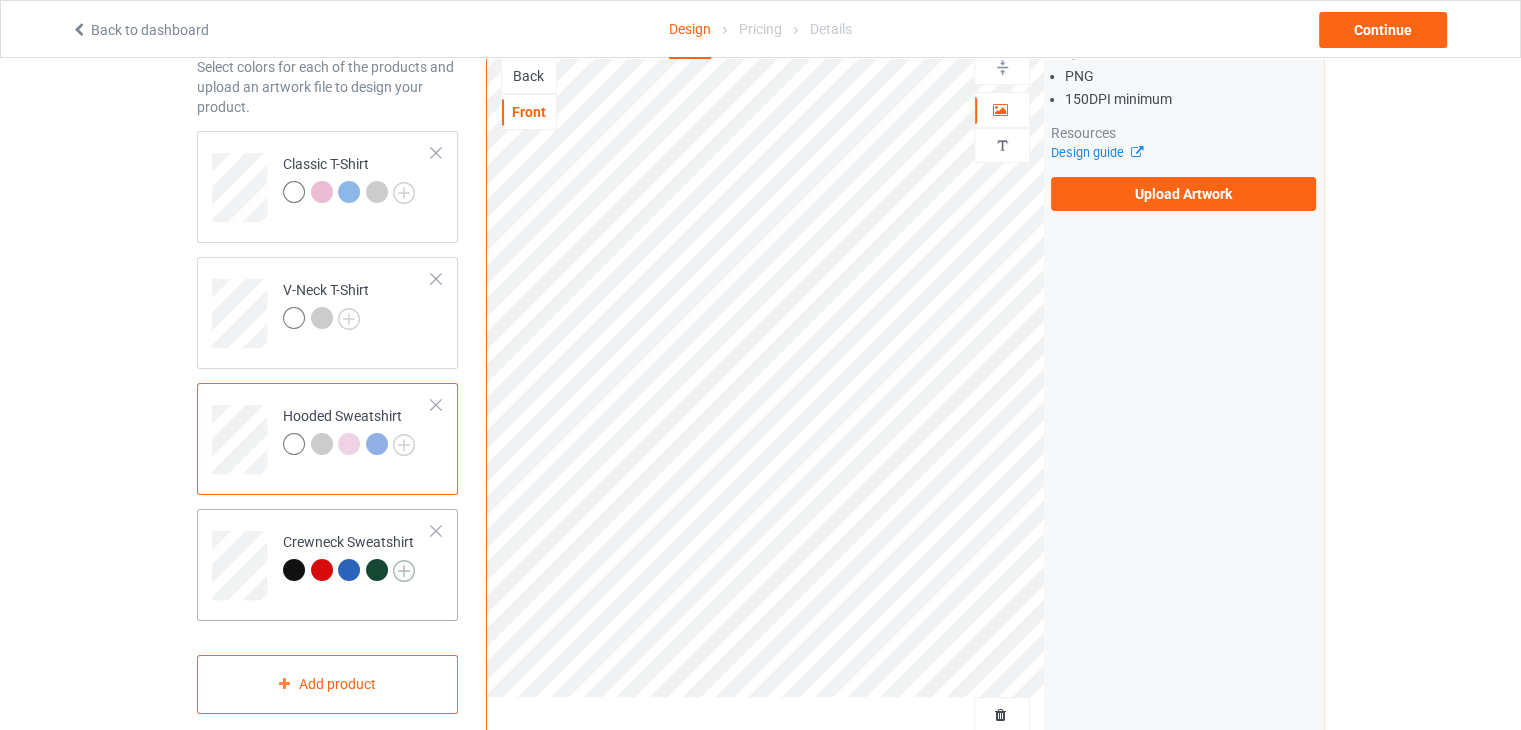 click at bounding box center [404, 571] 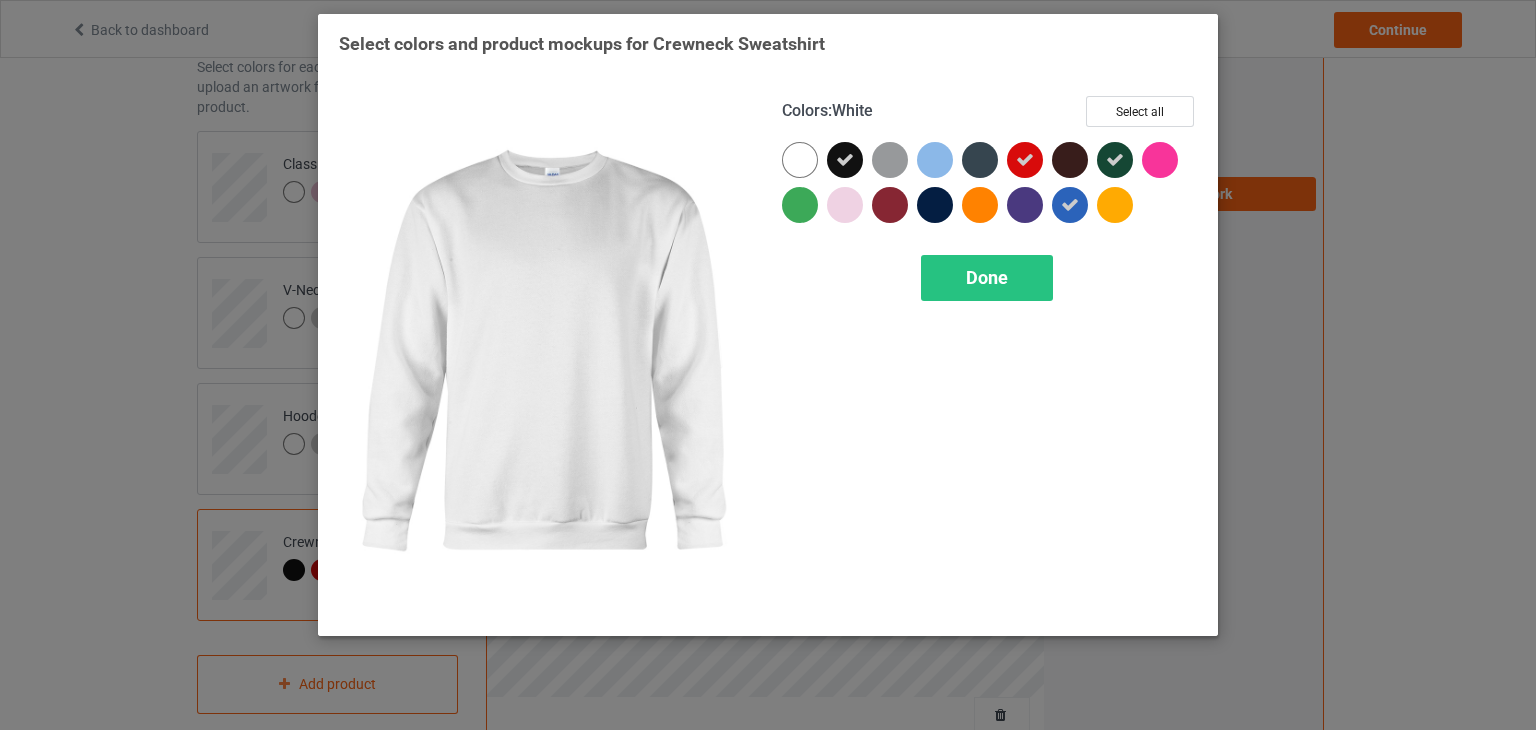 click at bounding box center (800, 160) 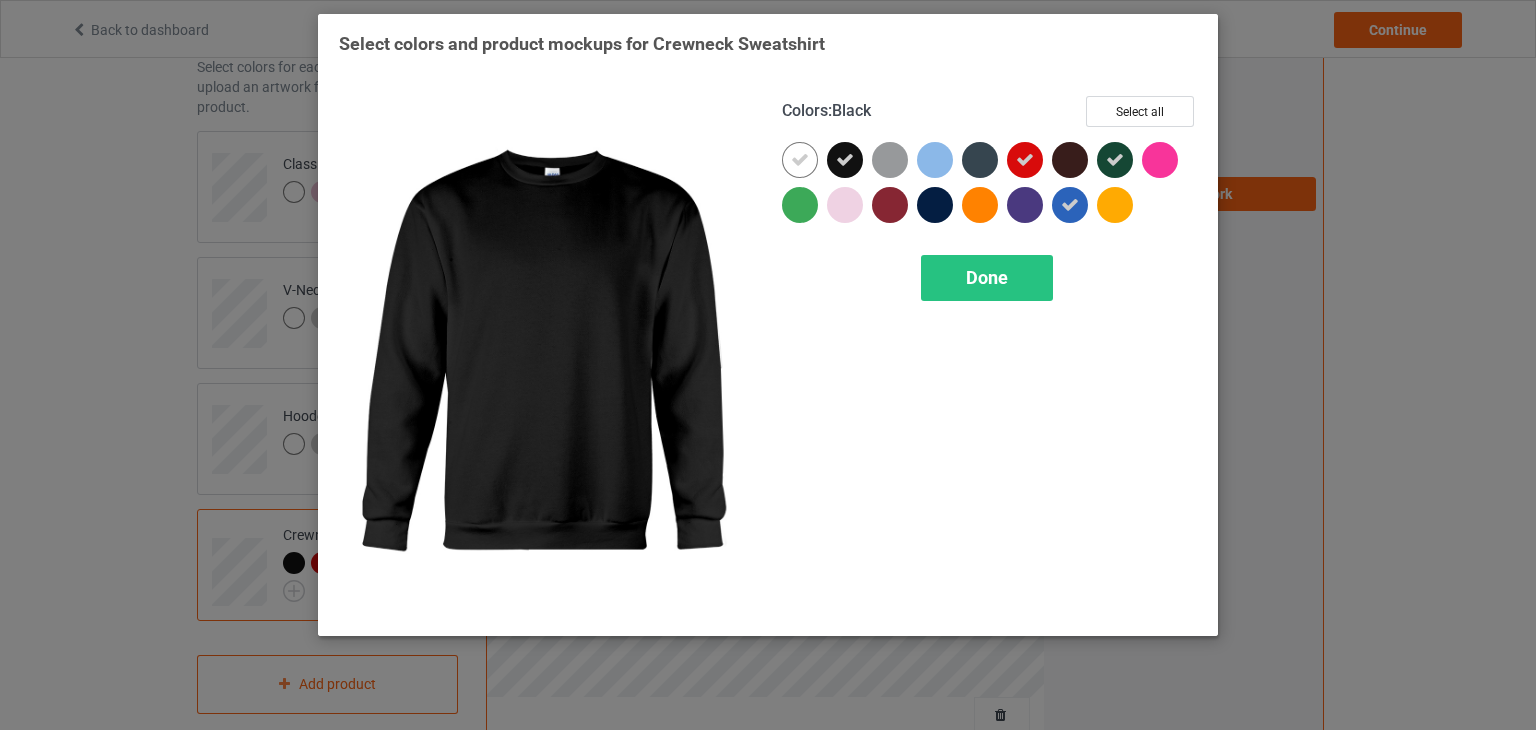 click at bounding box center (845, 160) 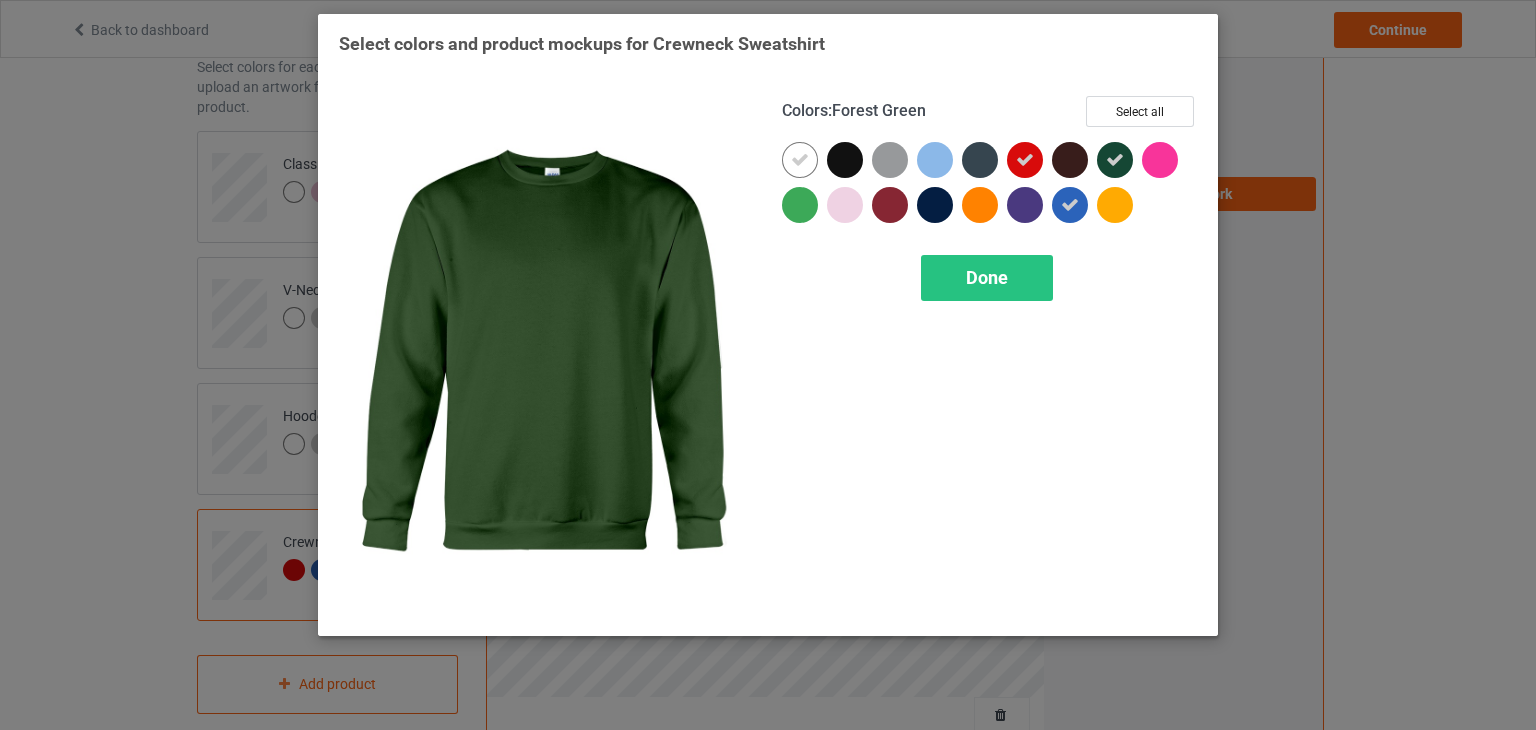 click at bounding box center [1115, 160] 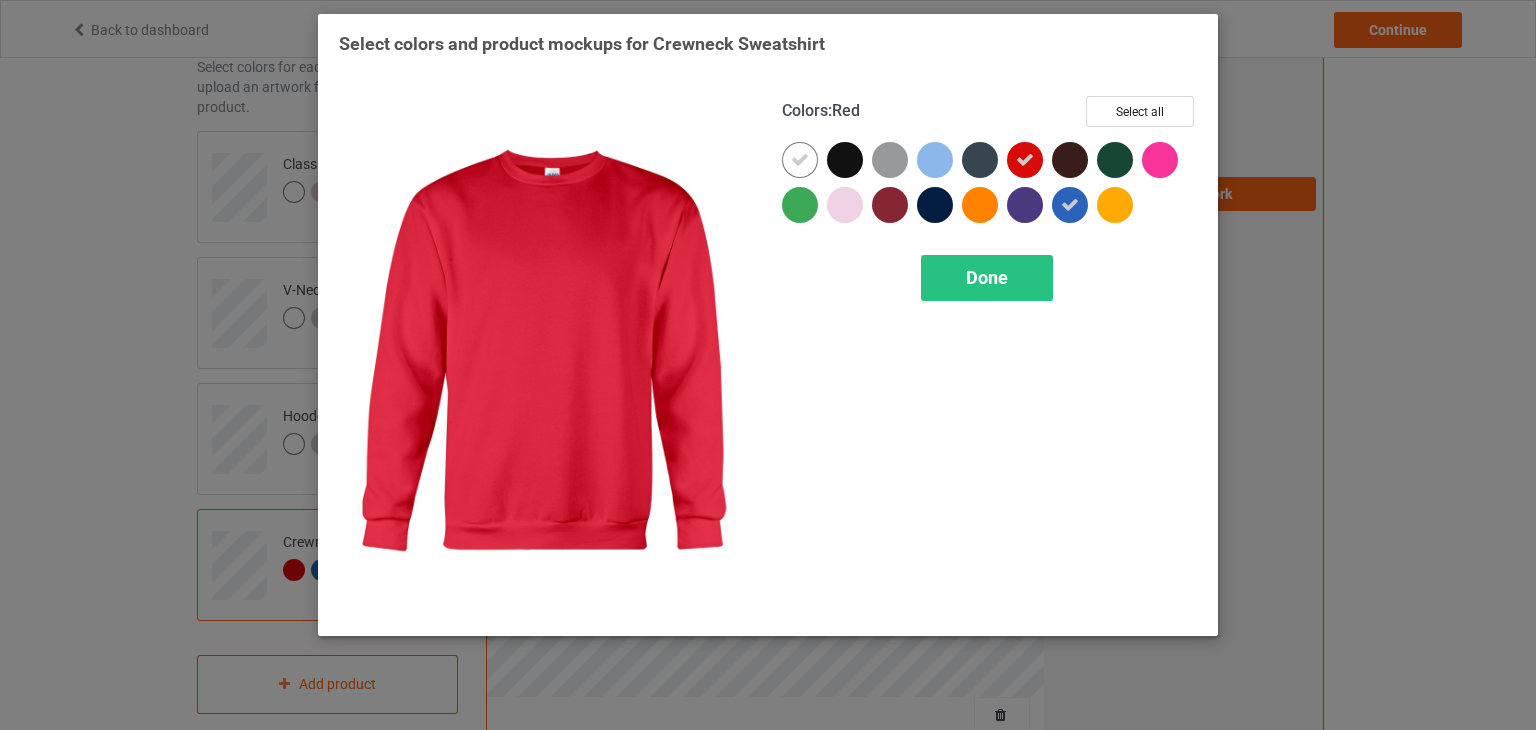 click at bounding box center (1025, 160) 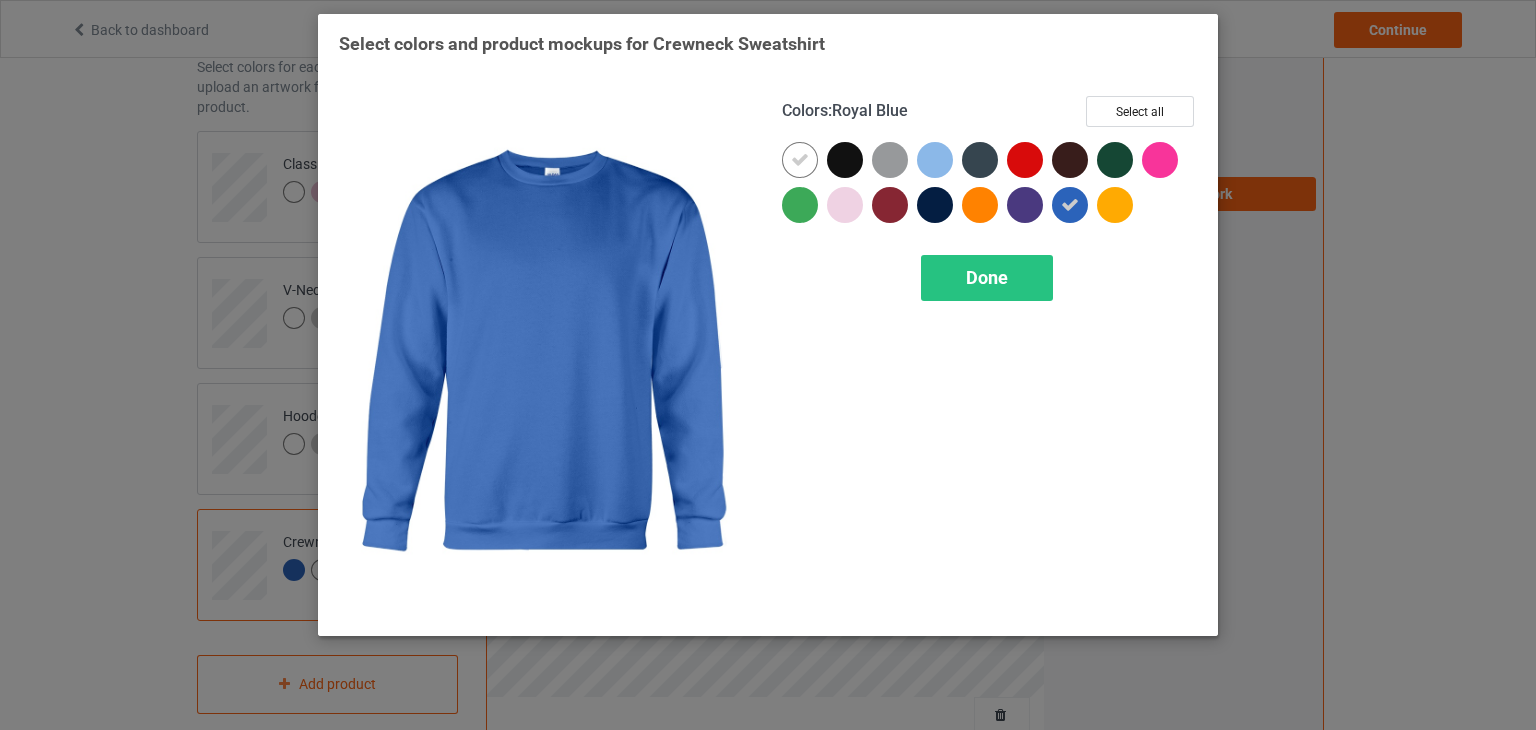 click at bounding box center [1070, 205] 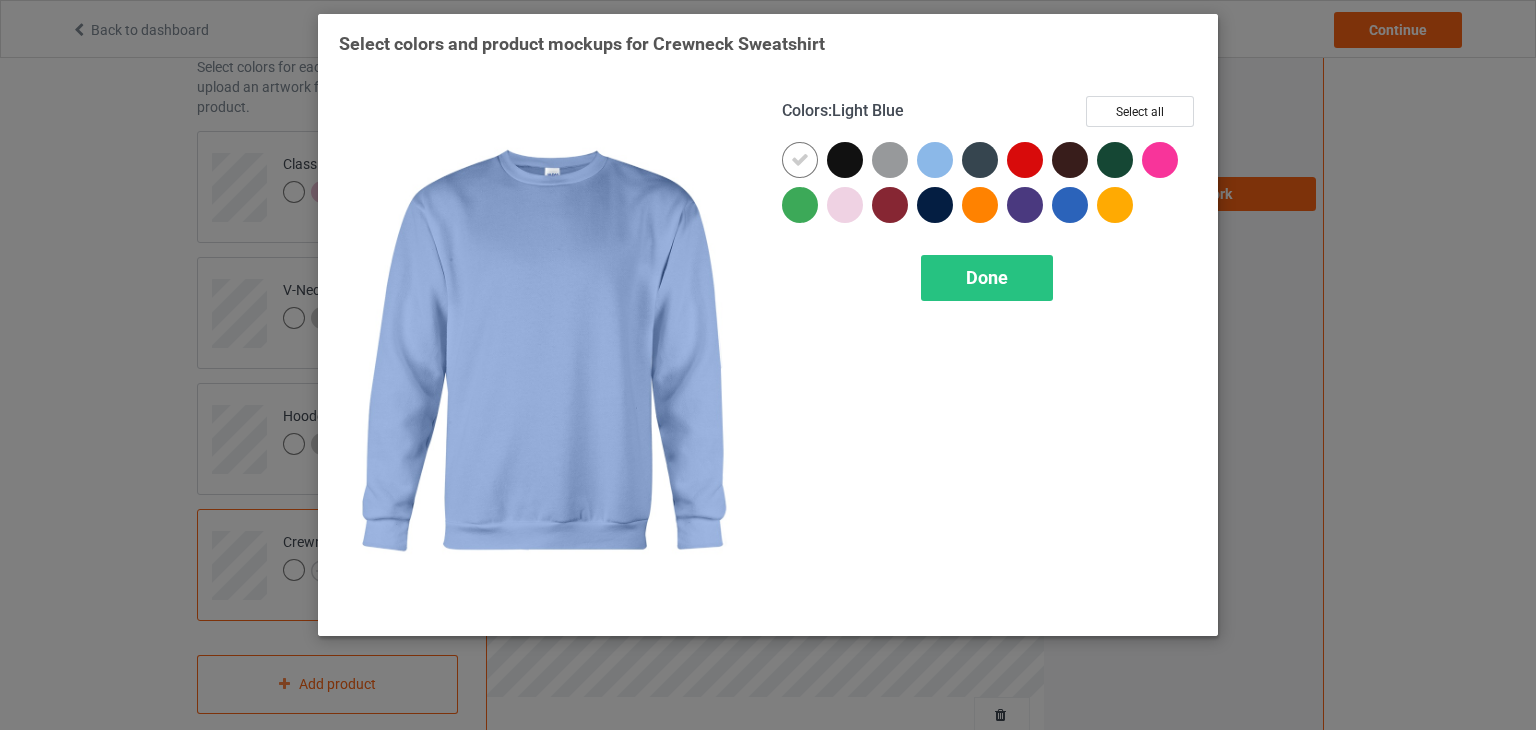 click at bounding box center (935, 160) 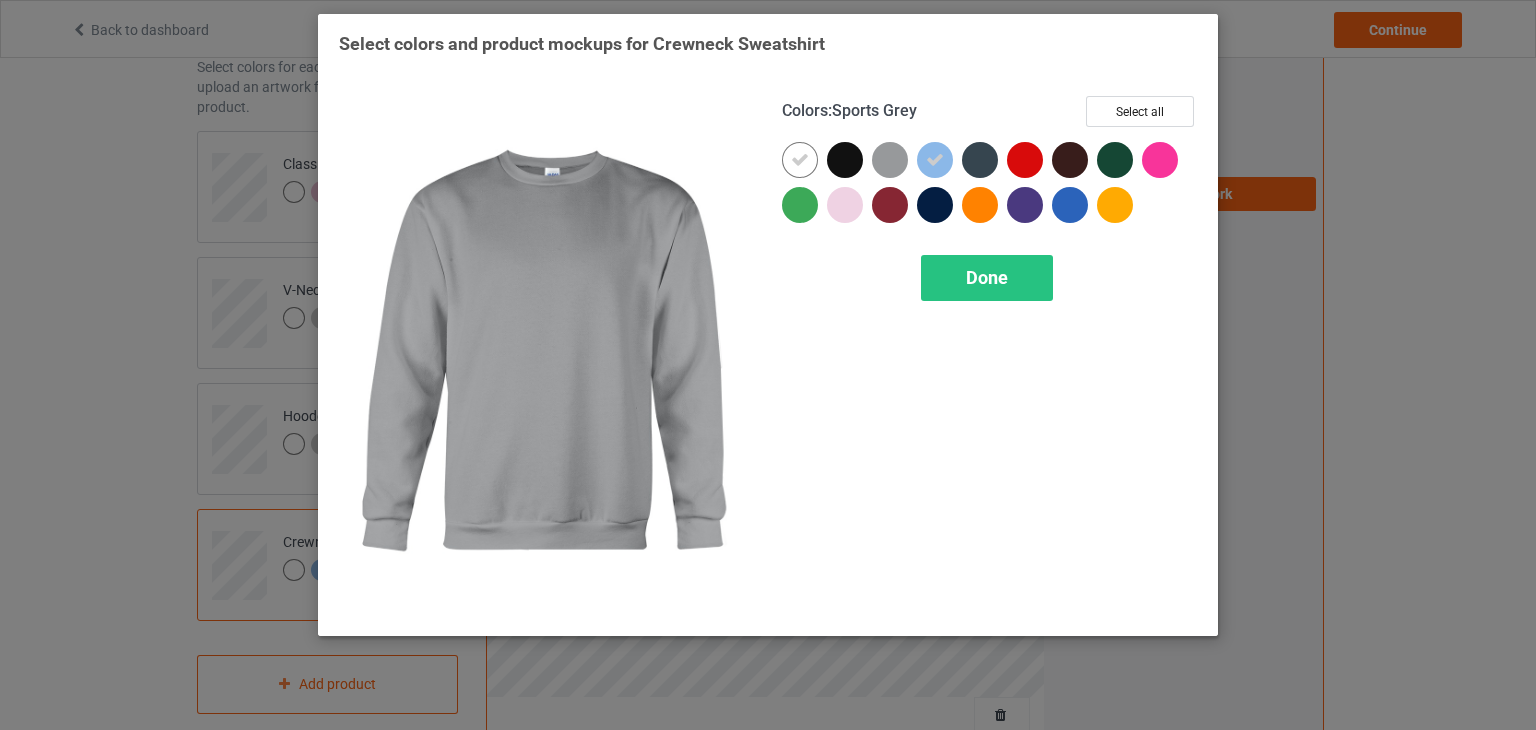 click at bounding box center (890, 160) 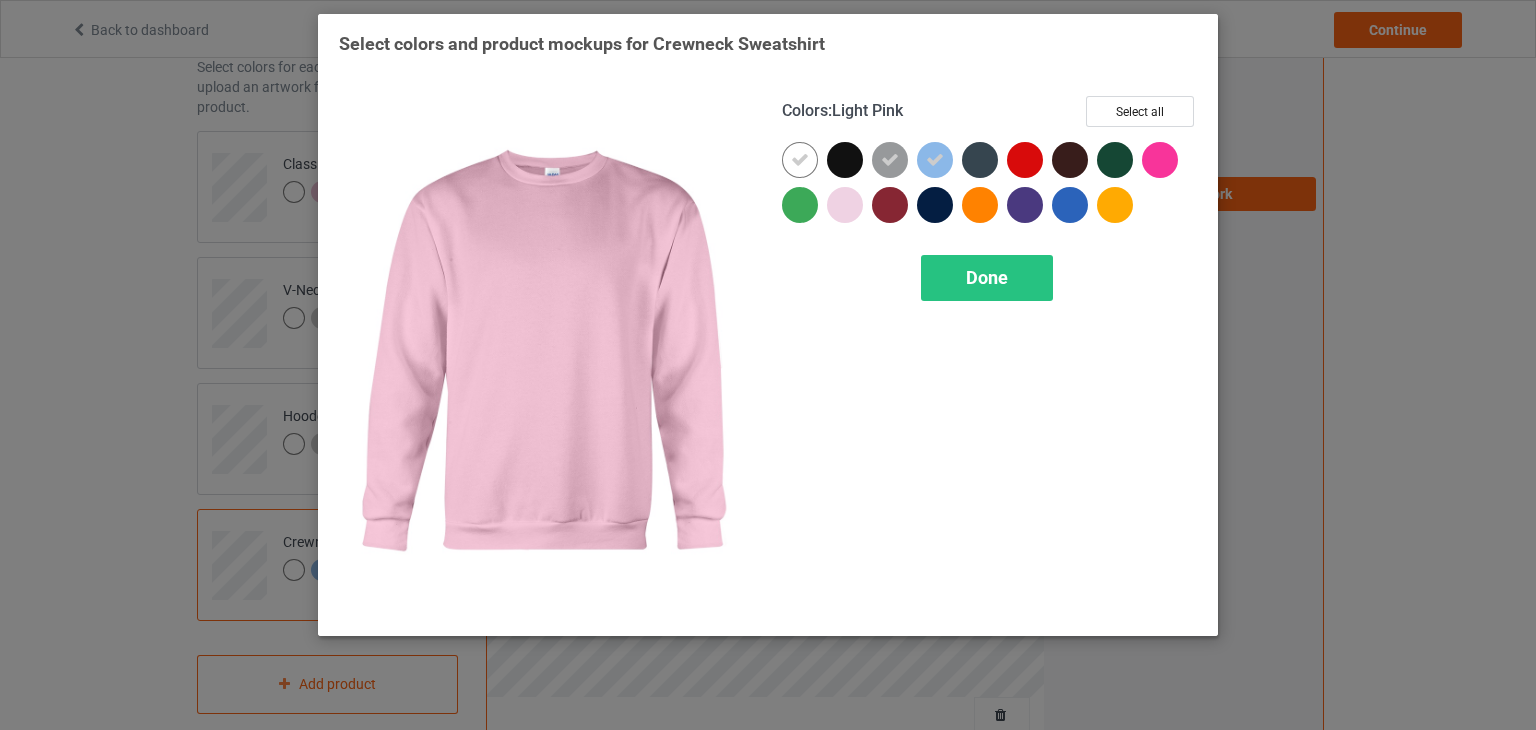 click at bounding box center (845, 205) 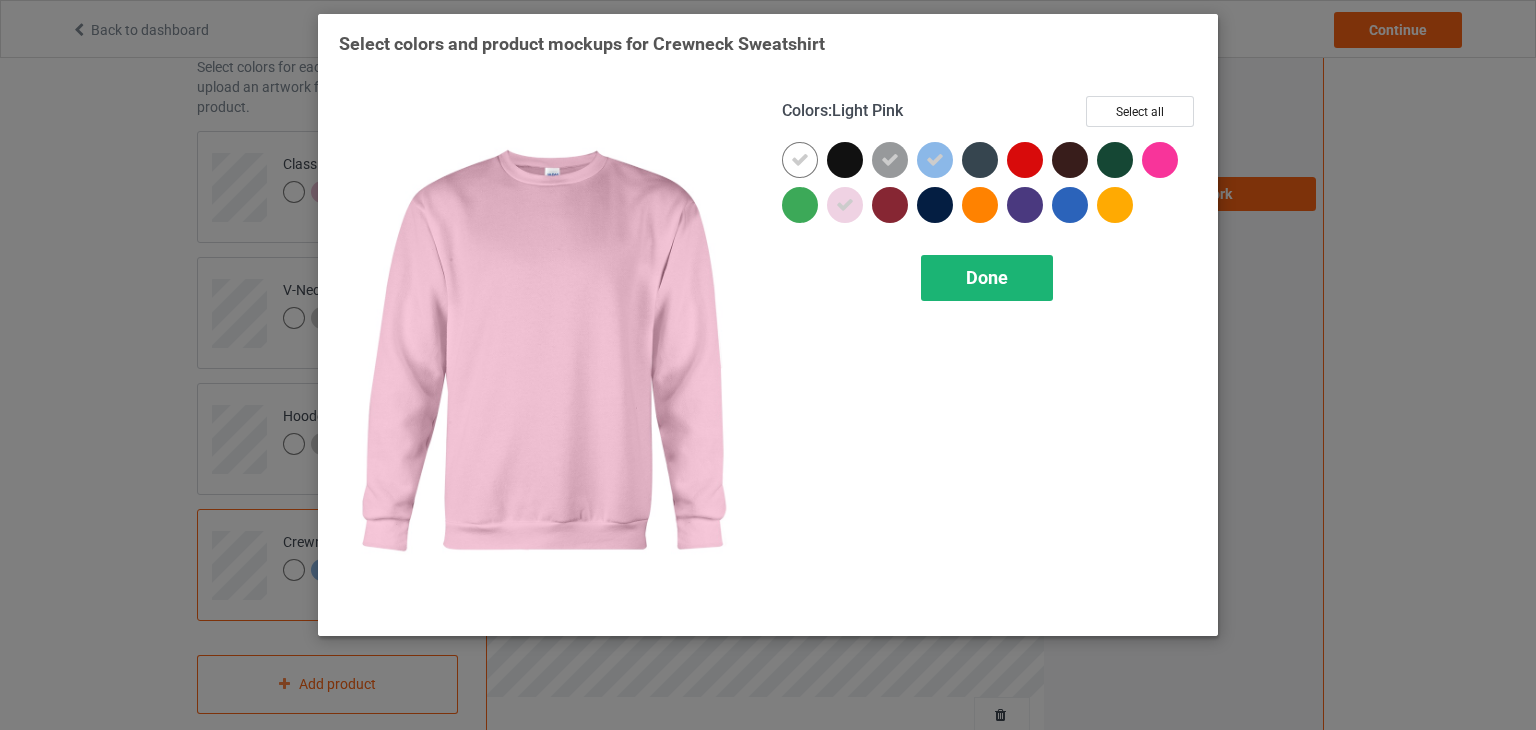 click on "Done" at bounding box center [987, 277] 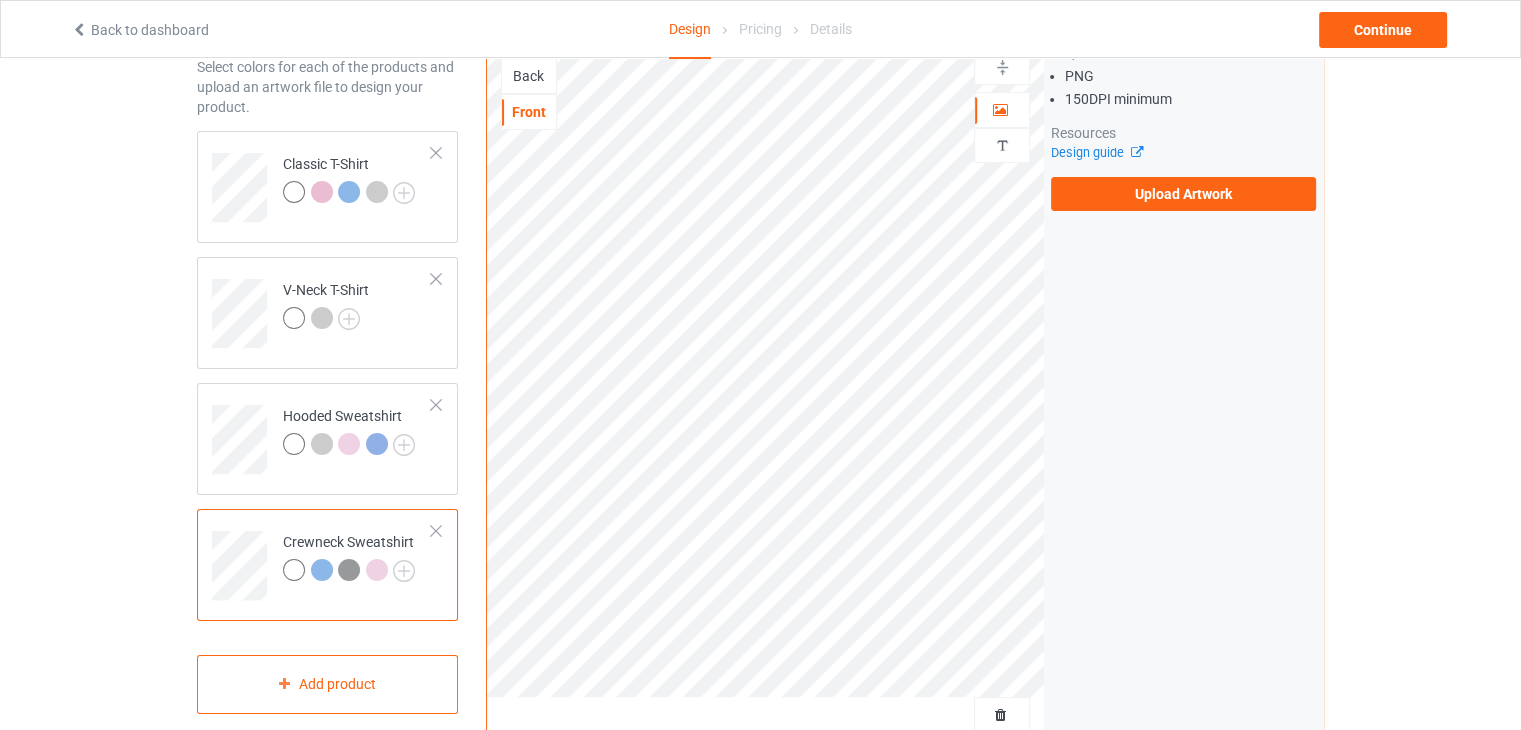 scroll, scrollTop: 0, scrollLeft: 0, axis: both 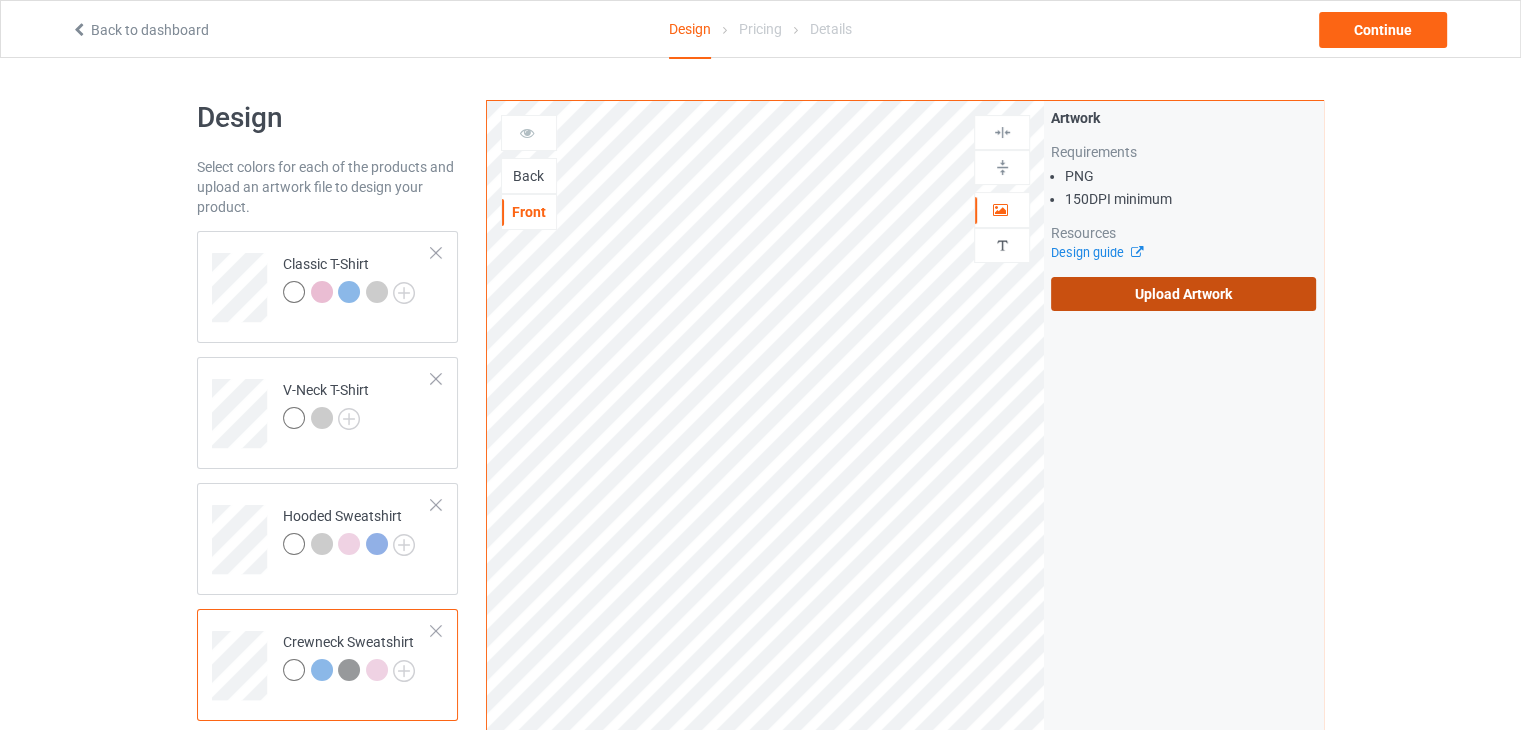click on "Upload Artwork" at bounding box center [1183, 294] 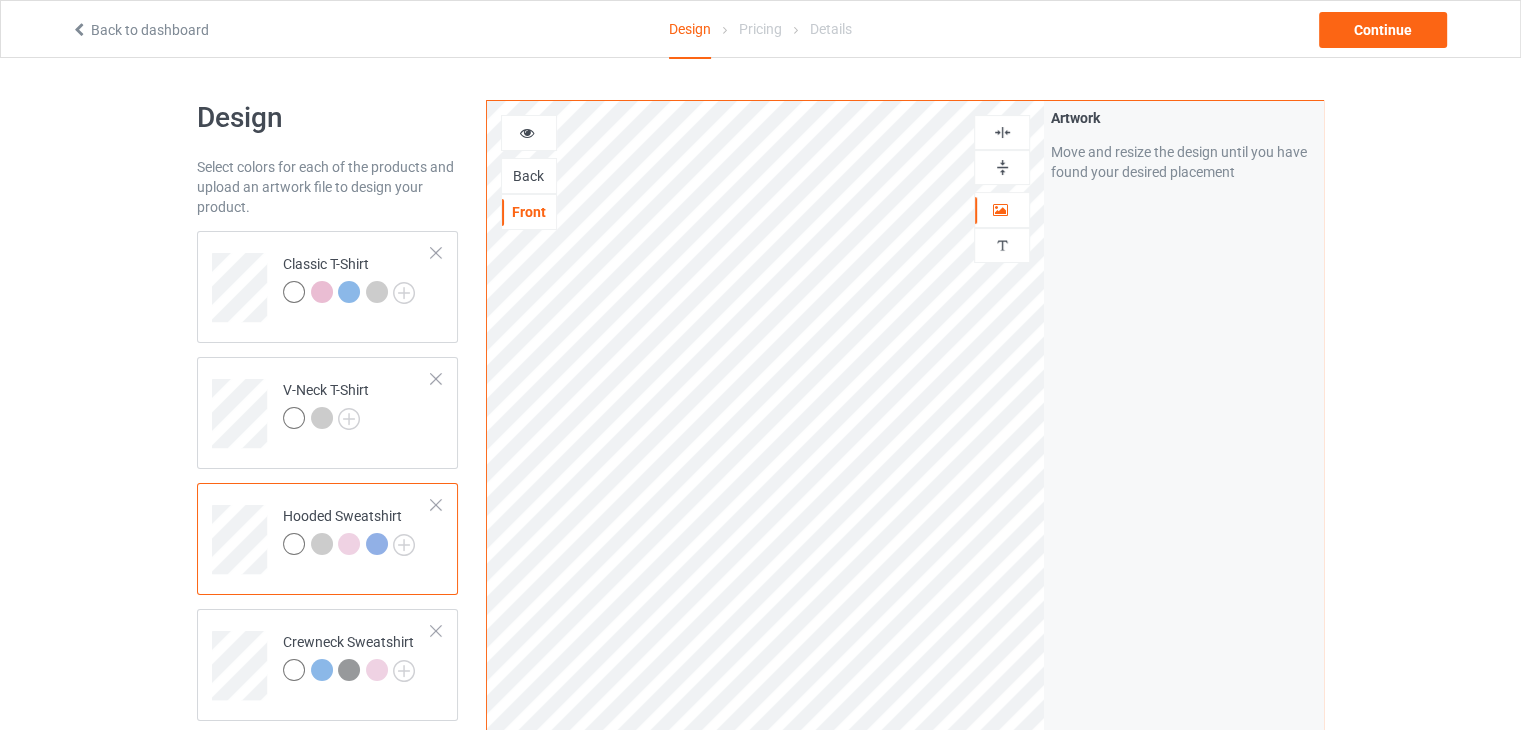 scroll, scrollTop: 400, scrollLeft: 0, axis: vertical 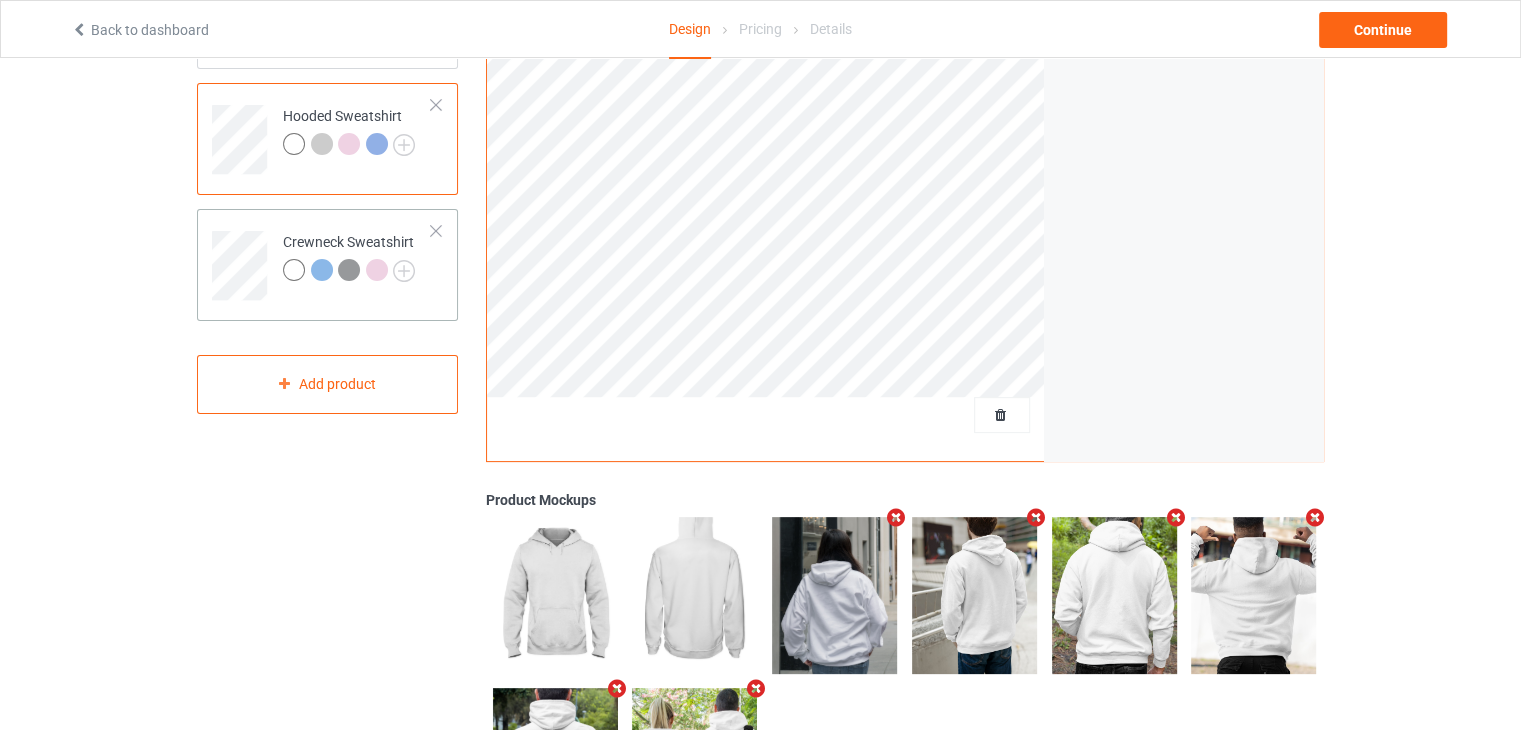 click on "Crewneck Sweatshirt" at bounding box center [349, 256] 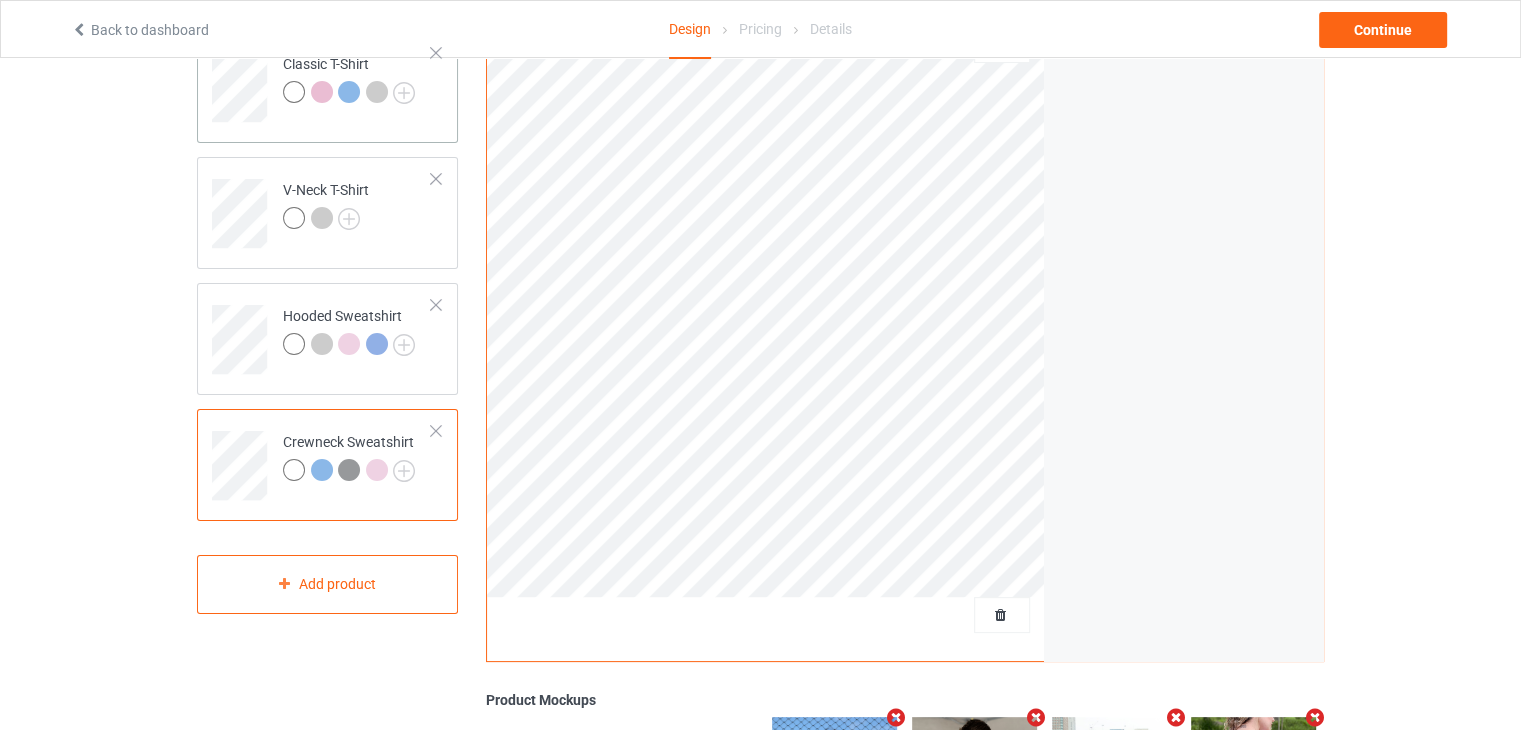 scroll, scrollTop: 0, scrollLeft: 0, axis: both 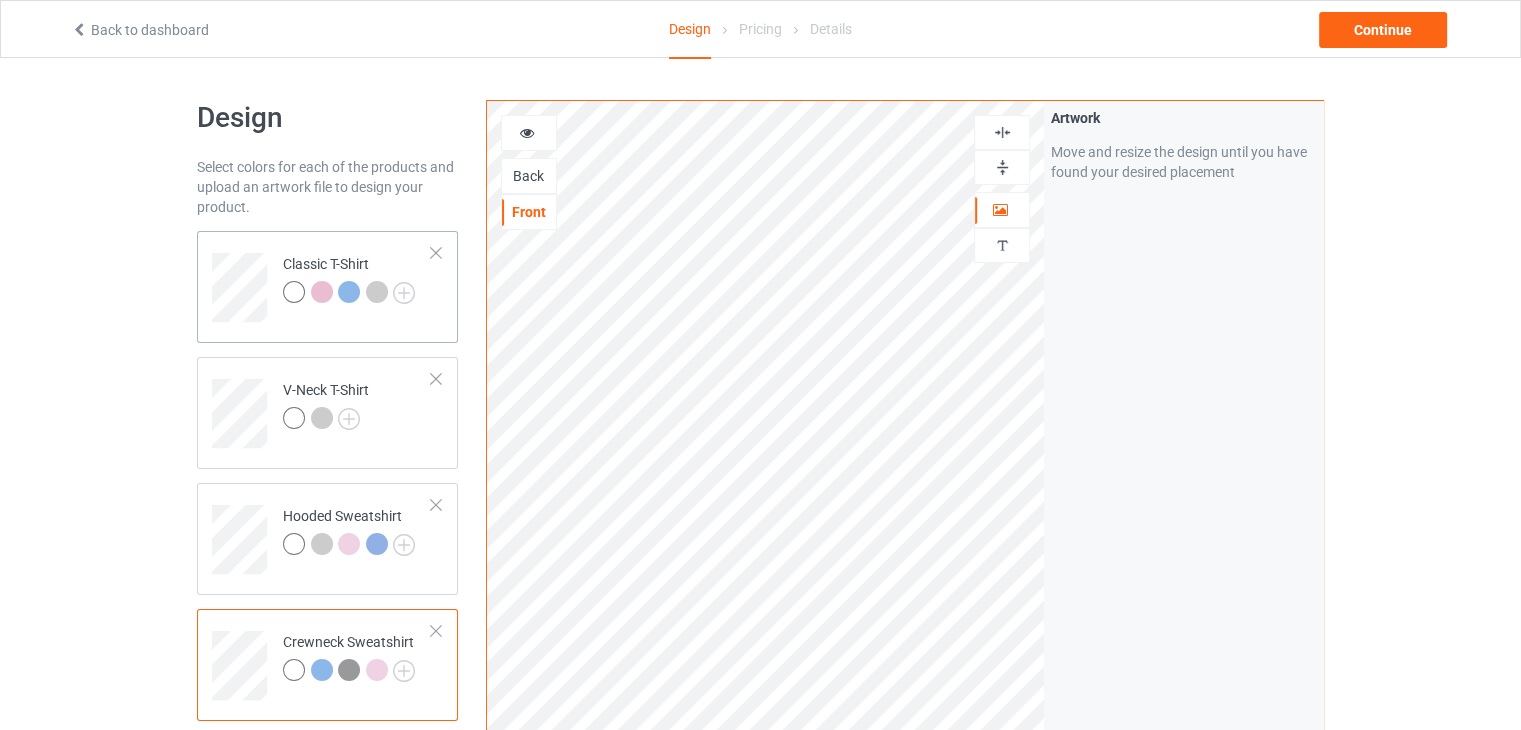 click on "Classic T-Shirt" at bounding box center (349, 278) 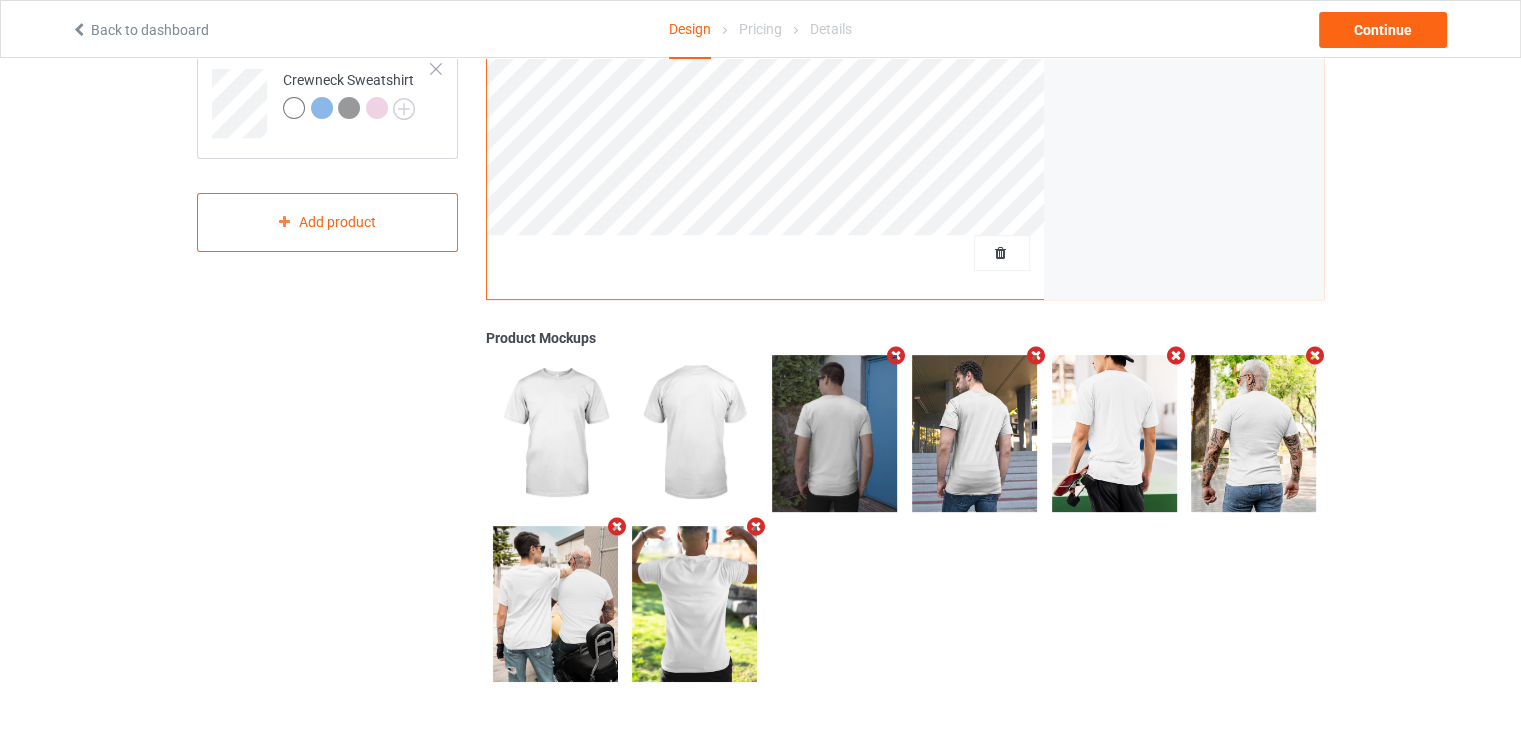 scroll, scrollTop: 462, scrollLeft: 0, axis: vertical 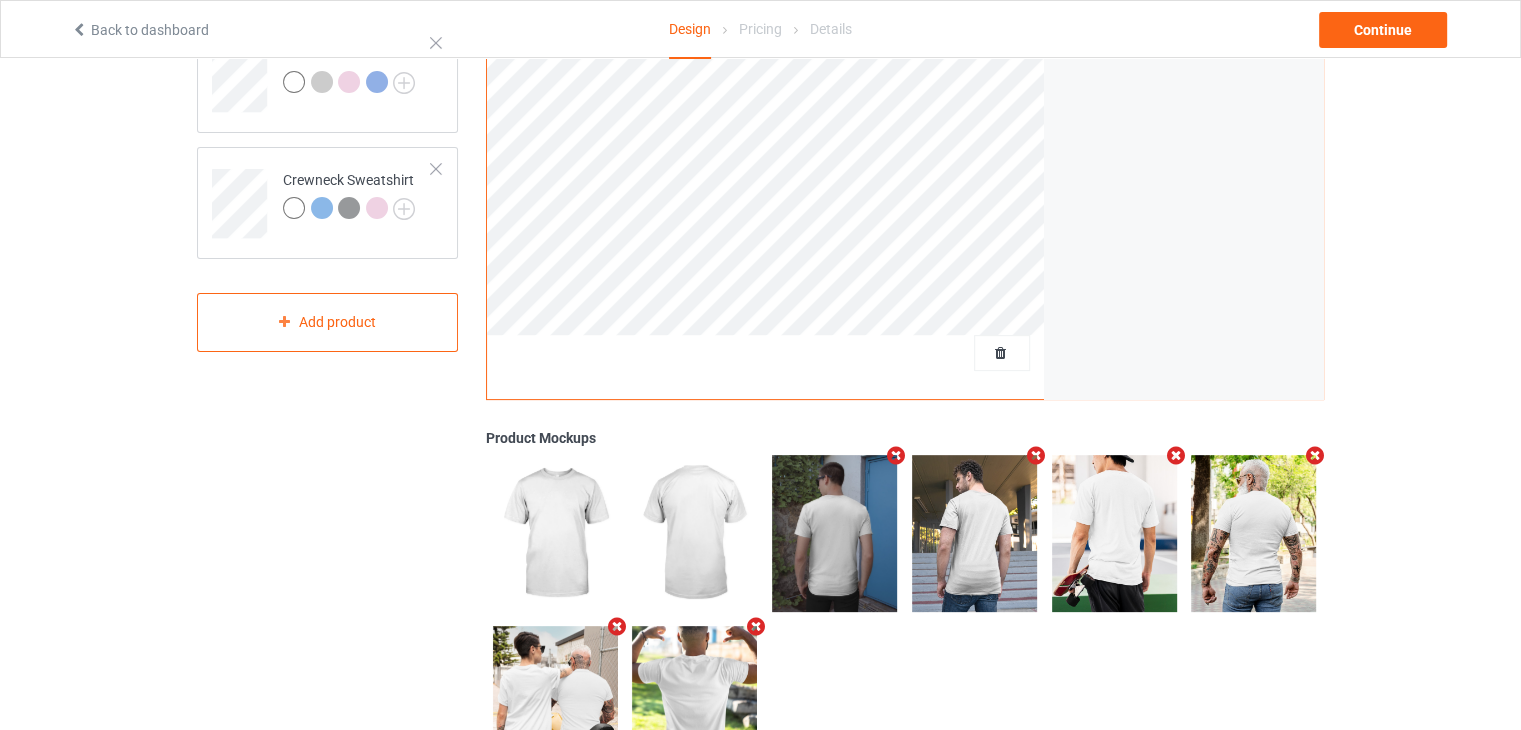 click at bounding box center (1315, 455) 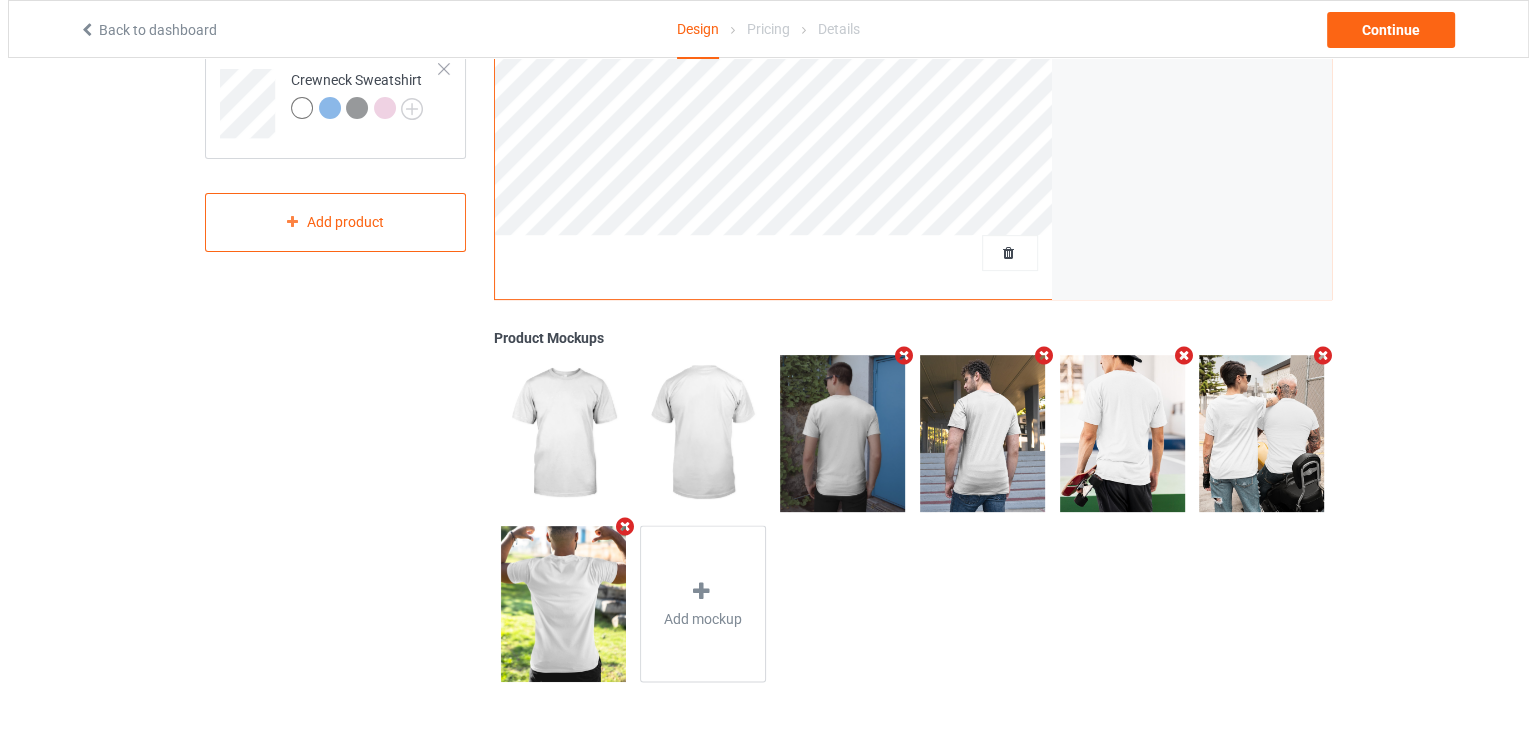 scroll, scrollTop: 563, scrollLeft: 0, axis: vertical 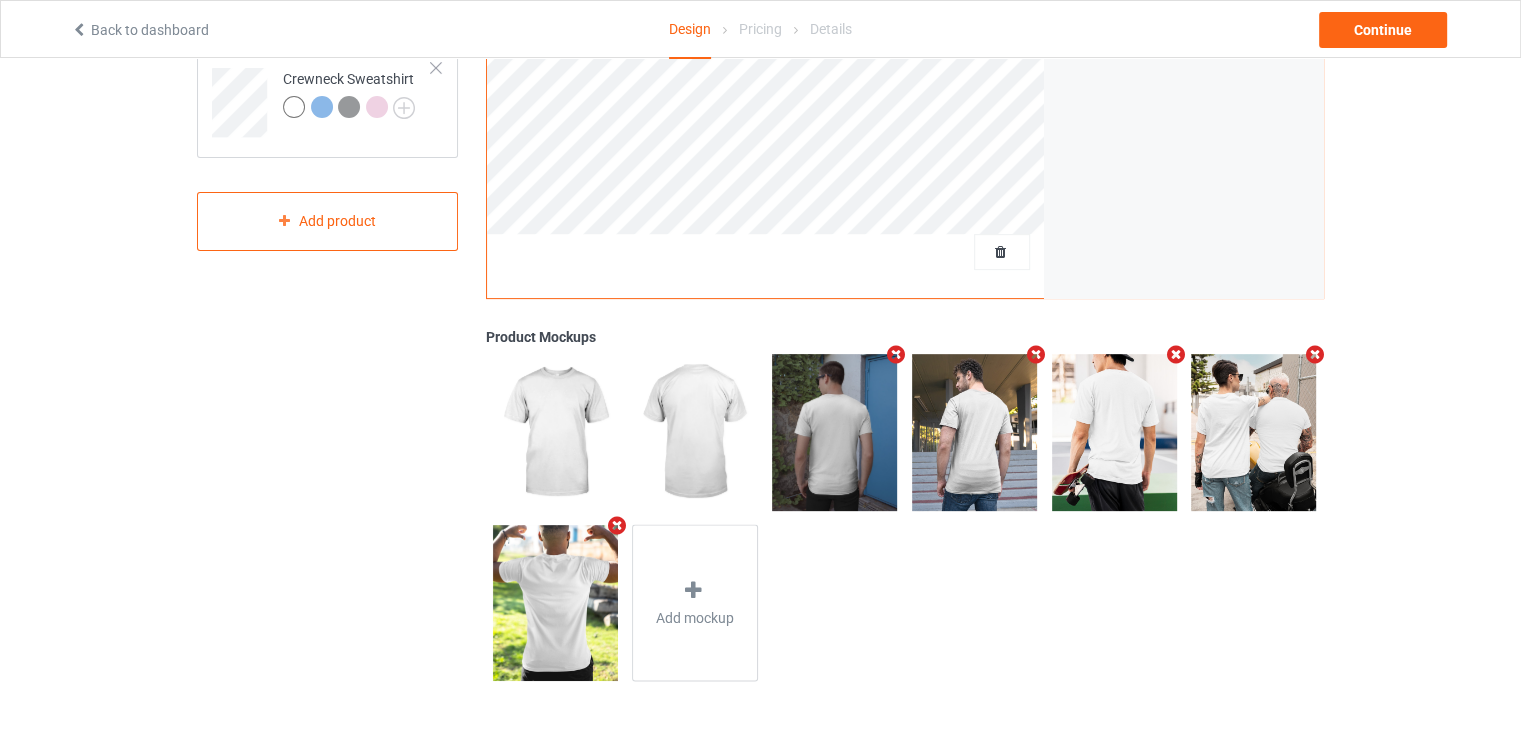 click at bounding box center [1315, 354] 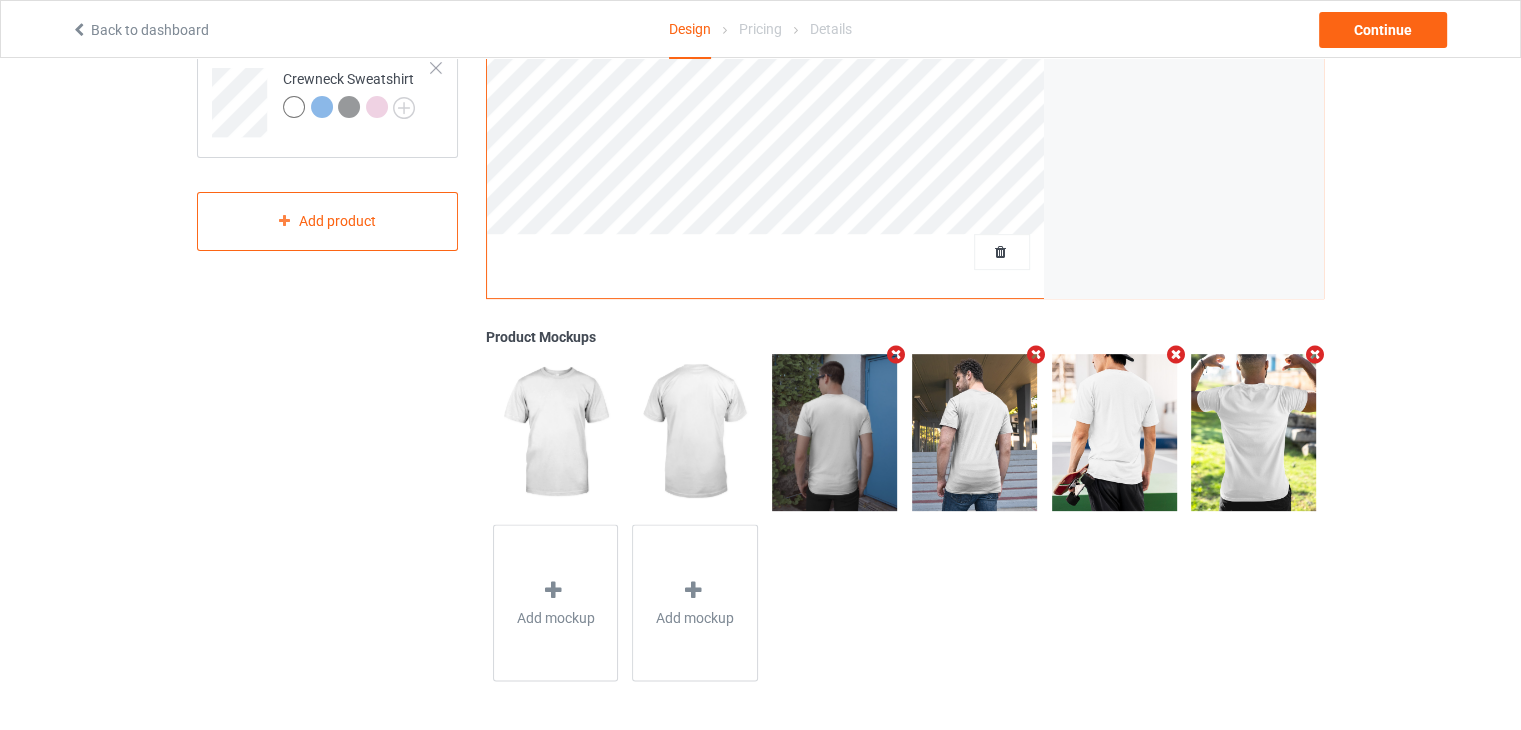 click at bounding box center [896, 354] 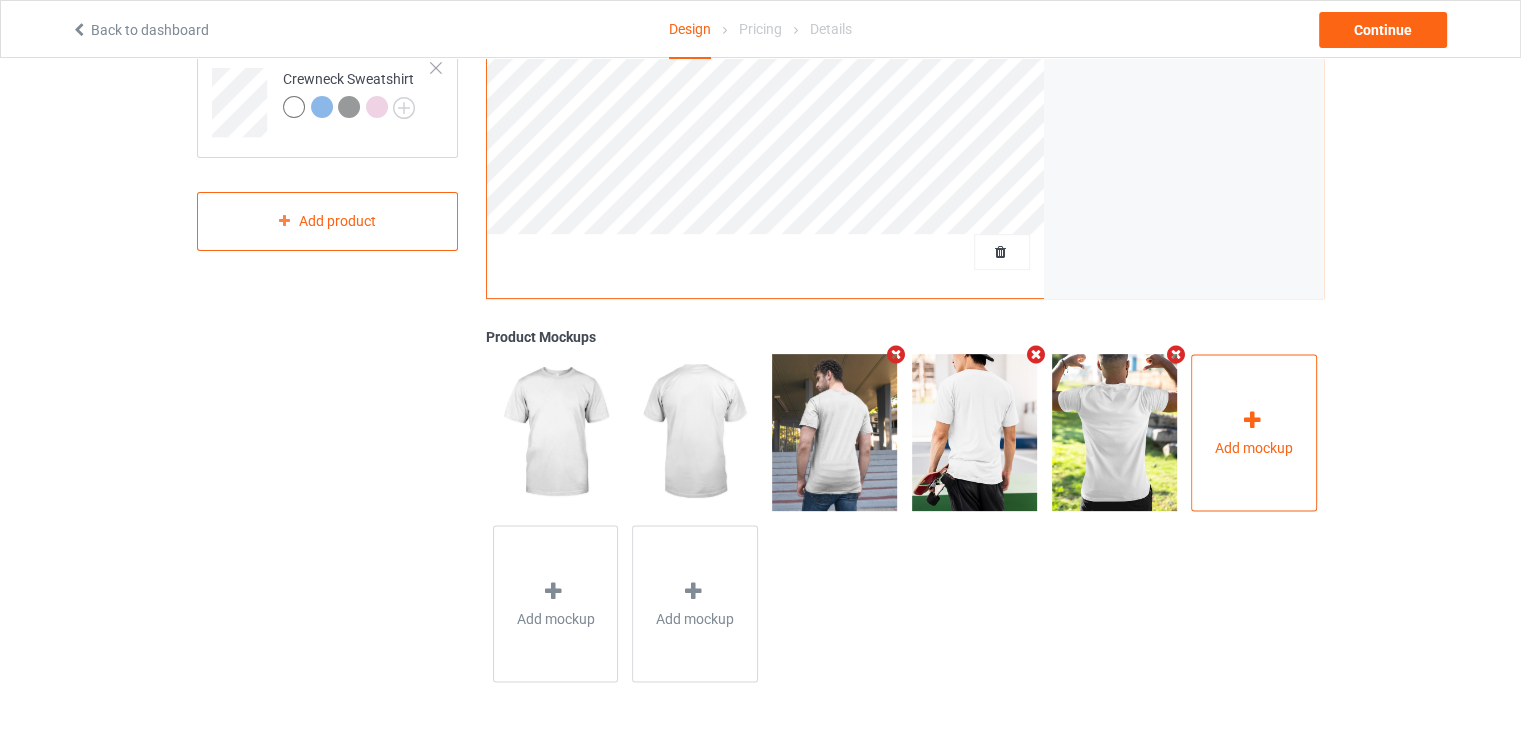 click on "Add mockup" at bounding box center (1254, 432) 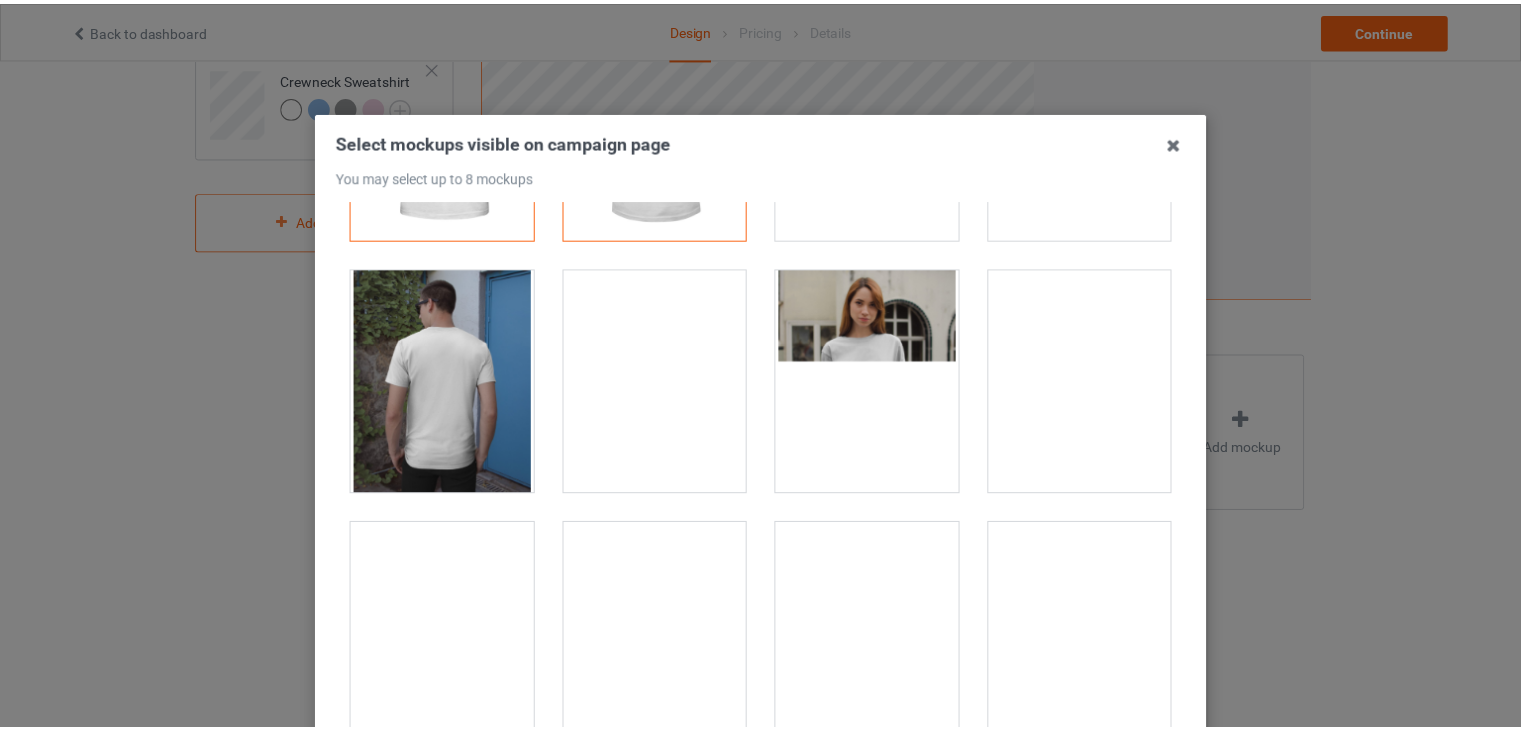 scroll, scrollTop: 0, scrollLeft: 0, axis: both 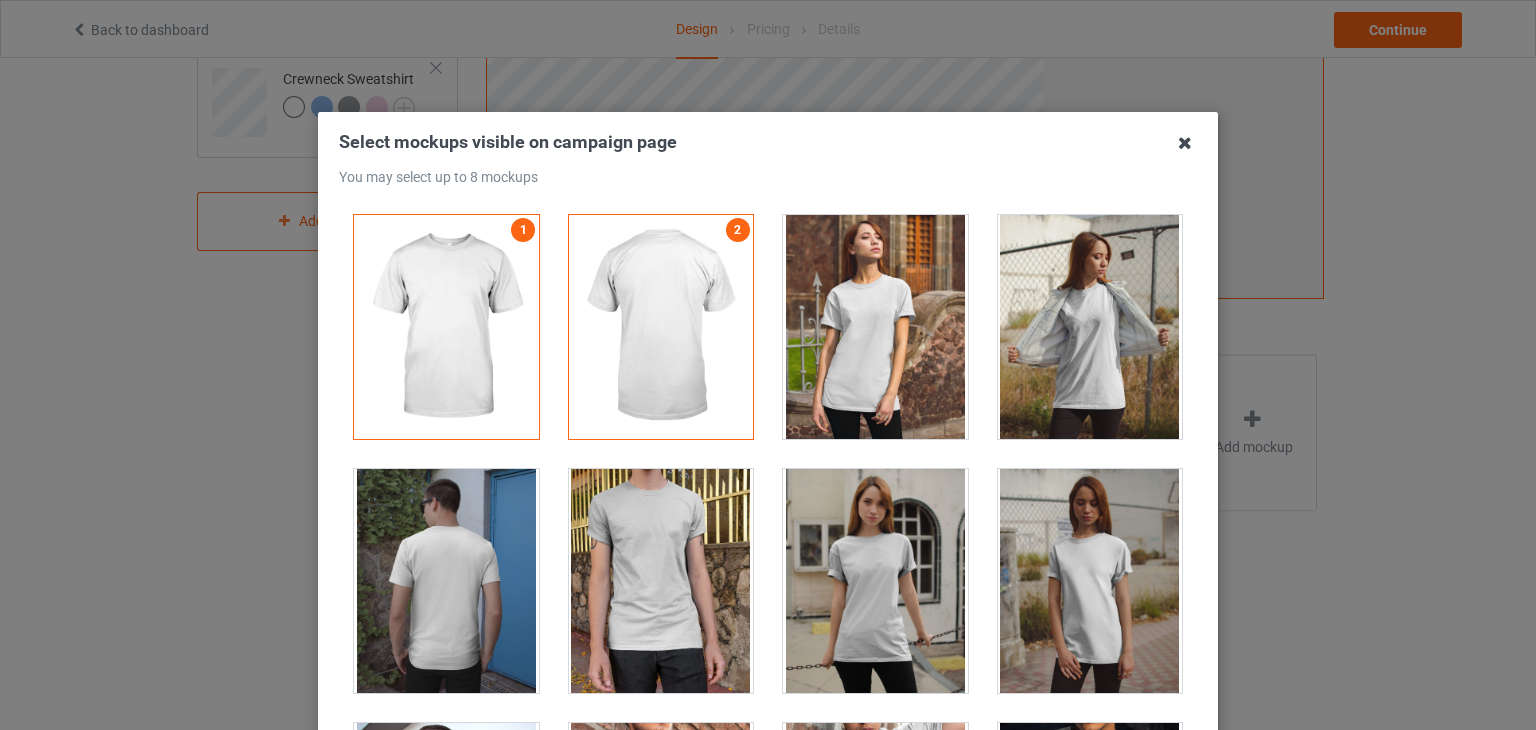 click at bounding box center (1185, 143) 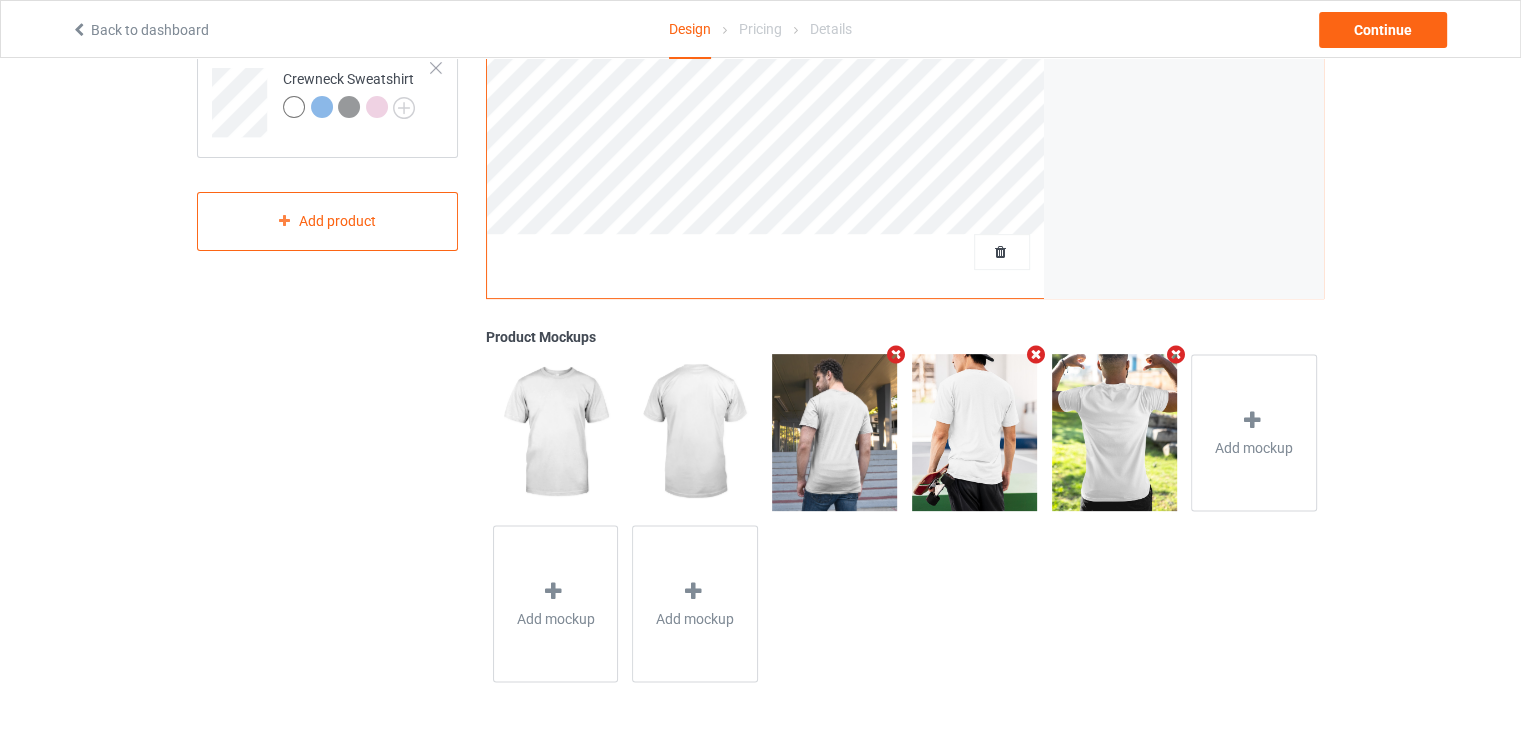 click at bounding box center (896, 354) 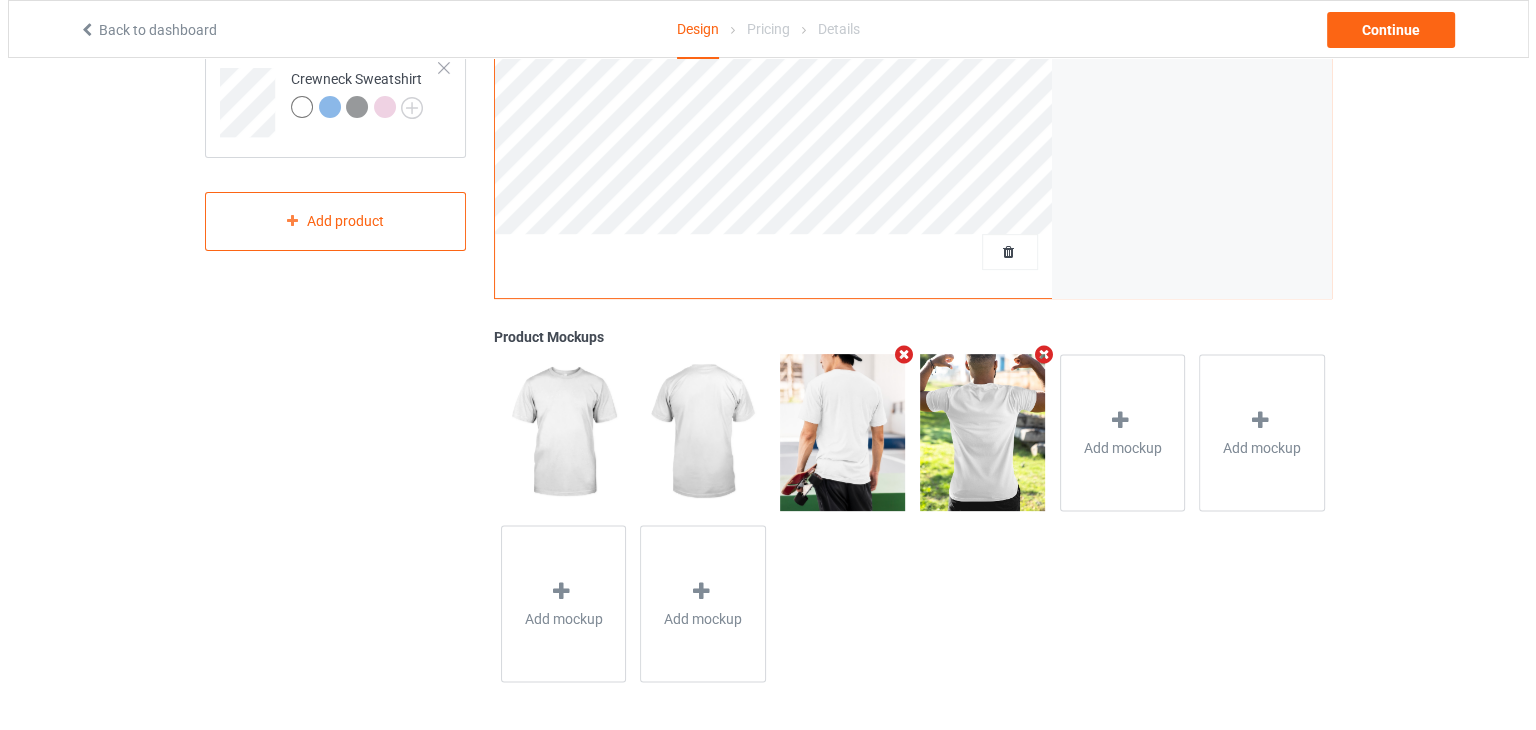 scroll, scrollTop: 564, scrollLeft: 0, axis: vertical 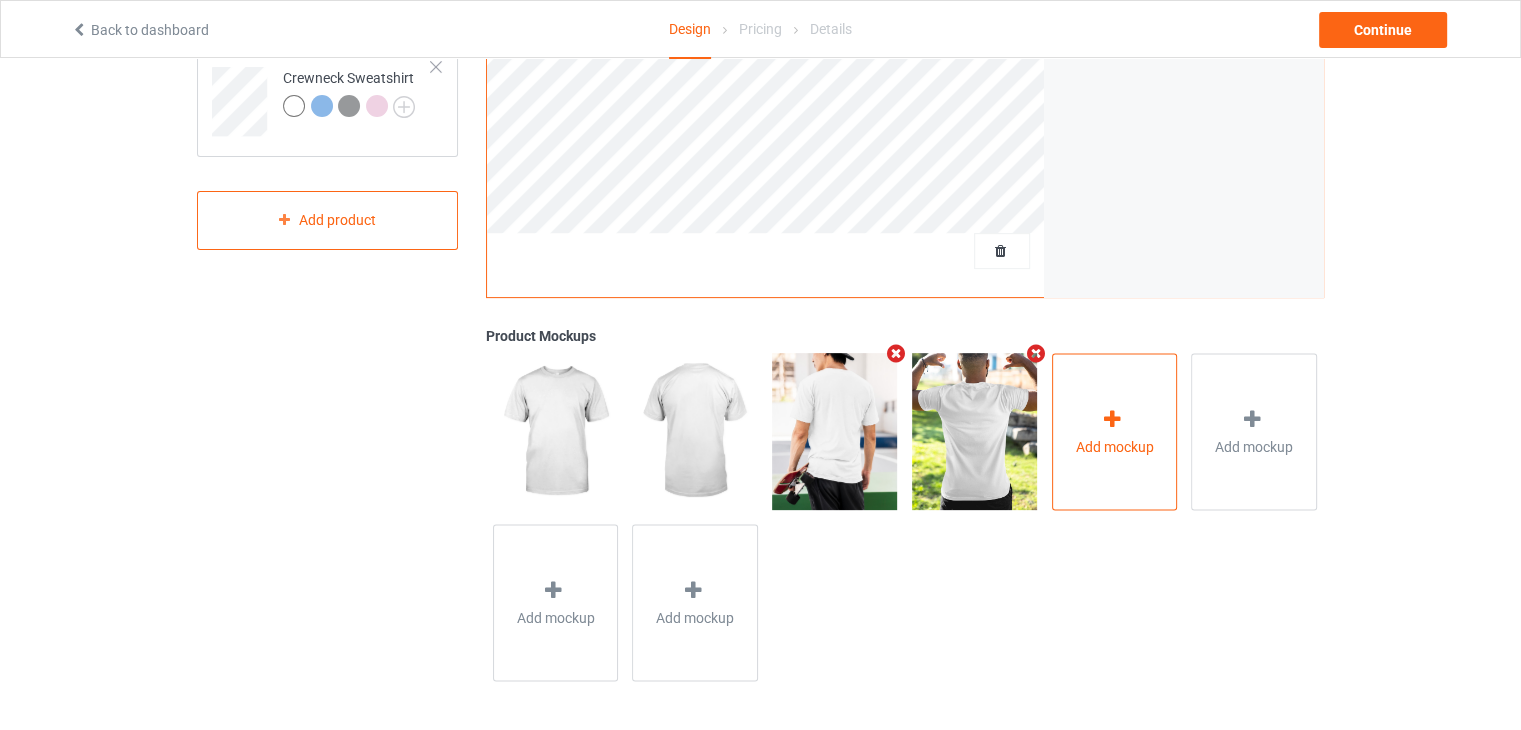 click at bounding box center [1114, 421] 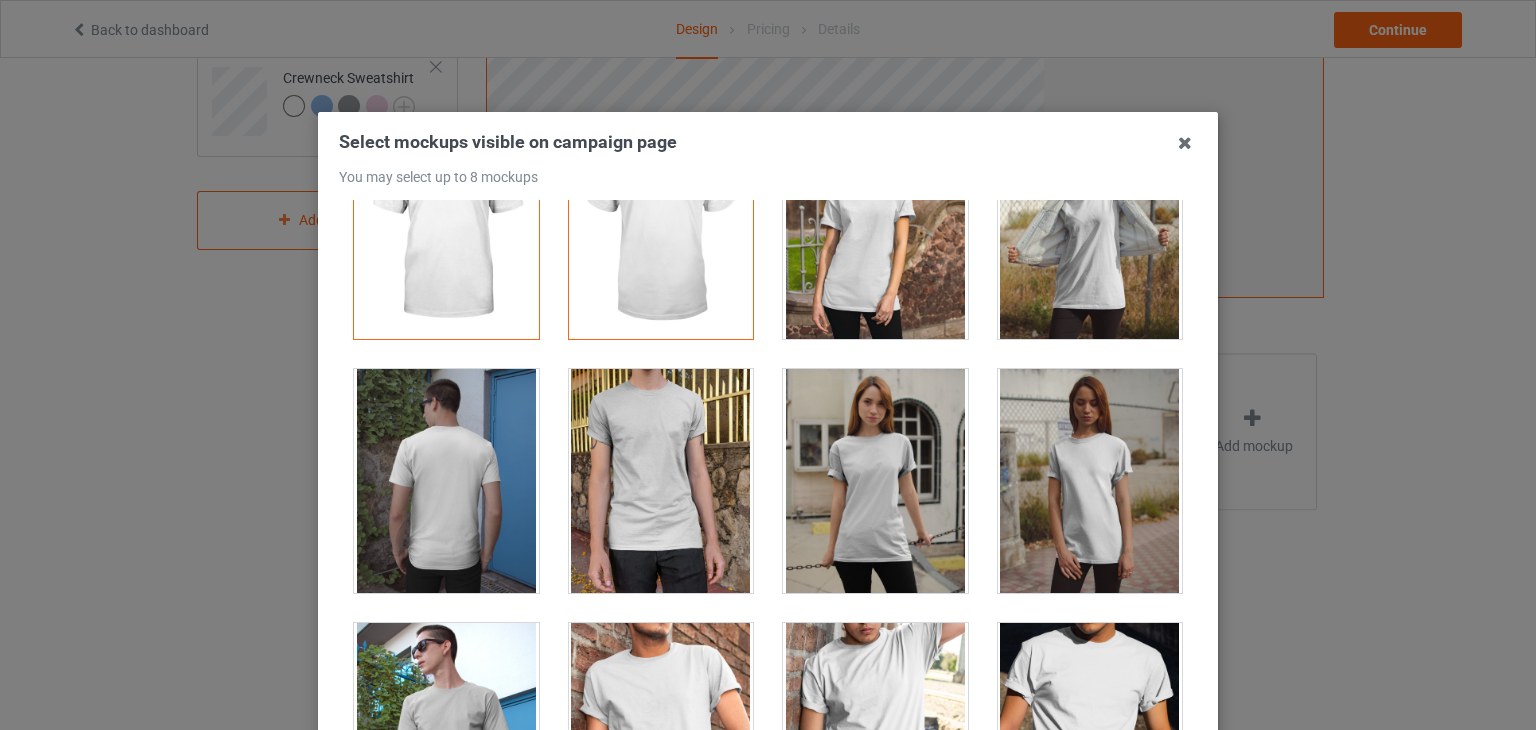 scroll, scrollTop: 0, scrollLeft: 0, axis: both 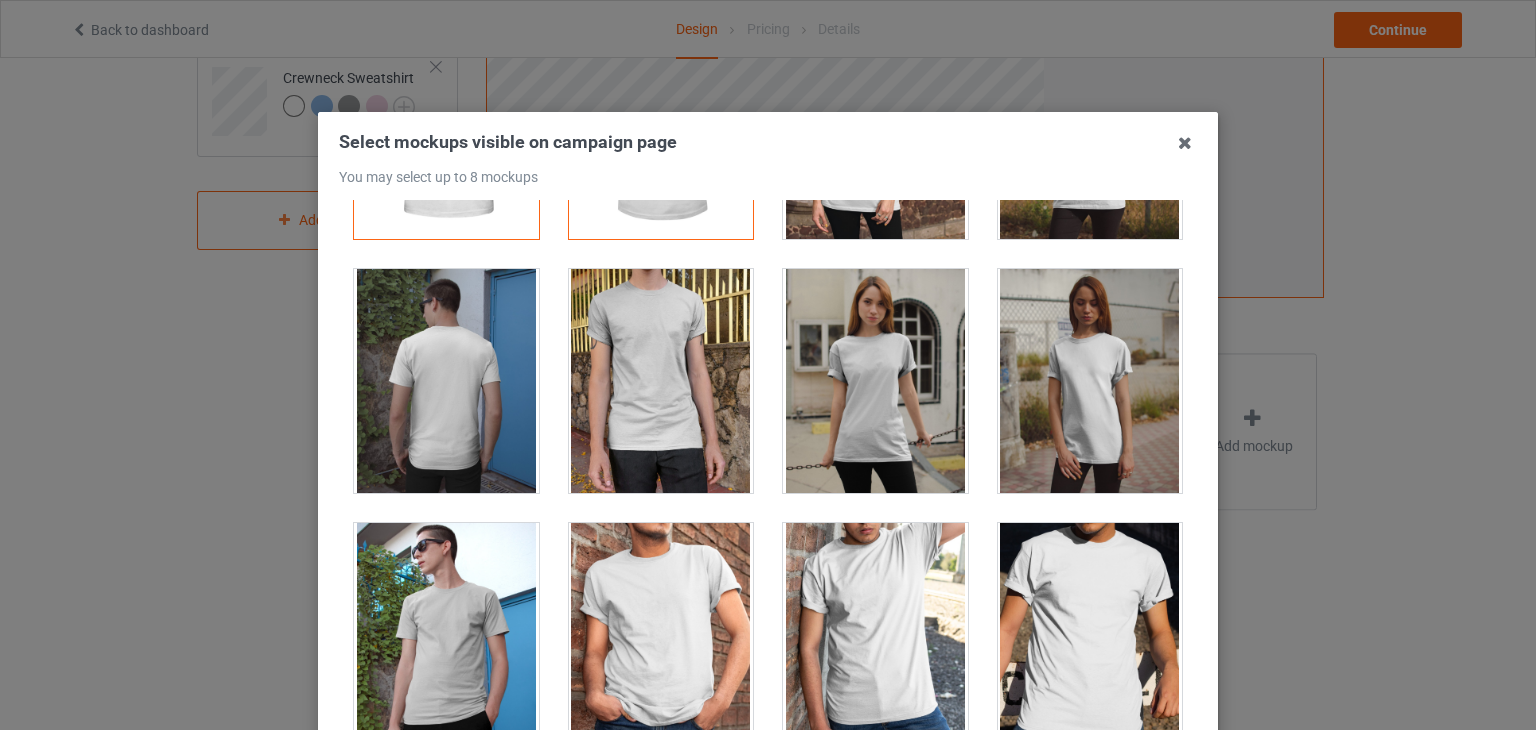 click at bounding box center [875, 381] 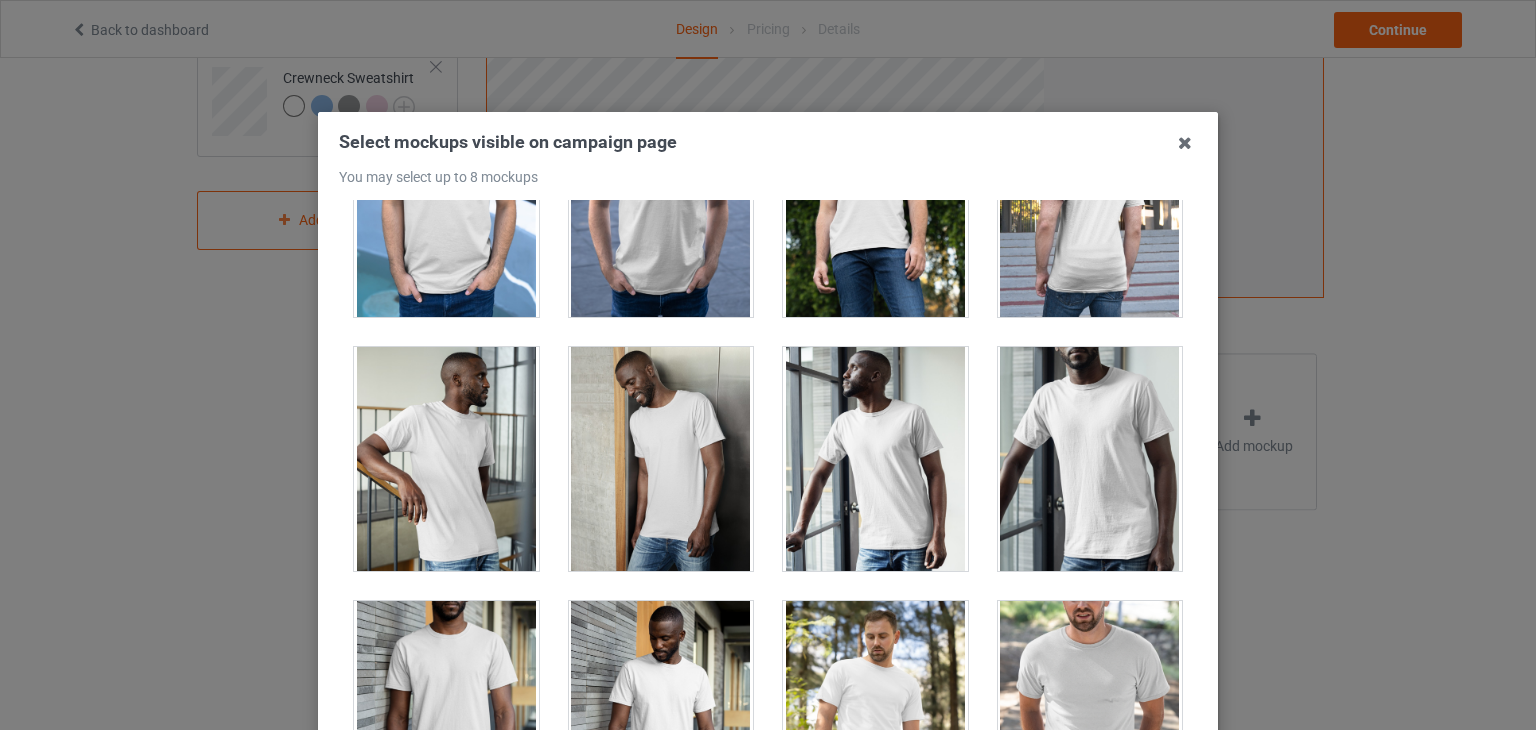 scroll, scrollTop: 2300, scrollLeft: 0, axis: vertical 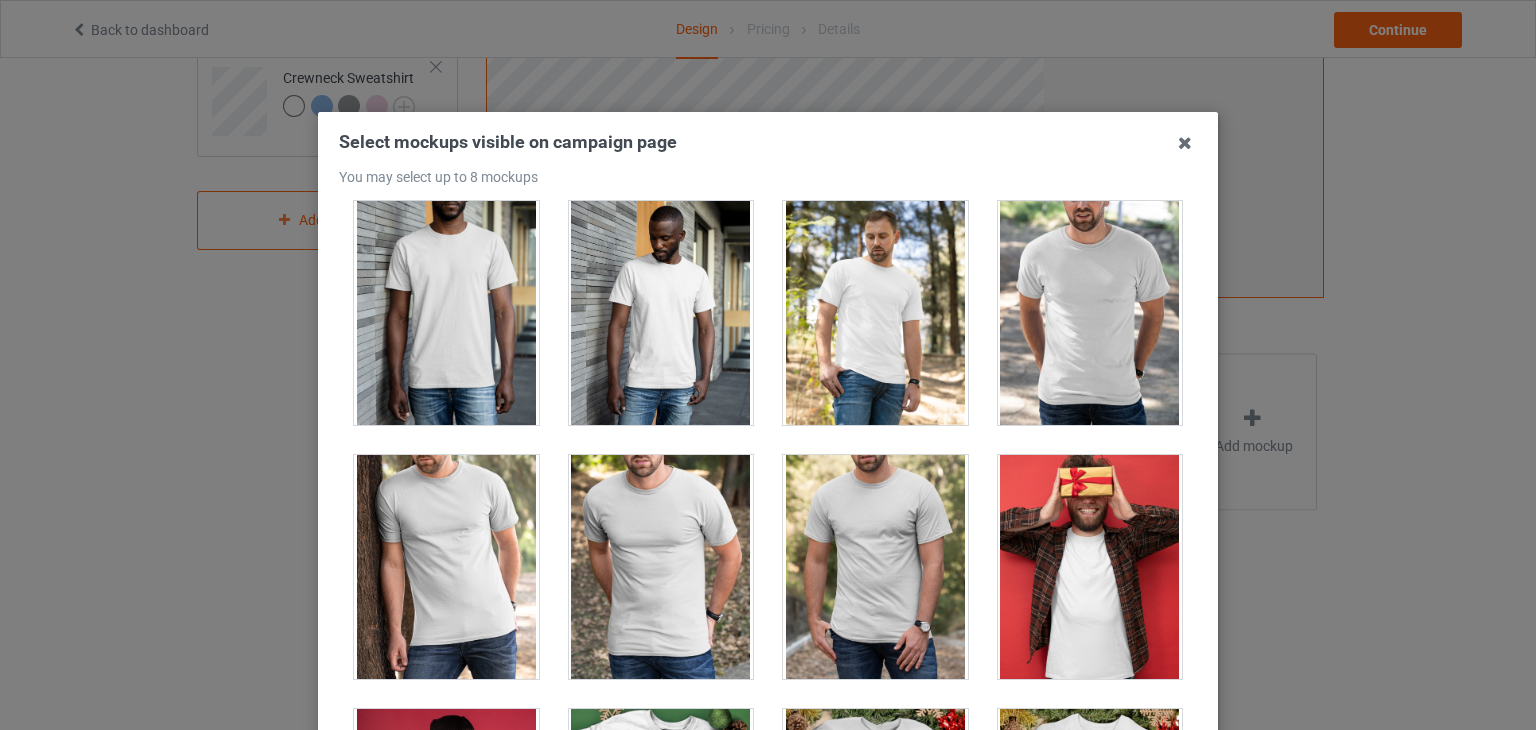 click at bounding box center (875, 313) 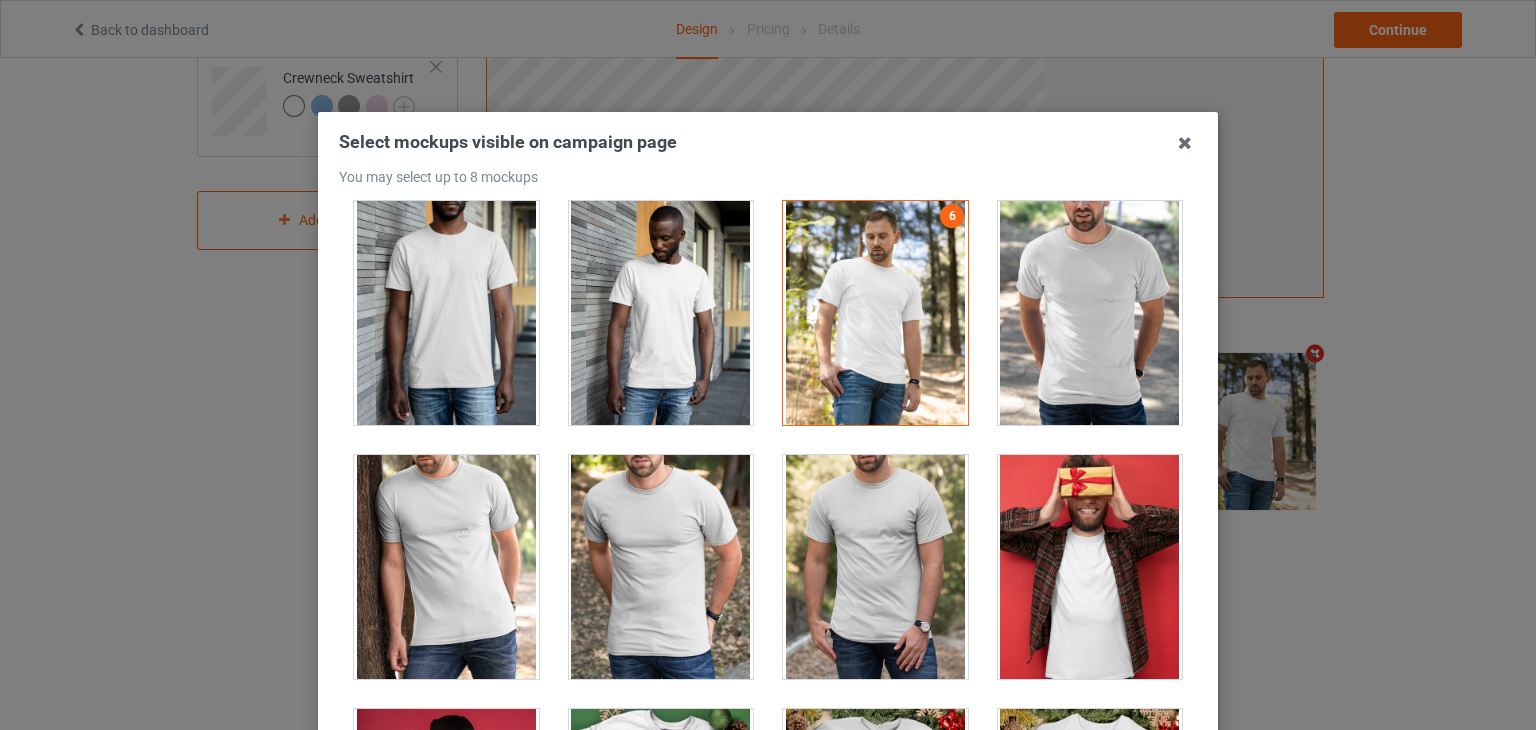 scroll, scrollTop: 563, scrollLeft: 0, axis: vertical 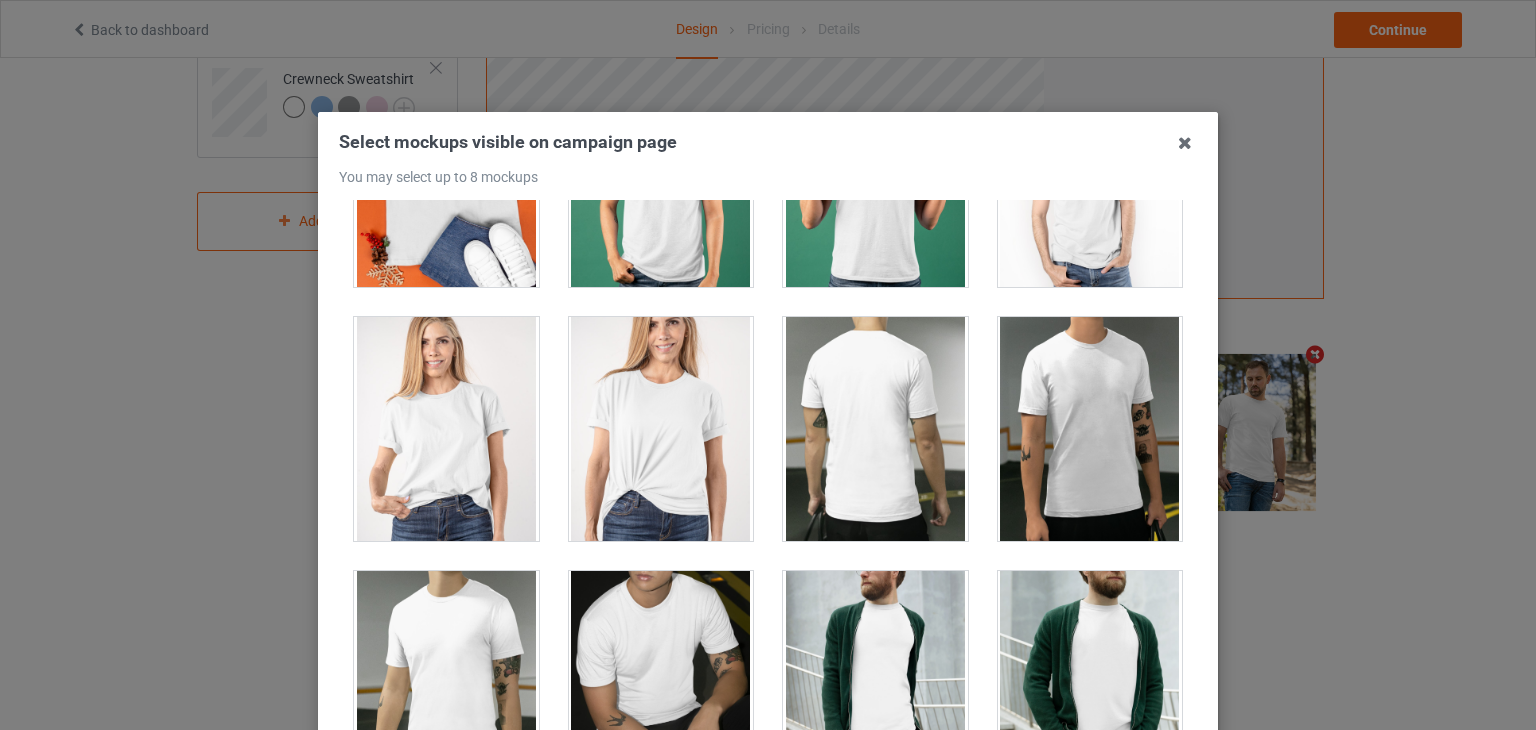 click at bounding box center (446, 429) 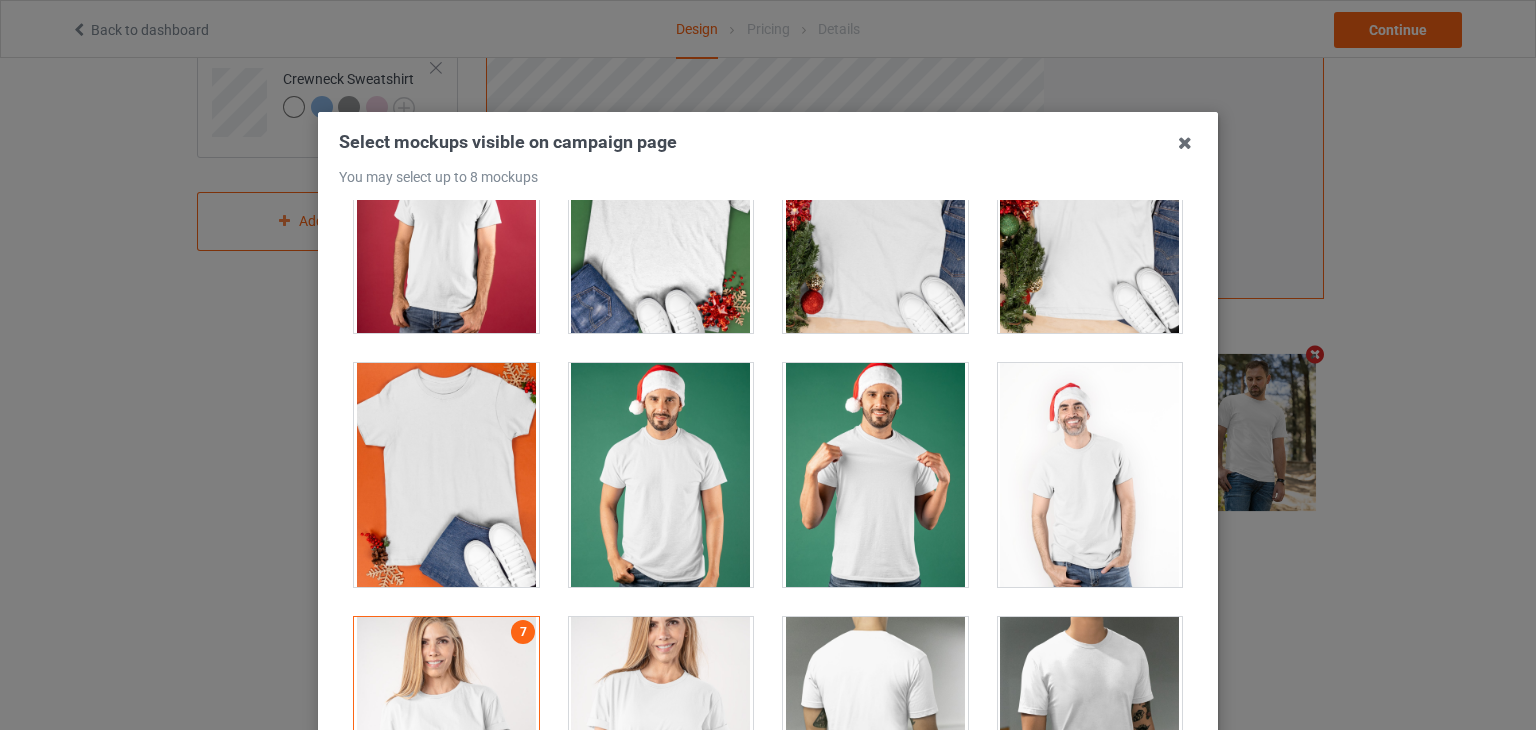 scroll, scrollTop: 3300, scrollLeft: 0, axis: vertical 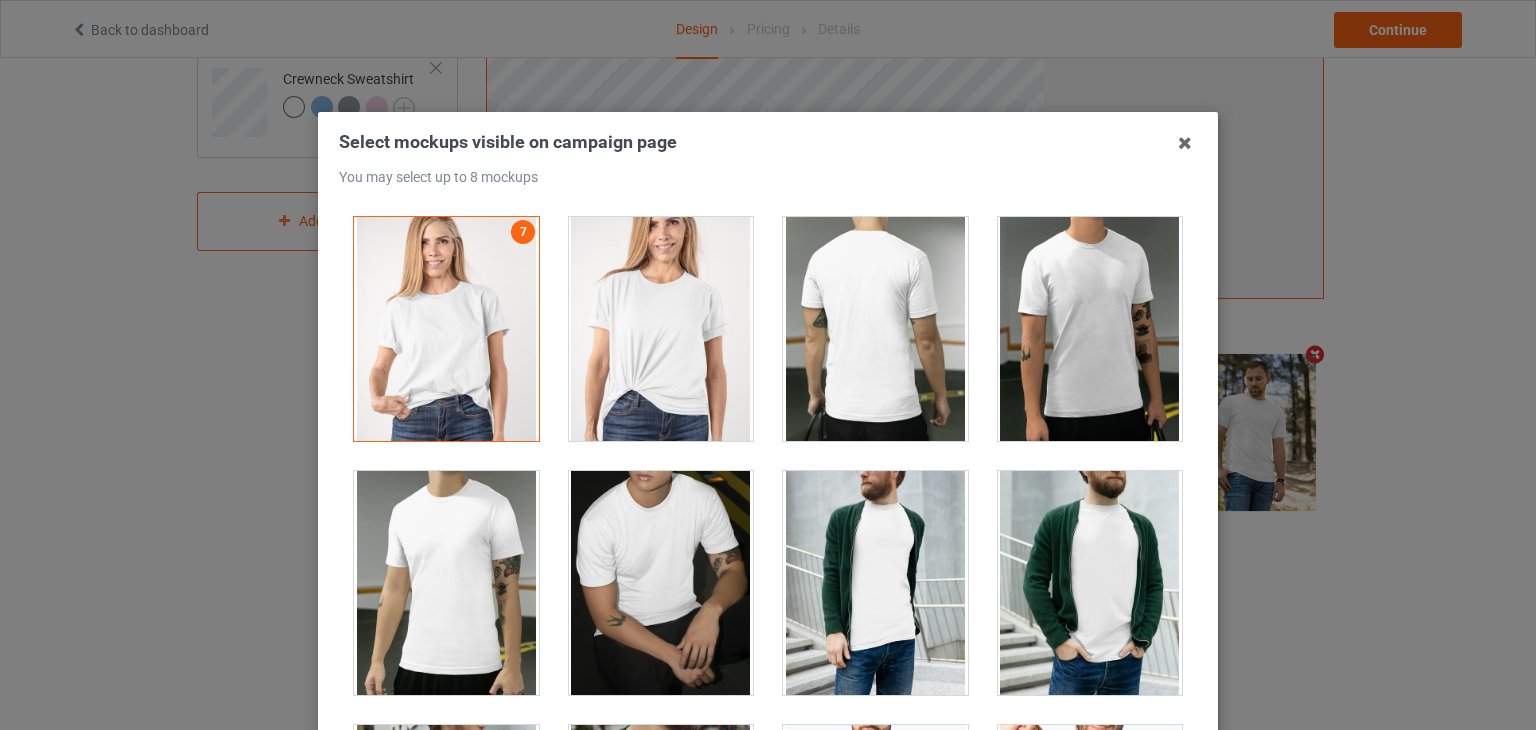 click at bounding box center [446, 329] 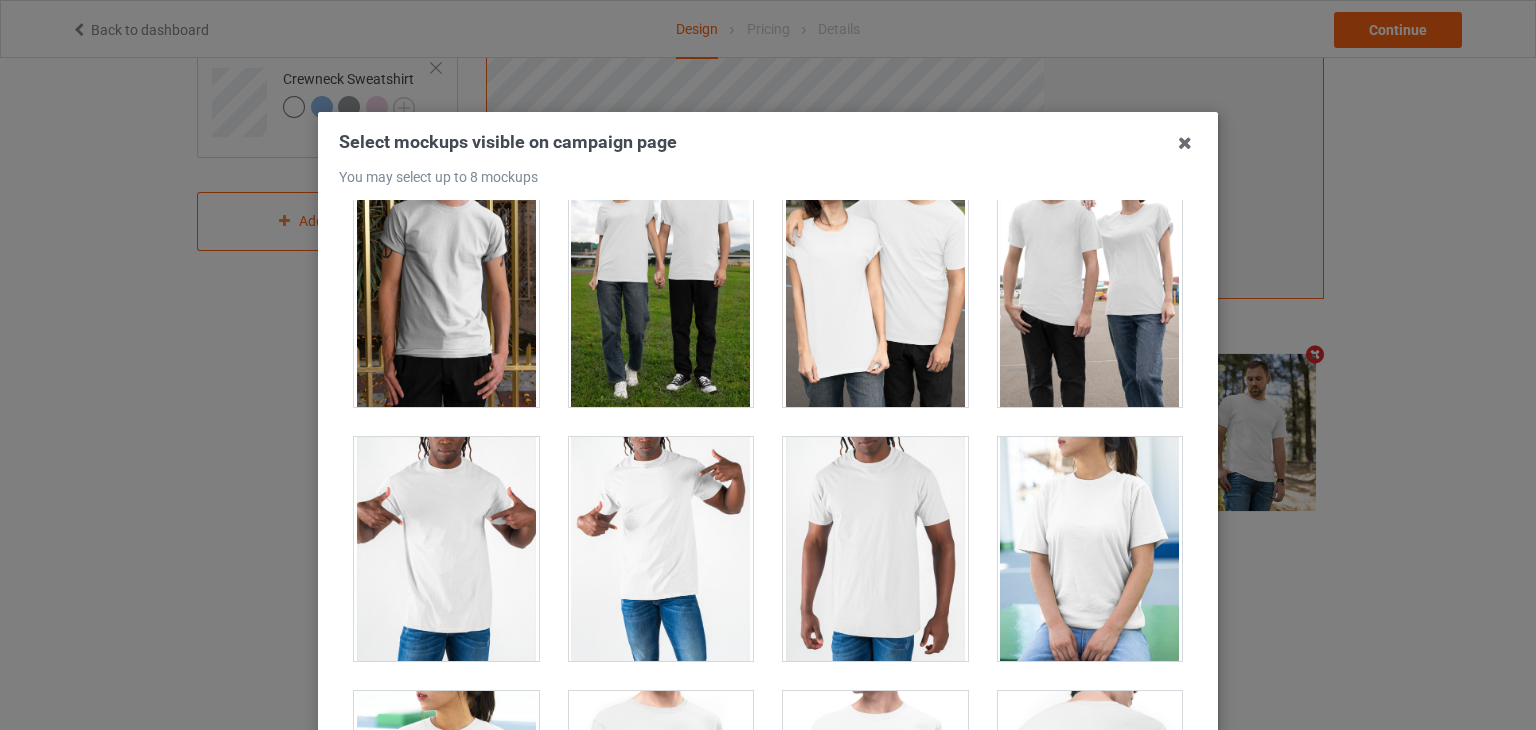 scroll, scrollTop: 10800, scrollLeft: 0, axis: vertical 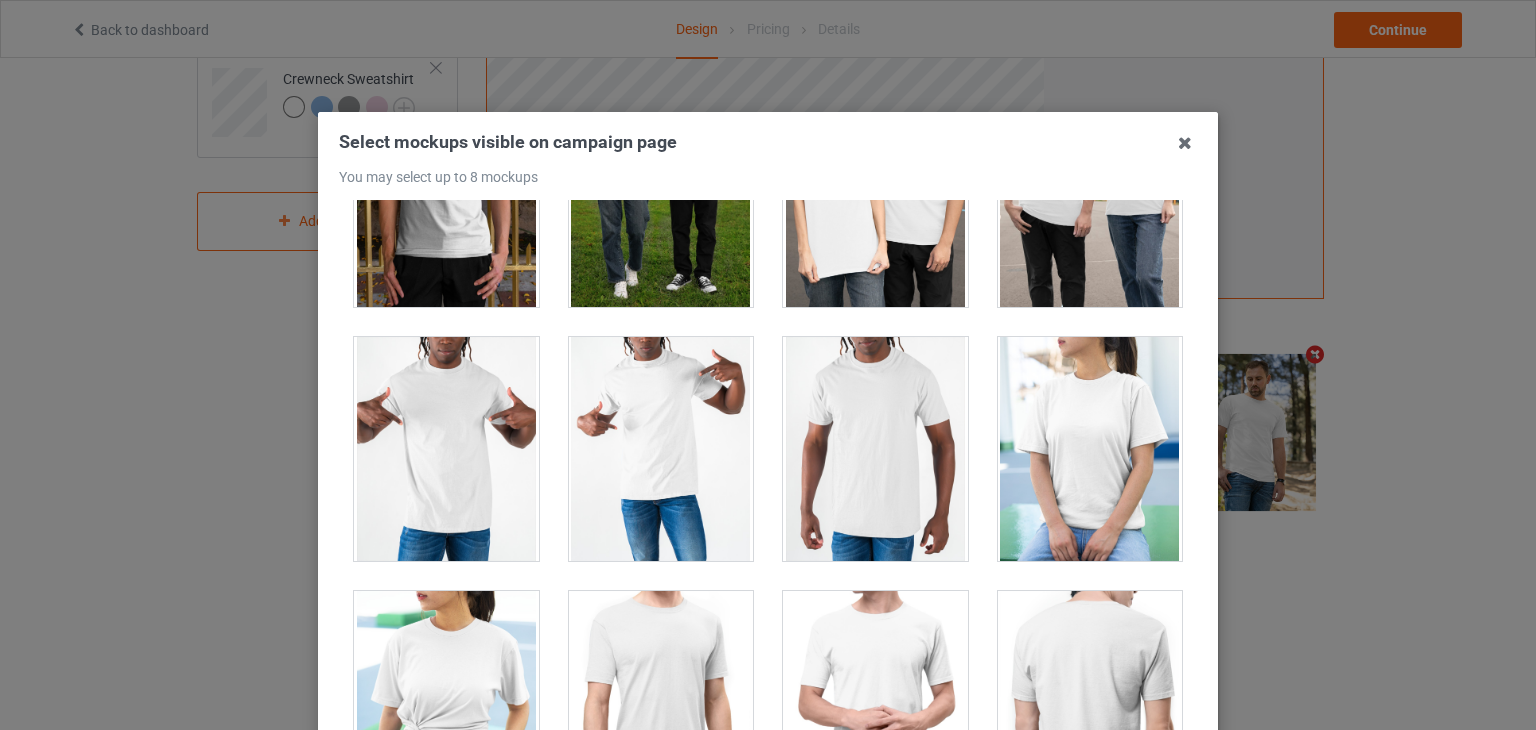 click at bounding box center [1090, 449] 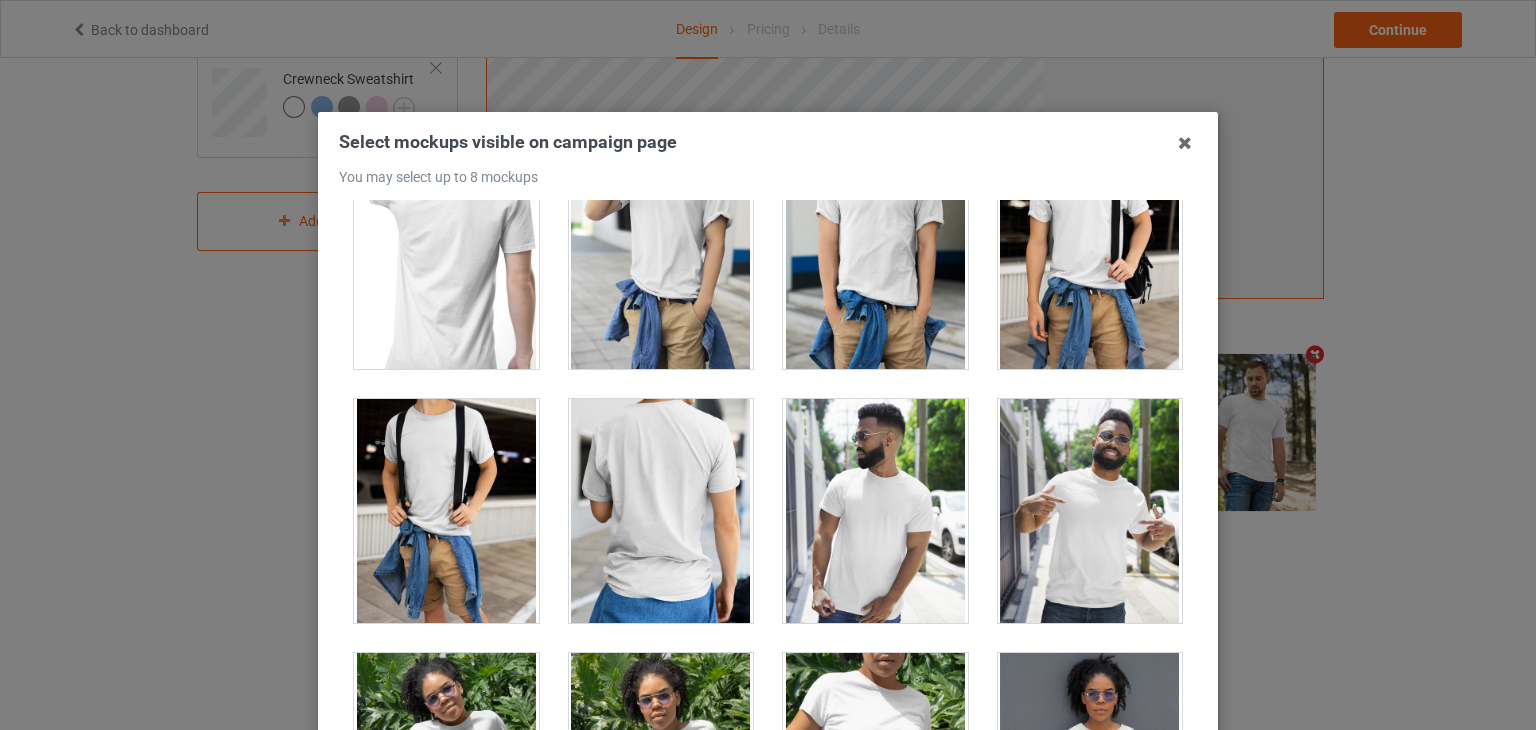 scroll, scrollTop: 11600, scrollLeft: 0, axis: vertical 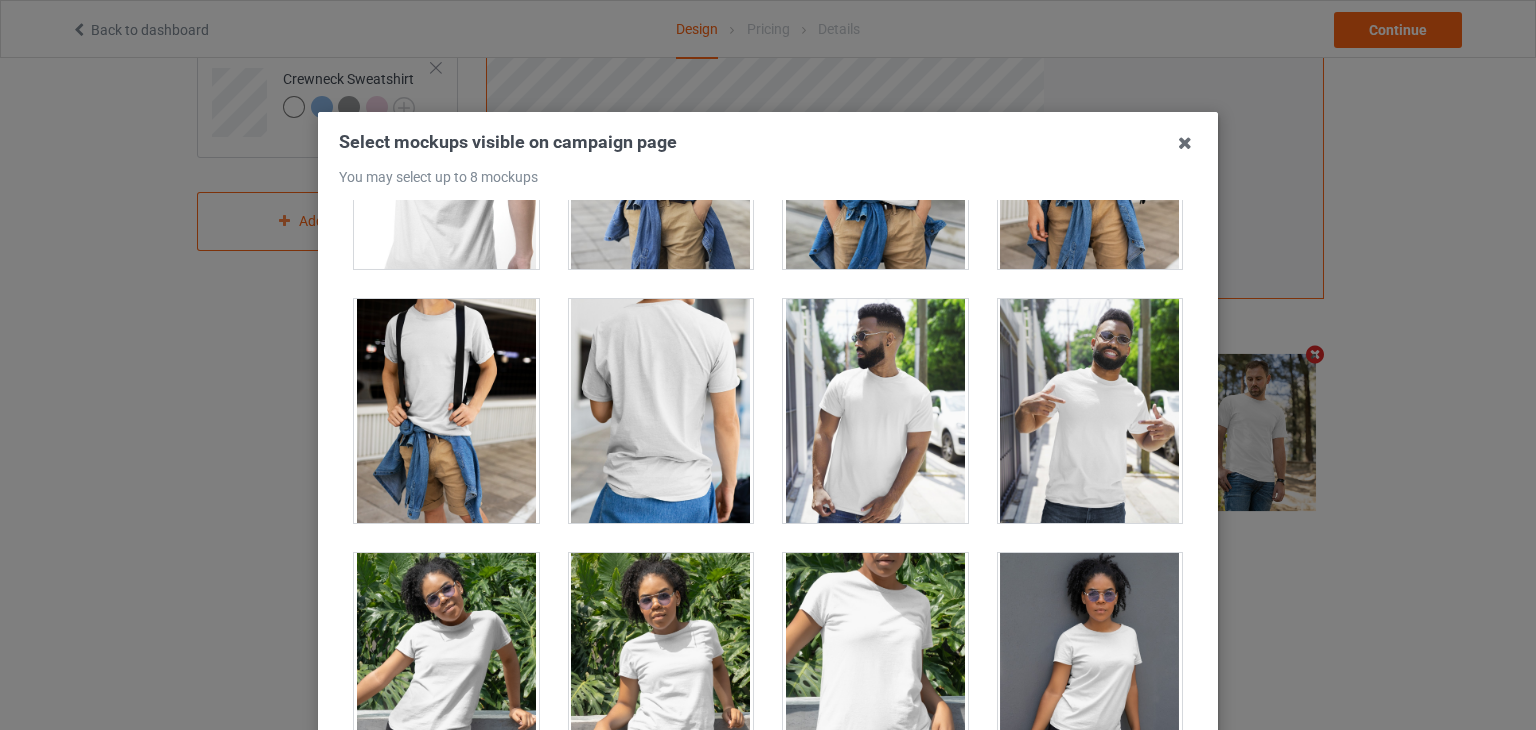 click at bounding box center (1090, 411) 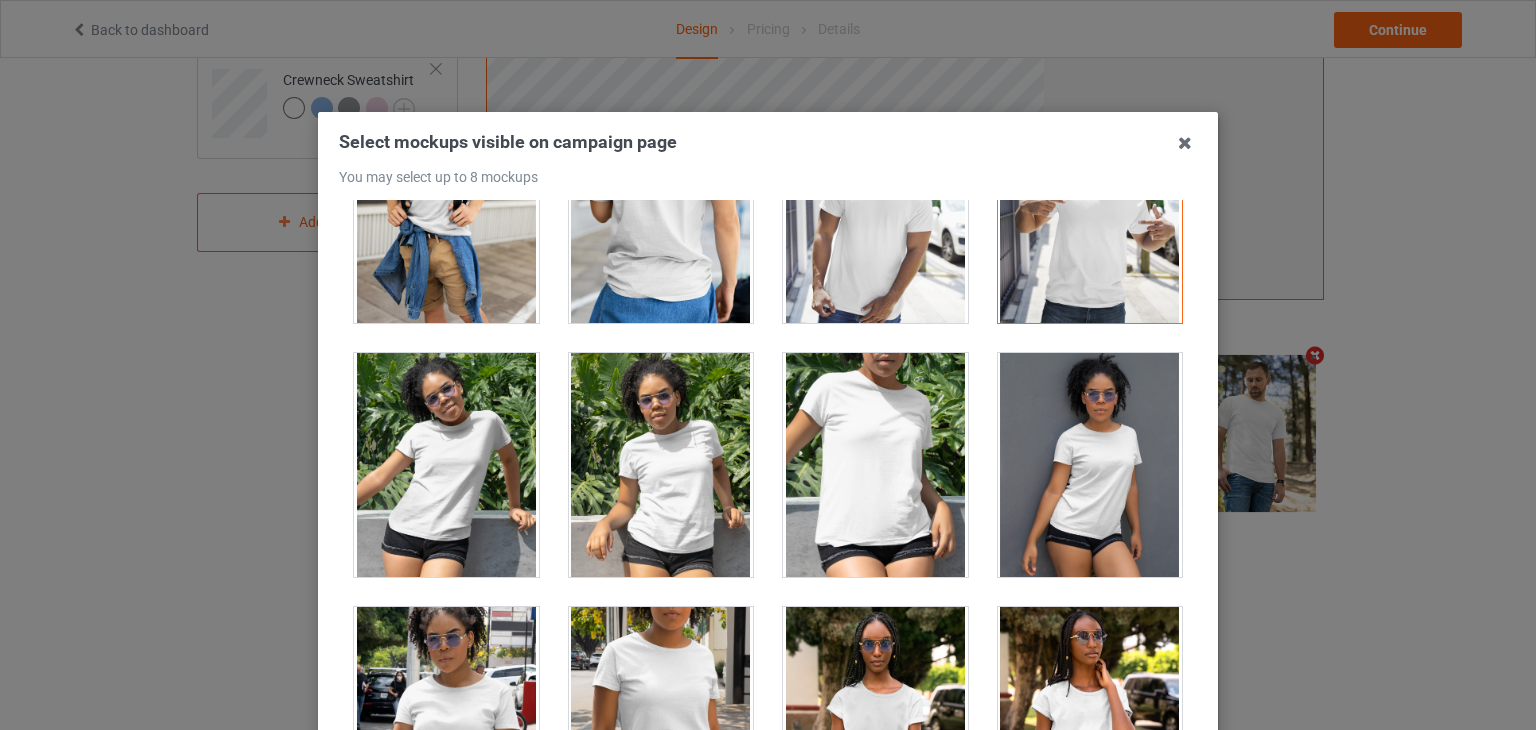 scroll, scrollTop: 11900, scrollLeft: 0, axis: vertical 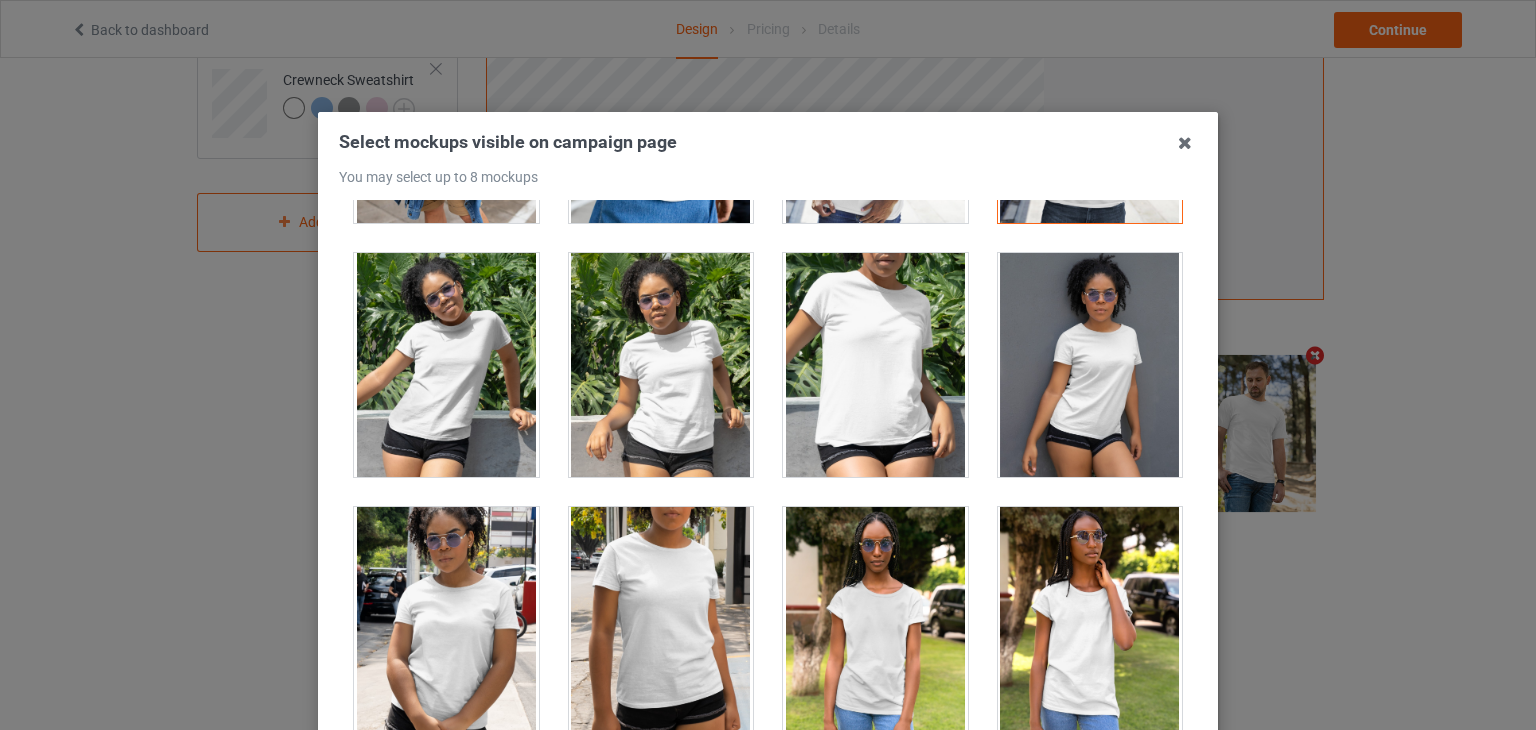 click at bounding box center [661, 365] 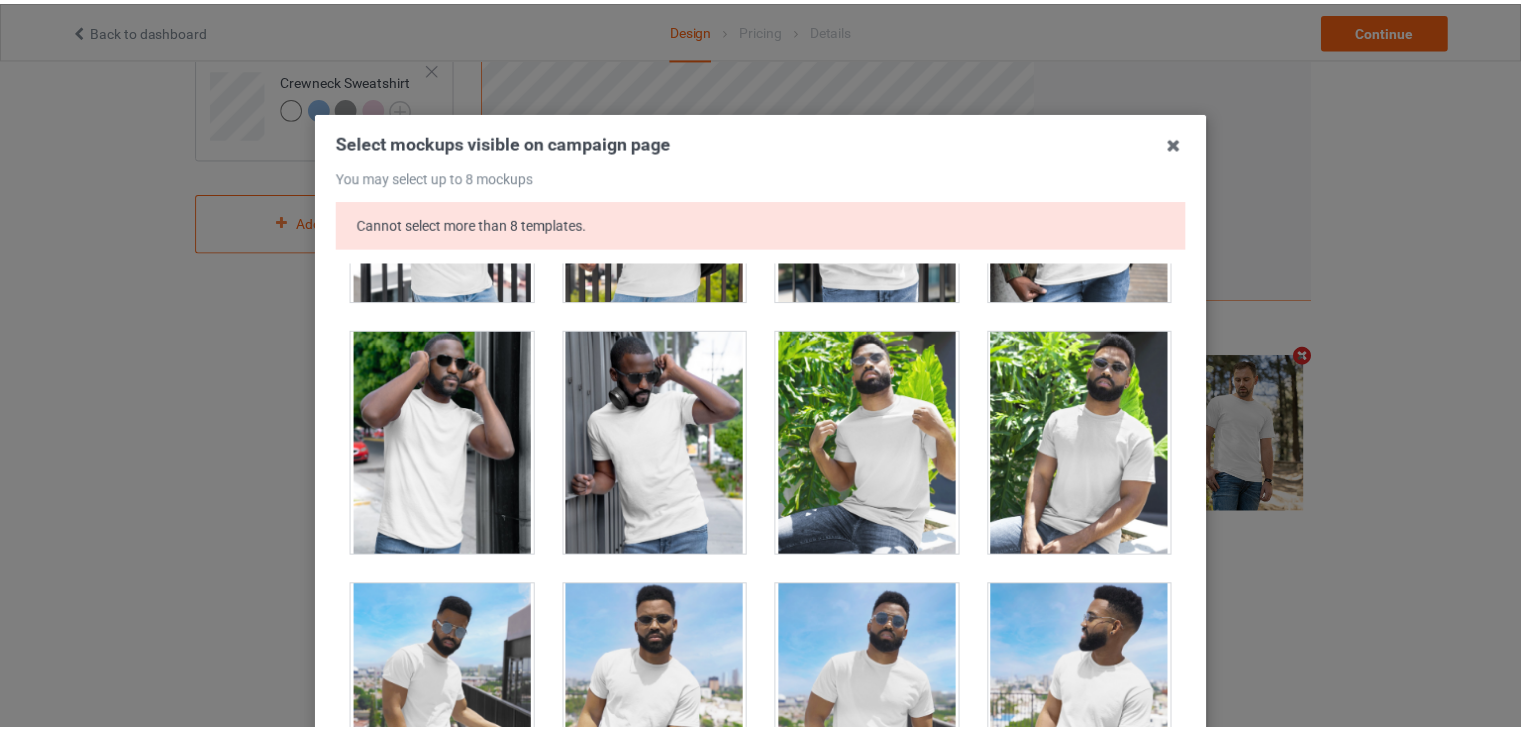 scroll, scrollTop: 13100, scrollLeft: 0, axis: vertical 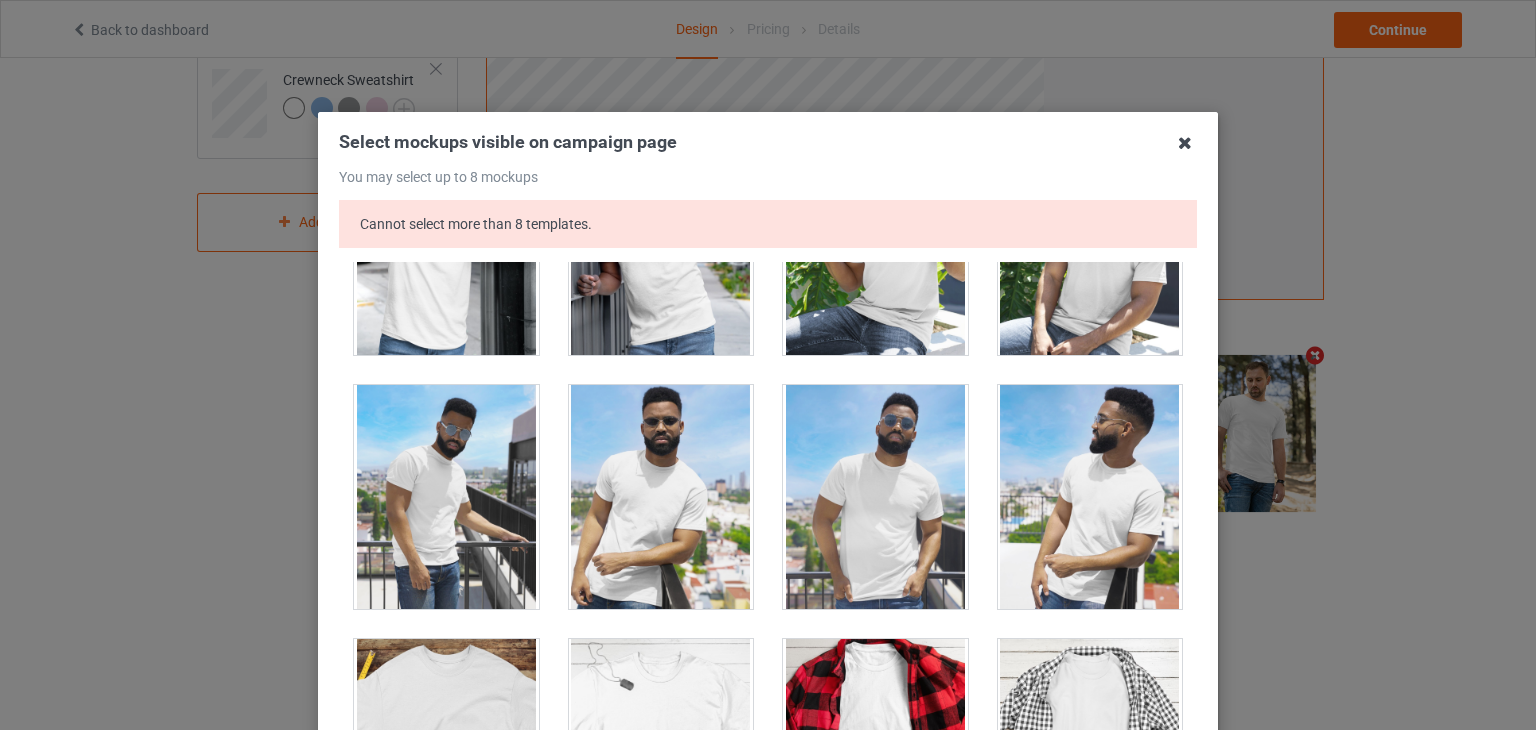 click at bounding box center (1185, 143) 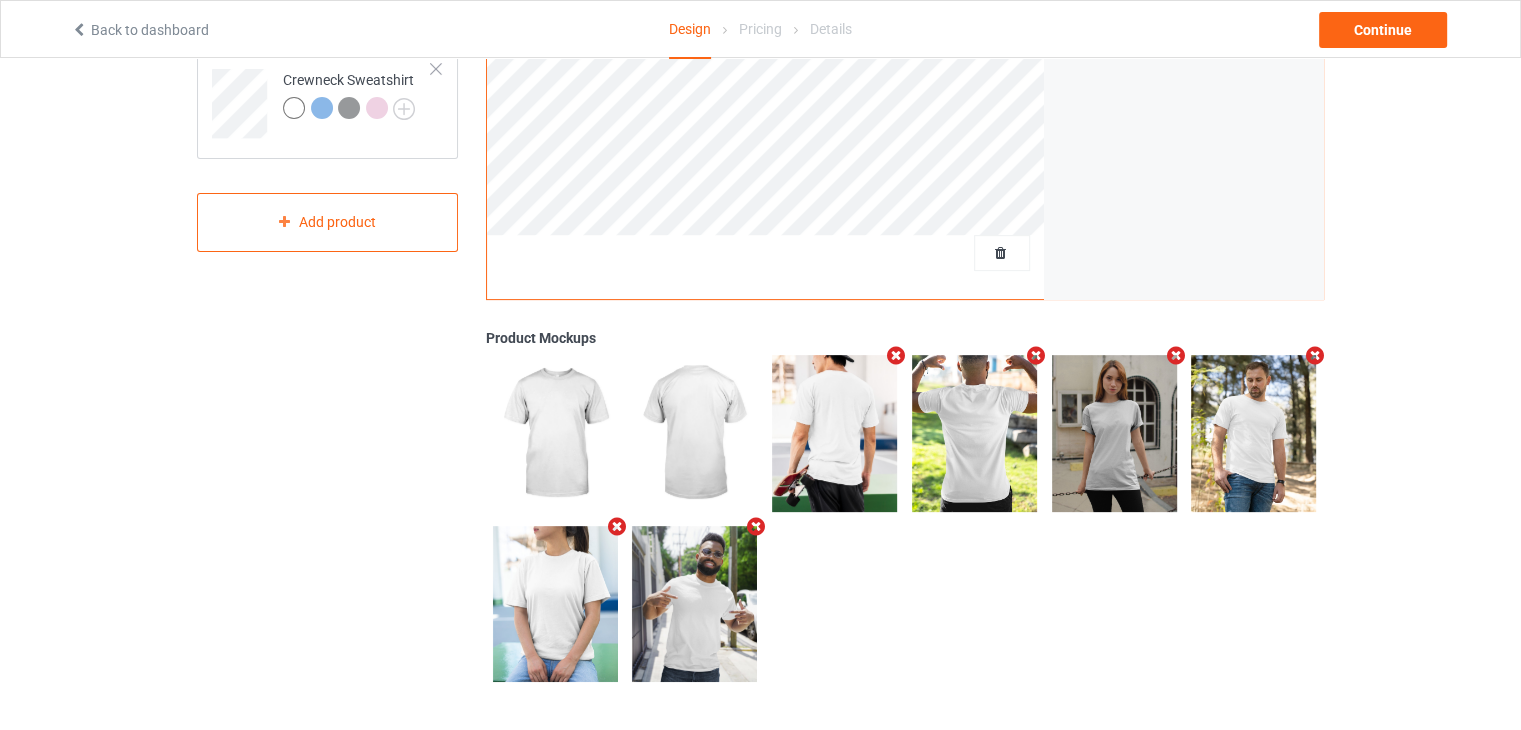click at bounding box center (1315, 355) 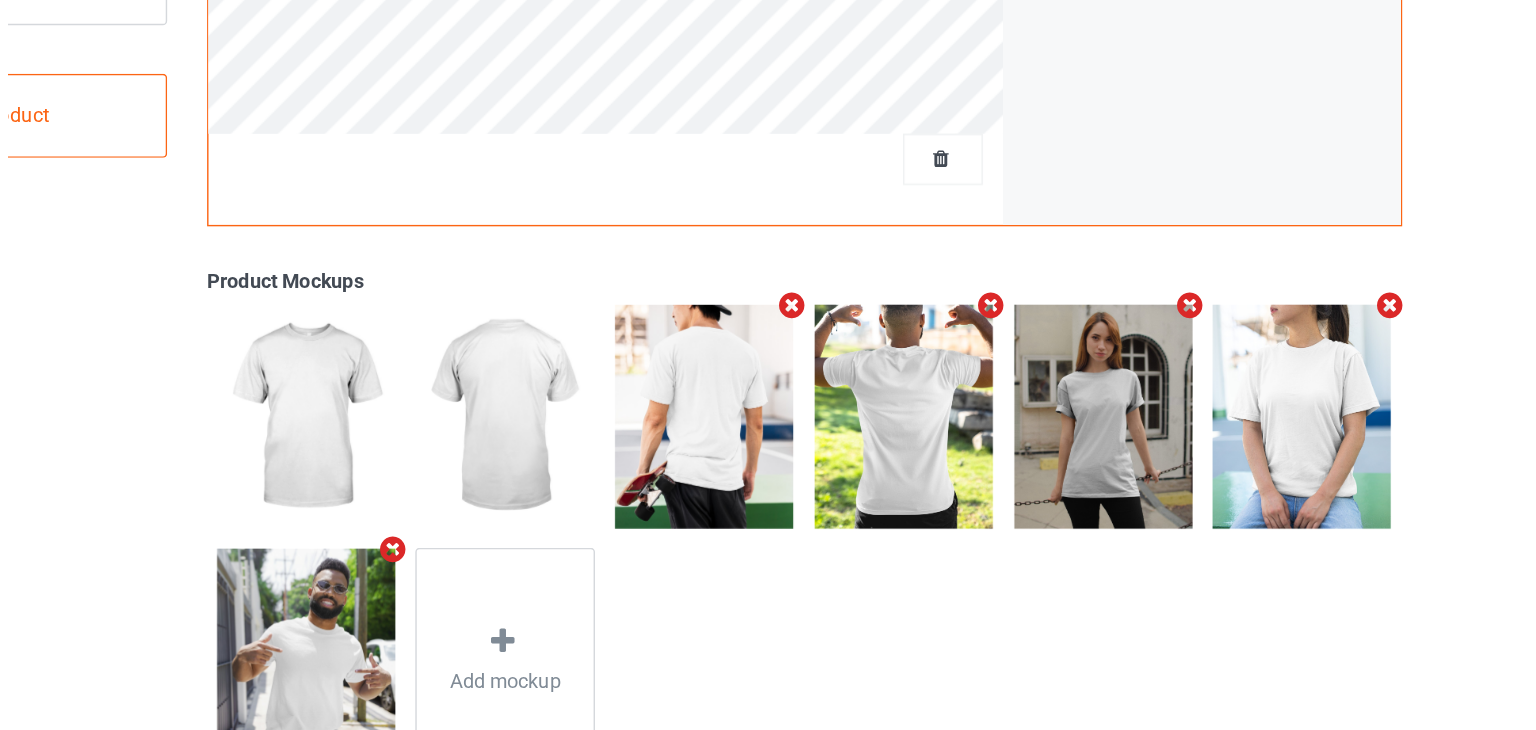 scroll, scrollTop: 562, scrollLeft: 0, axis: vertical 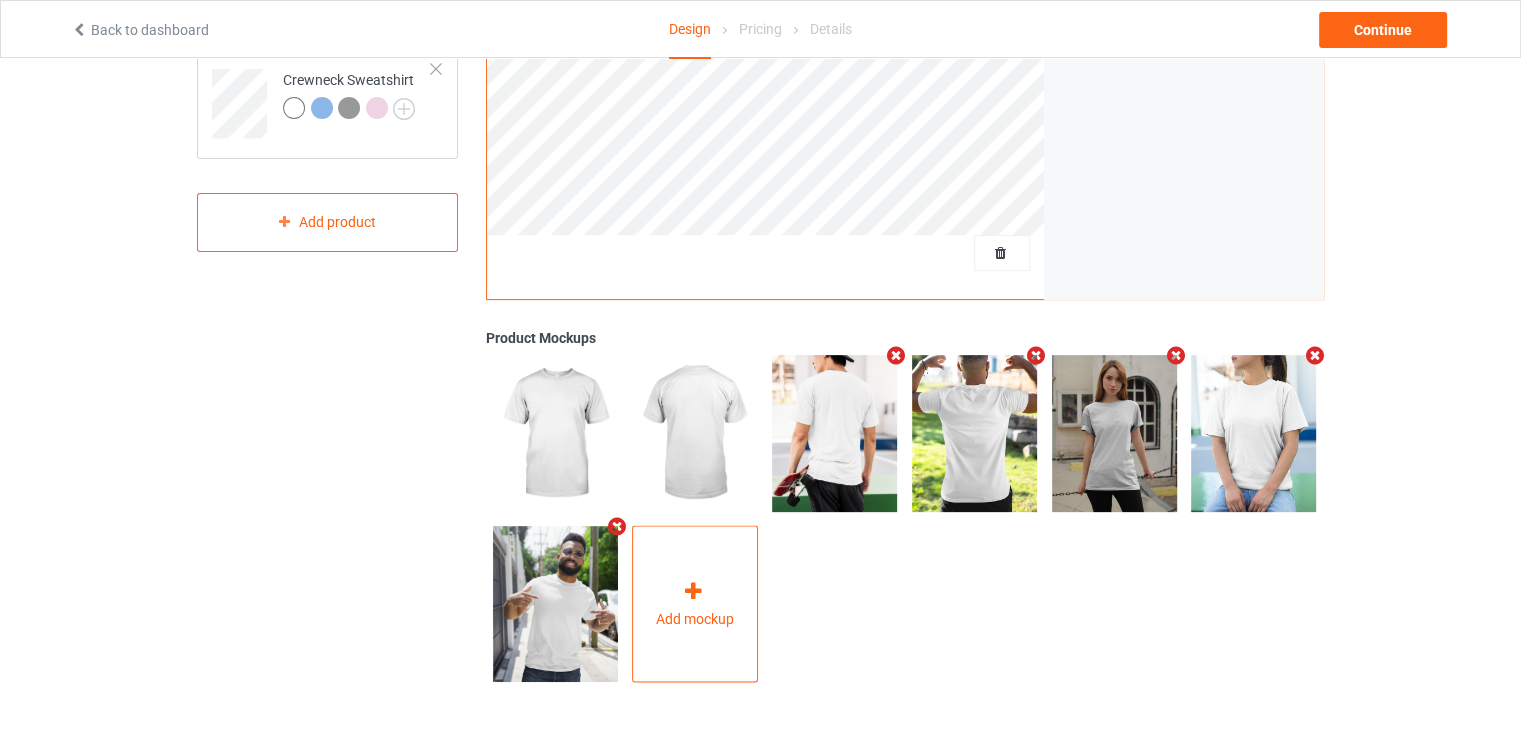 click on "Add mockup" at bounding box center [695, 604] 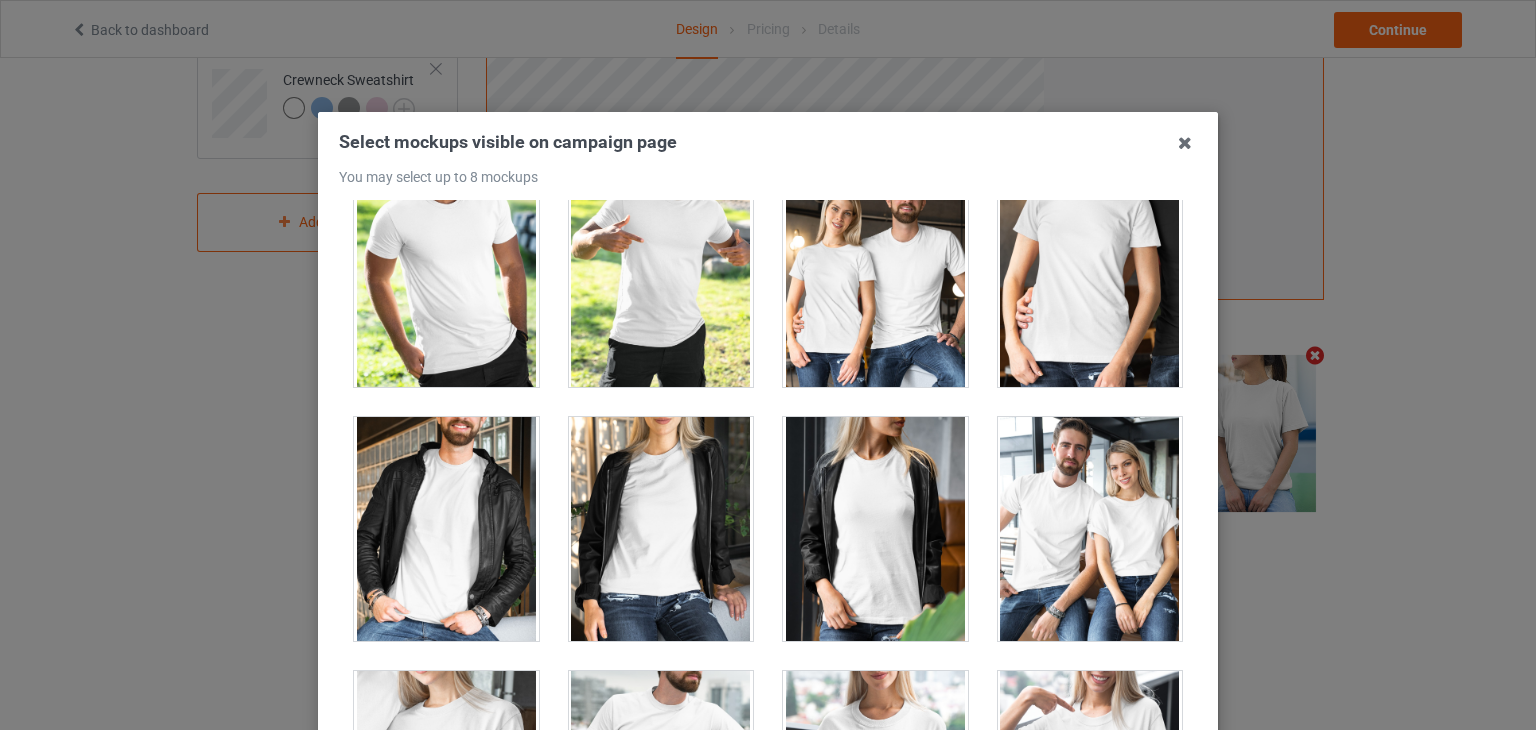 scroll, scrollTop: 0, scrollLeft: 0, axis: both 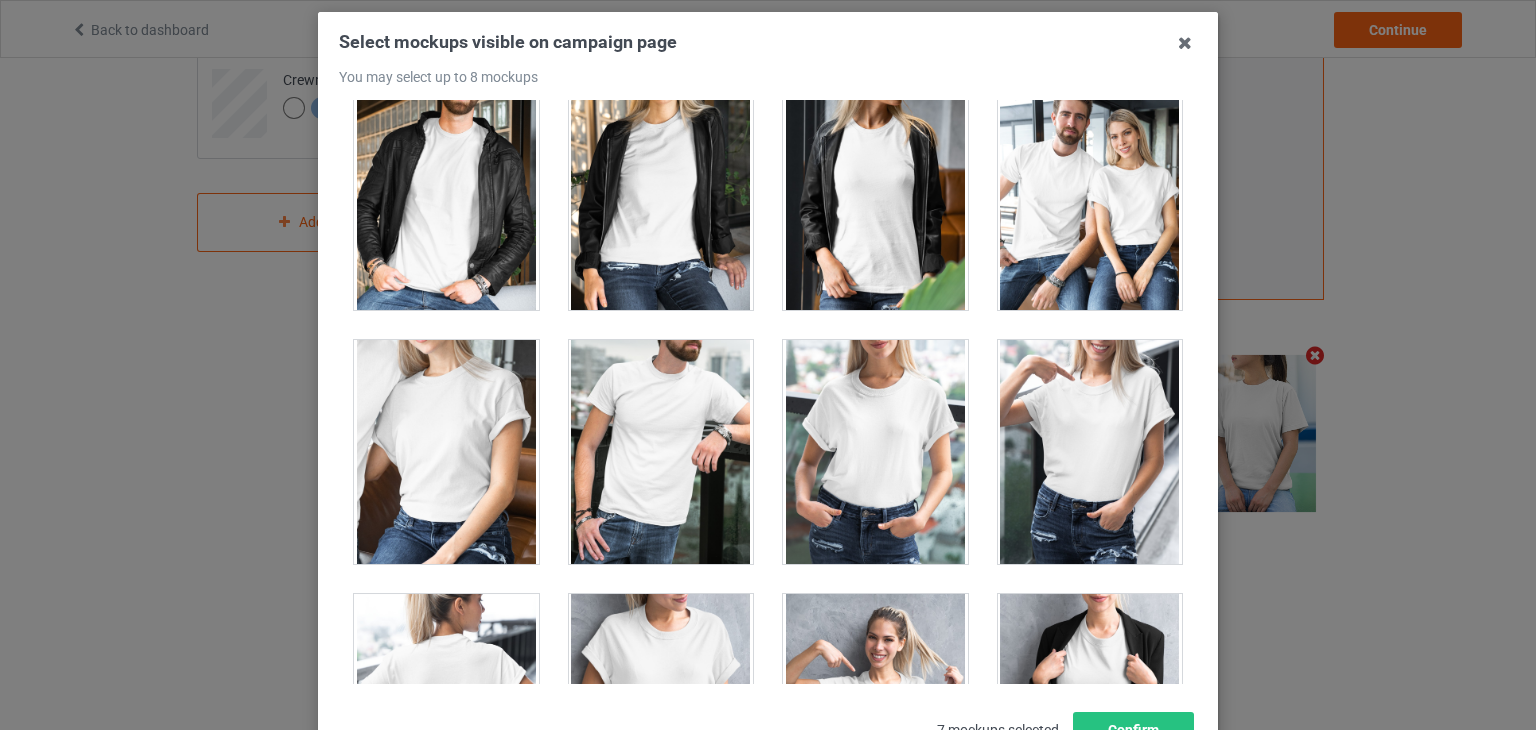 click at bounding box center [446, 452] 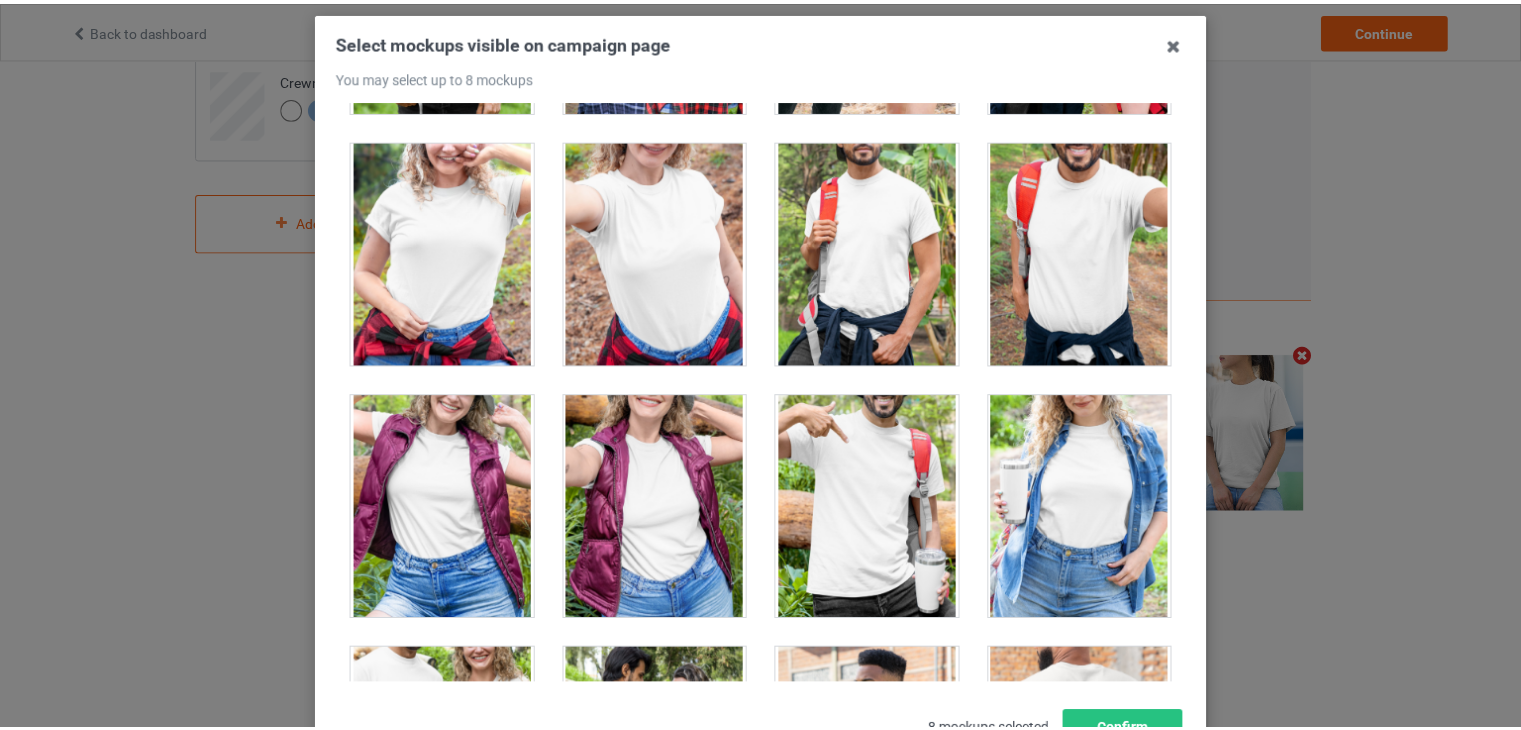scroll, scrollTop: 22380, scrollLeft: 0, axis: vertical 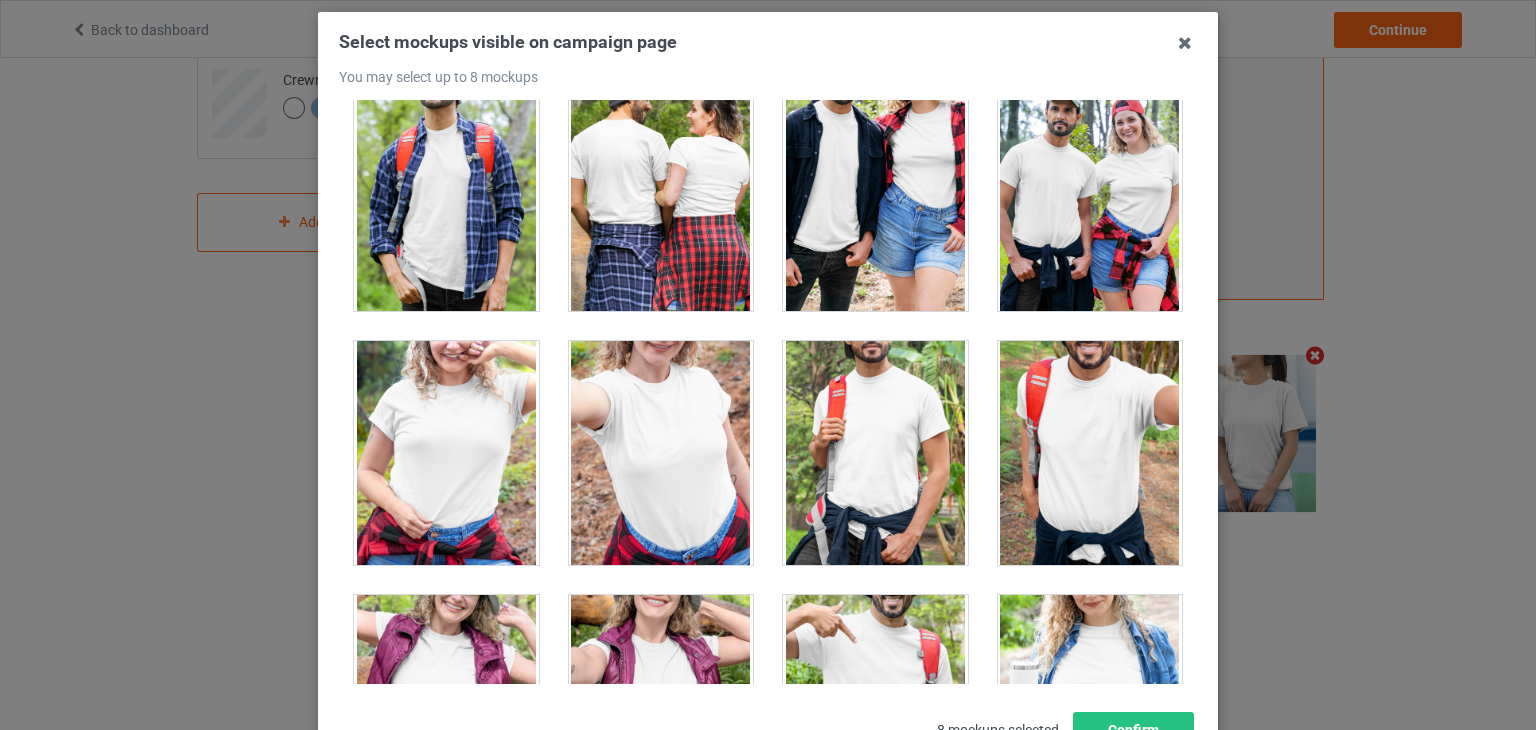 click at bounding box center [661, 453] 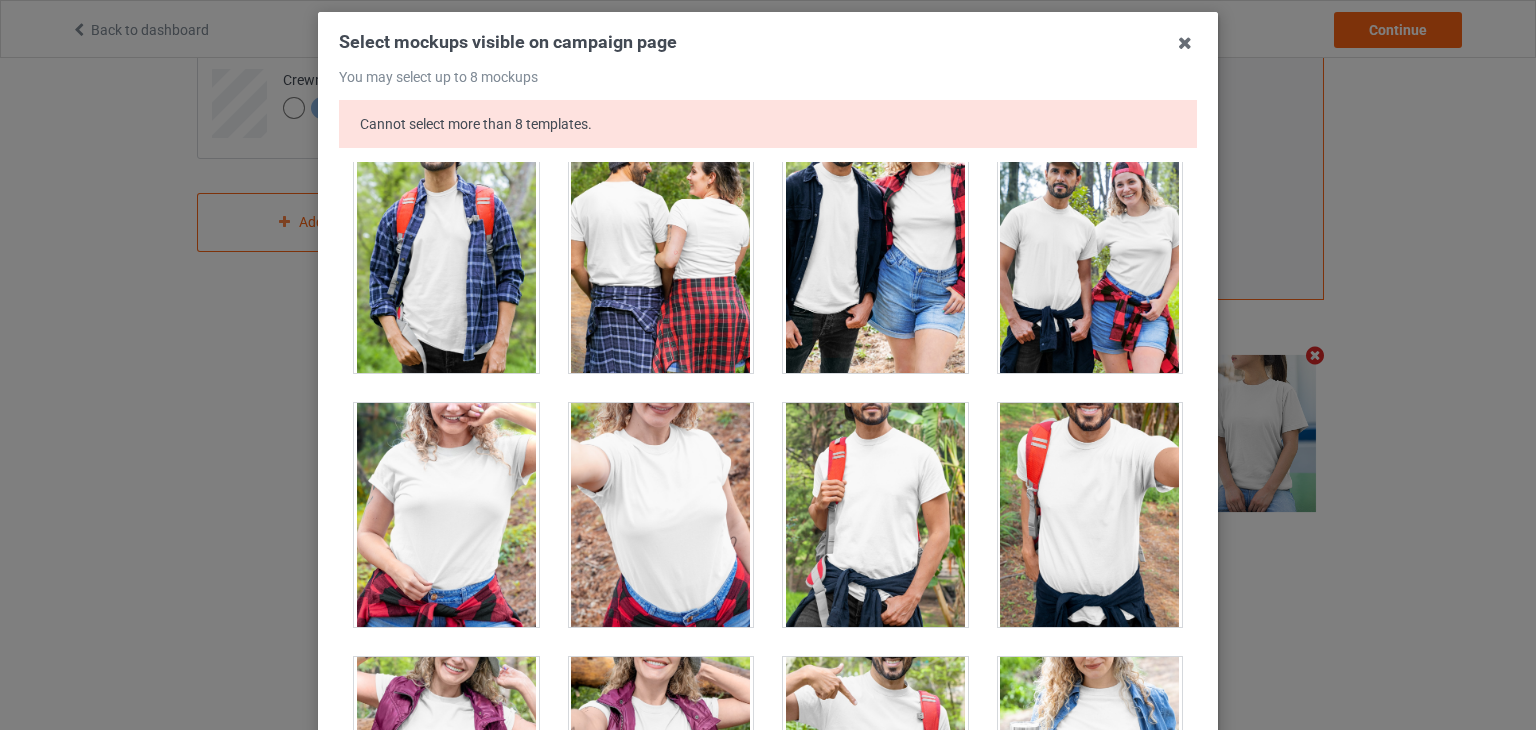 click at bounding box center [1185, 43] 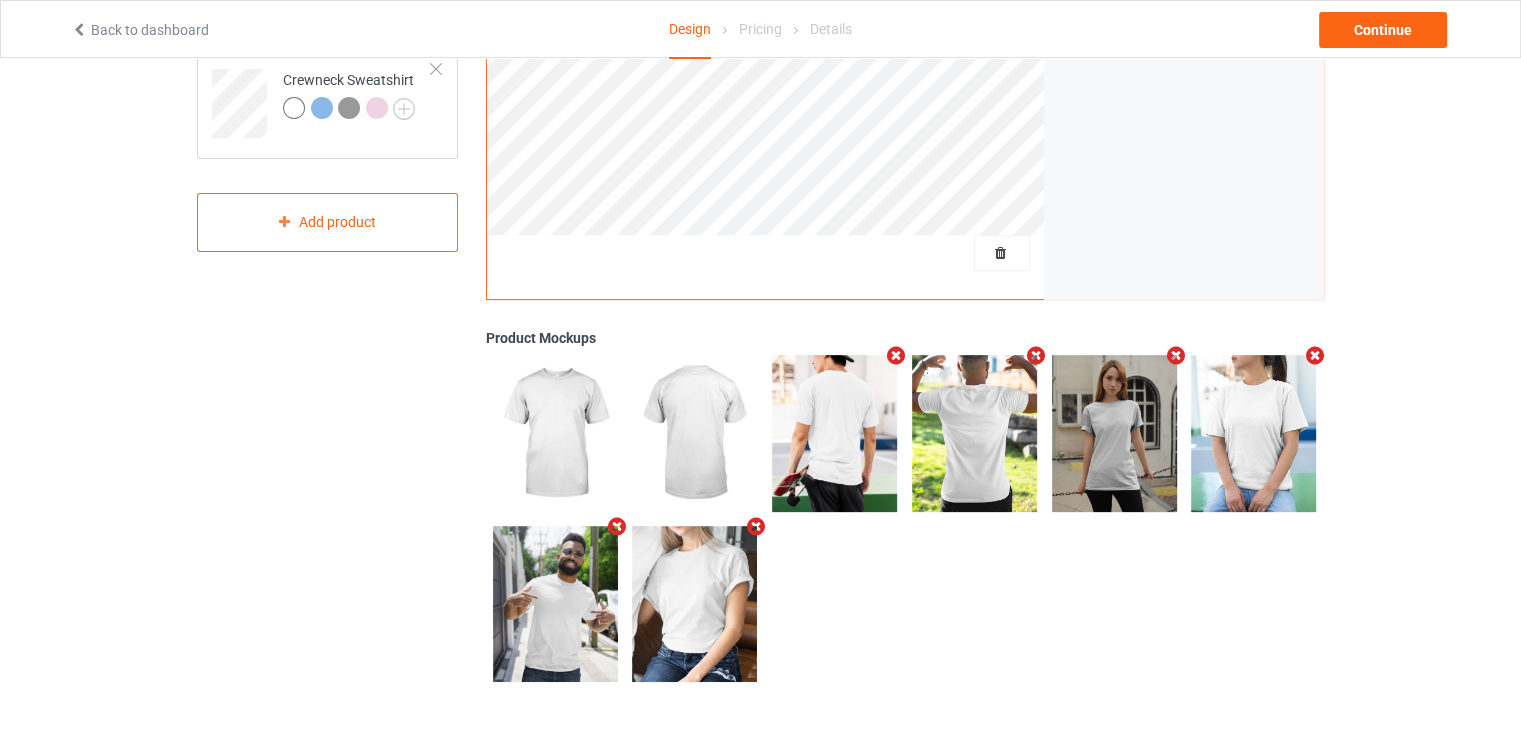 click at bounding box center (1175, 355) 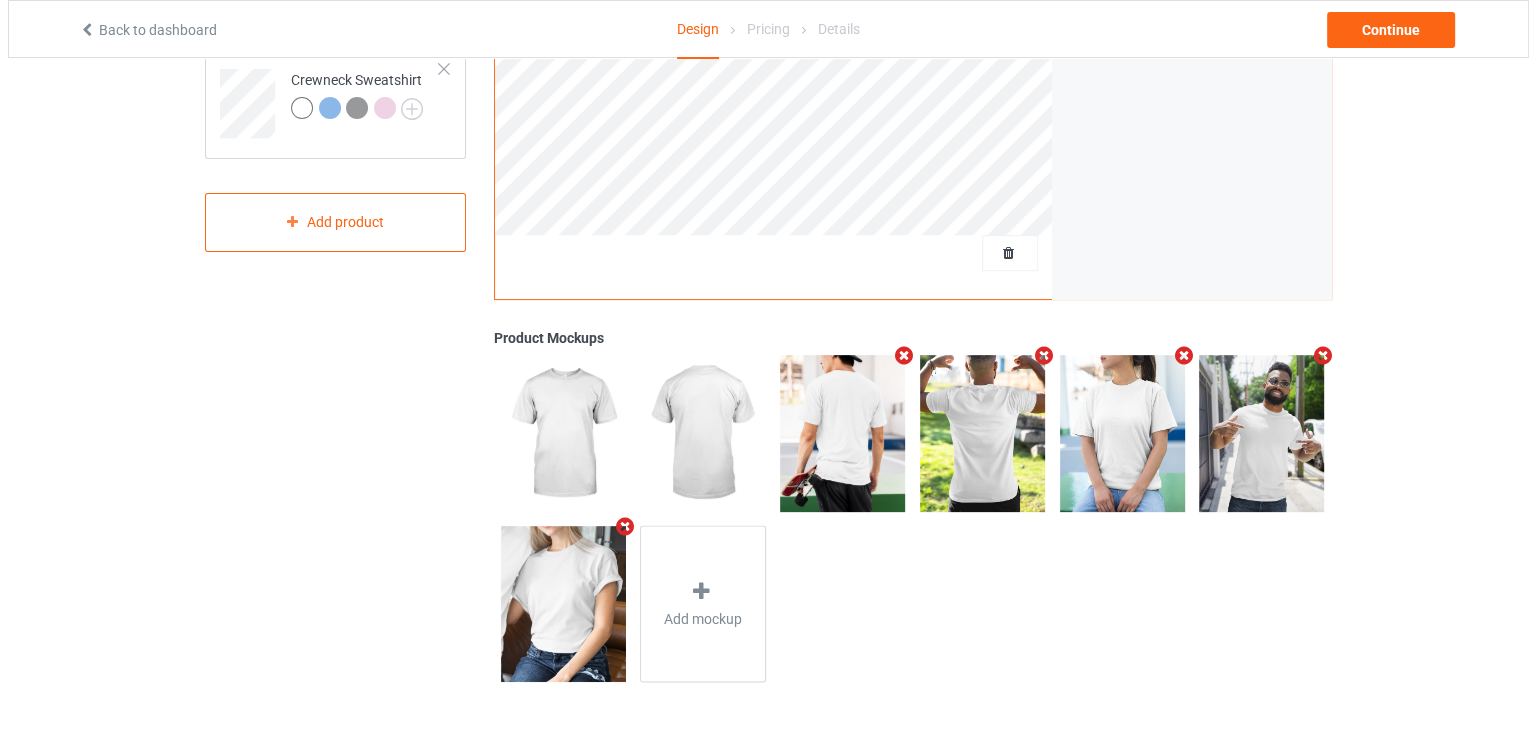scroll, scrollTop: 563, scrollLeft: 0, axis: vertical 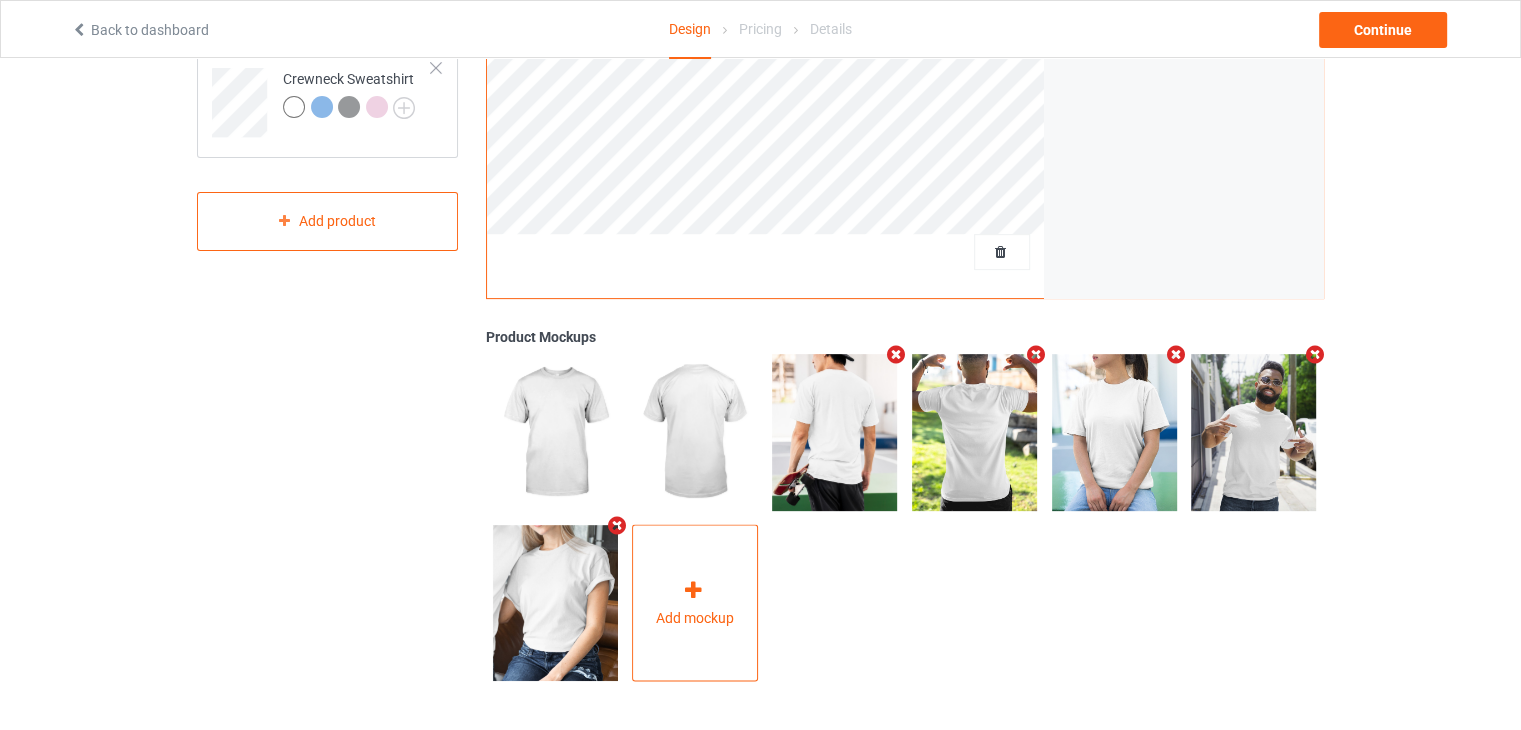 click on "Add mockup" at bounding box center (695, 603) 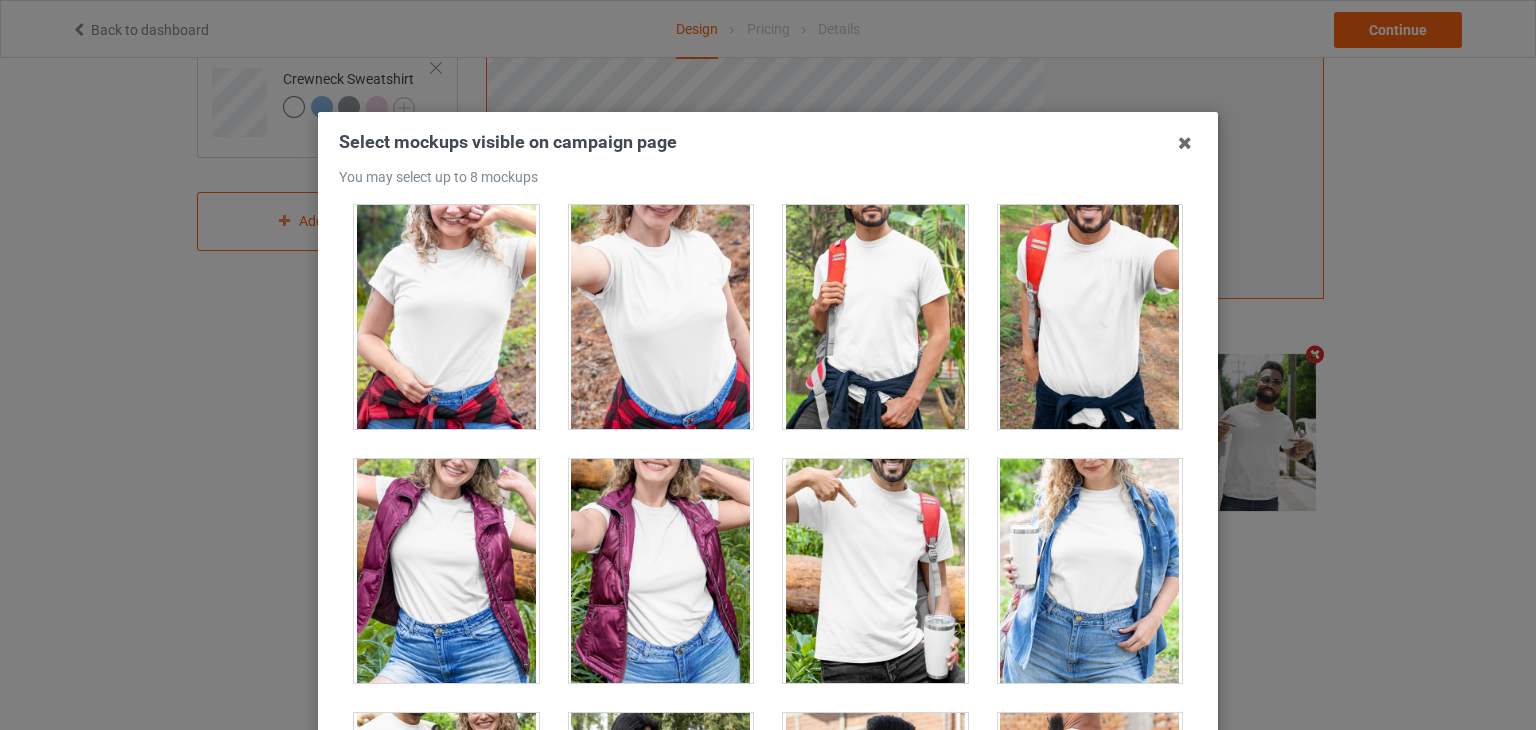 scroll, scrollTop: 22516, scrollLeft: 0, axis: vertical 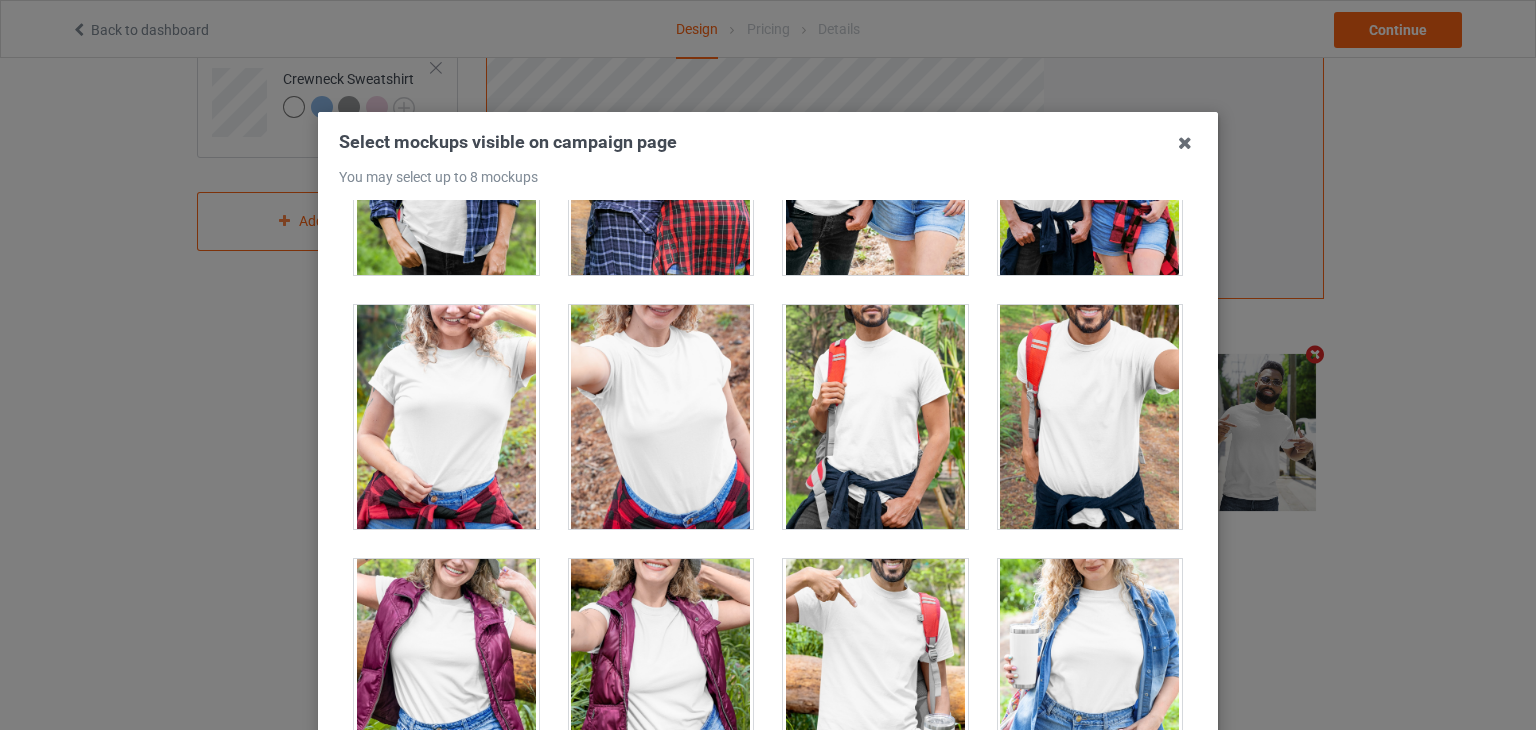 click at bounding box center [661, 417] 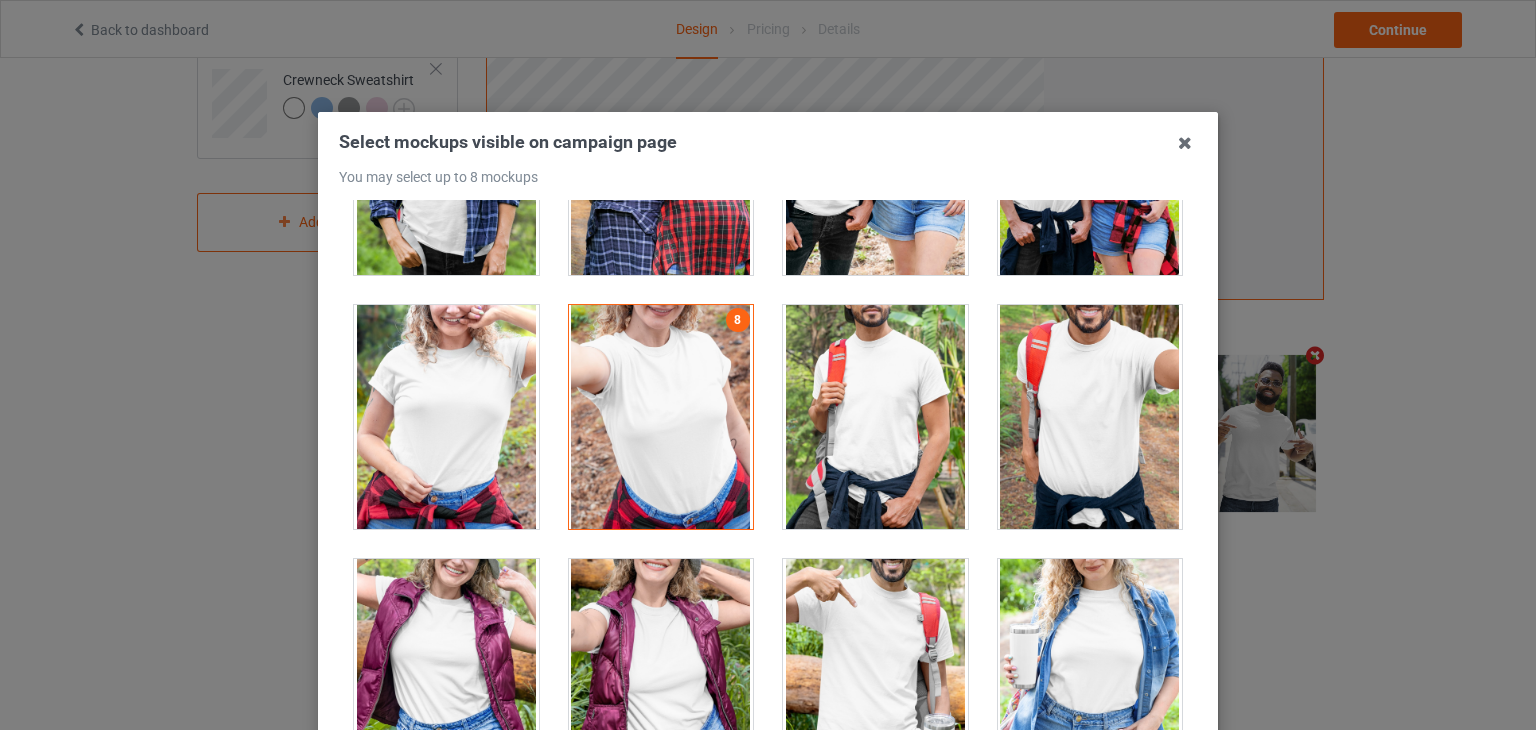 scroll, scrollTop: 23016, scrollLeft: 0, axis: vertical 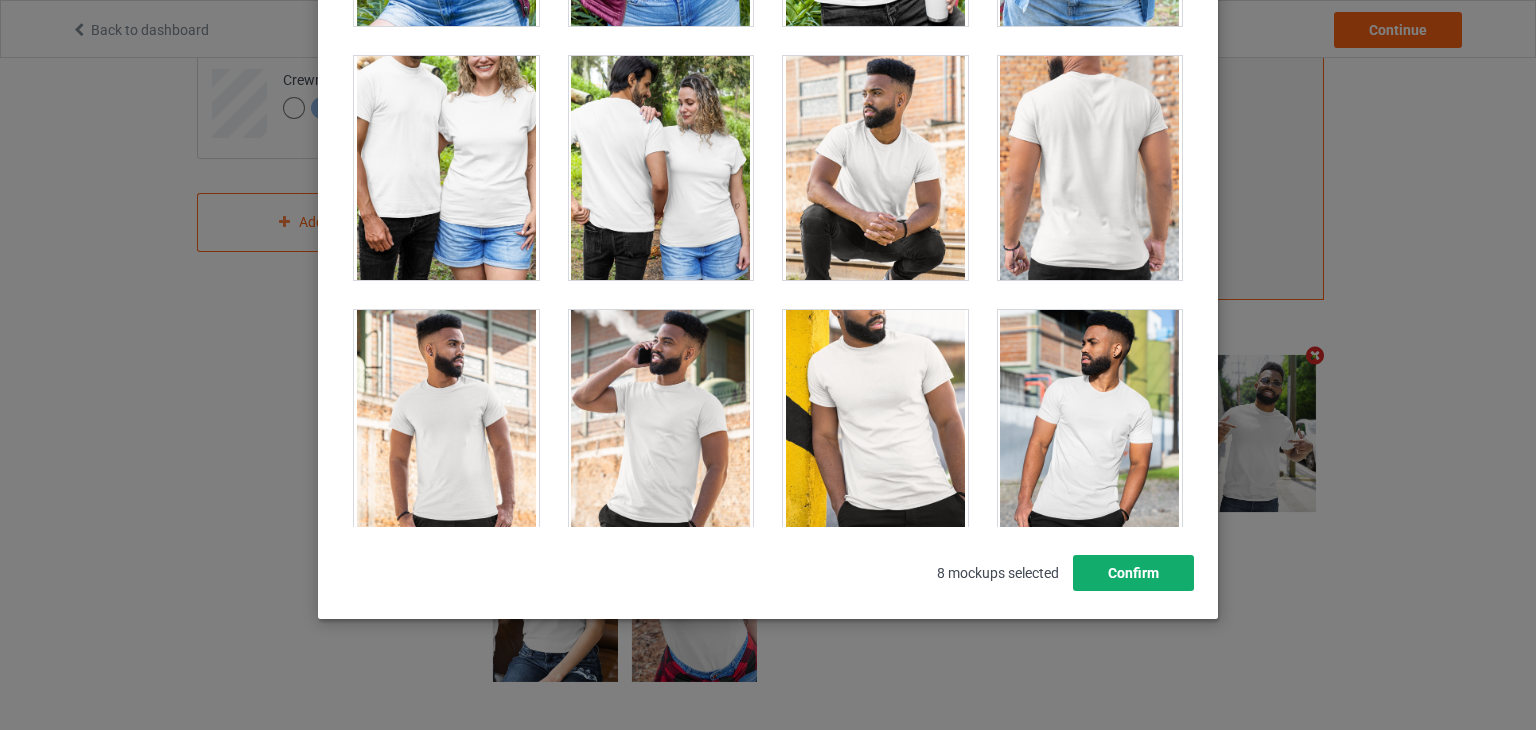 click on "Confirm" at bounding box center (1133, 573) 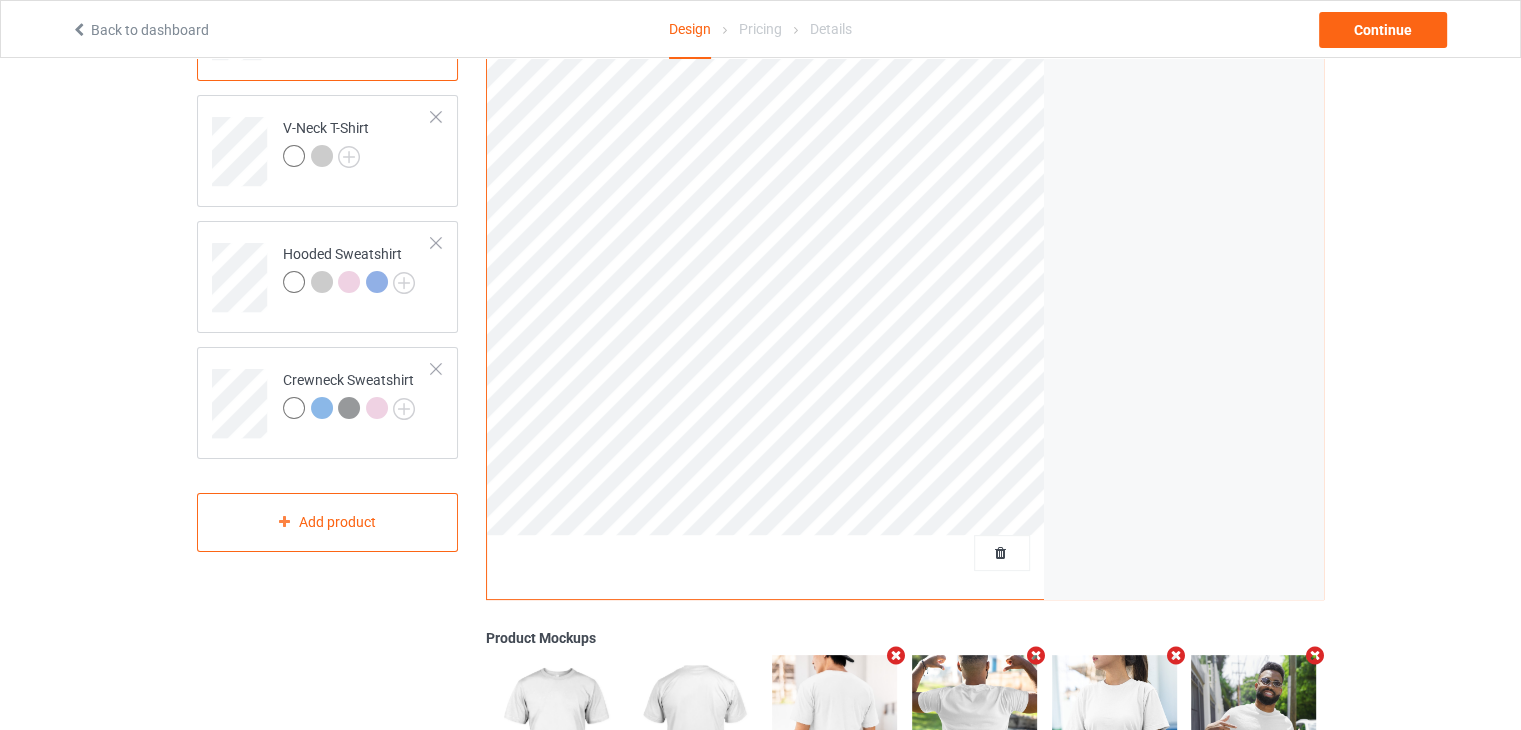 scroll, scrollTop: 0, scrollLeft: 0, axis: both 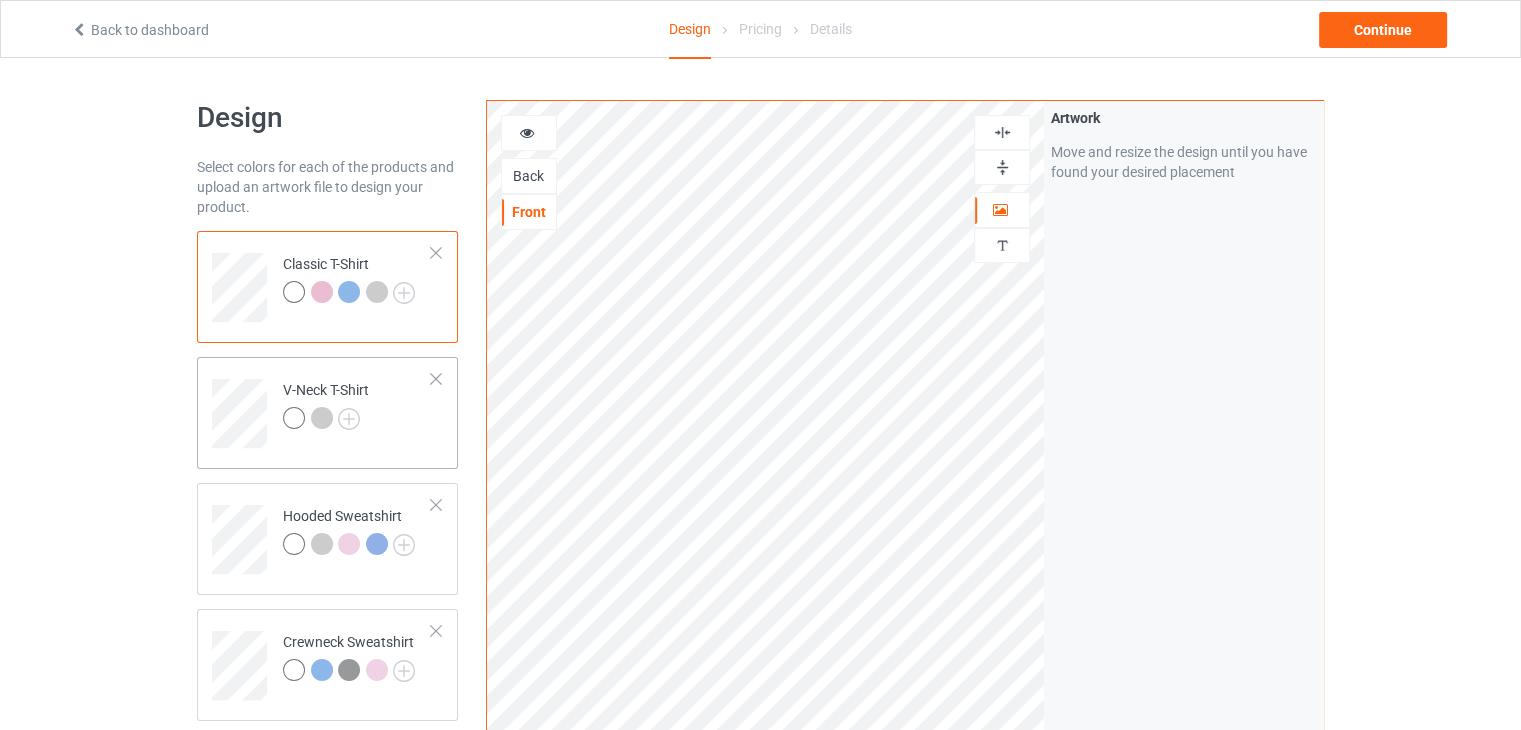 click at bounding box center (325, 421) 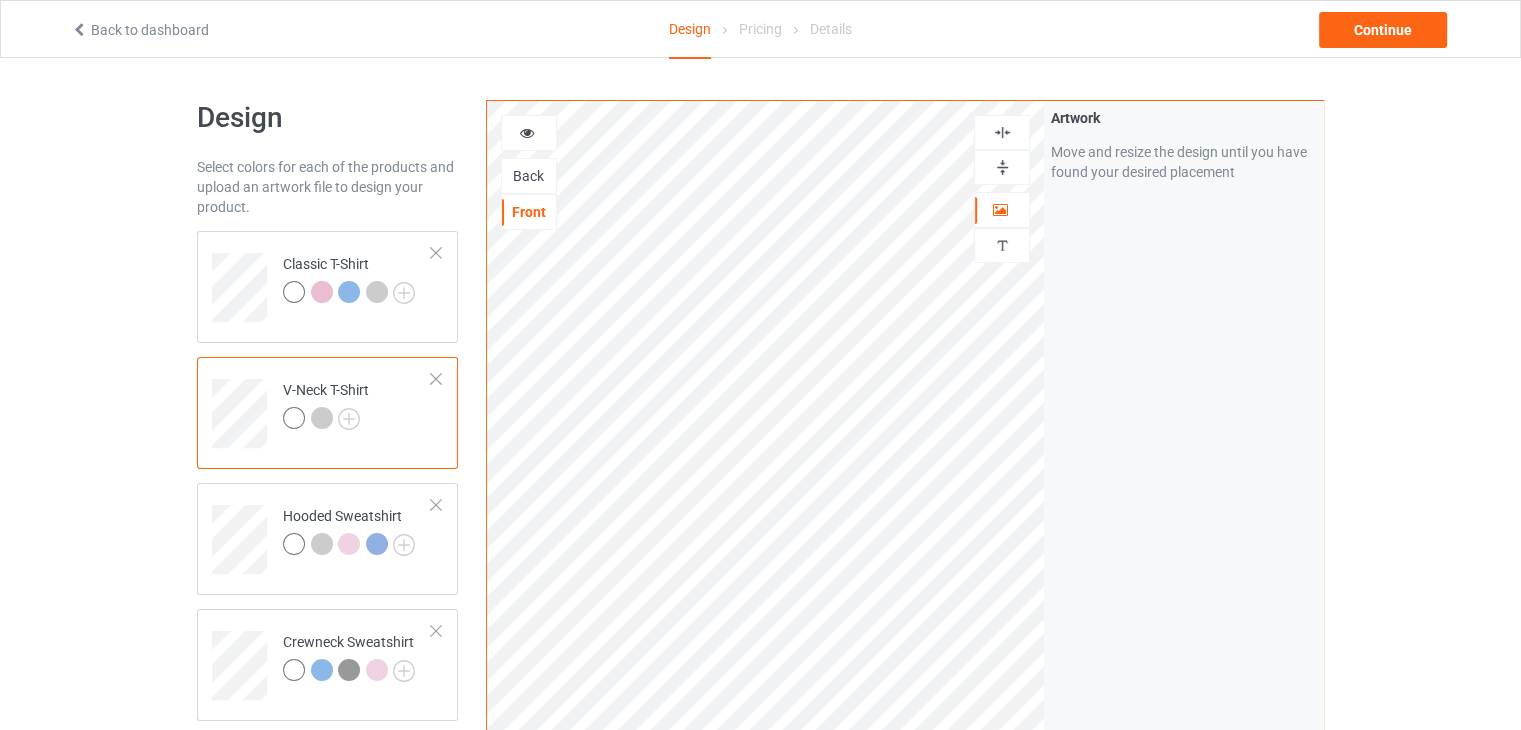 click on "V-Neck T-Shirt" at bounding box center [357, 406] 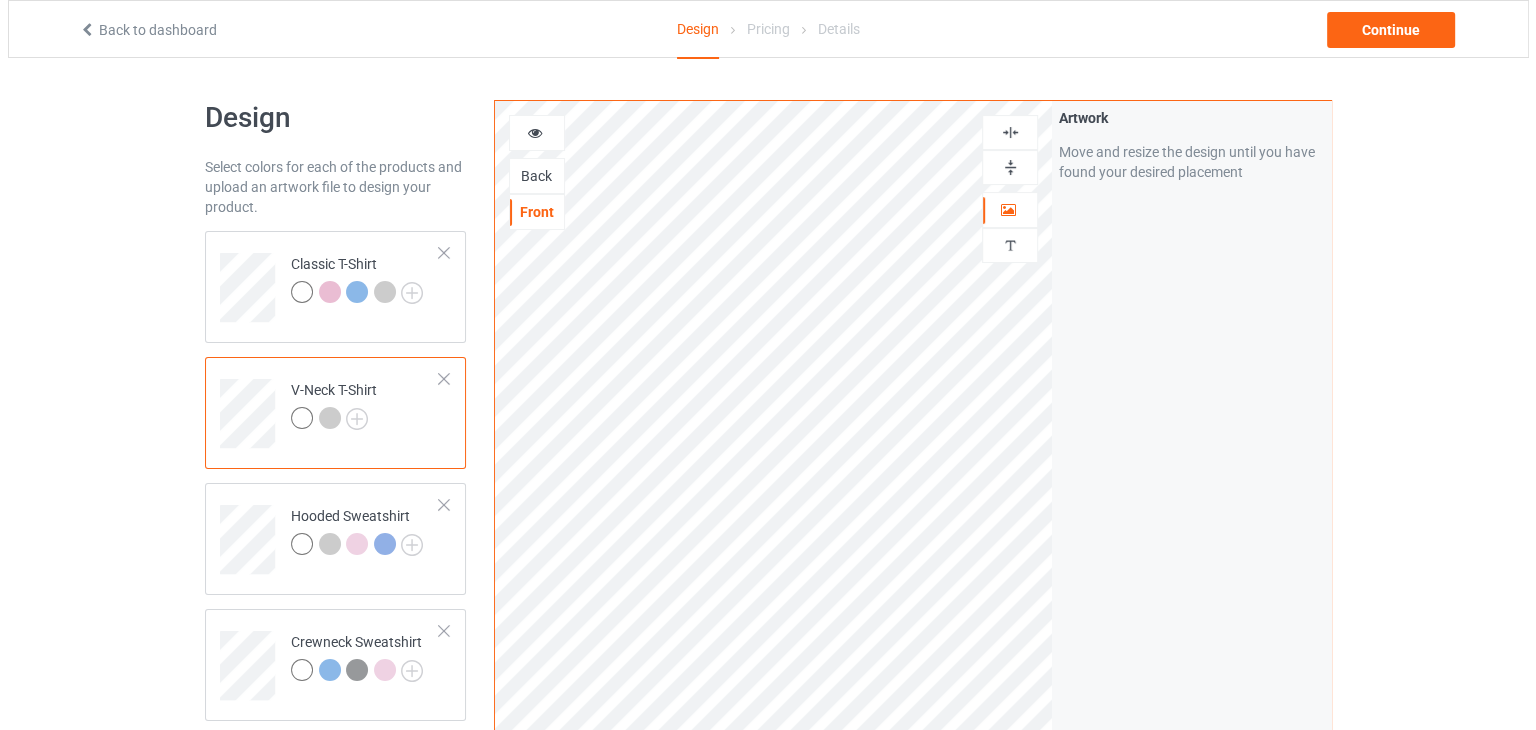 scroll, scrollTop: 500, scrollLeft: 0, axis: vertical 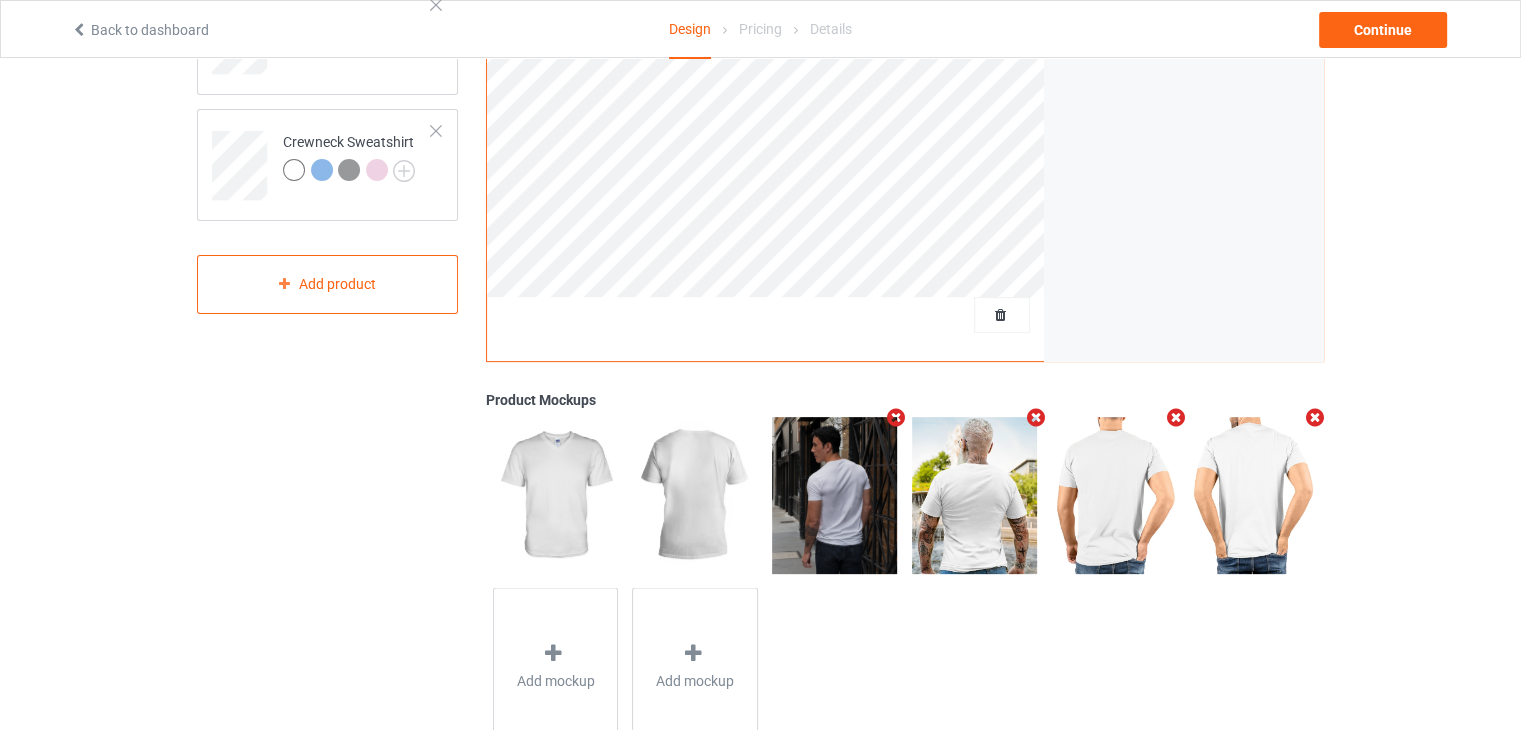 click at bounding box center (1035, 417) 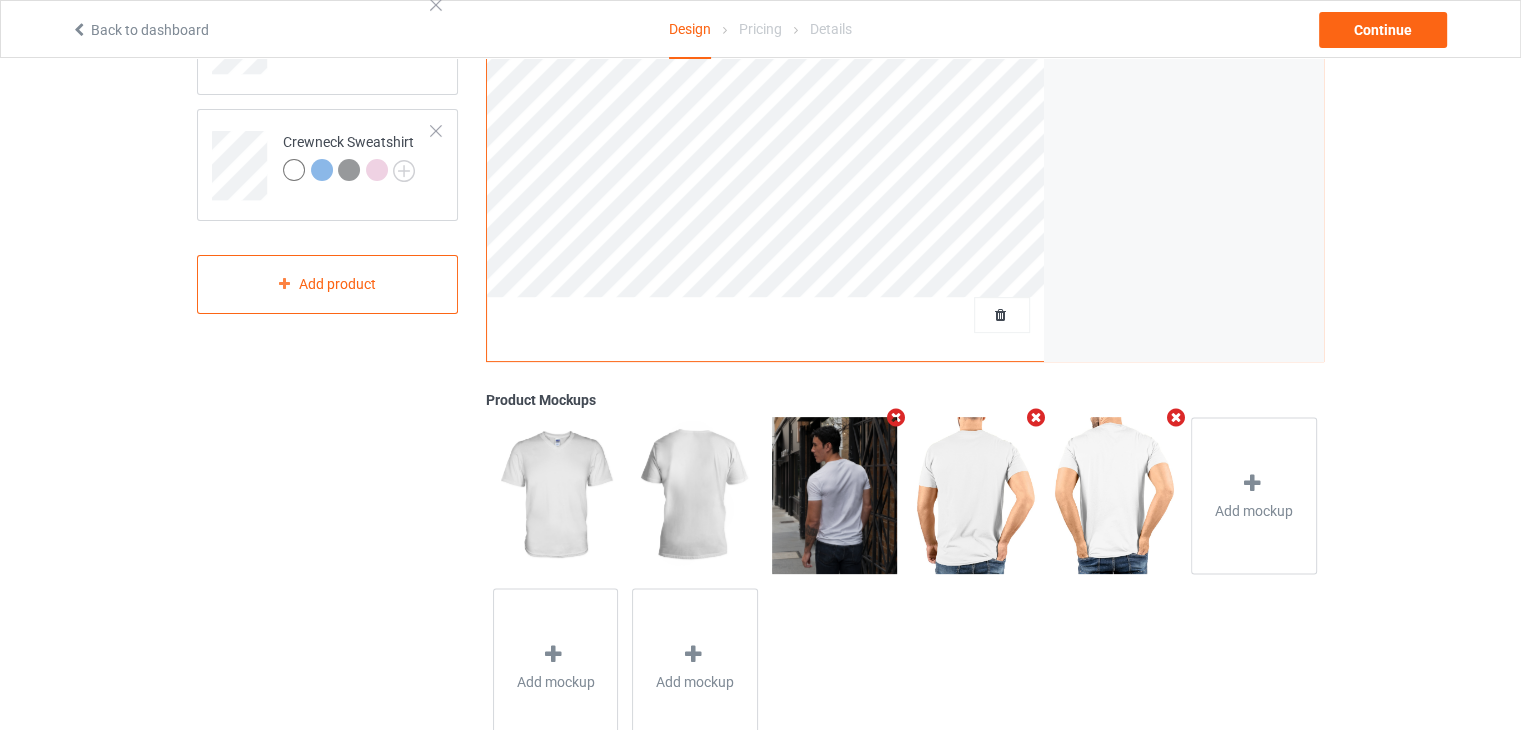 click at bounding box center [896, 417] 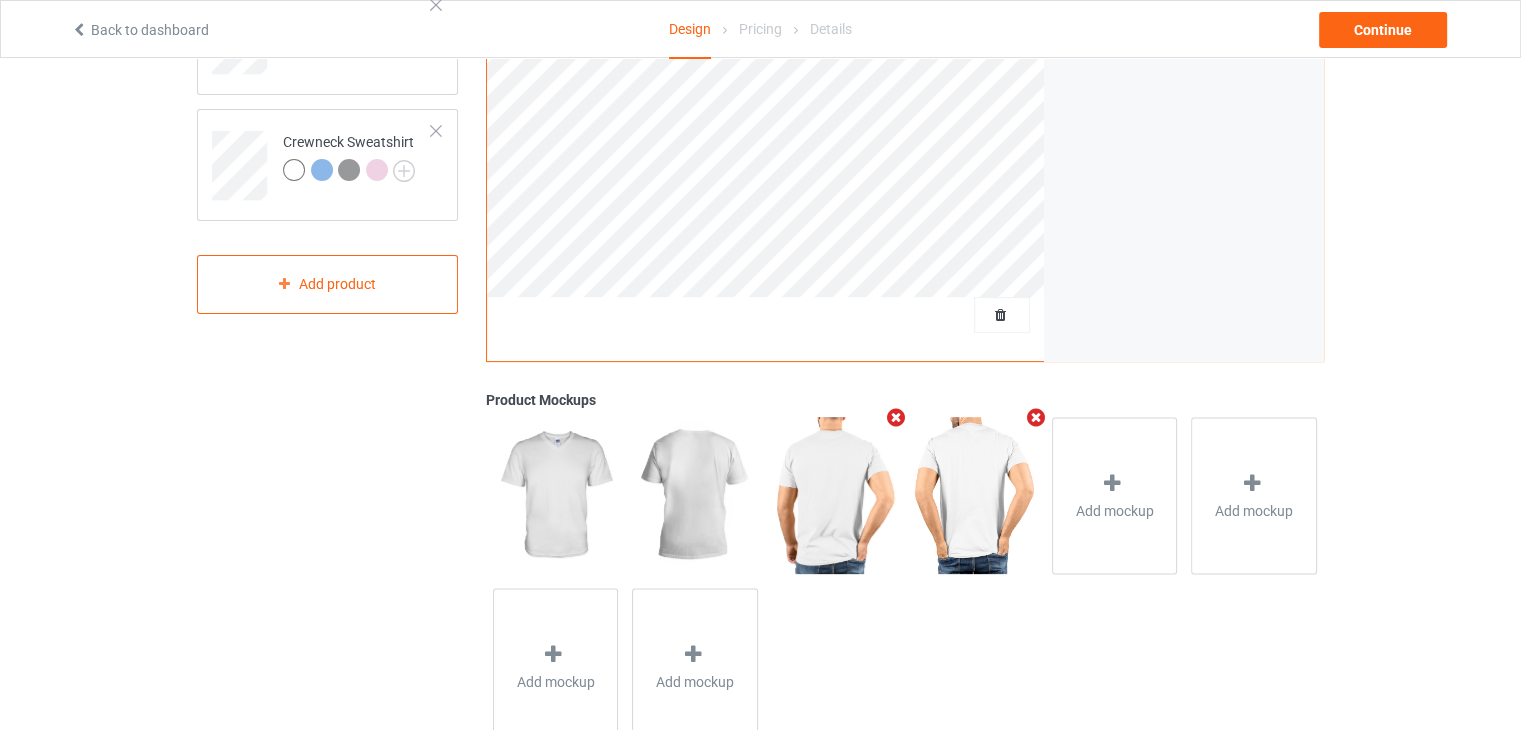 click at bounding box center (896, 417) 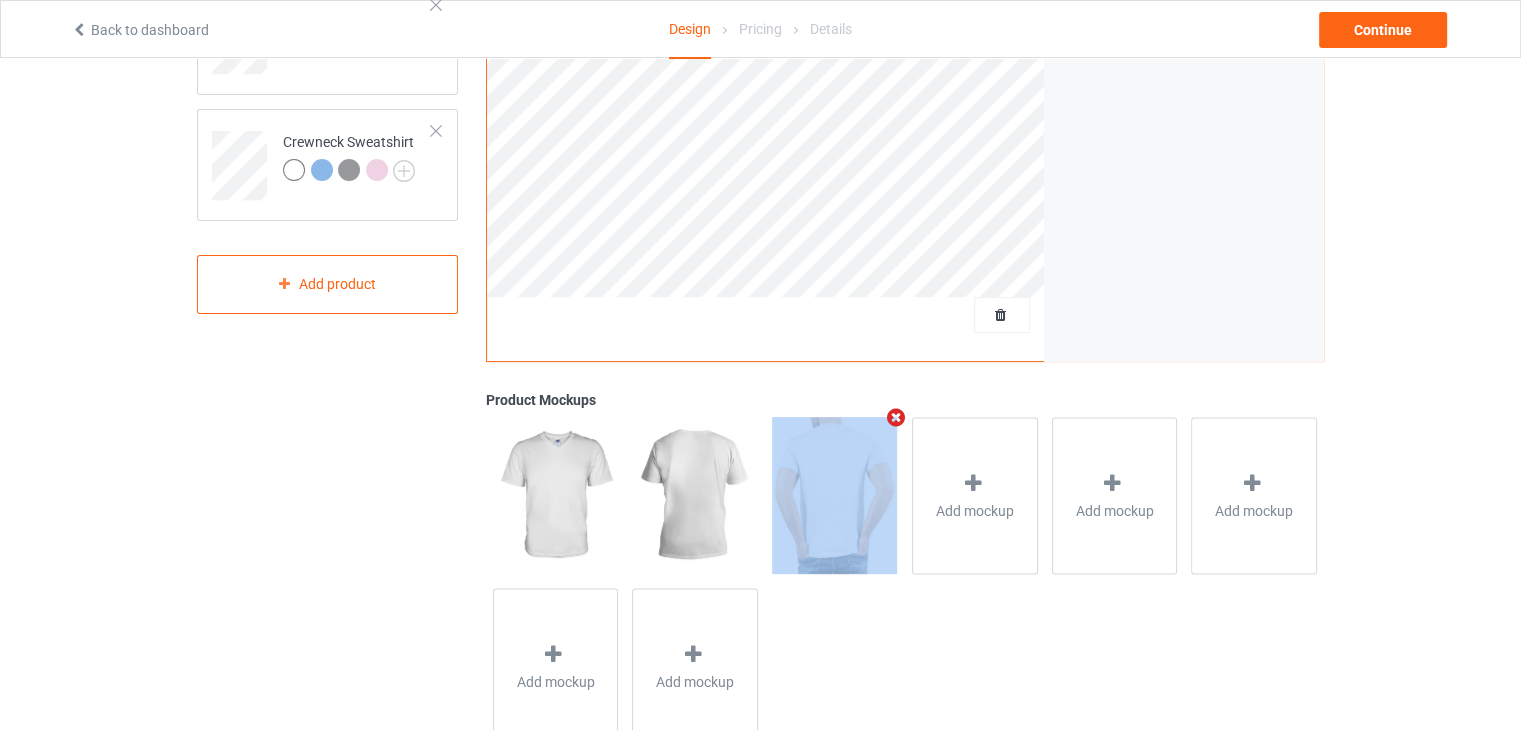 click at bounding box center (896, 417) 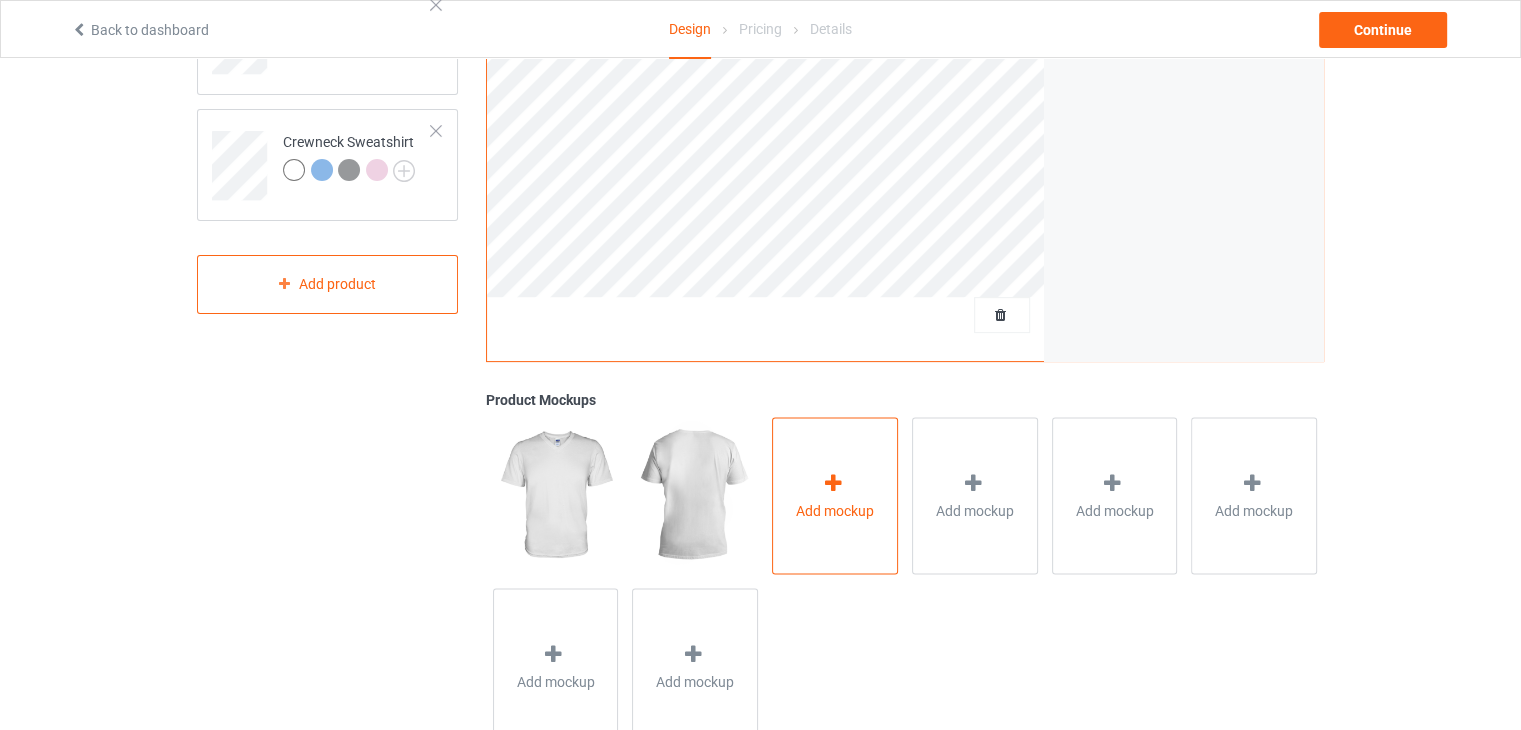 click on "Add mockup" at bounding box center (835, 510) 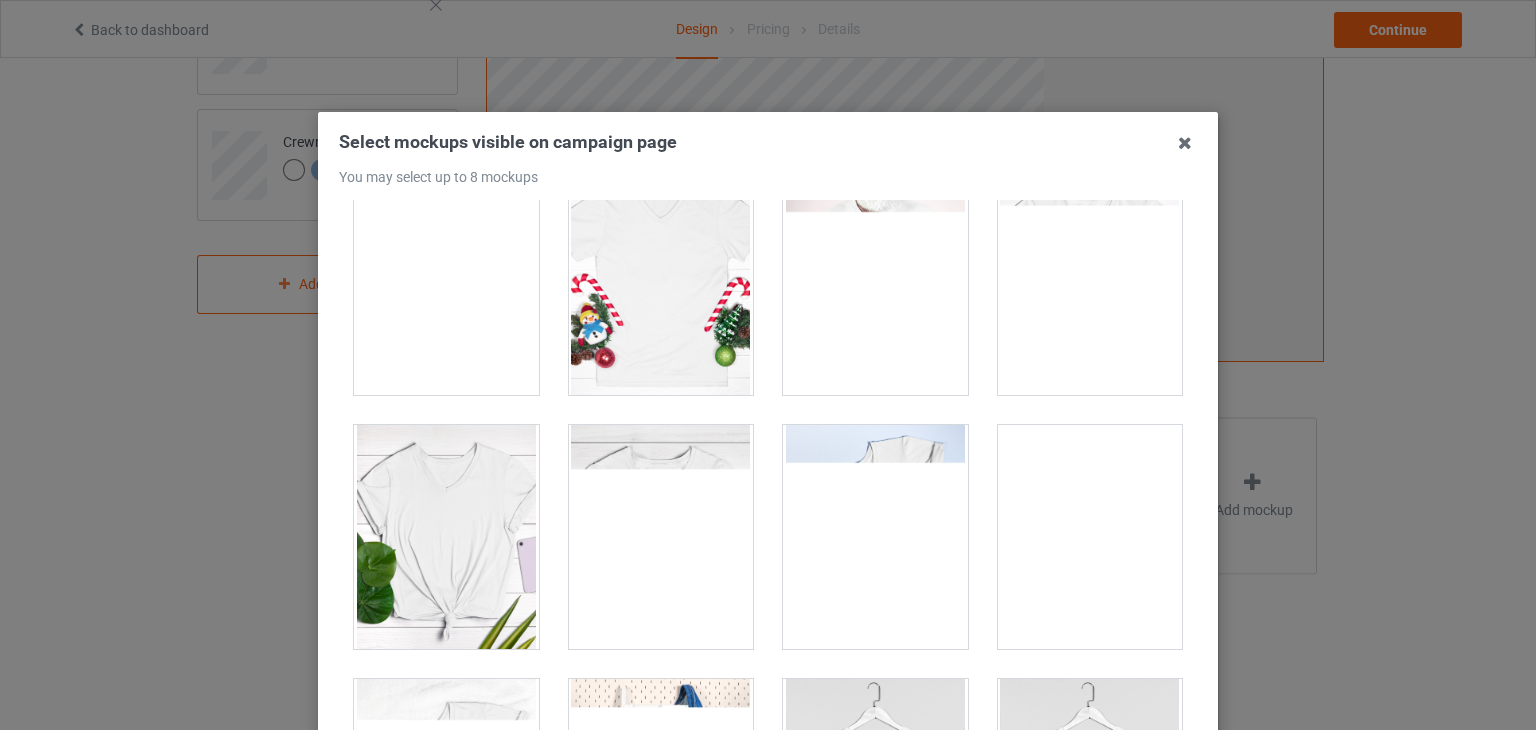 scroll, scrollTop: 3727, scrollLeft: 0, axis: vertical 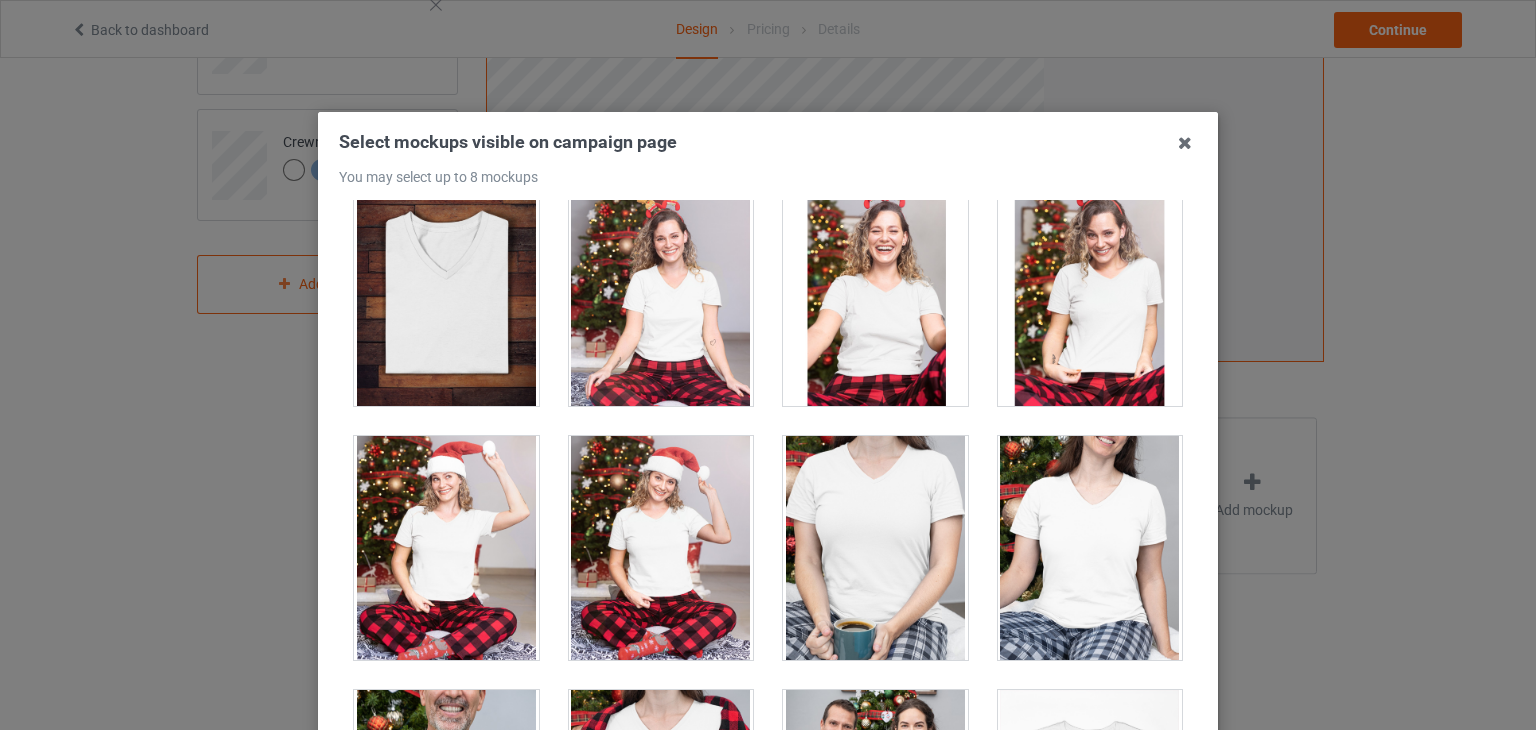 click at bounding box center (875, 548) 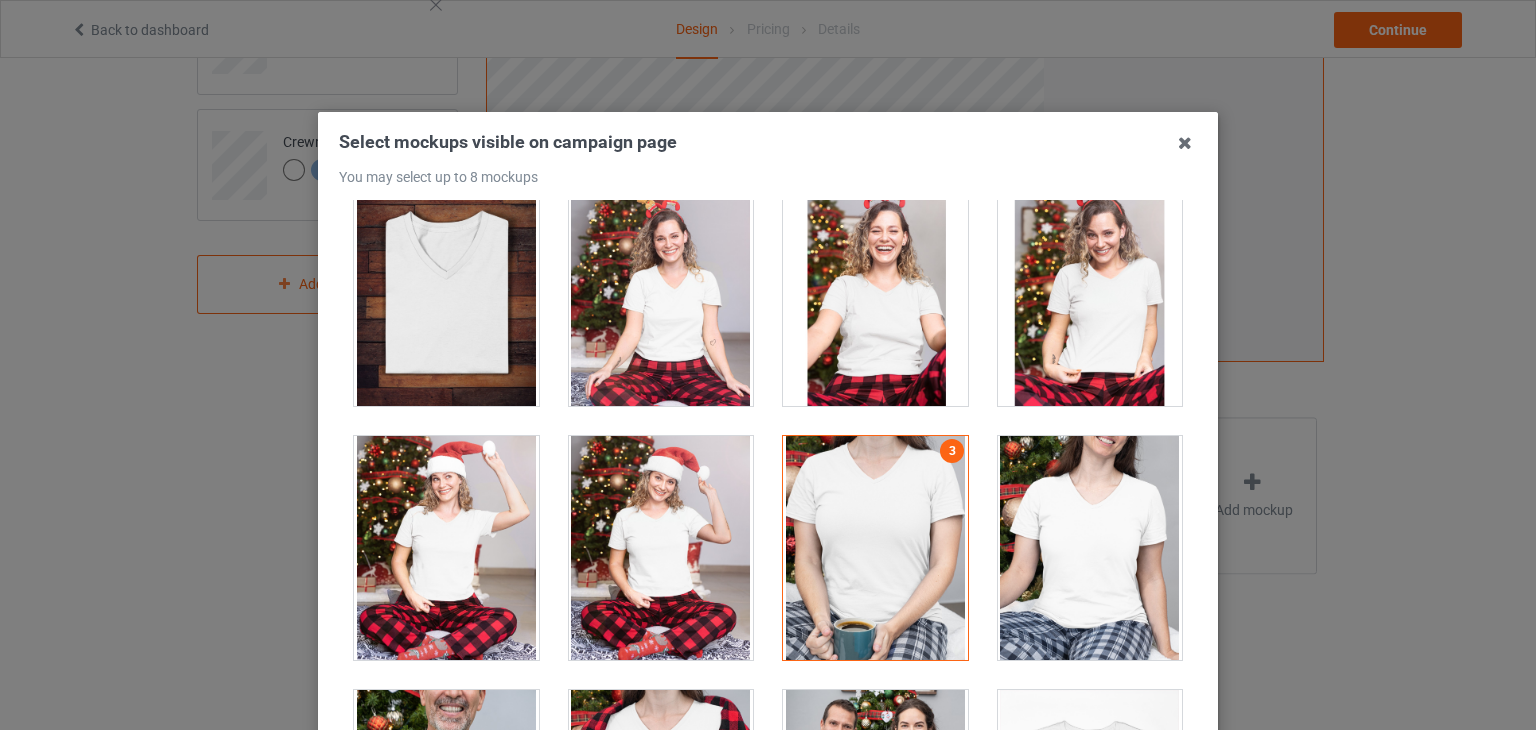 click at bounding box center (875, 548) 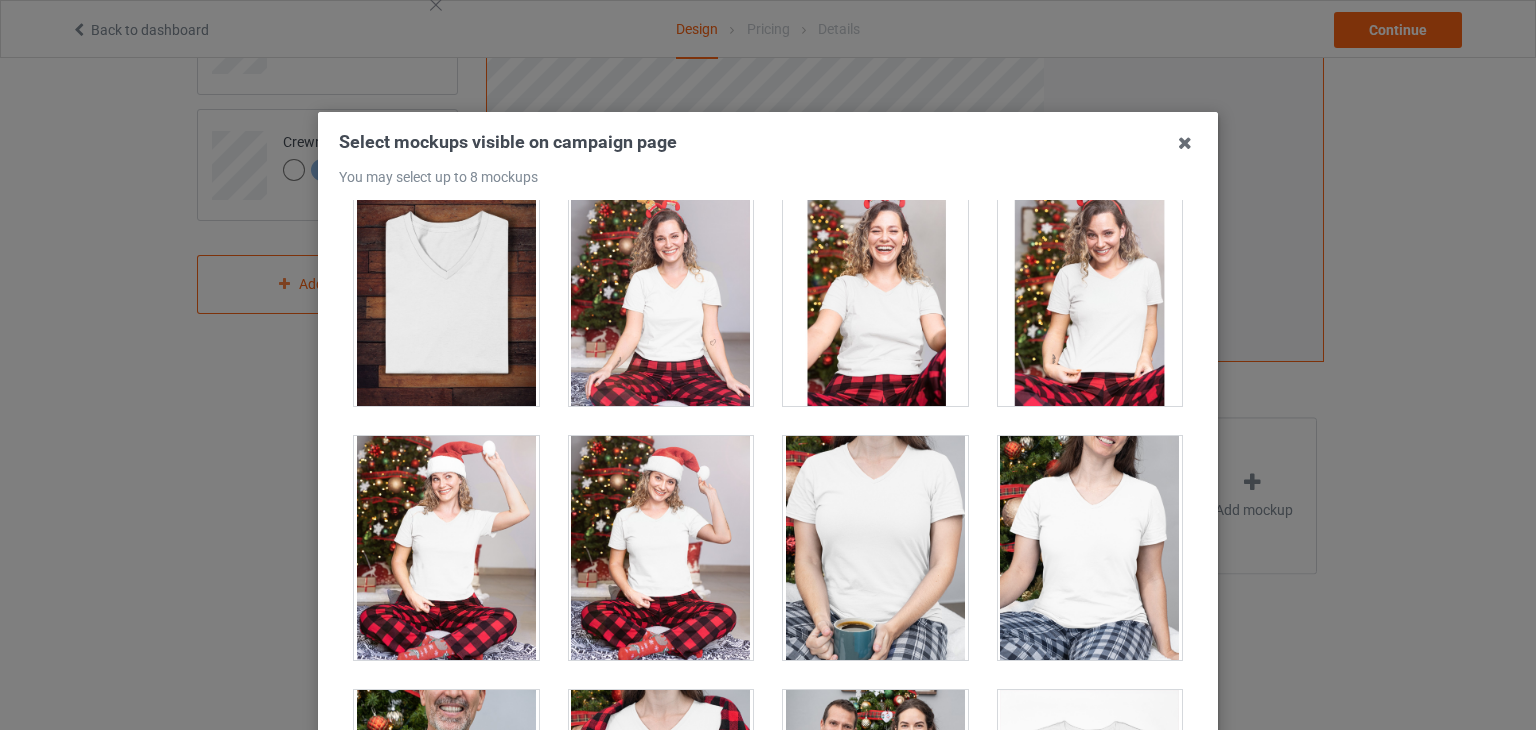 click at bounding box center (1090, 548) 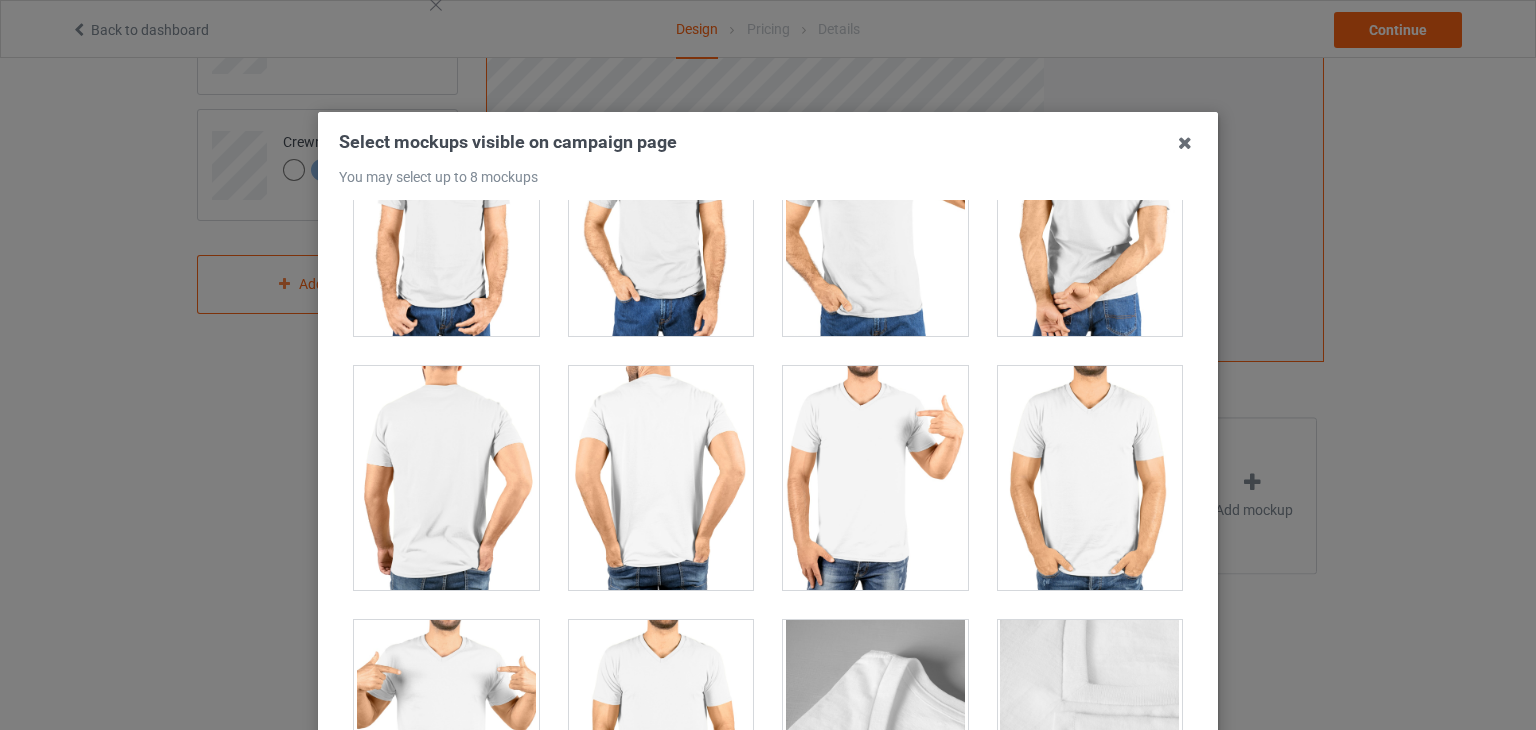 scroll, scrollTop: 1827, scrollLeft: 0, axis: vertical 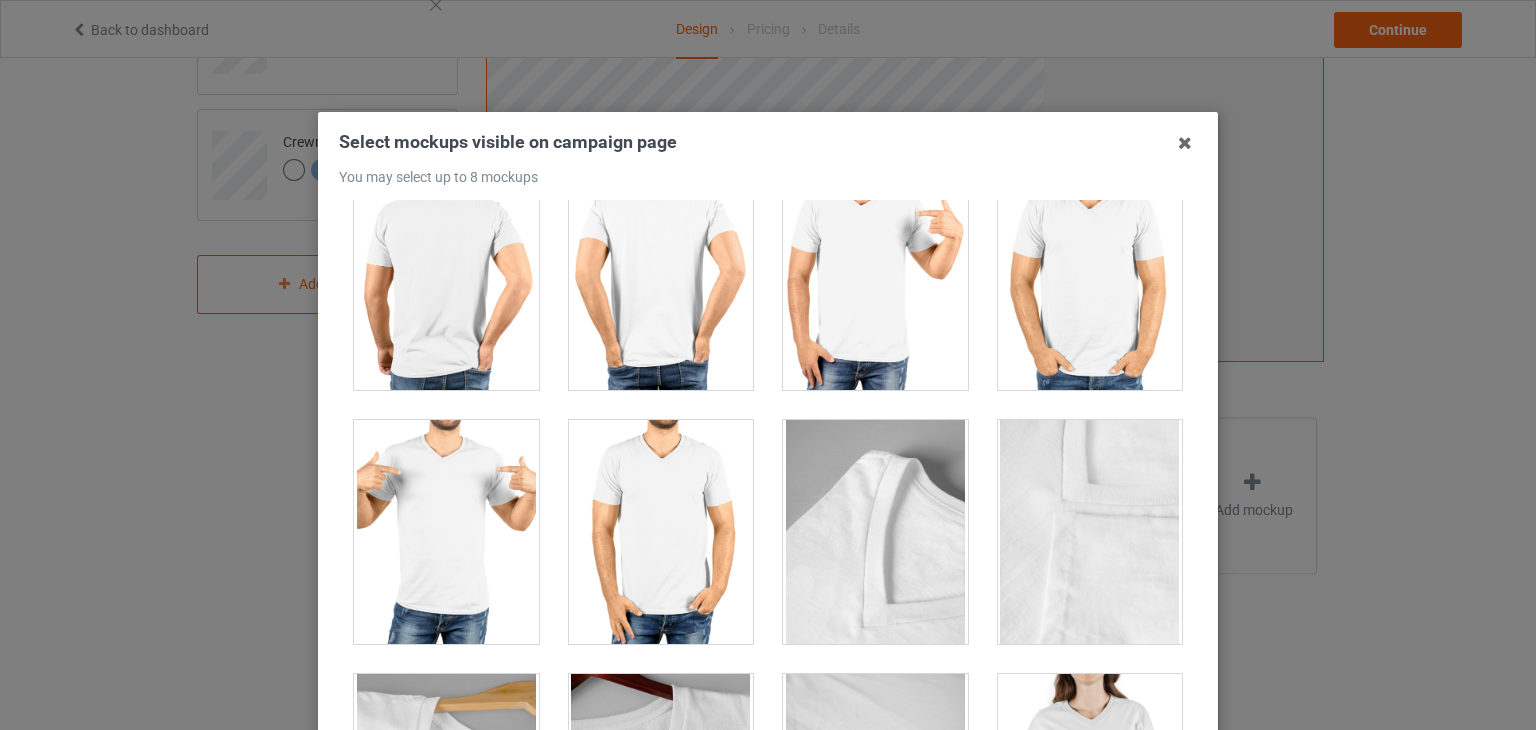 click at bounding box center [446, 532] 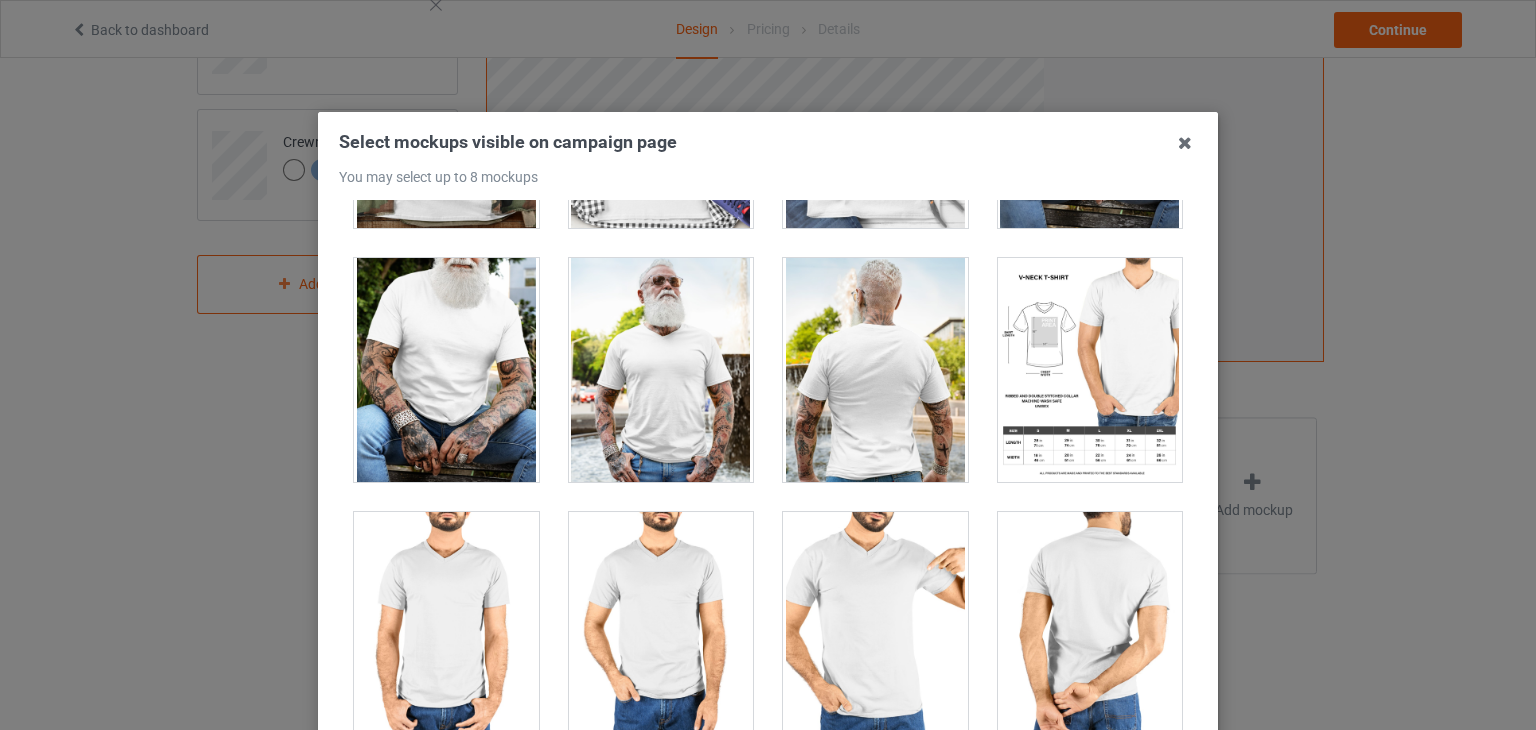 scroll, scrollTop: 1027, scrollLeft: 0, axis: vertical 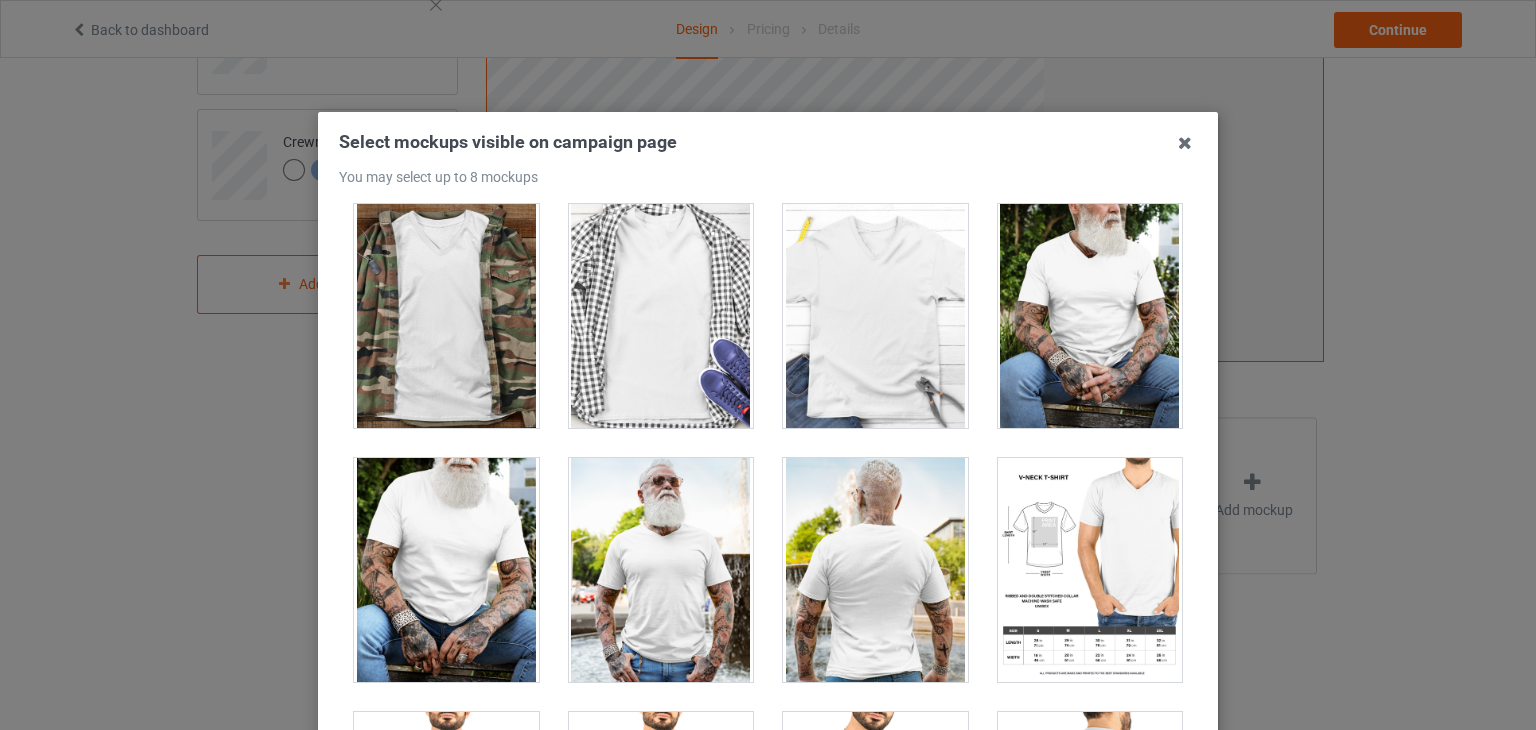 click at bounding box center (1090, 316) 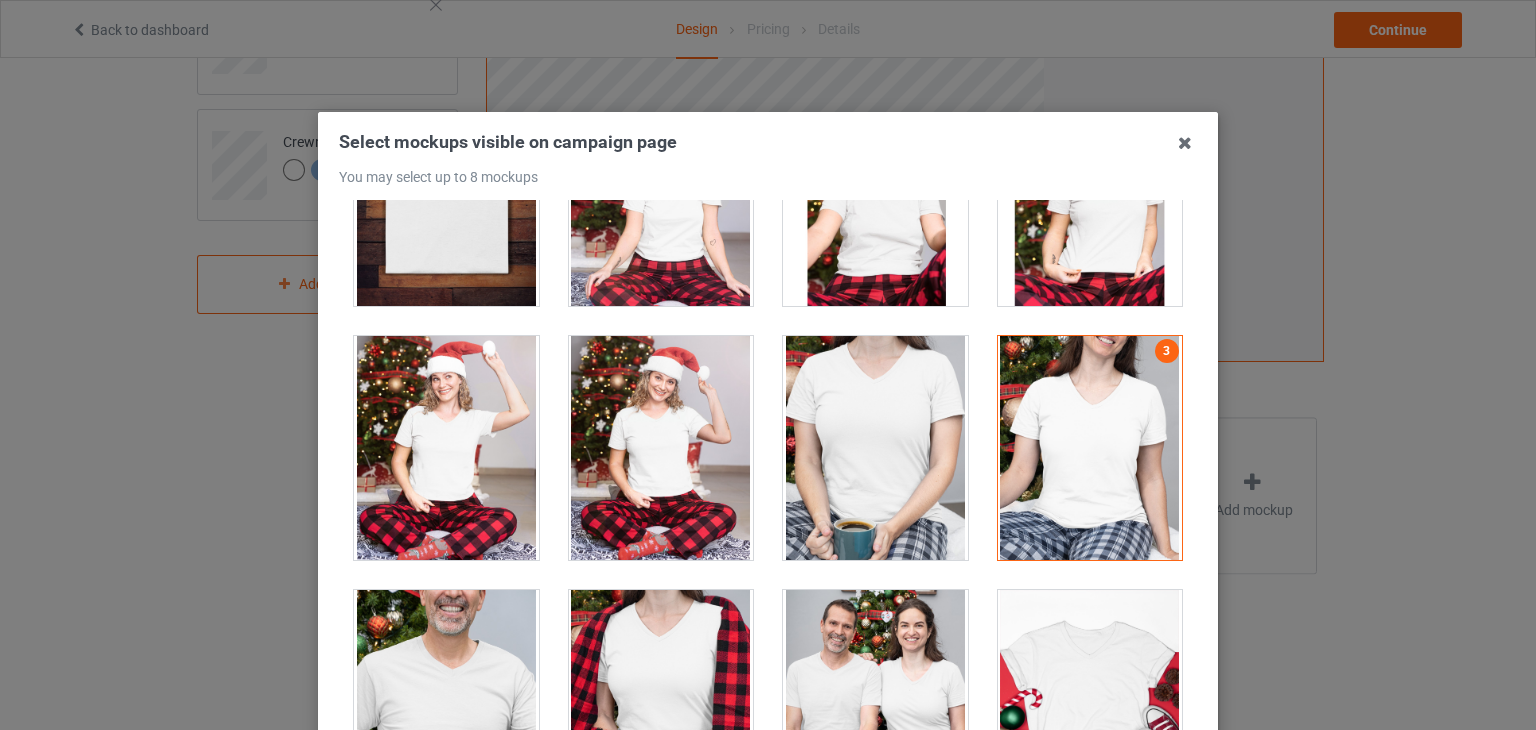 scroll, scrollTop: 2727, scrollLeft: 0, axis: vertical 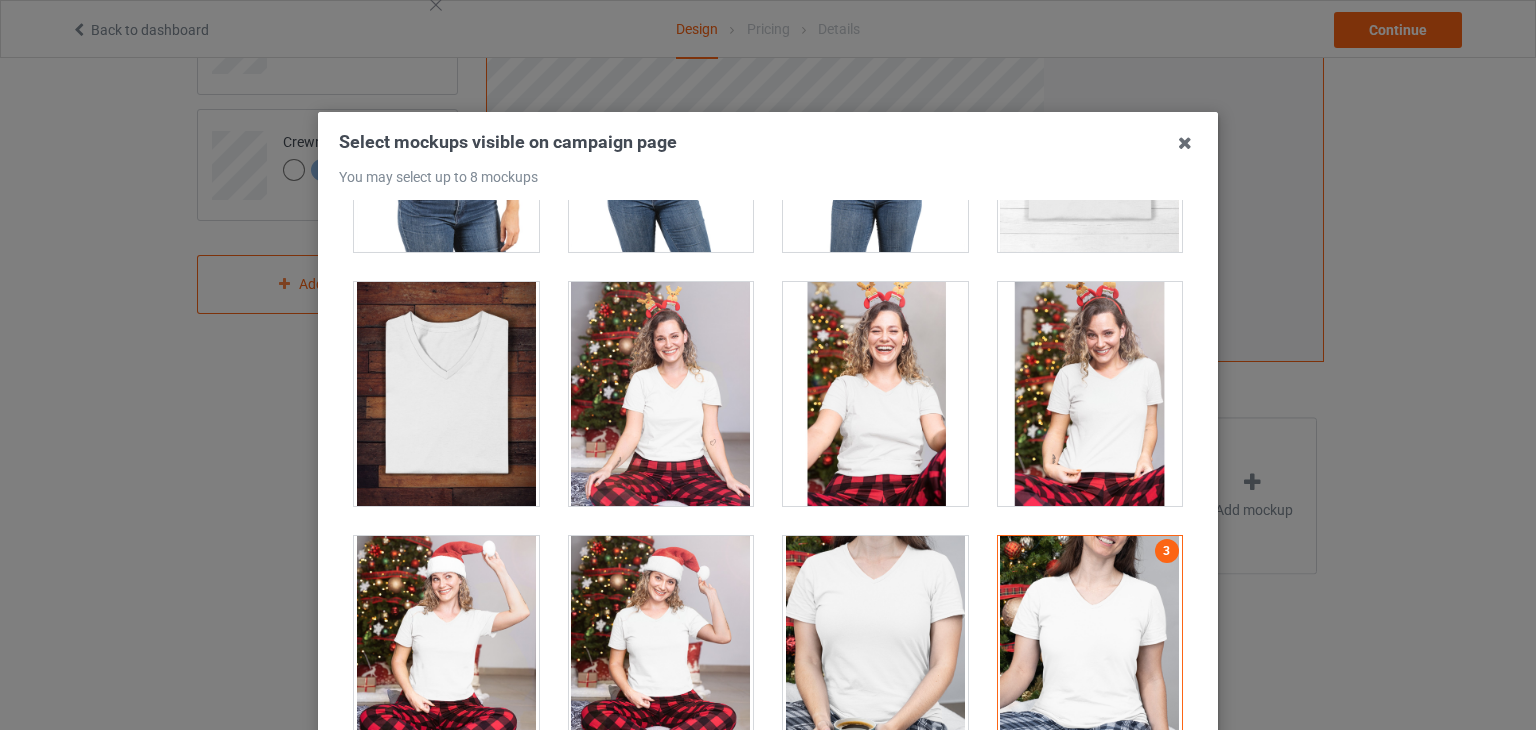 click at bounding box center (1090, 394) 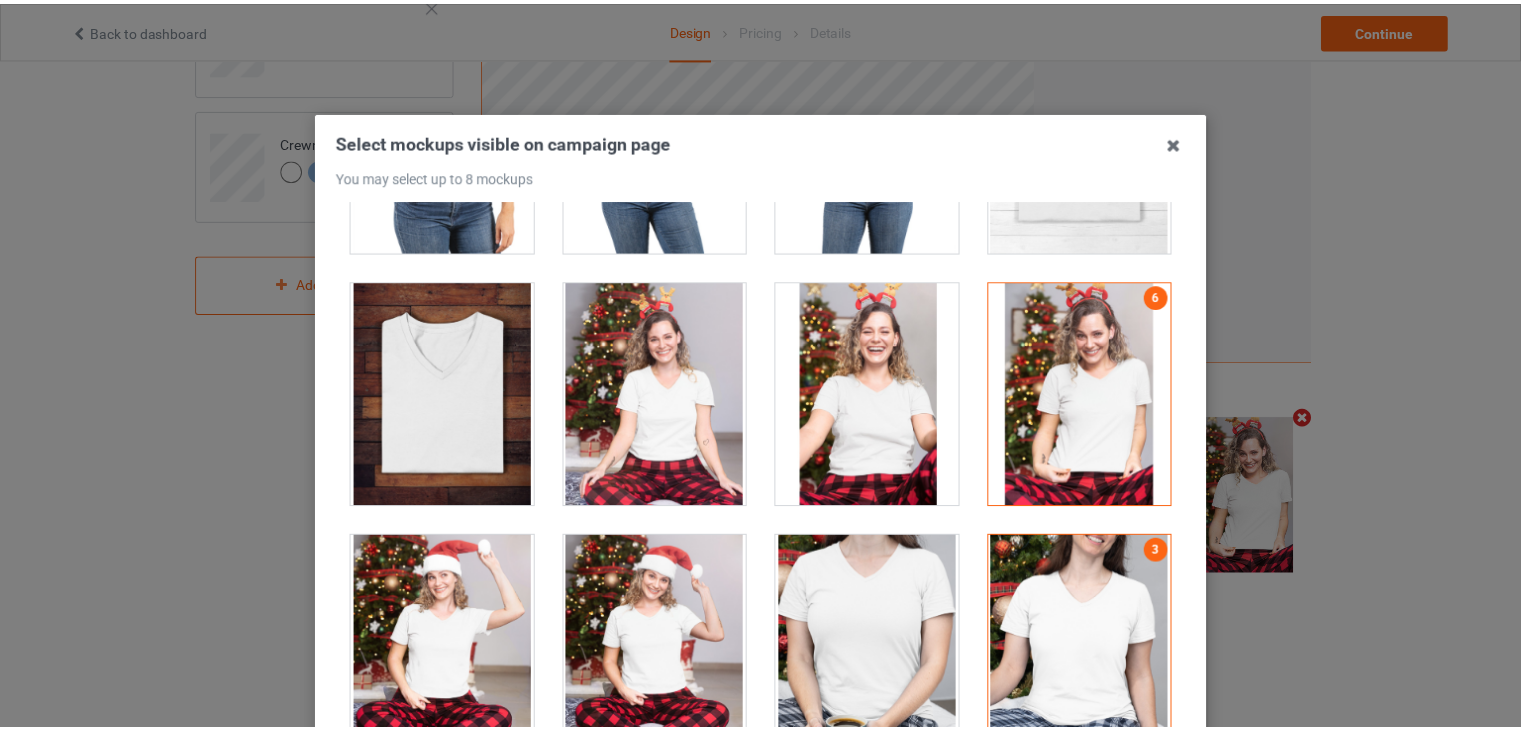 scroll, scrollTop: 257, scrollLeft: 0, axis: vertical 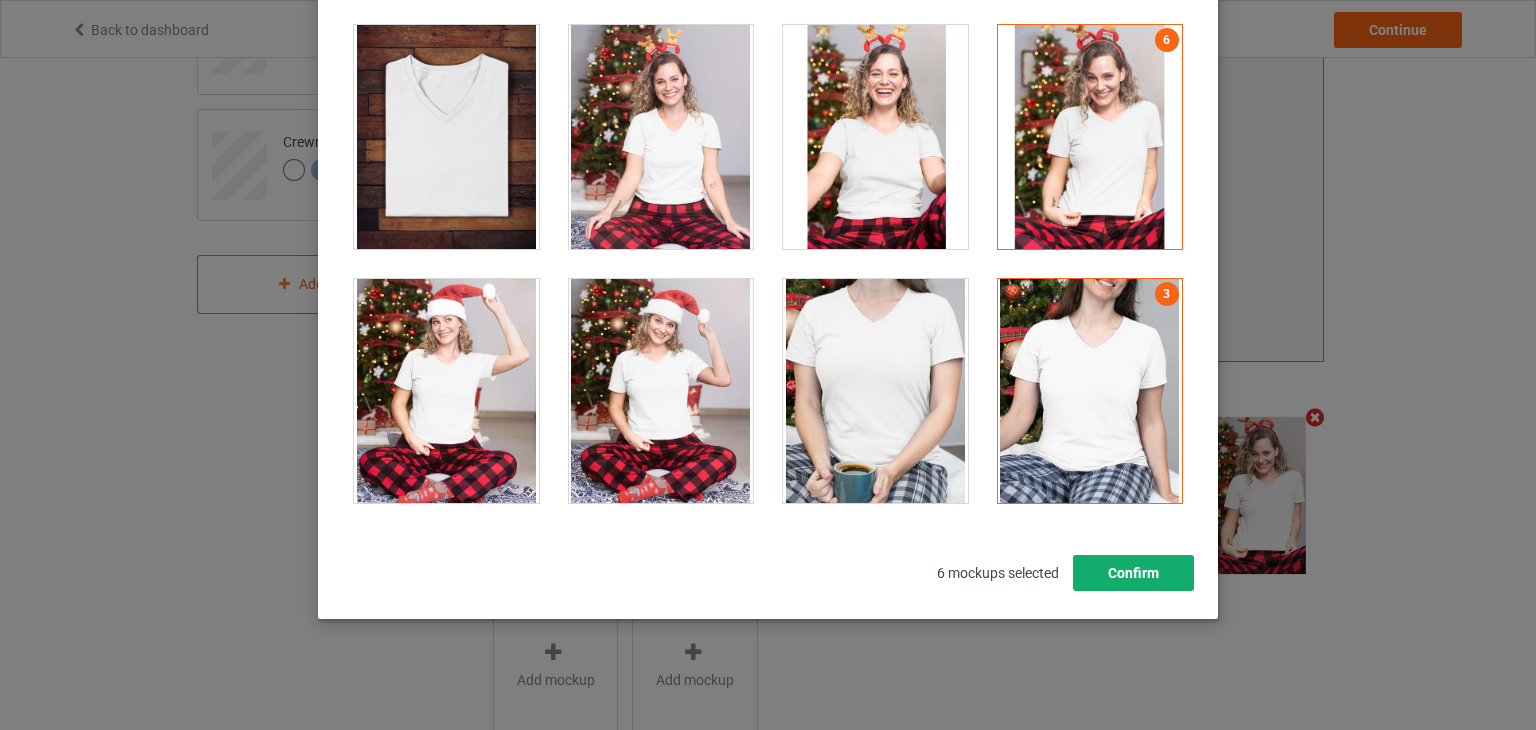 click on "Confirm" at bounding box center (1133, 573) 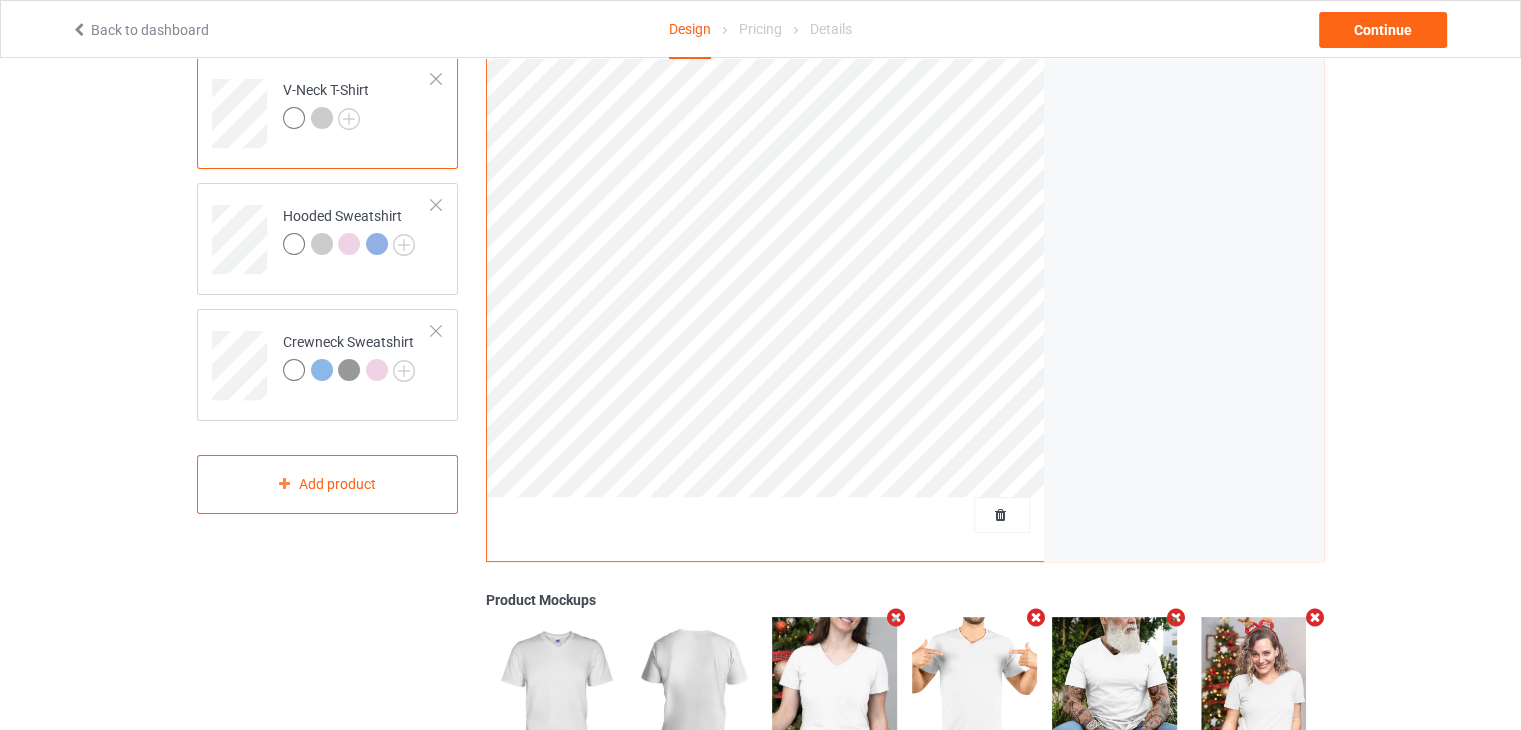 scroll, scrollTop: 100, scrollLeft: 0, axis: vertical 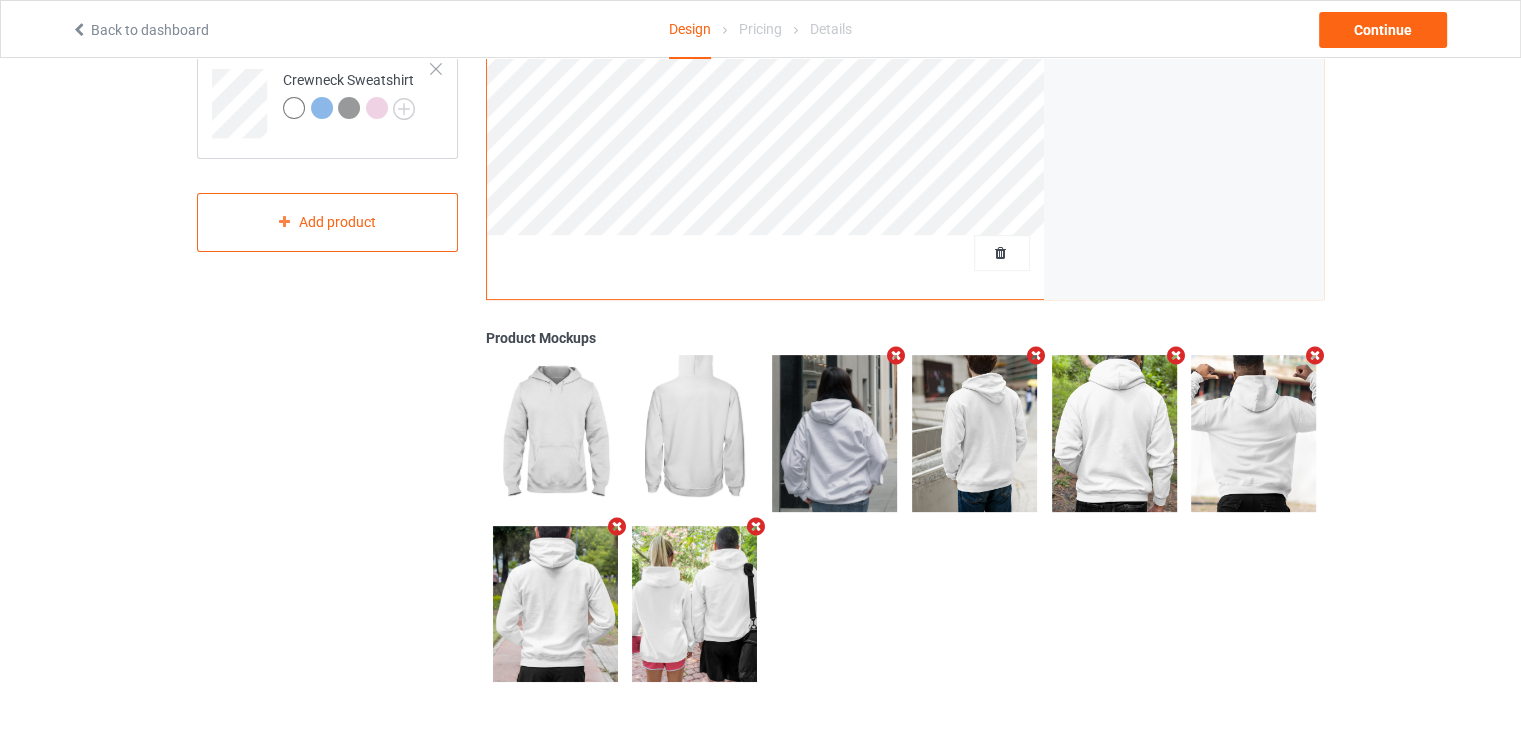 click at bounding box center [756, 526] 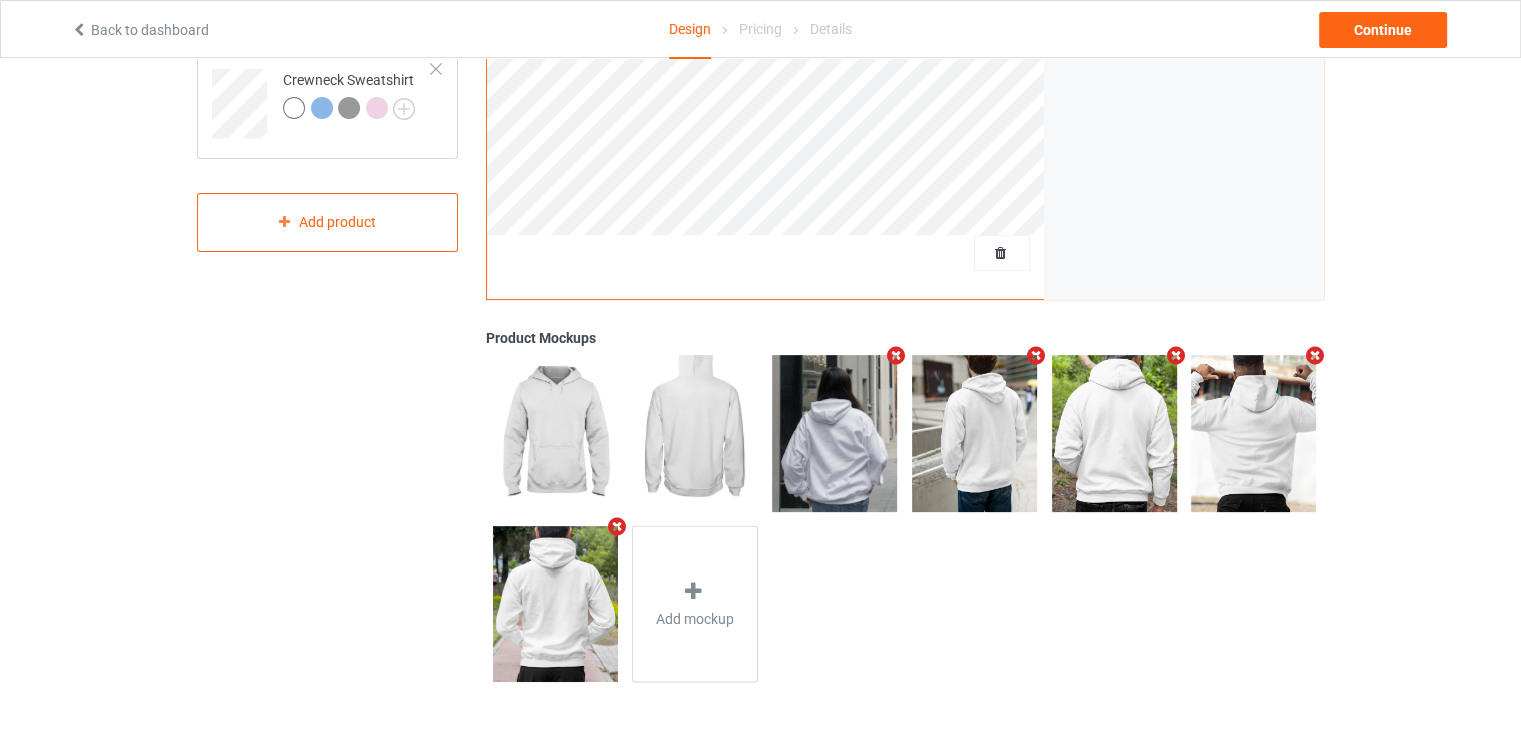 click on "Add mockup" at bounding box center (695, 604) 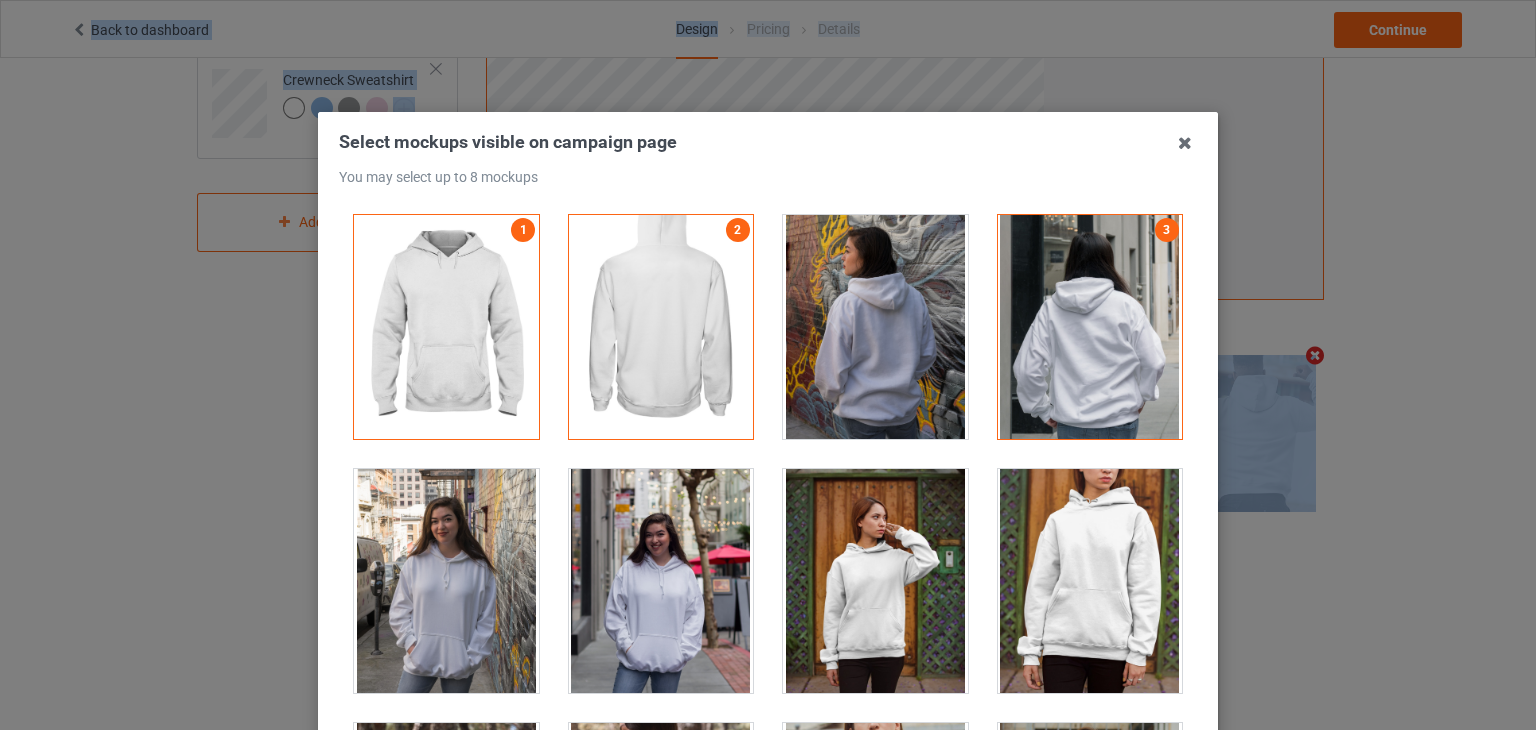 click at bounding box center [661, 581] 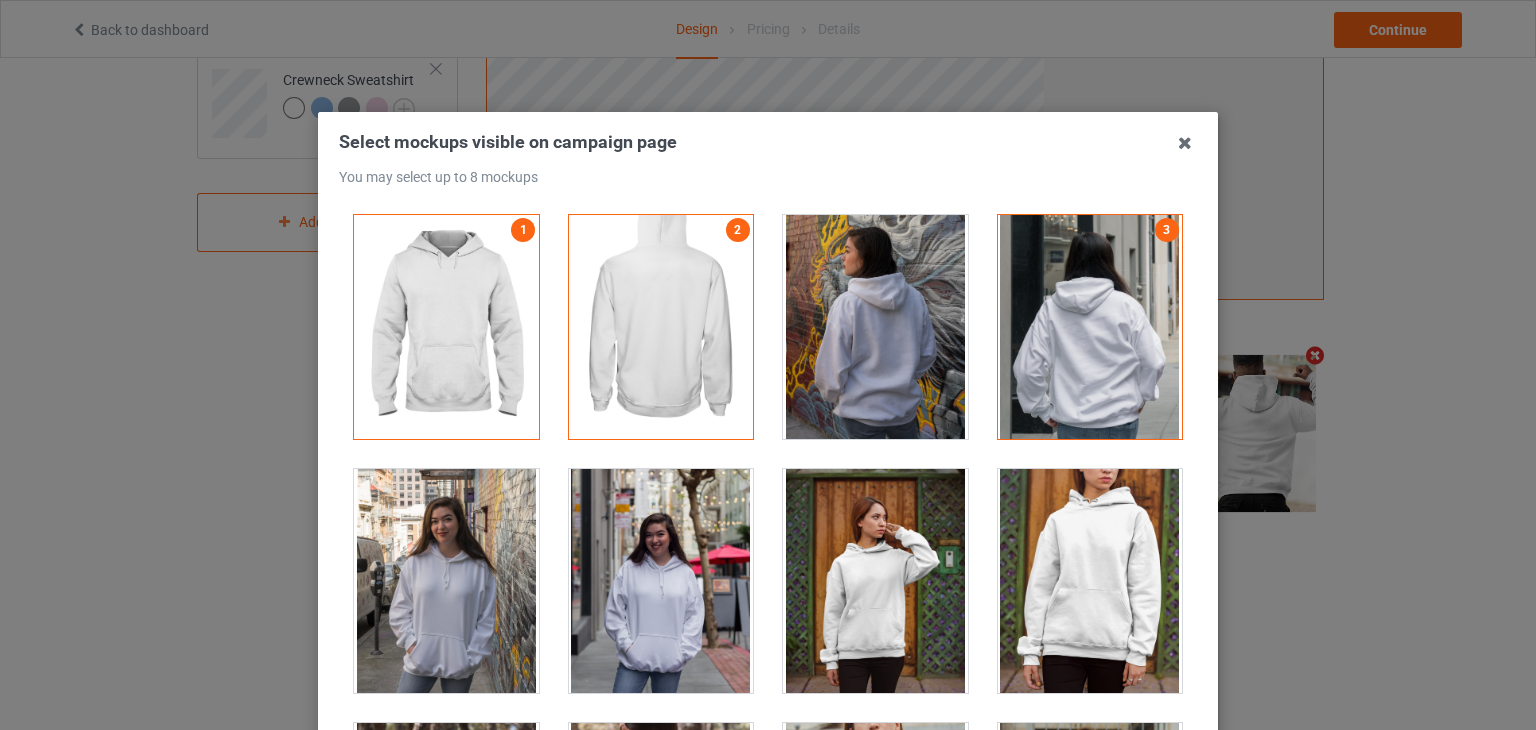 click on "Select mockups visible on campaign page You may select up to 8 mockups" at bounding box center (768, 157) 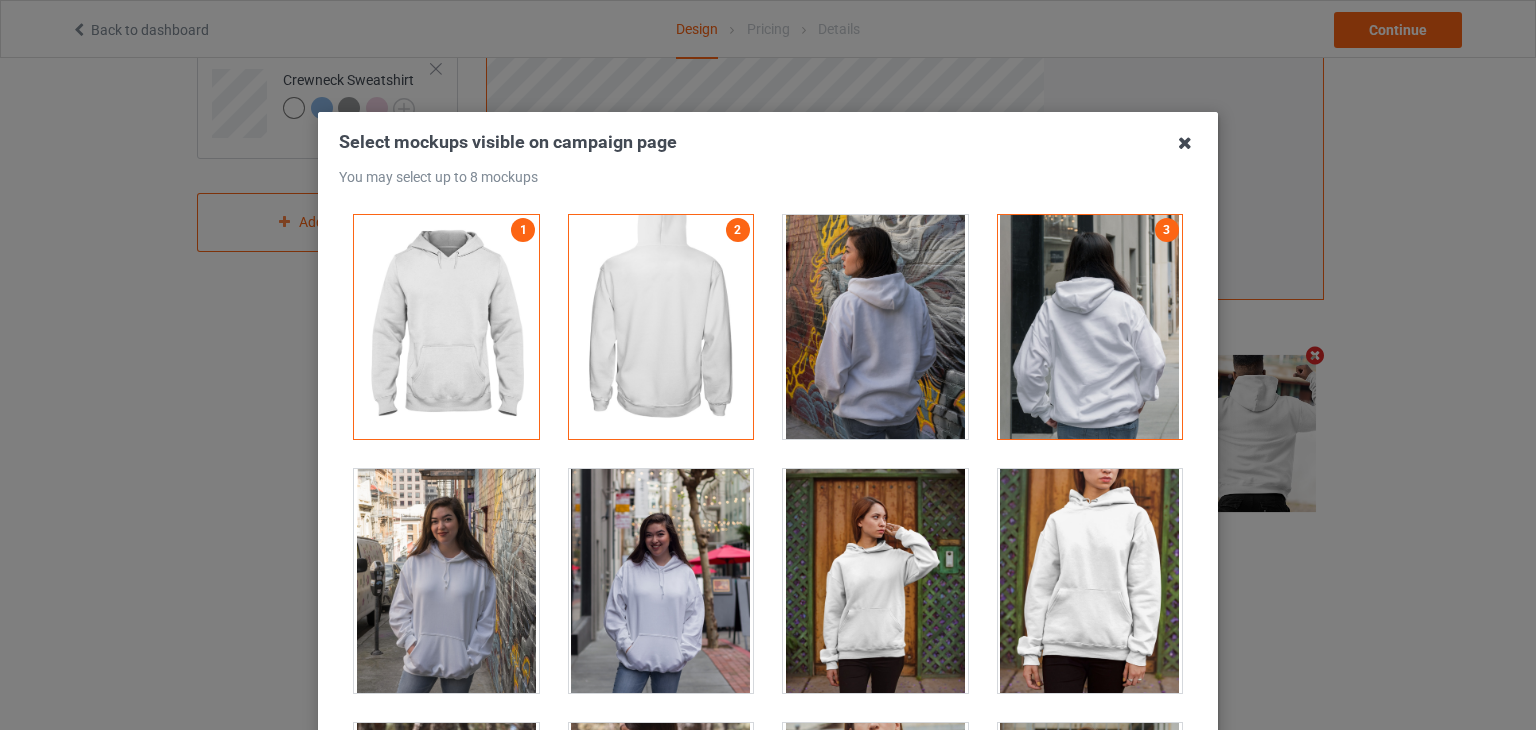 click at bounding box center [1185, 143] 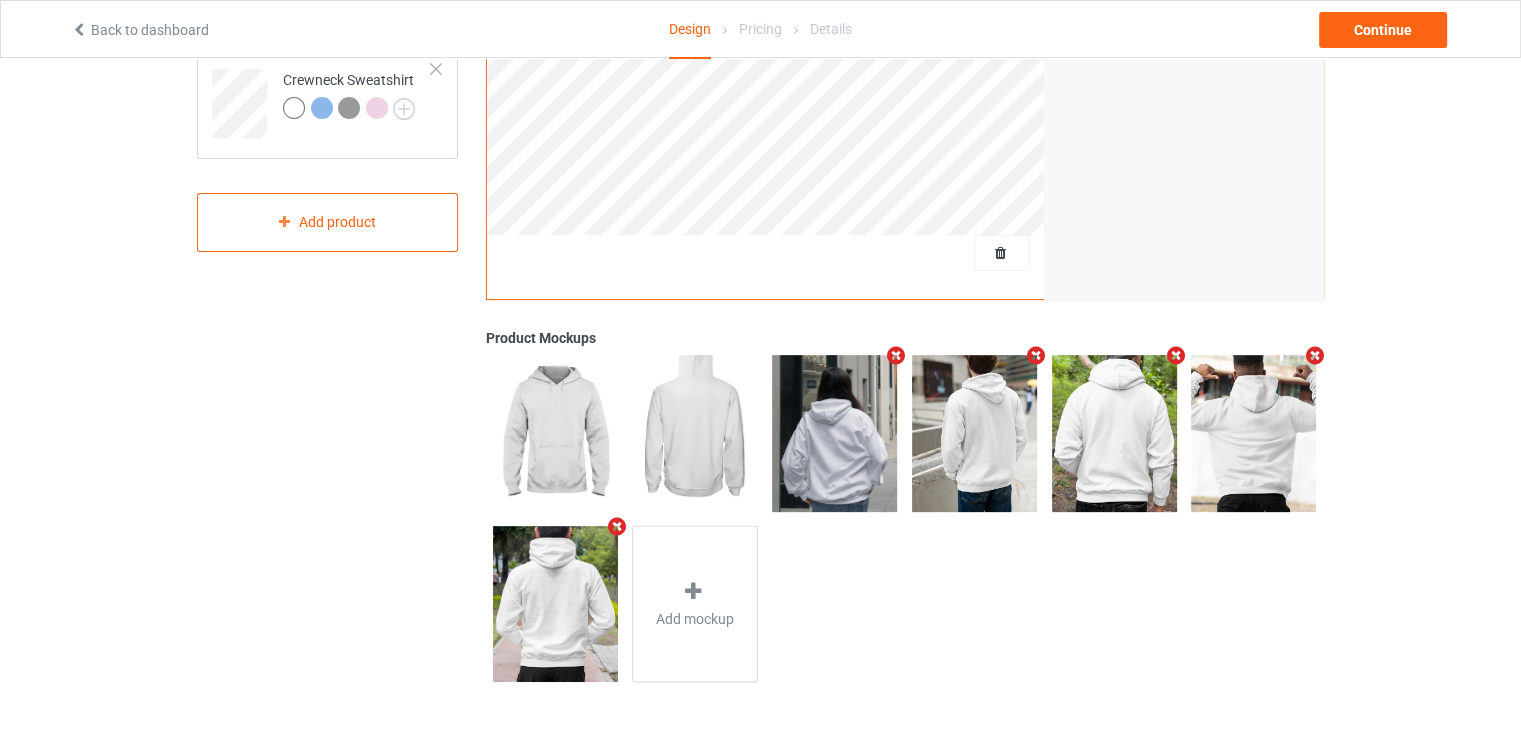 click at bounding box center (896, 355) 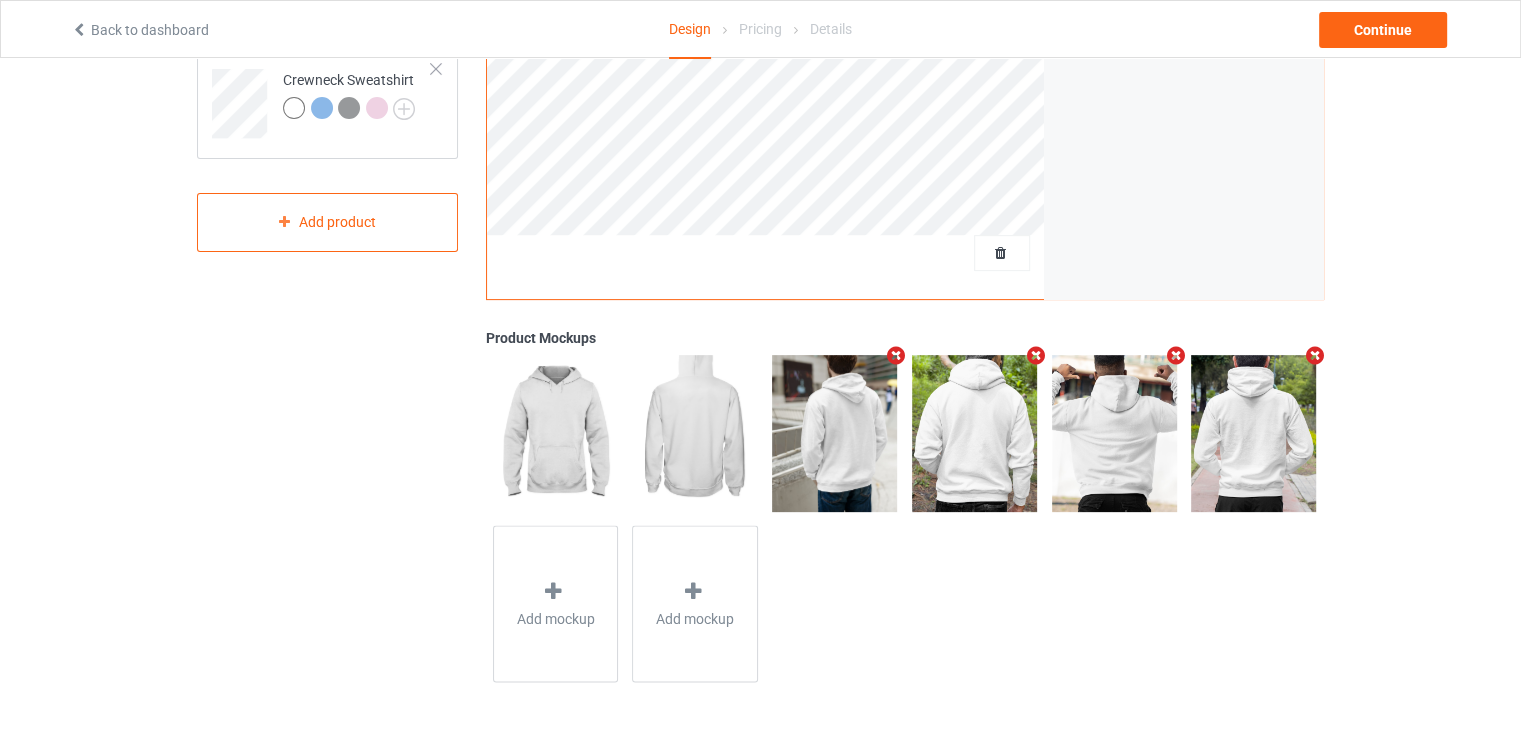 click at bounding box center [896, 355] 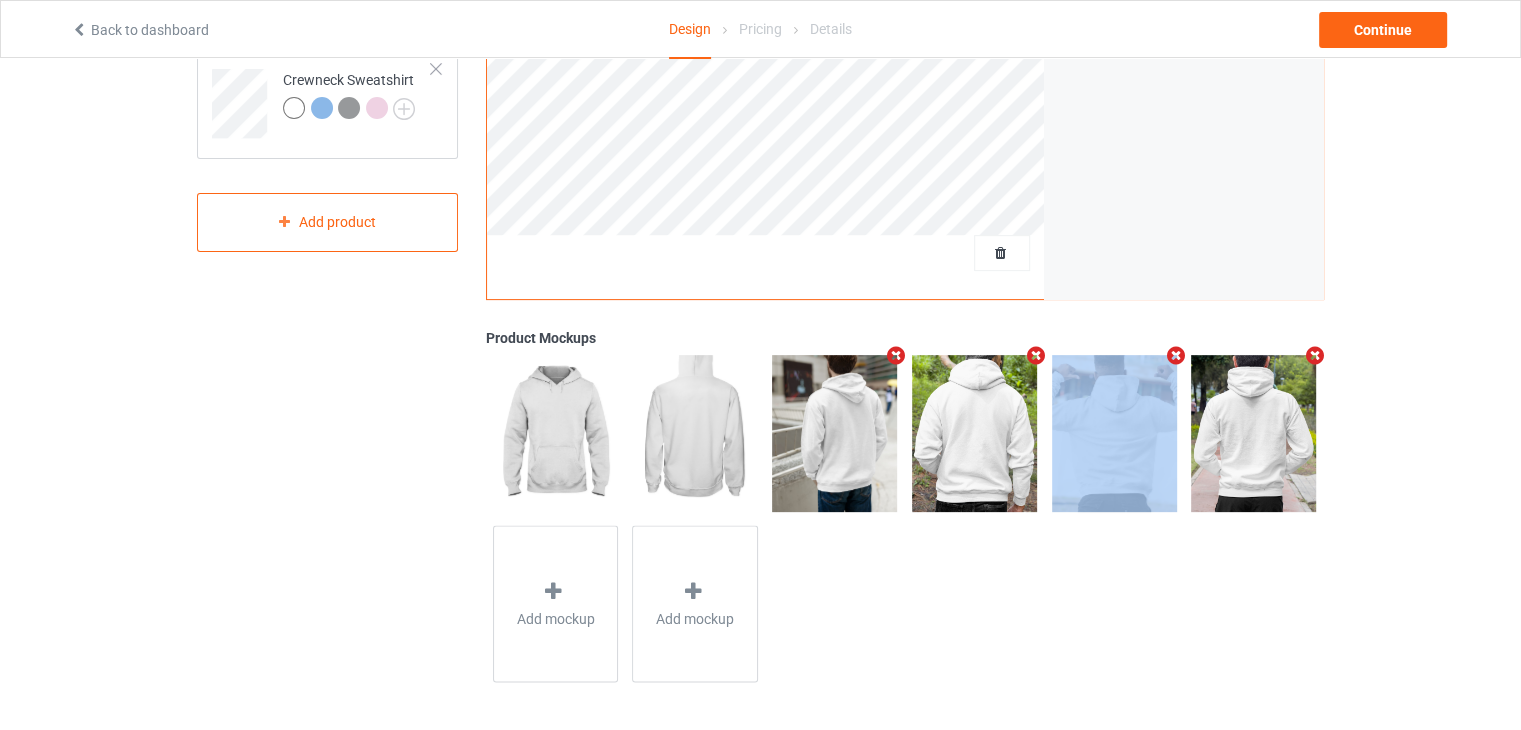 click at bounding box center (1035, 355) 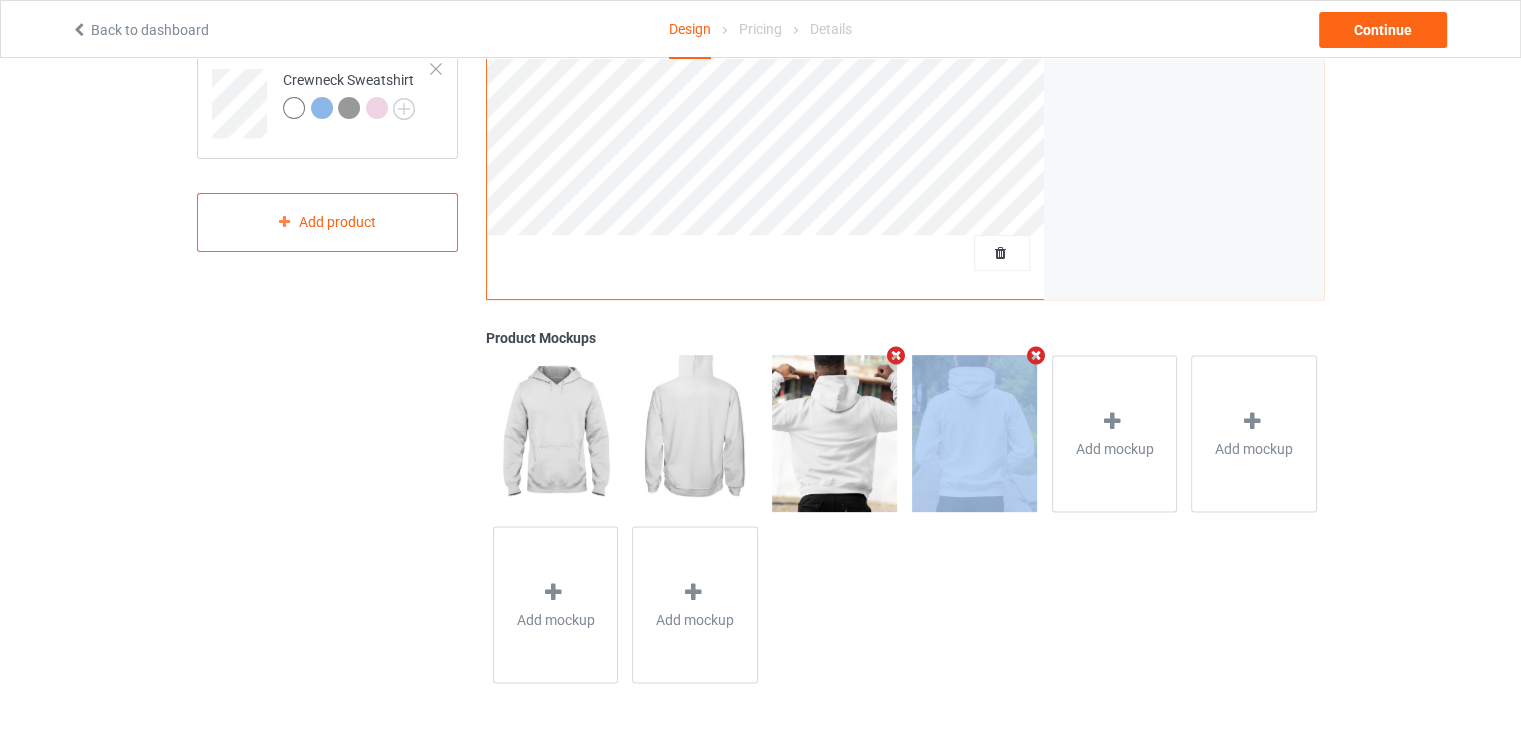 click at bounding box center [896, 355] 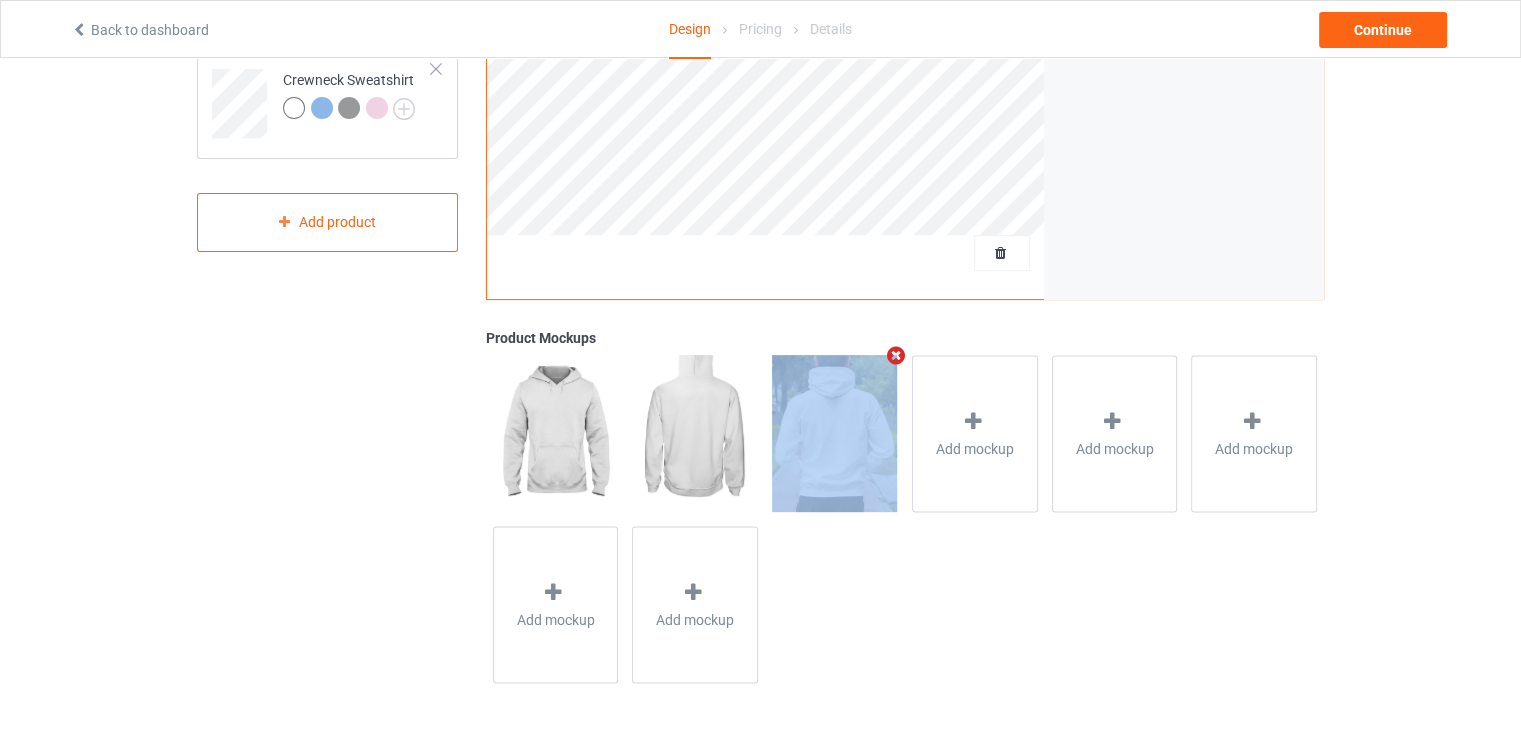 click at bounding box center (896, 355) 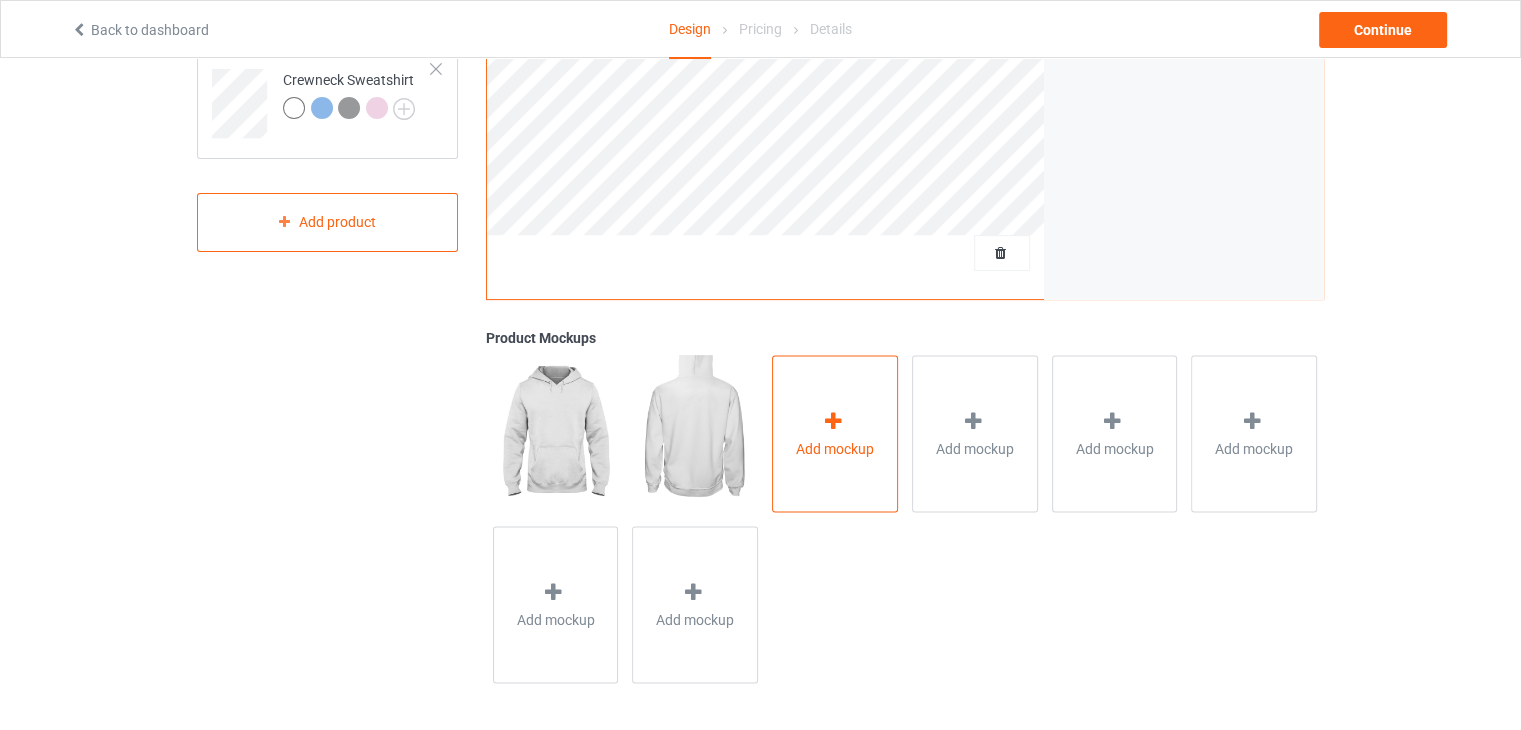 click on "Add mockup" at bounding box center (835, 433) 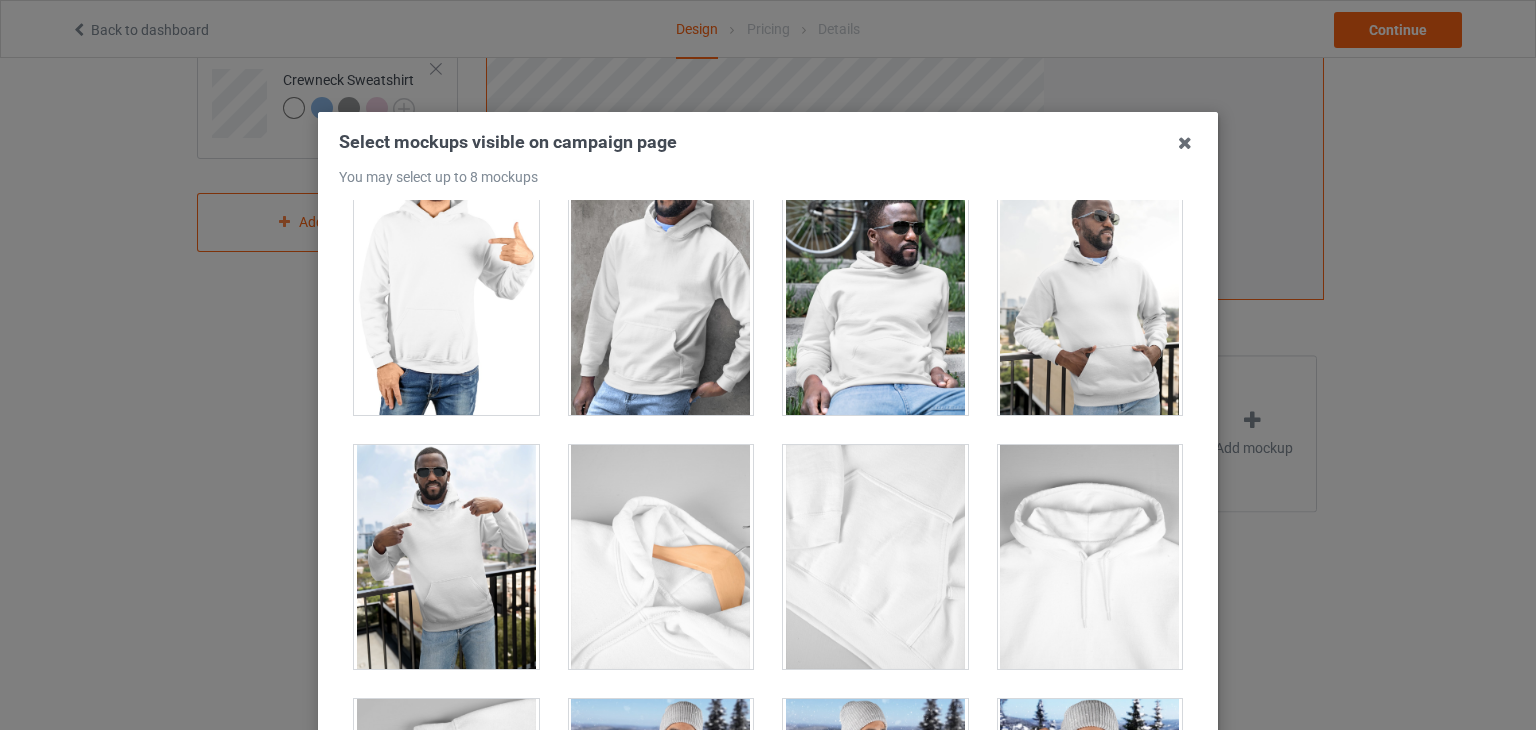 scroll, scrollTop: 11100, scrollLeft: 0, axis: vertical 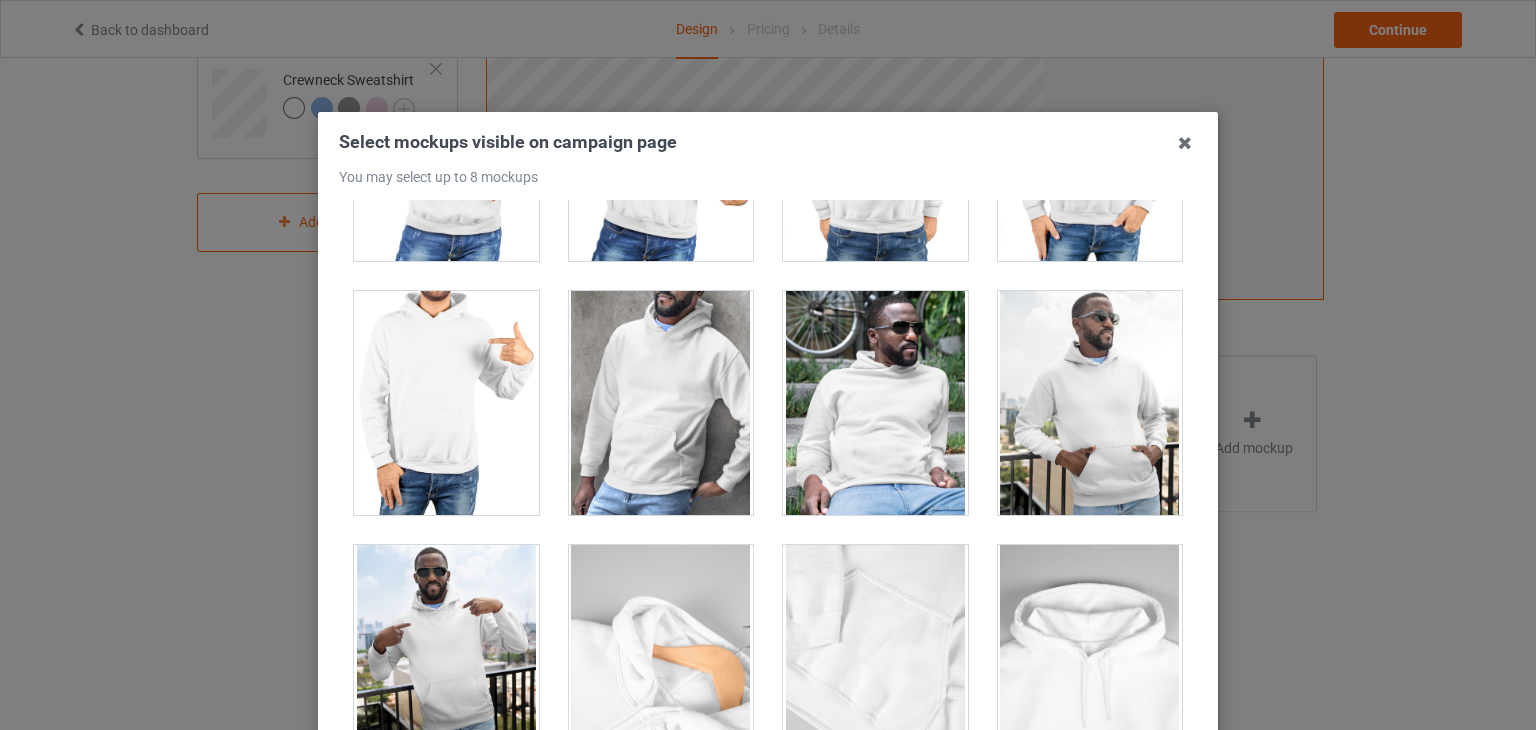 click at bounding box center (875, 403) 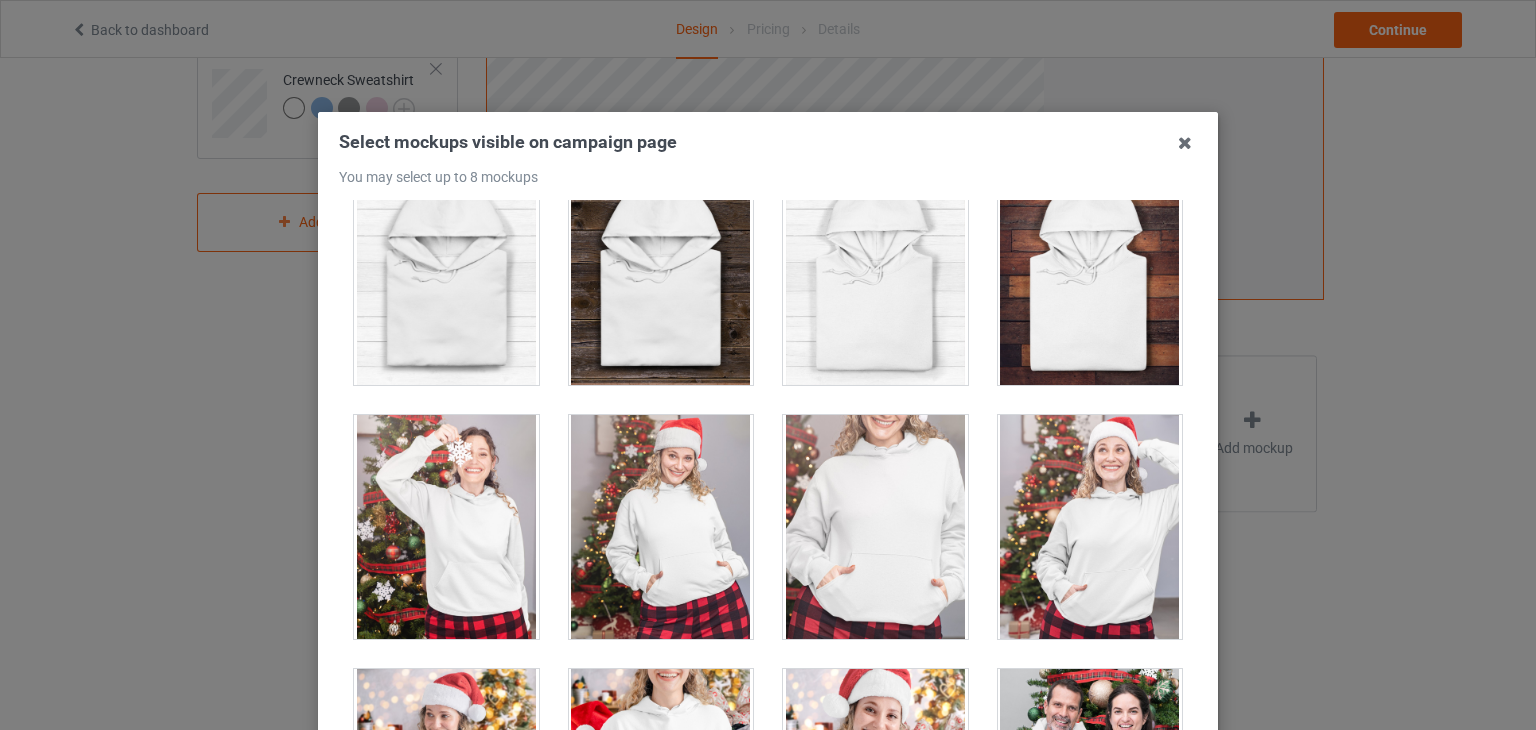 scroll, scrollTop: 12600, scrollLeft: 0, axis: vertical 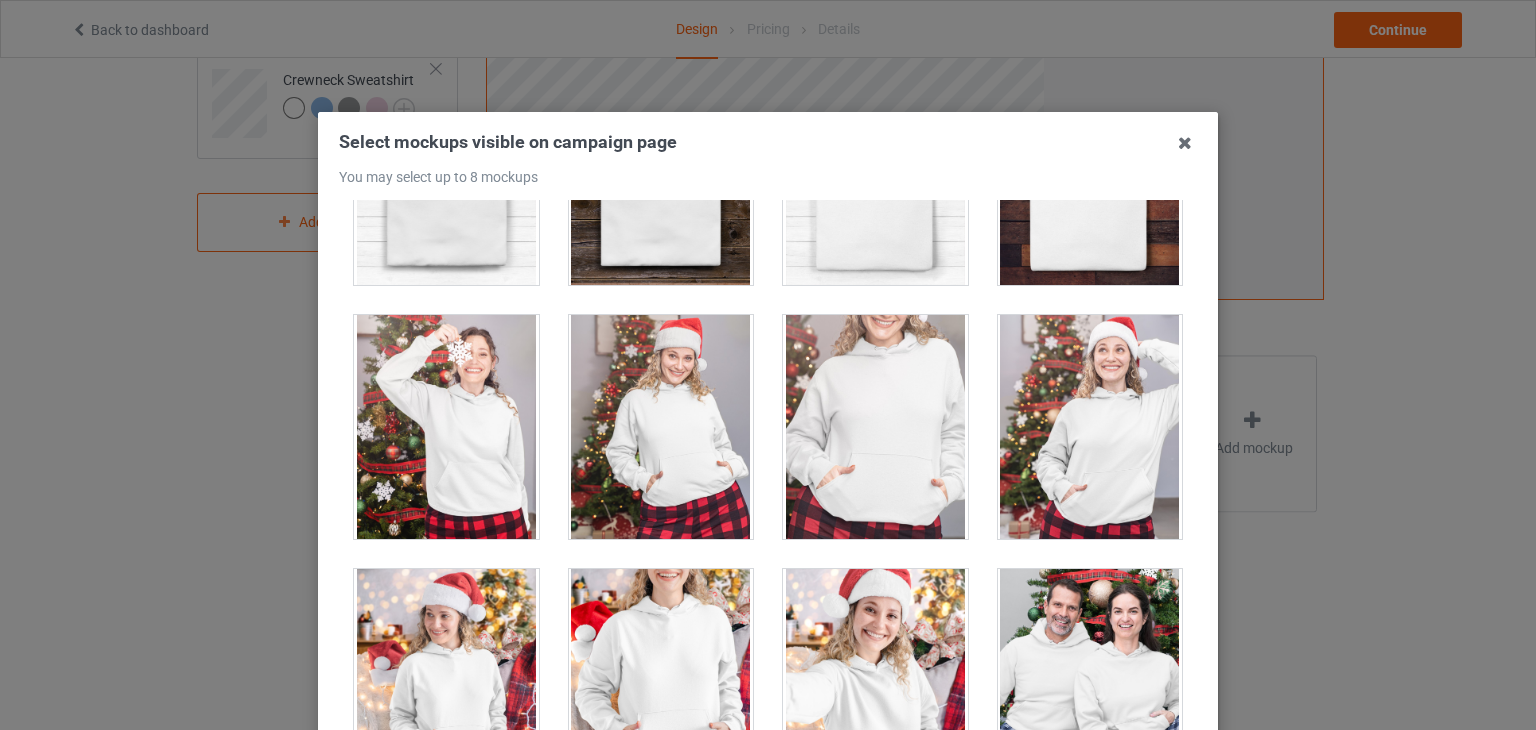 click at bounding box center (875, 427) 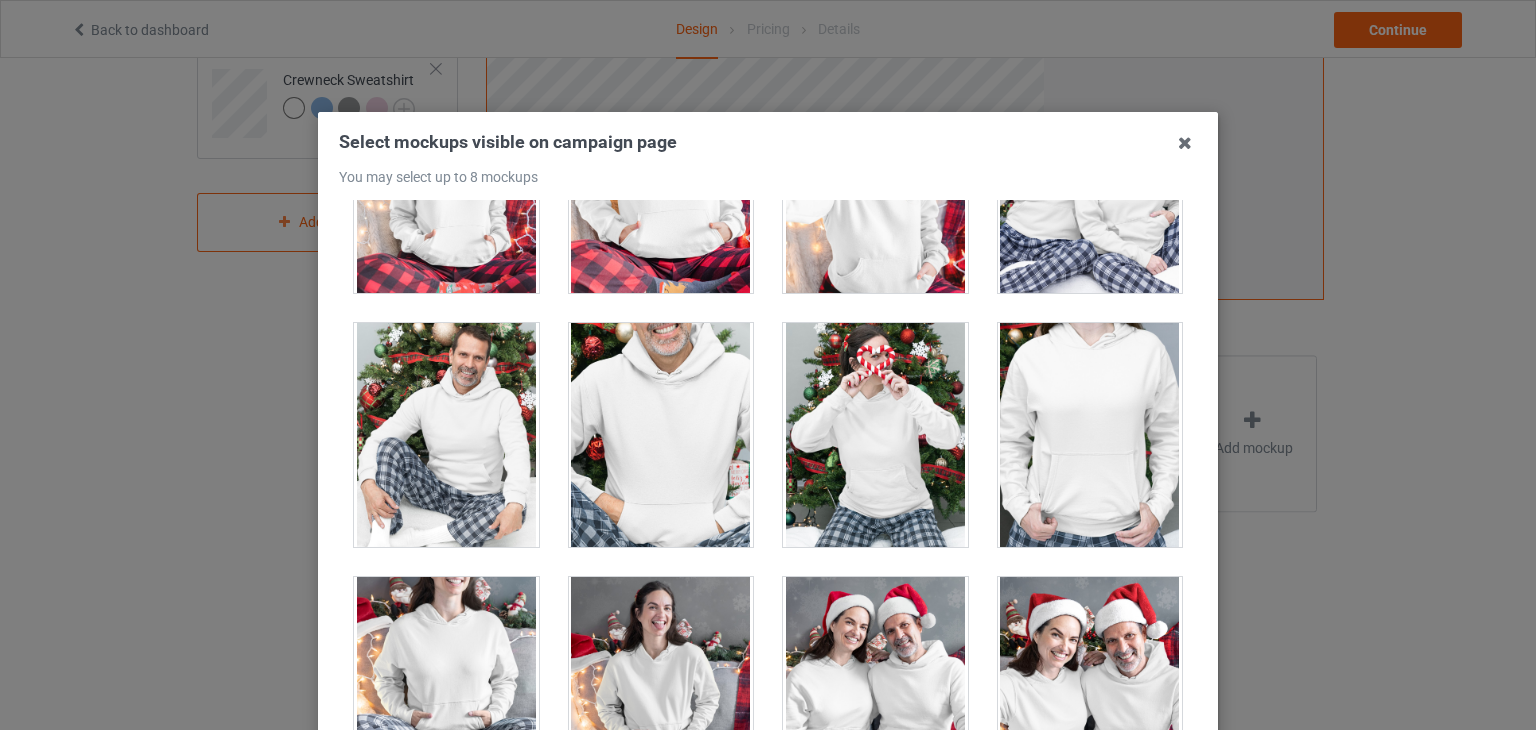 scroll, scrollTop: 13400, scrollLeft: 0, axis: vertical 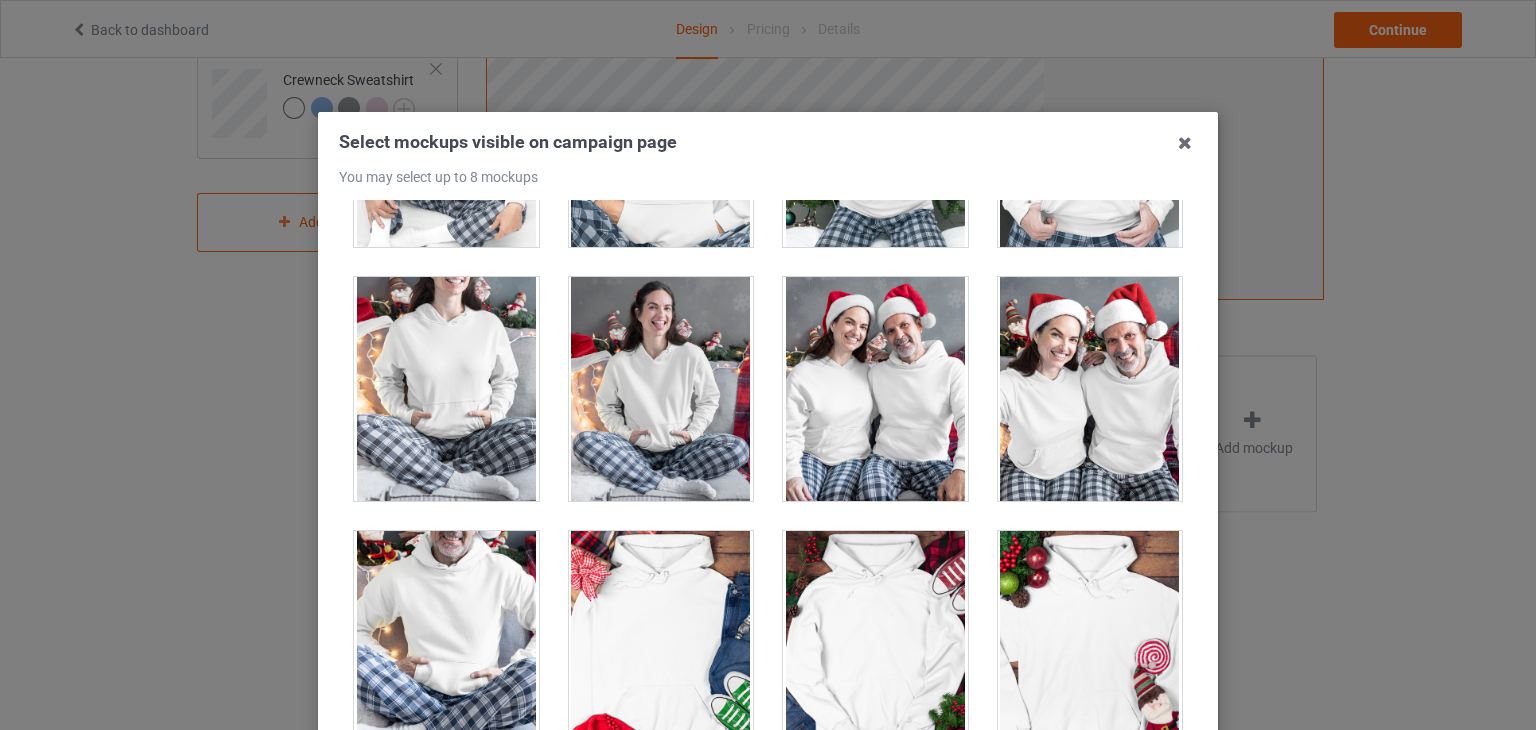 click at bounding box center (661, 389) 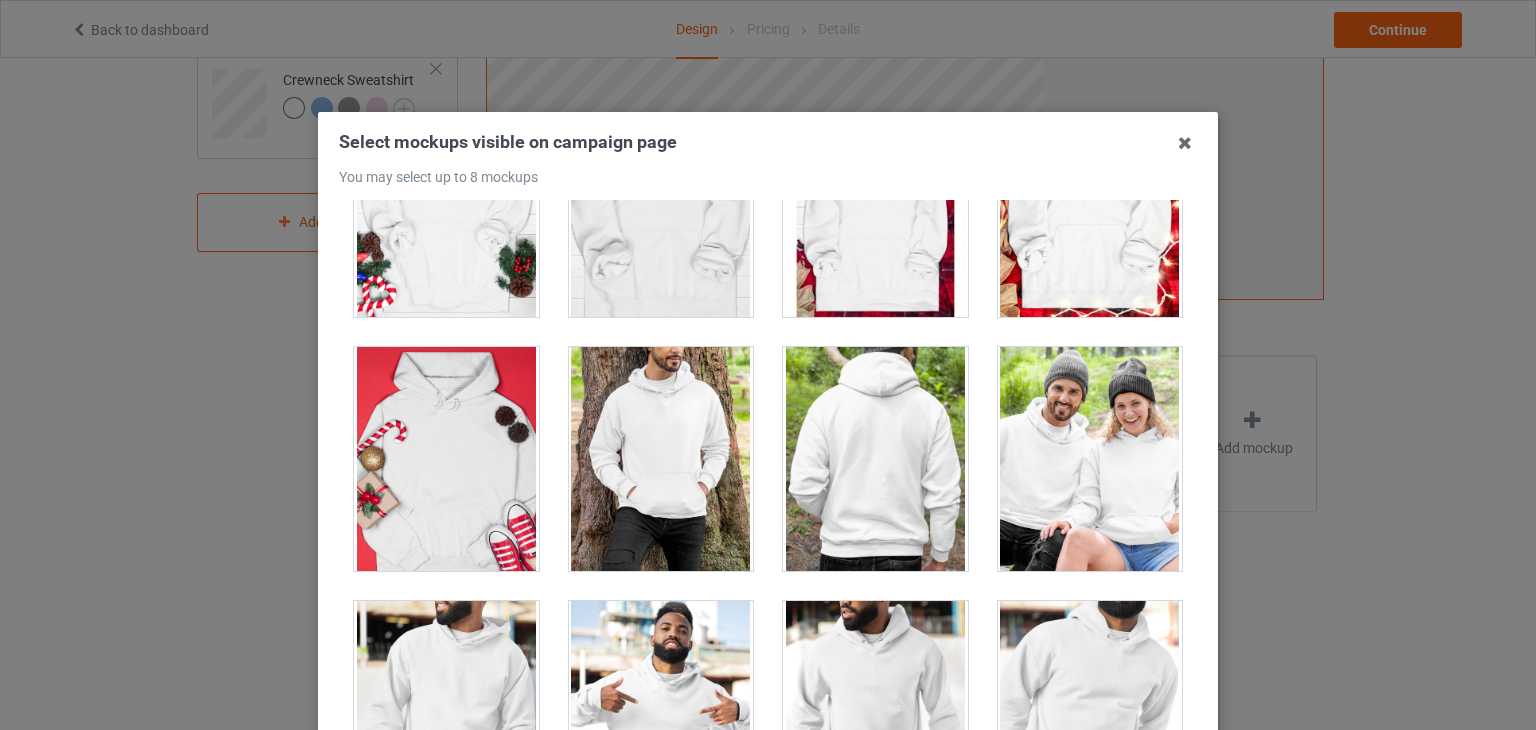 scroll, scrollTop: 14700, scrollLeft: 0, axis: vertical 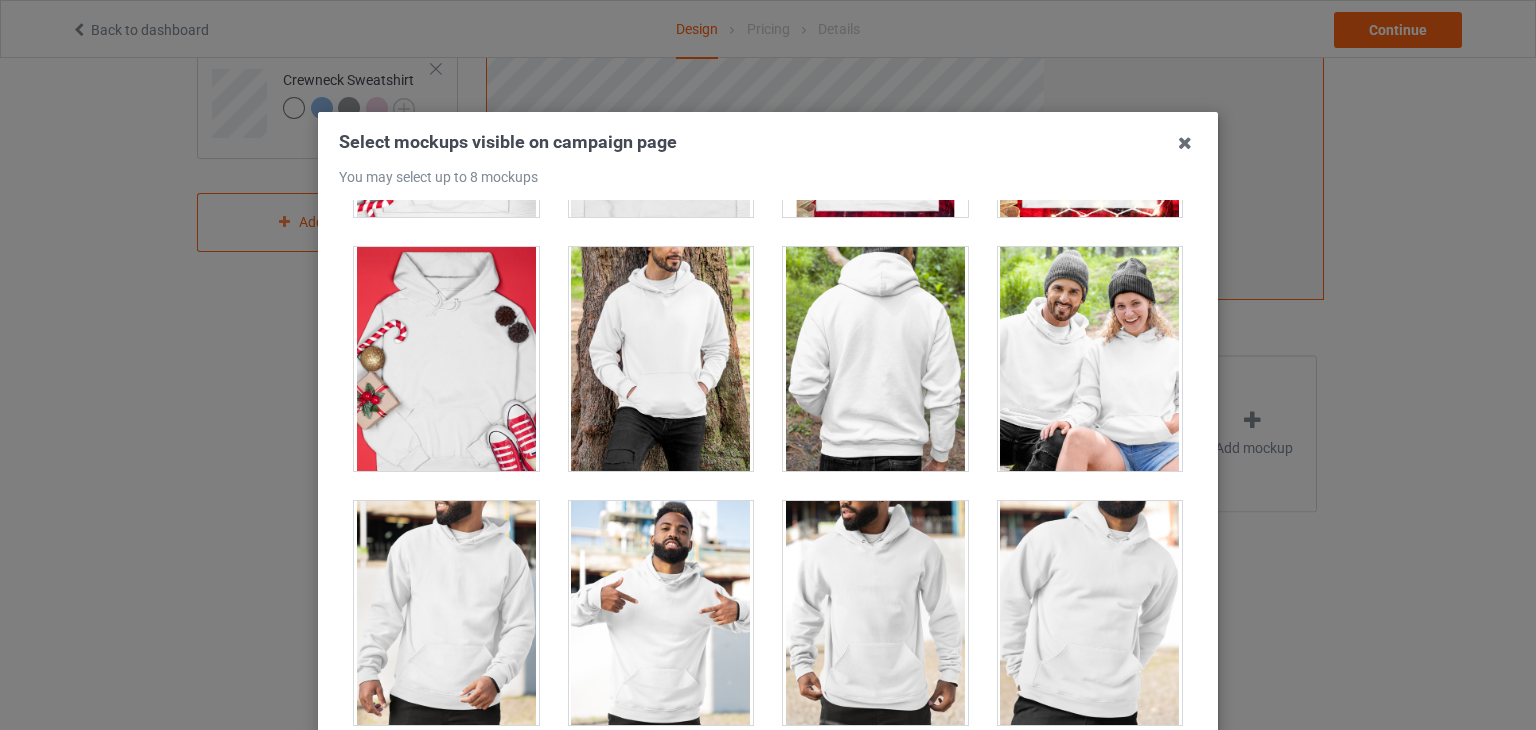click at bounding box center (661, 359) 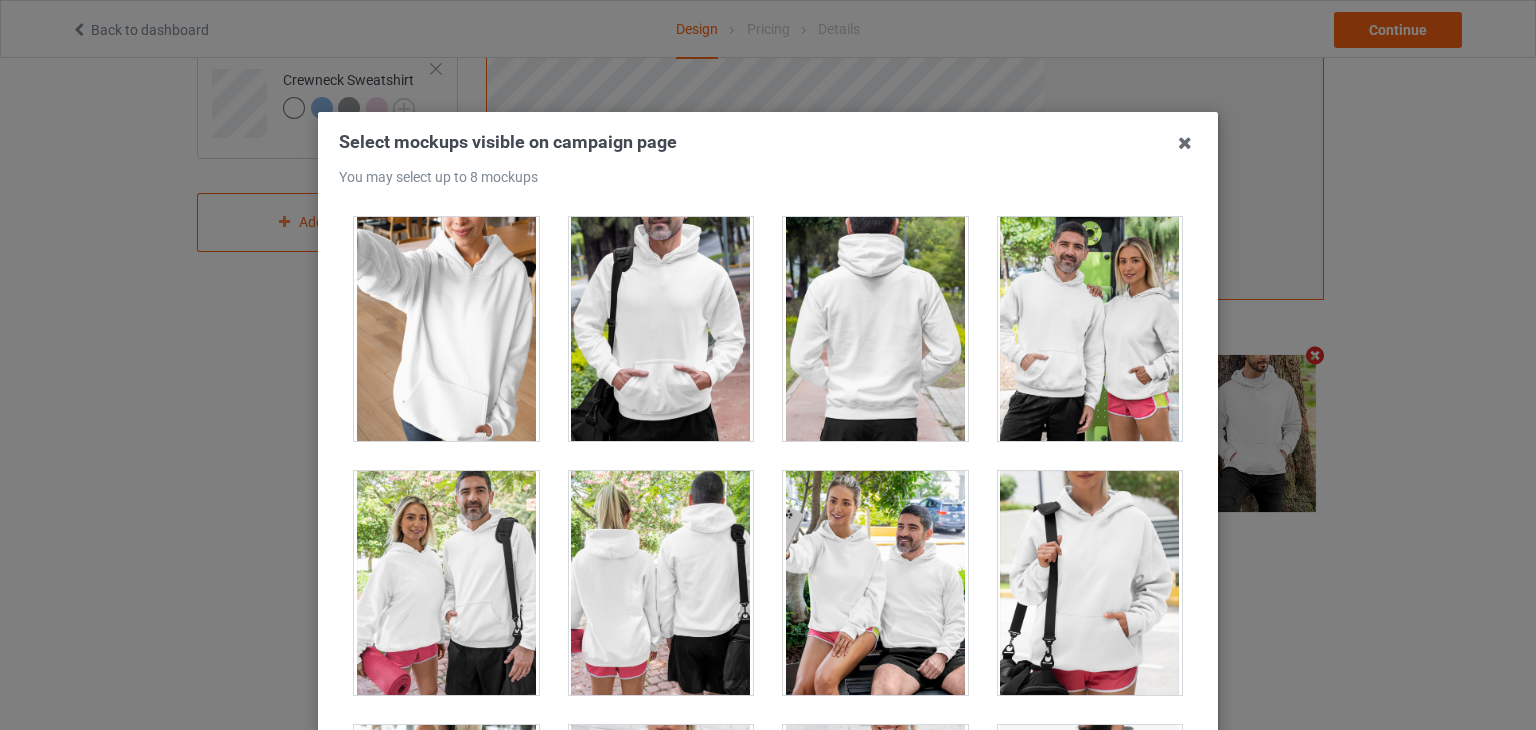 scroll, scrollTop: 16300, scrollLeft: 0, axis: vertical 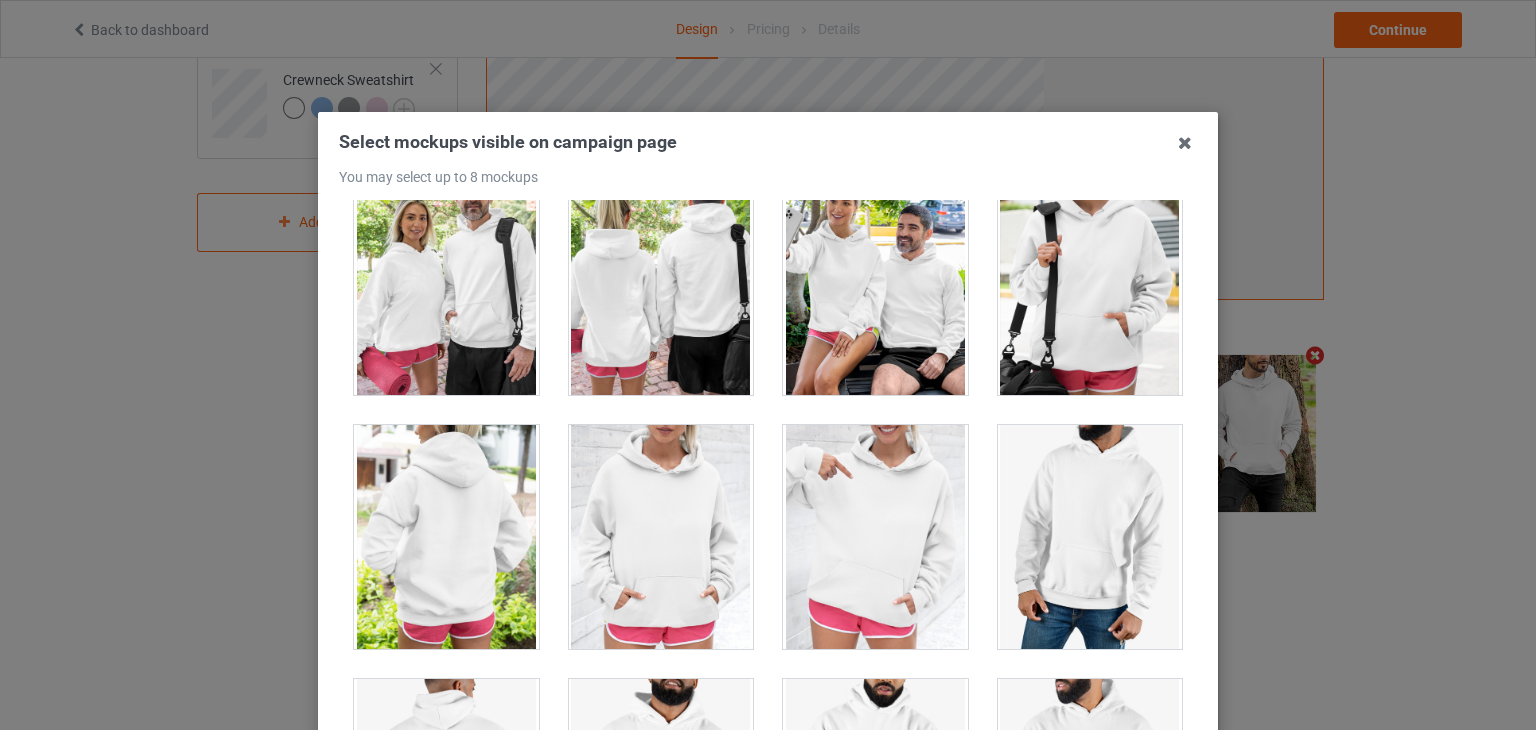 click at bounding box center [875, 537] 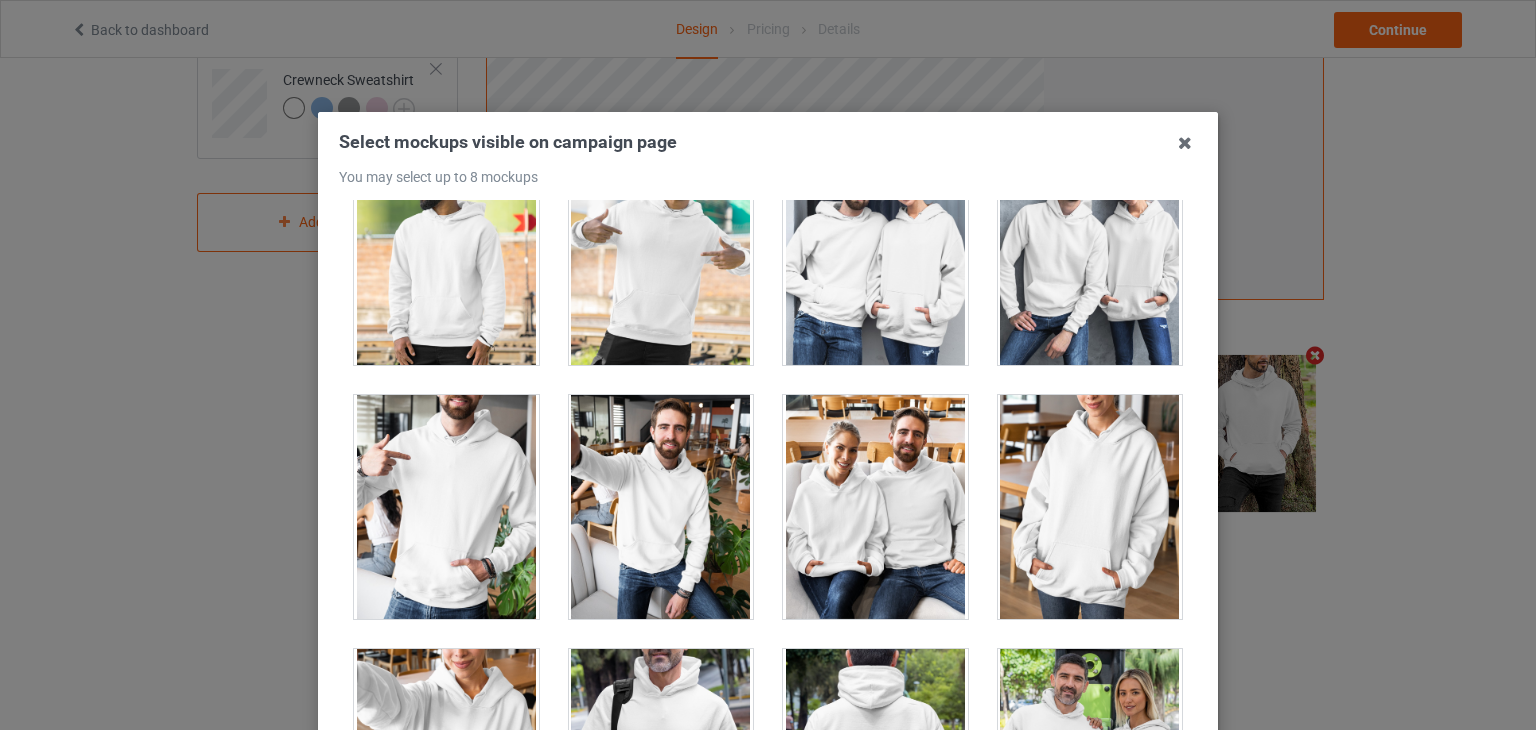scroll, scrollTop: 15468, scrollLeft: 0, axis: vertical 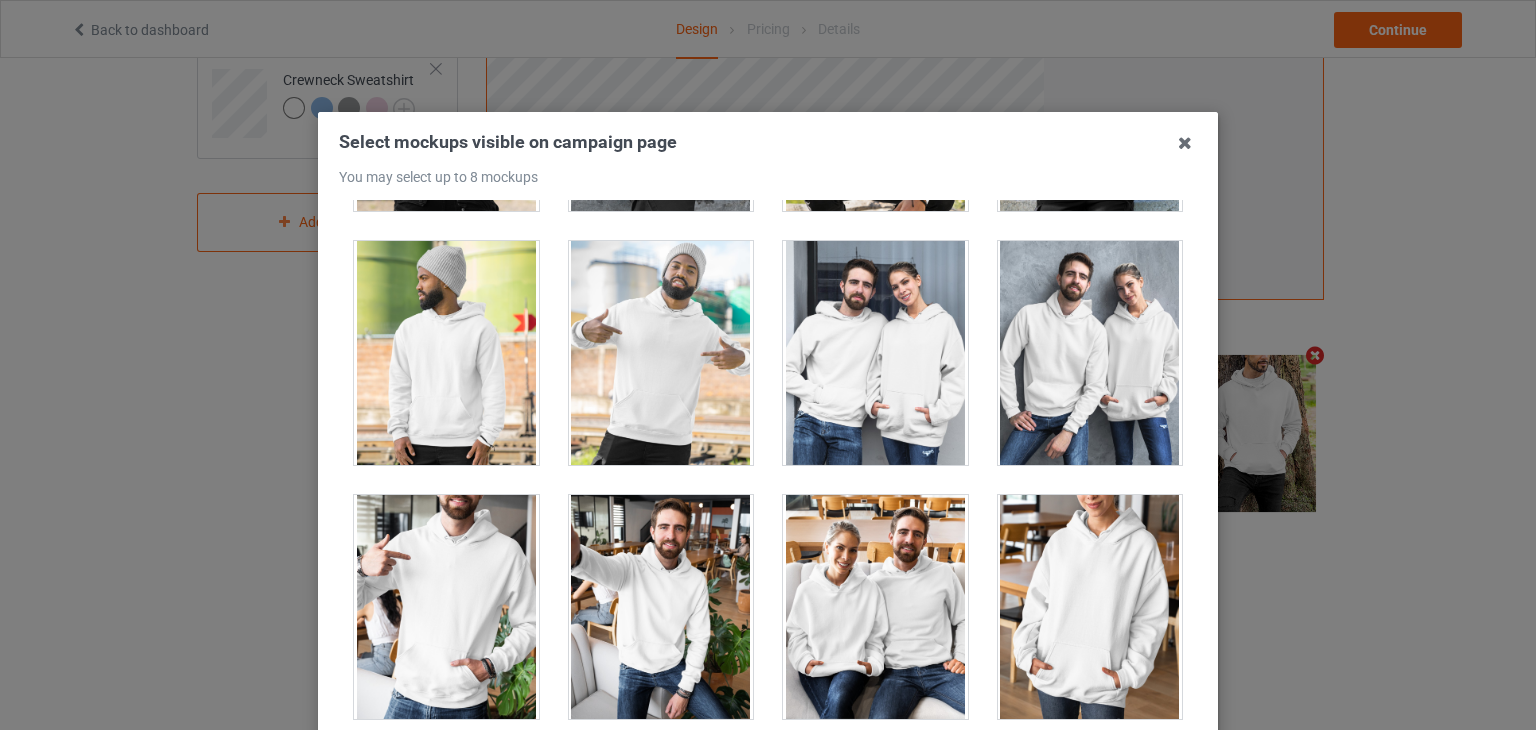 click at bounding box center (1090, 607) 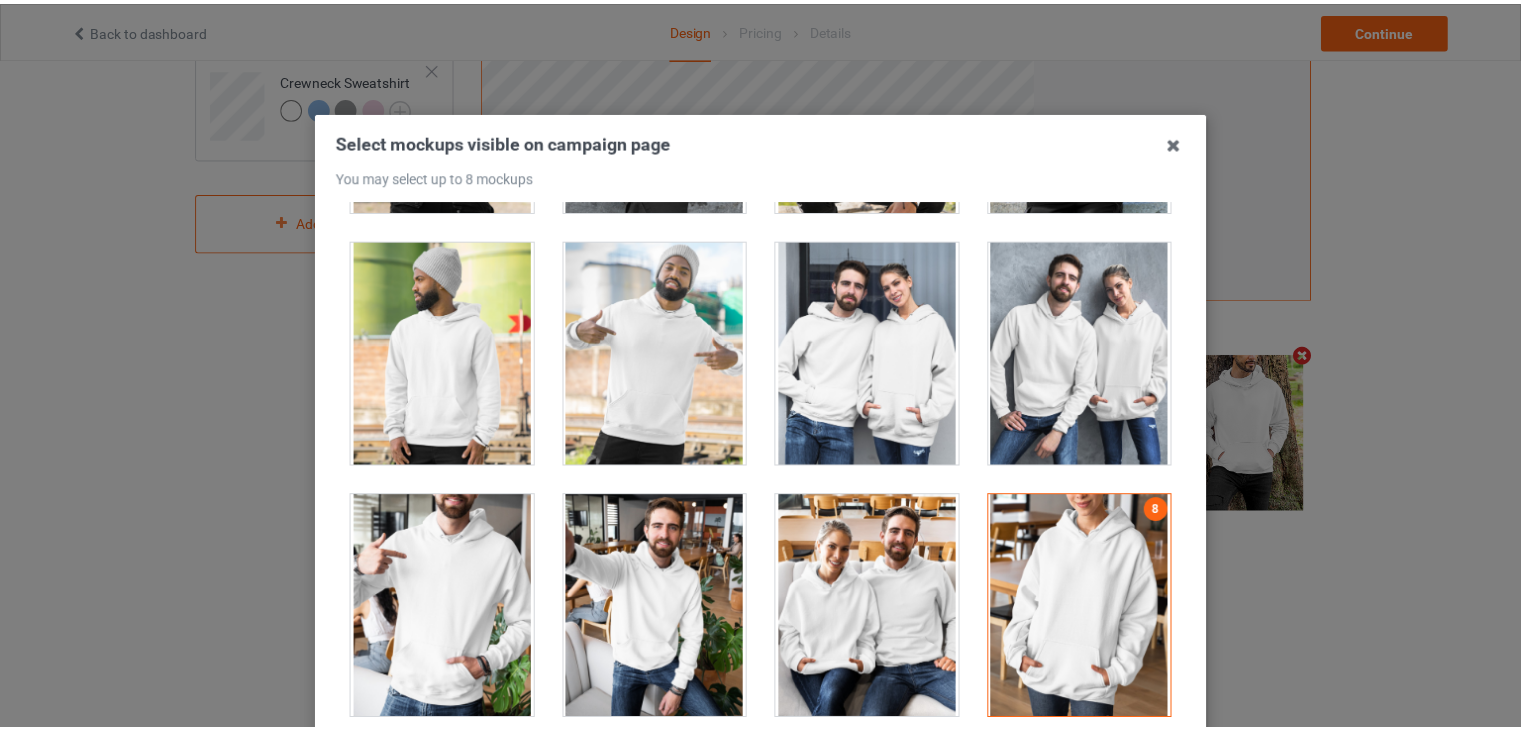 scroll, scrollTop: 257, scrollLeft: 0, axis: vertical 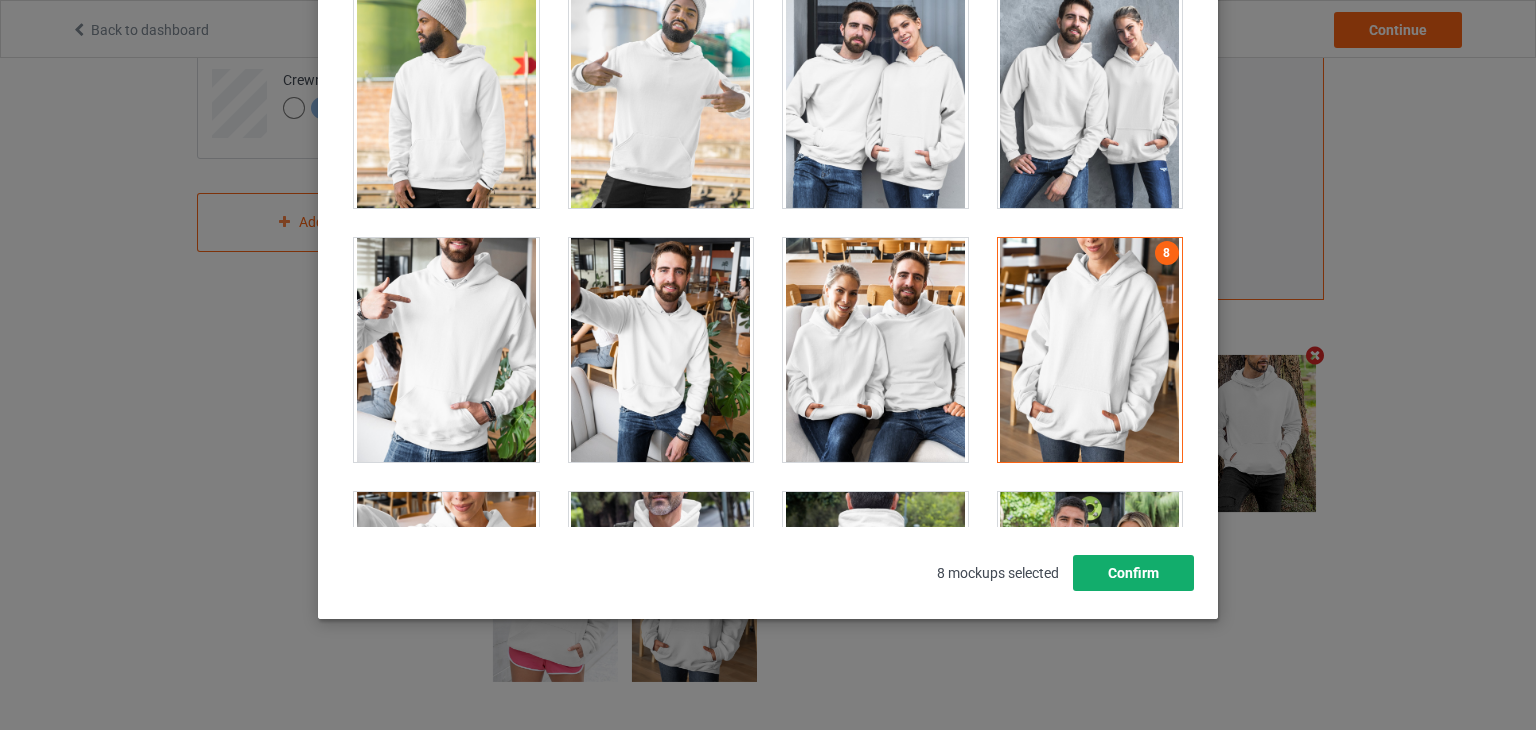 click on "Confirm" at bounding box center [1133, 573] 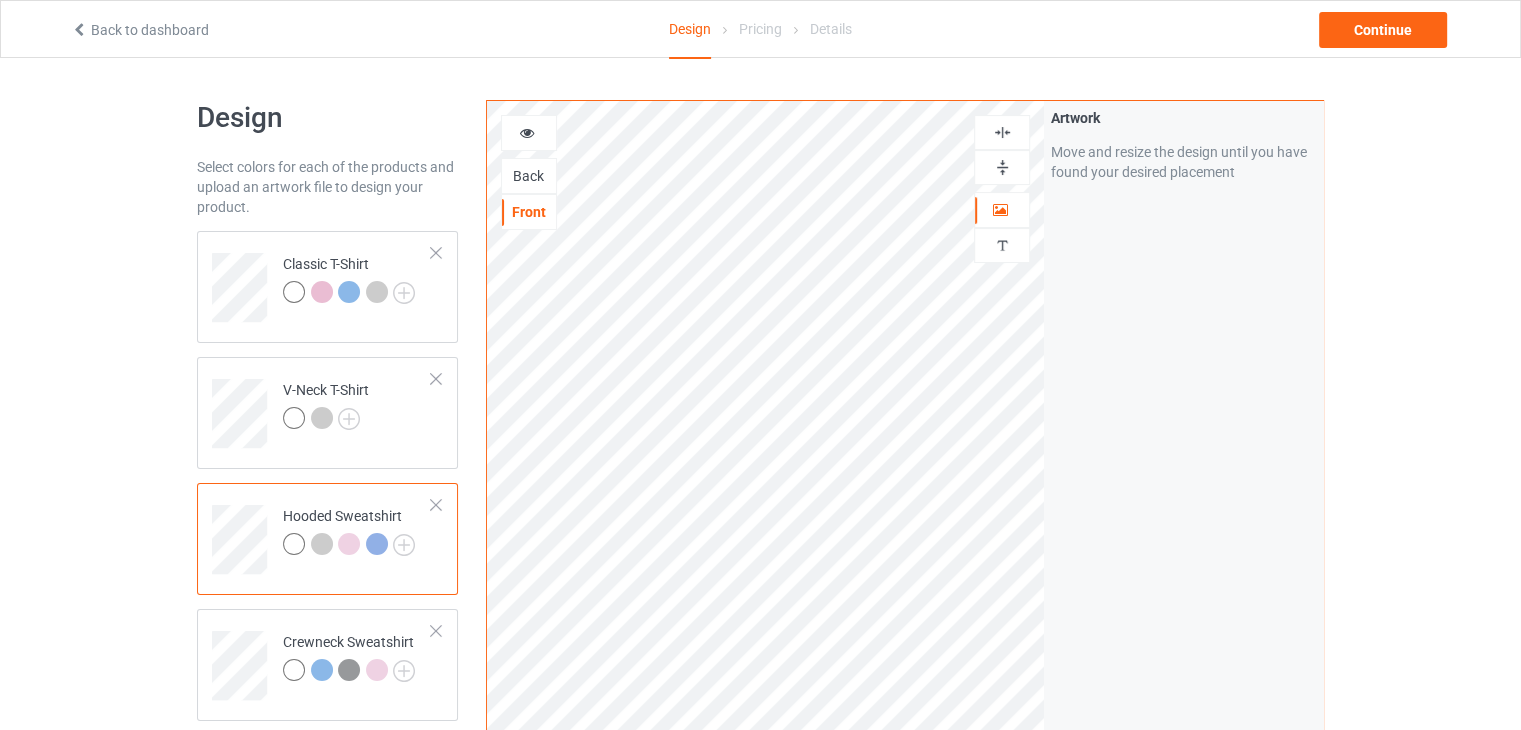 scroll, scrollTop: 400, scrollLeft: 0, axis: vertical 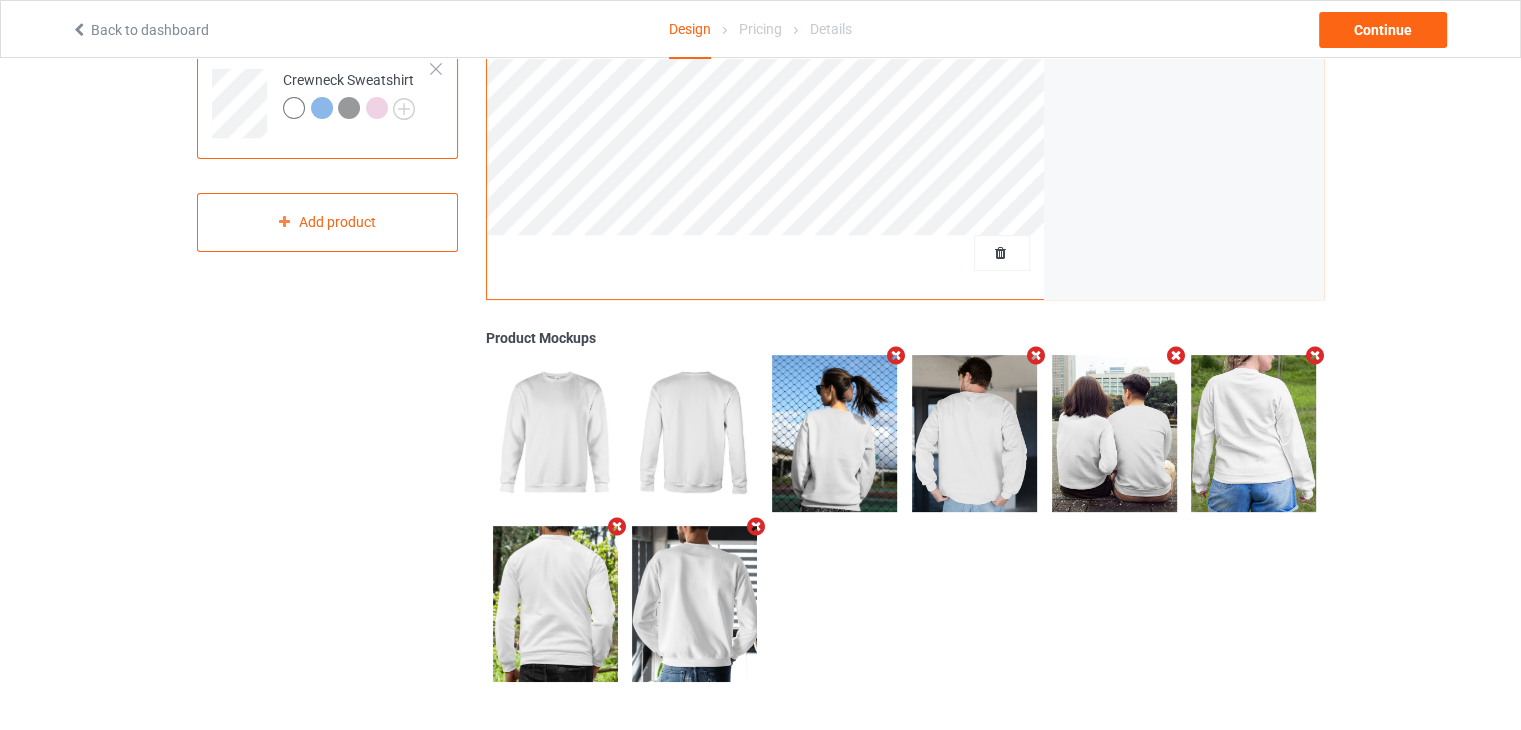 click at bounding box center [896, 355] 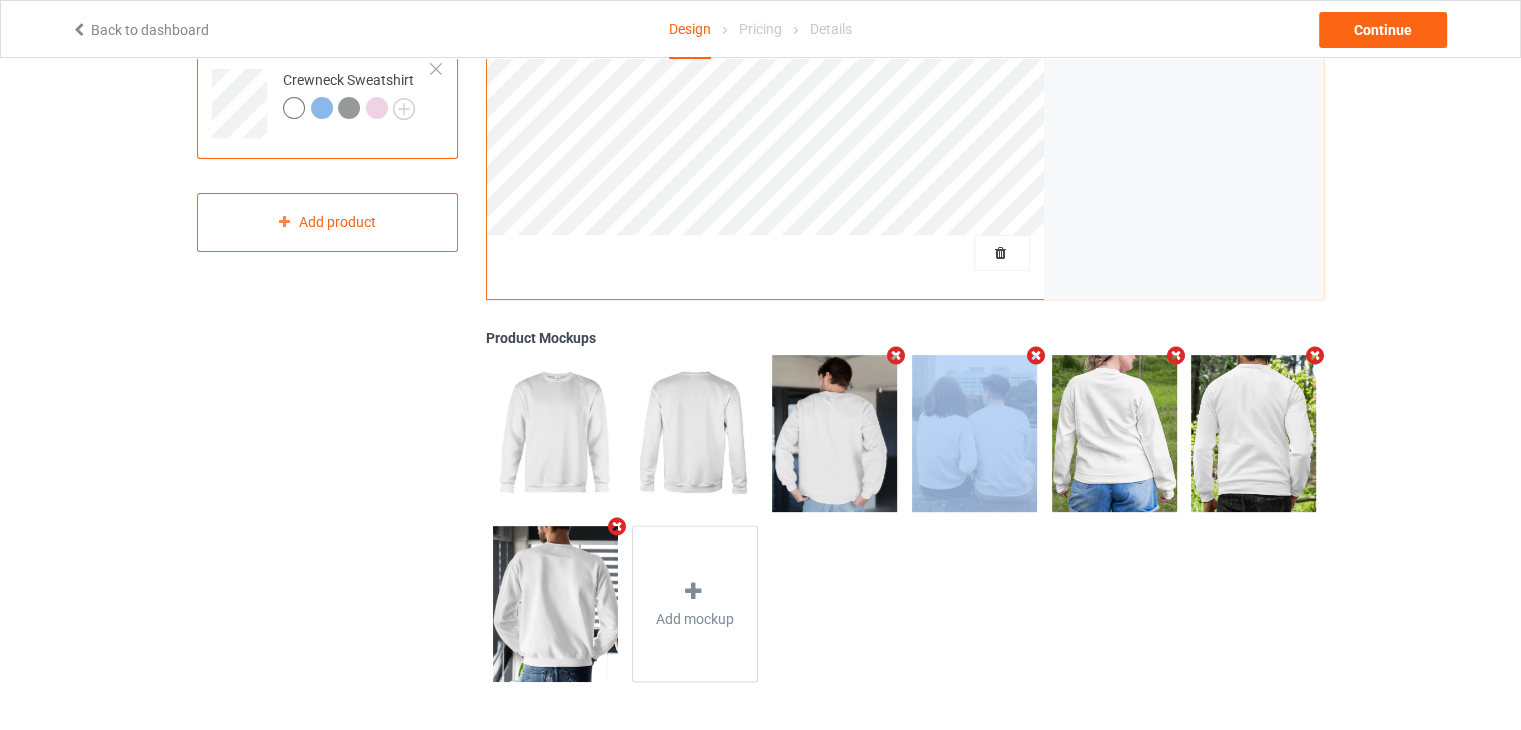click at bounding box center (896, 355) 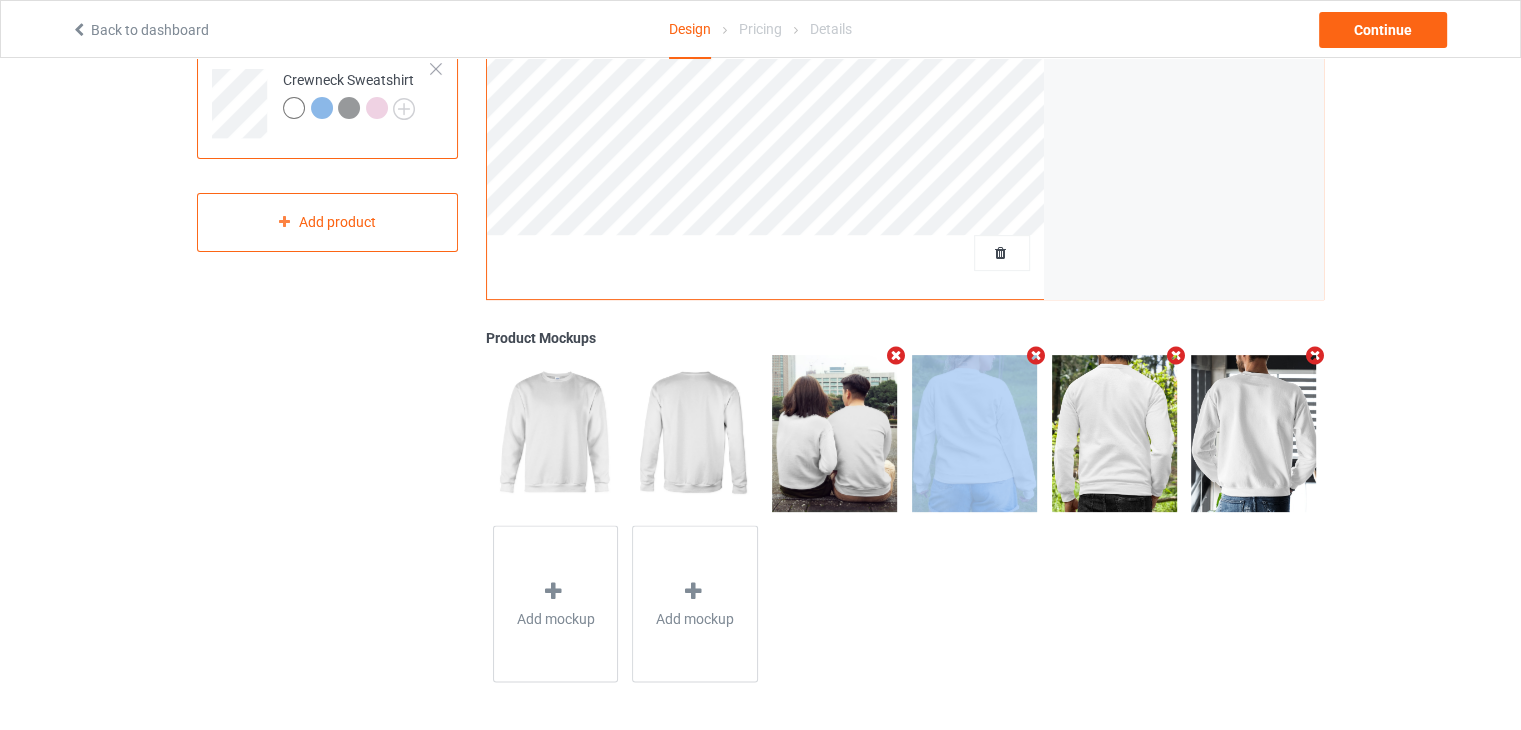 click at bounding box center [896, 355] 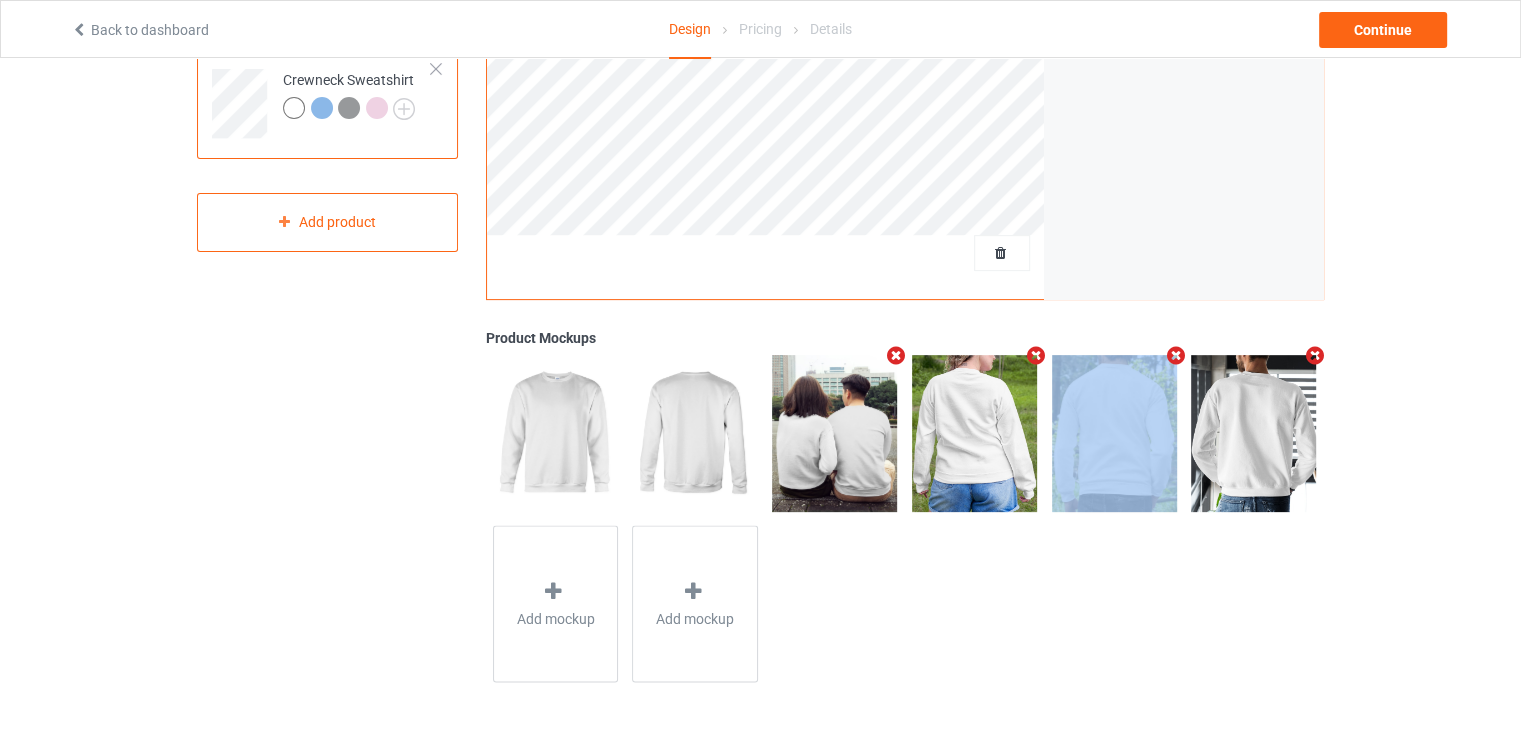 click at bounding box center [1035, 355] 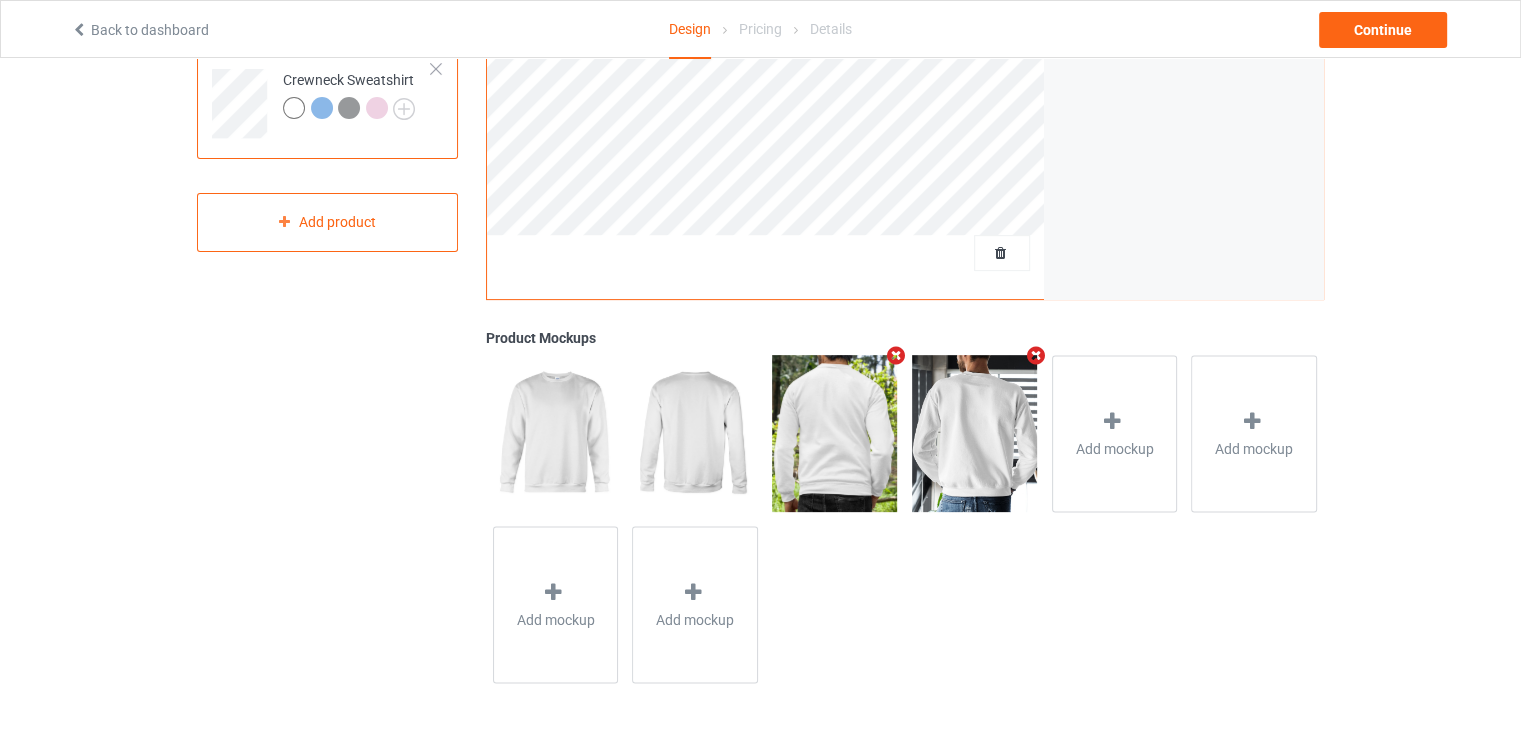 click at bounding box center [896, 355] 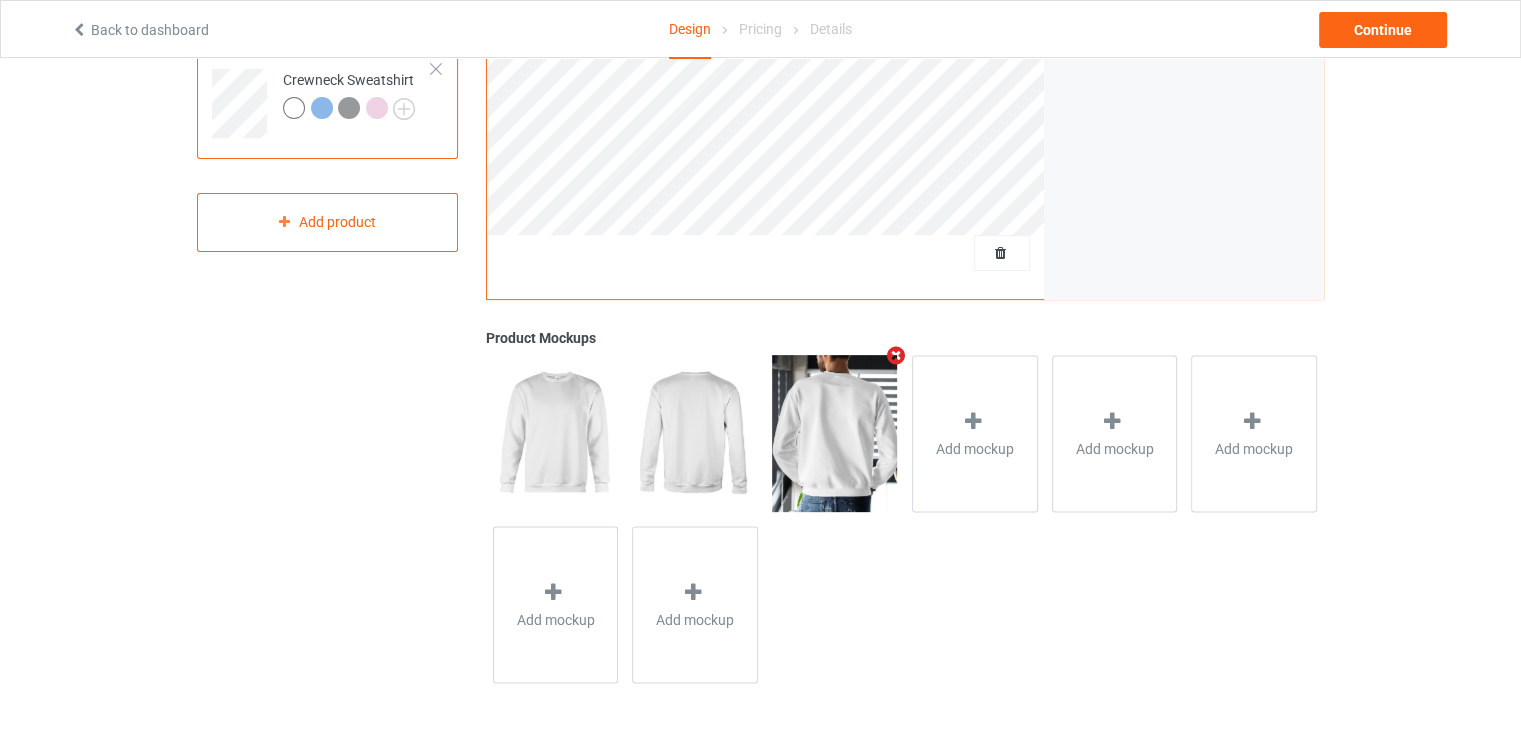 click at bounding box center [896, 355] 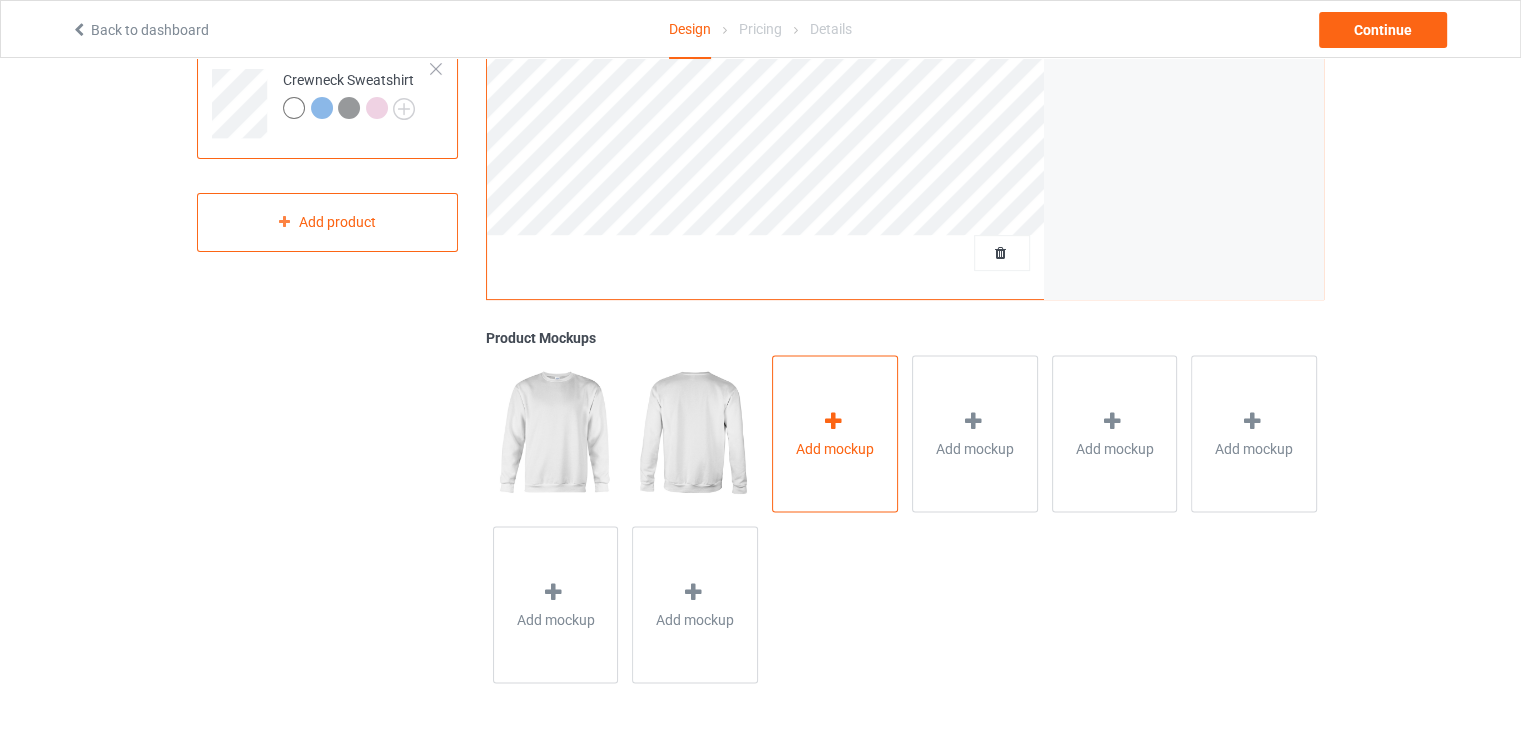 click on "Add mockup" at bounding box center (835, 433) 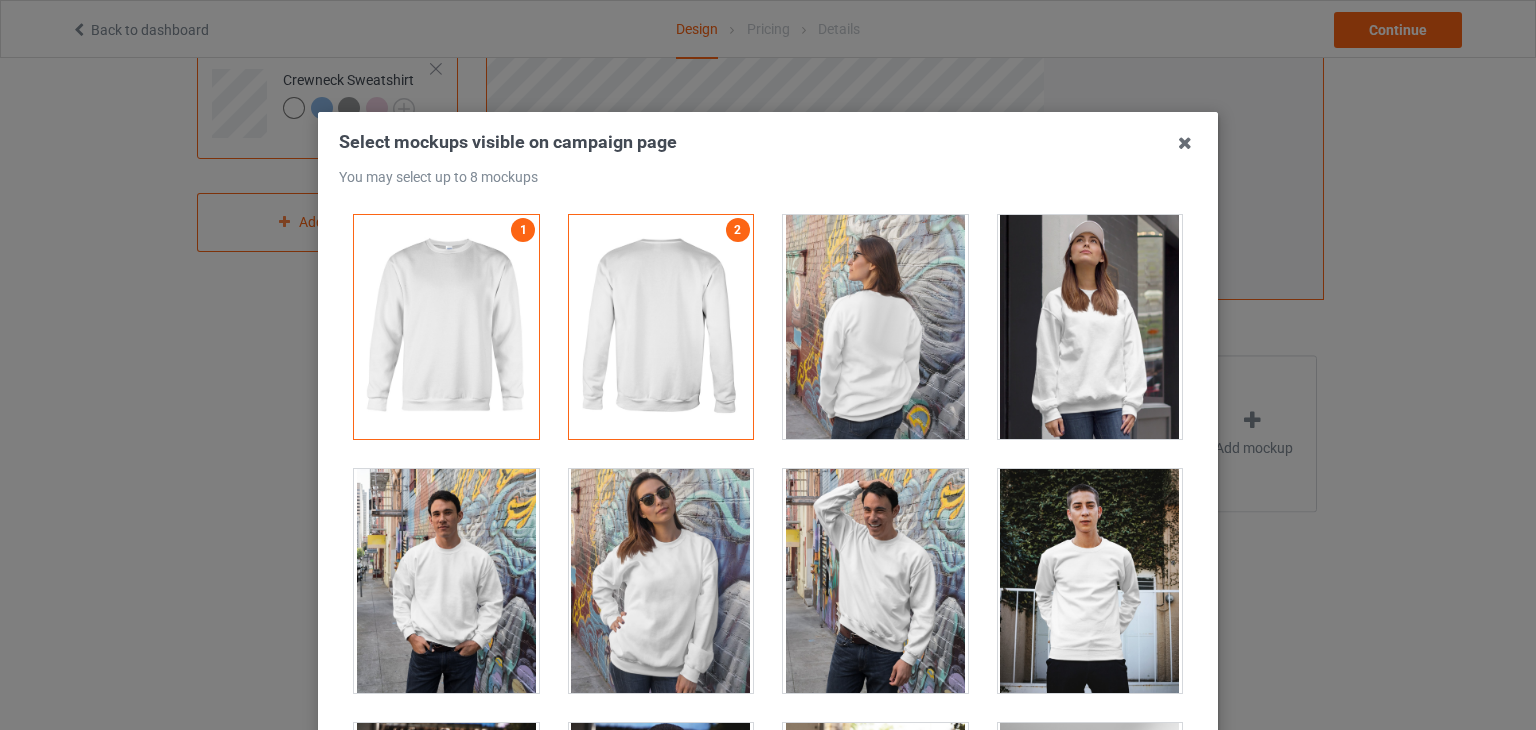 click on "1" at bounding box center (446, 327) 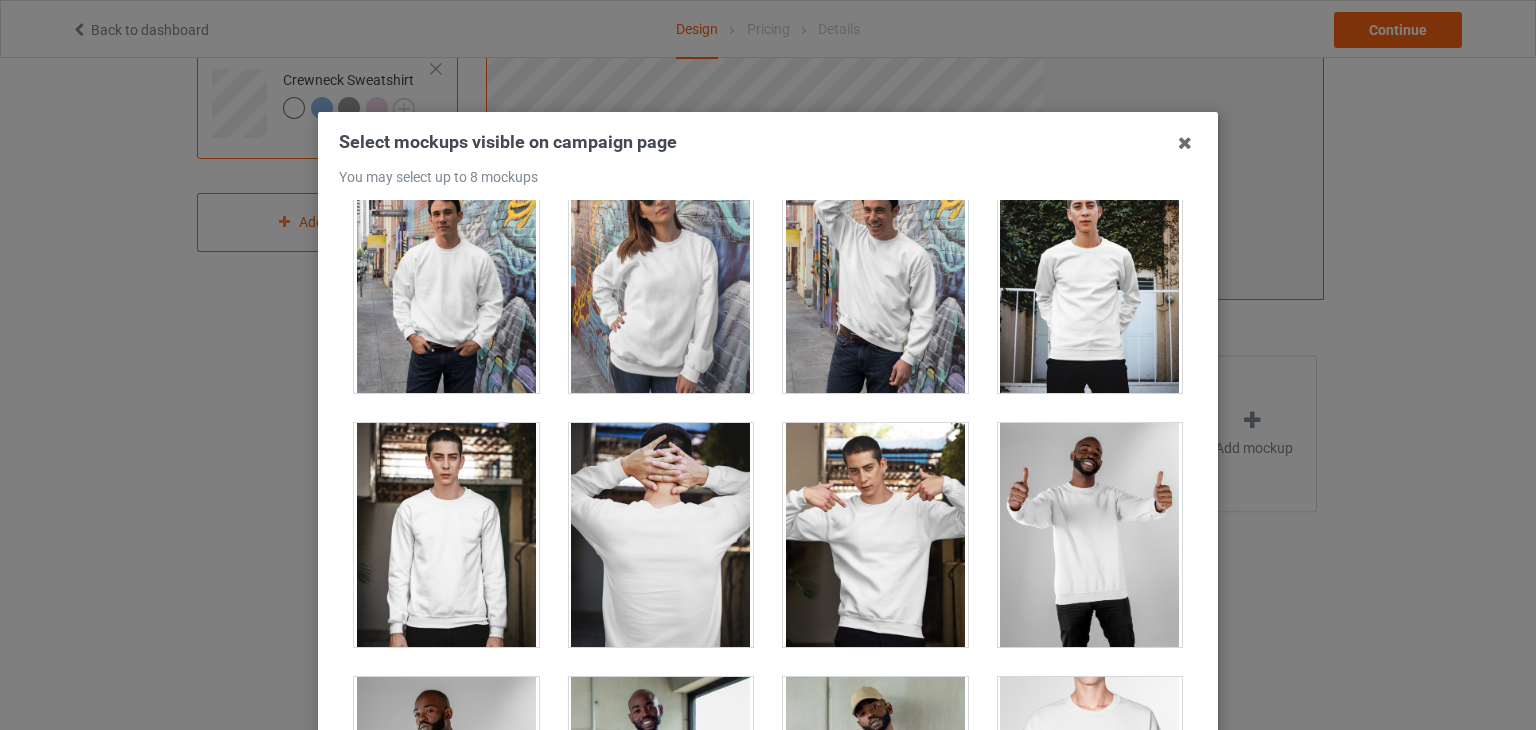 scroll, scrollTop: 0, scrollLeft: 0, axis: both 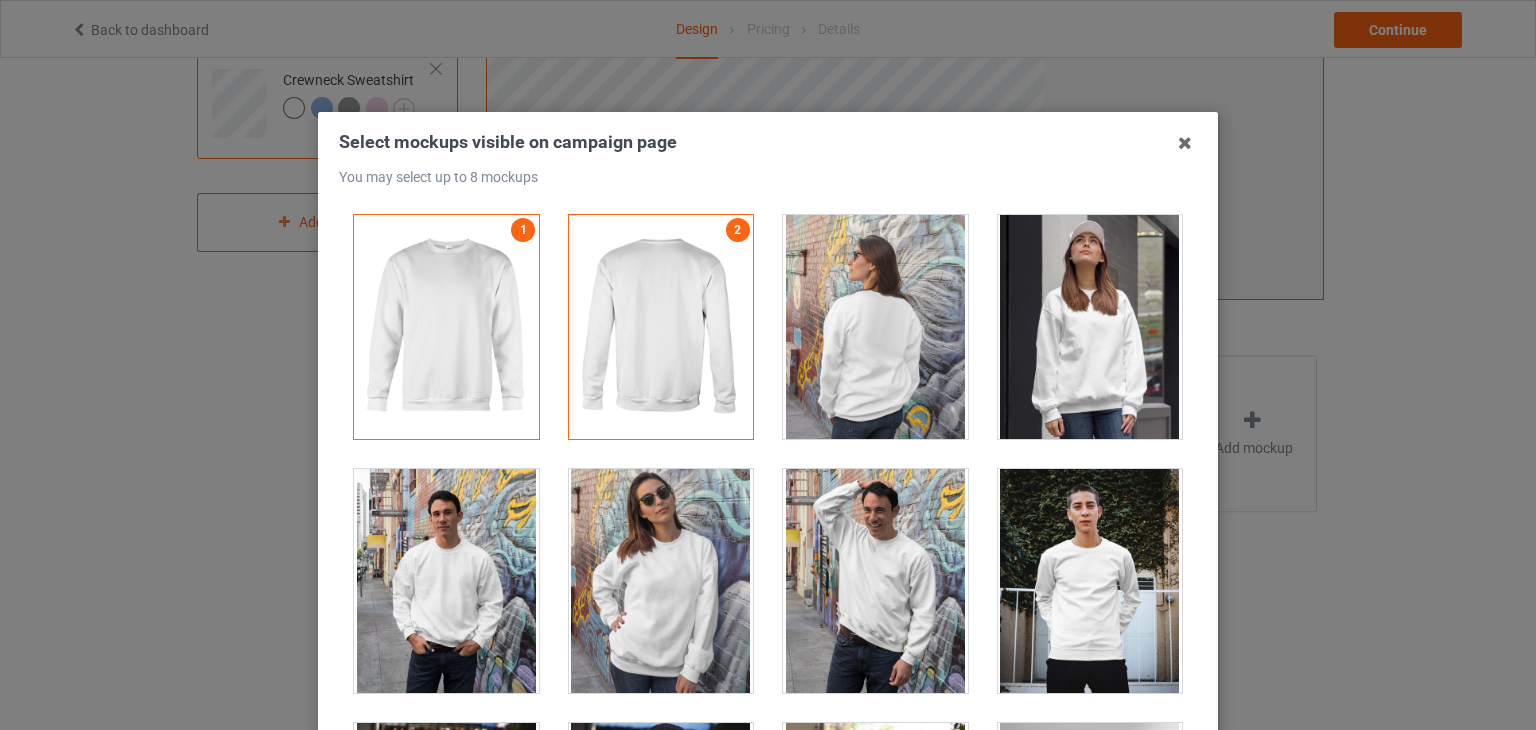 click at bounding box center [1090, 327] 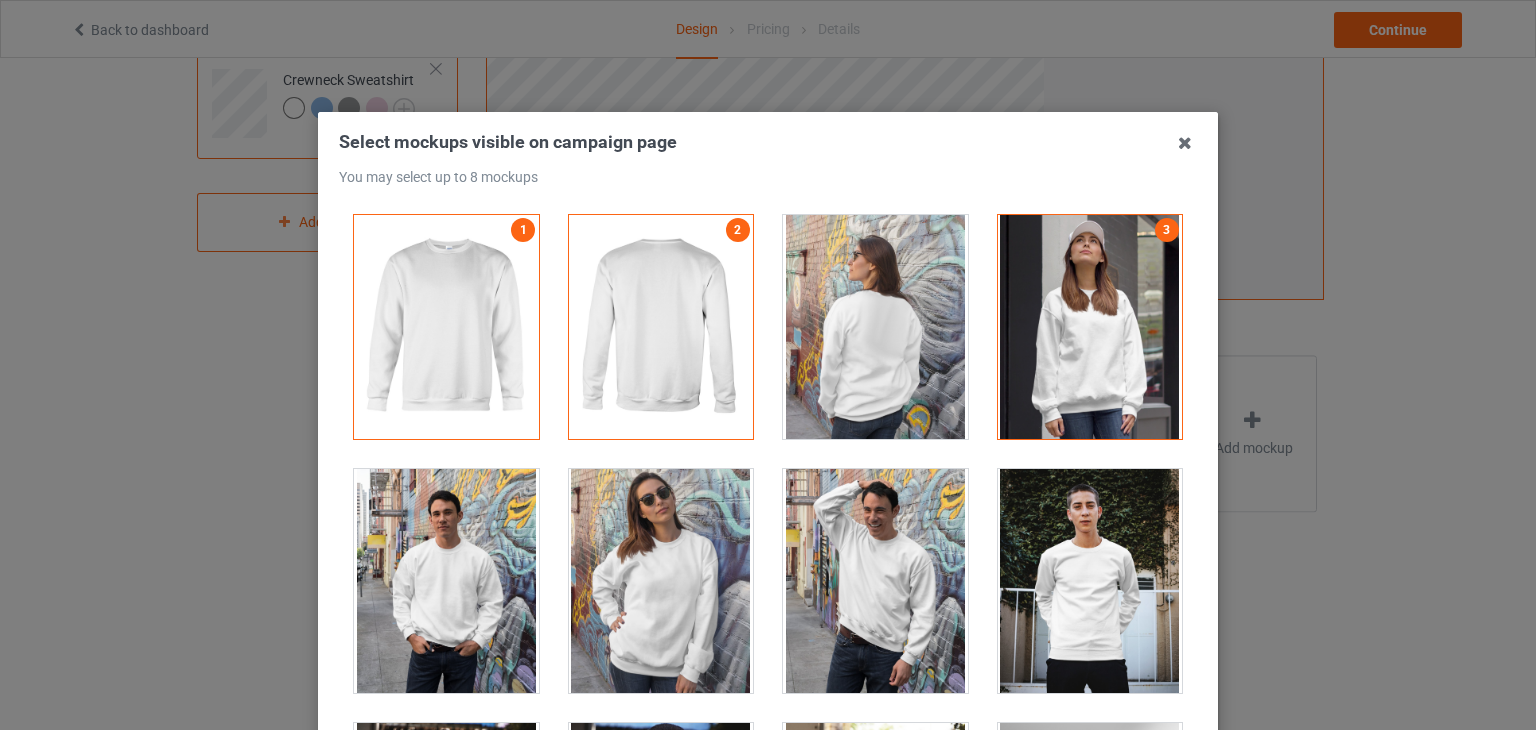 scroll, scrollTop: 100, scrollLeft: 0, axis: vertical 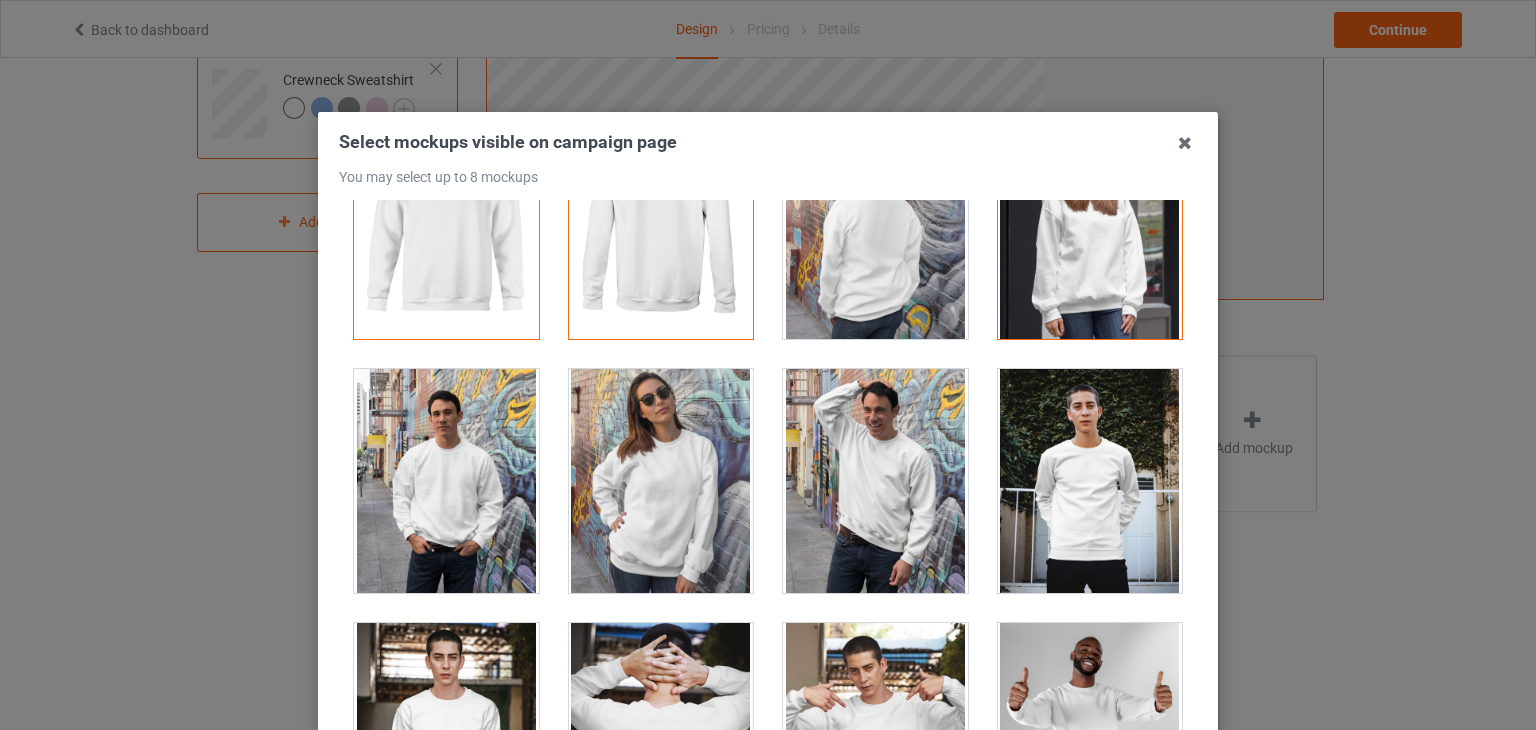 click at bounding box center (661, 481) 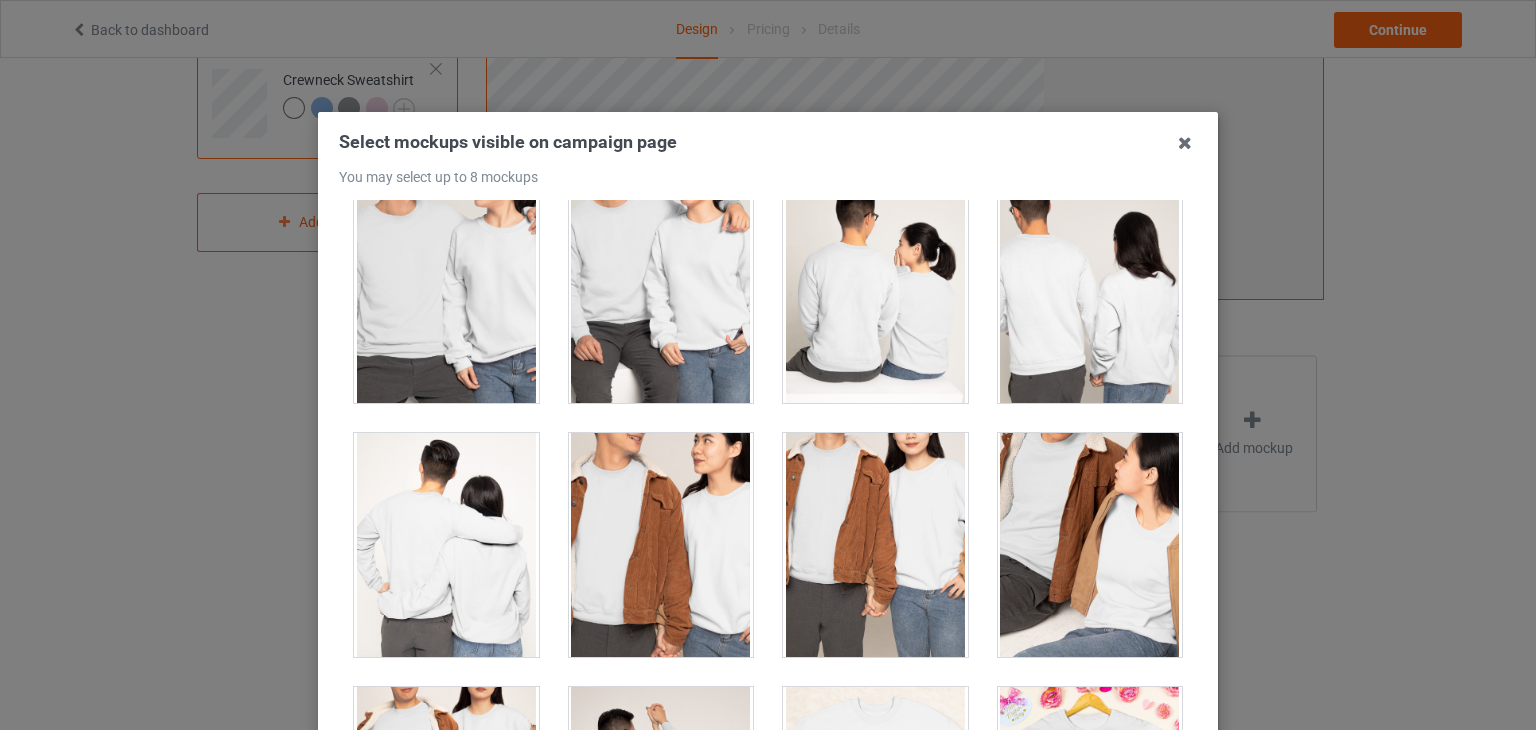 scroll, scrollTop: 4600, scrollLeft: 0, axis: vertical 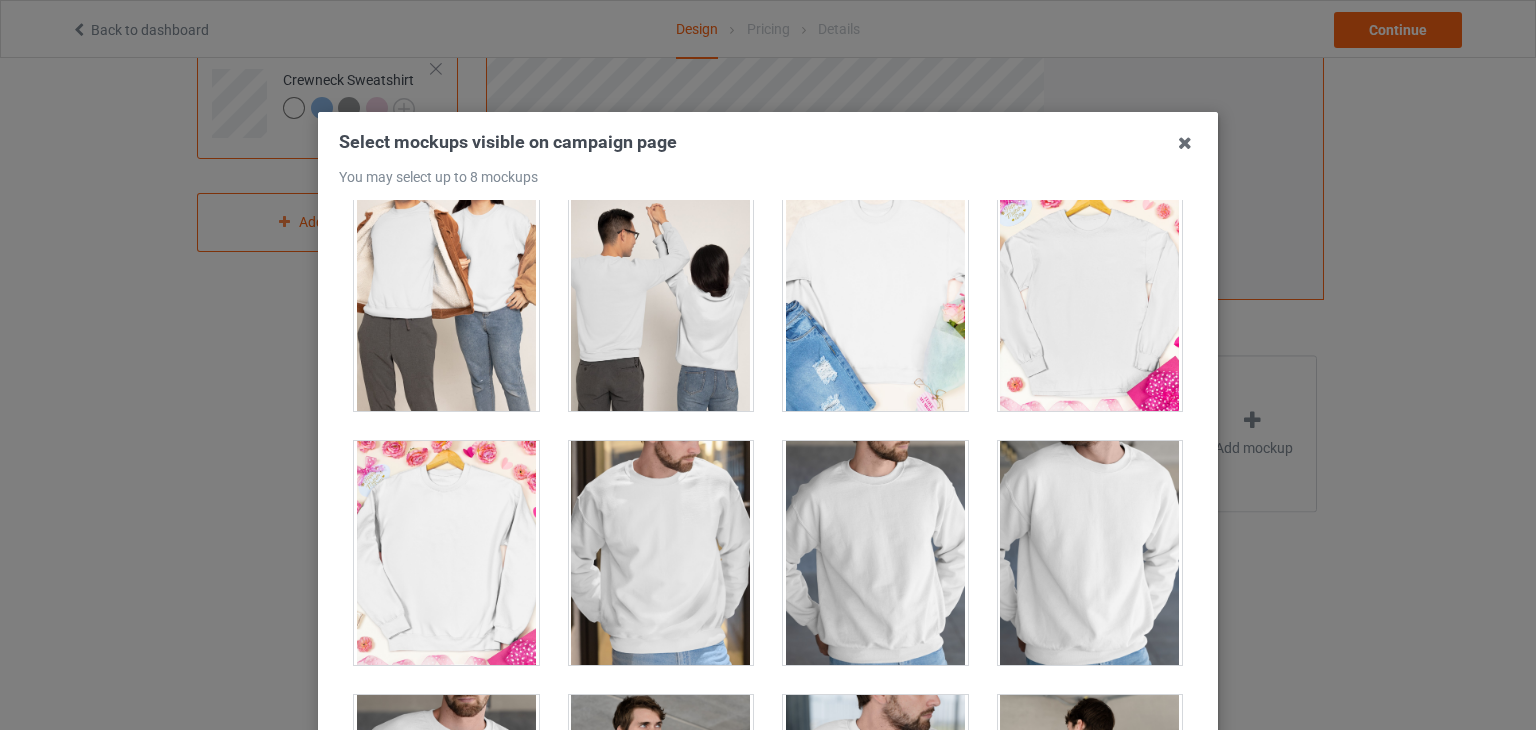 click at bounding box center (661, 553) 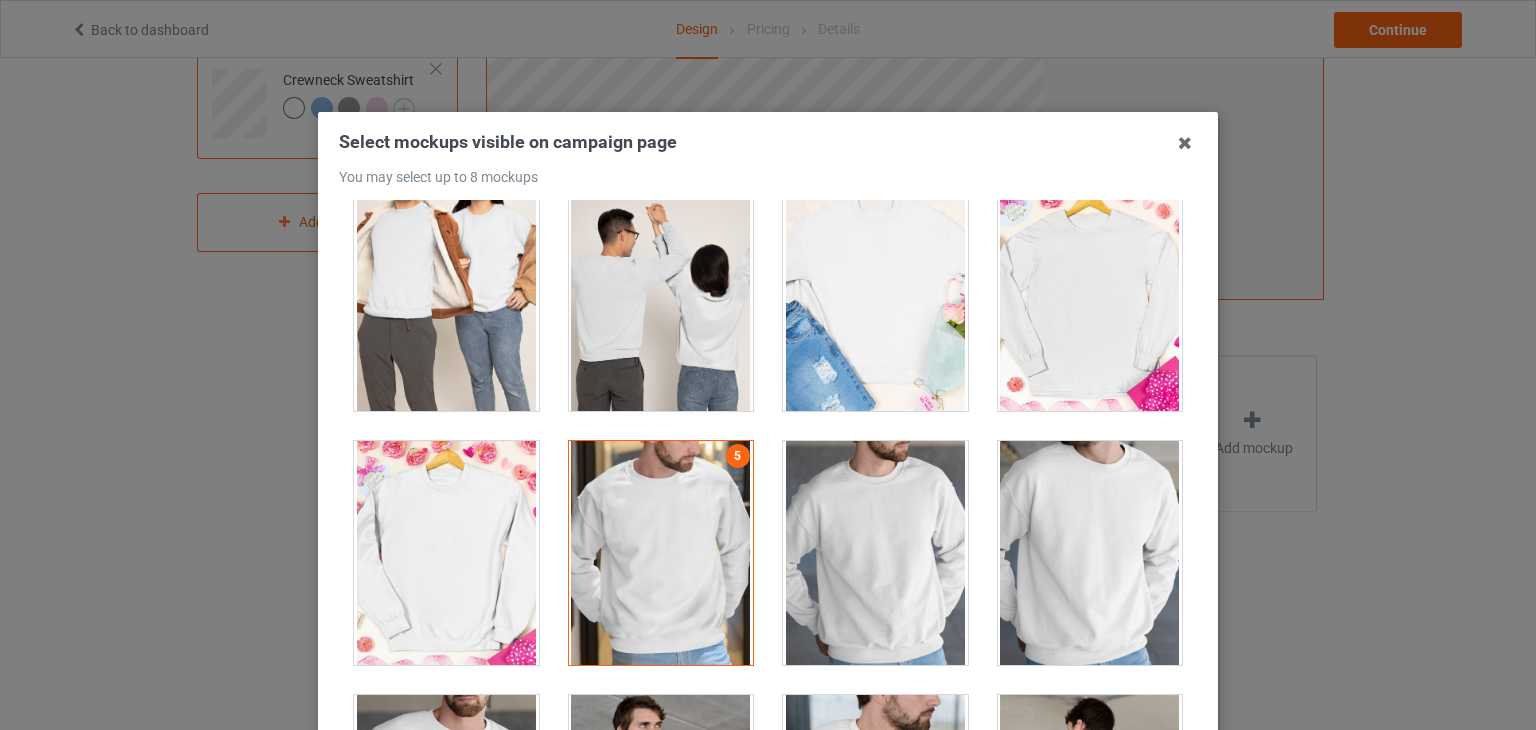 scroll, scrollTop: 4900, scrollLeft: 0, axis: vertical 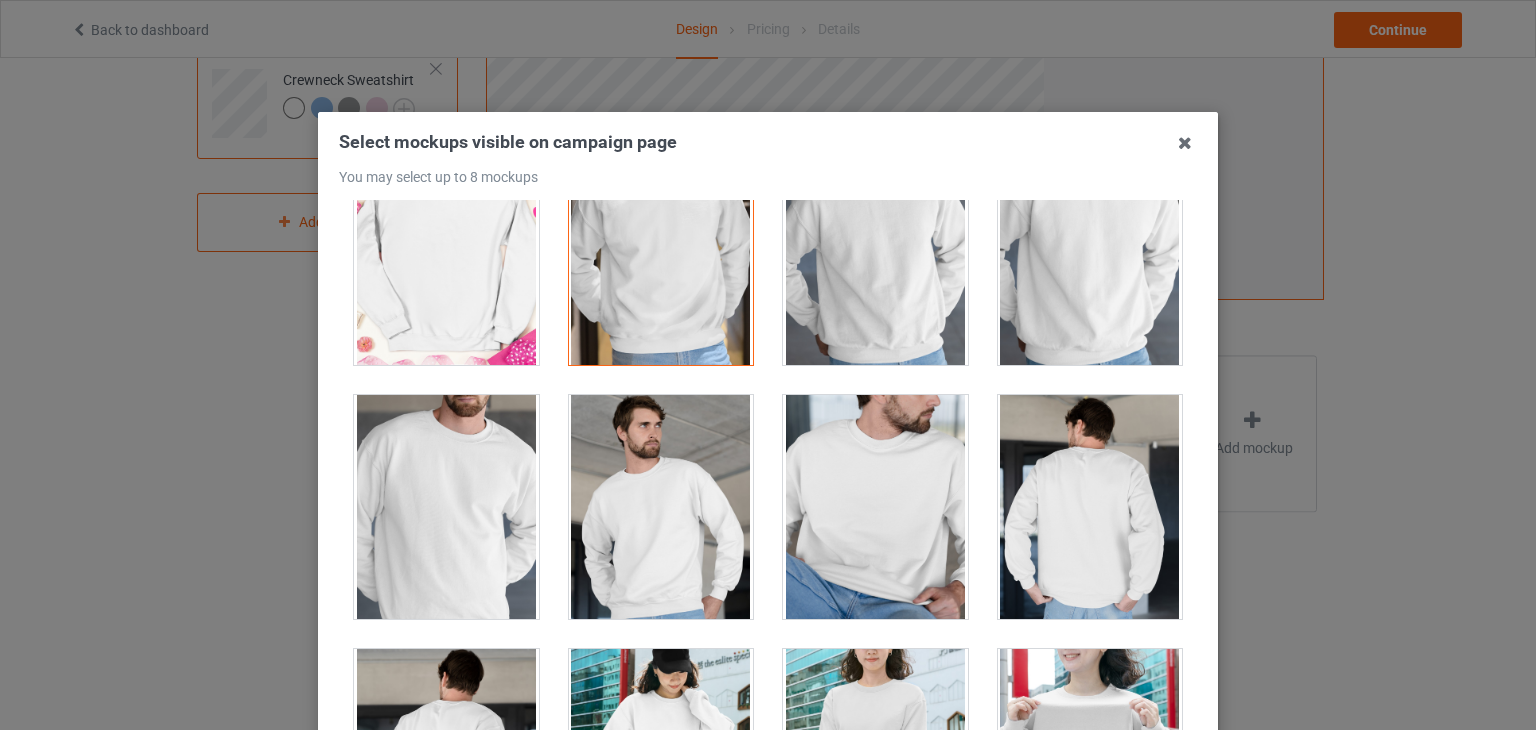 click at bounding box center [661, 507] 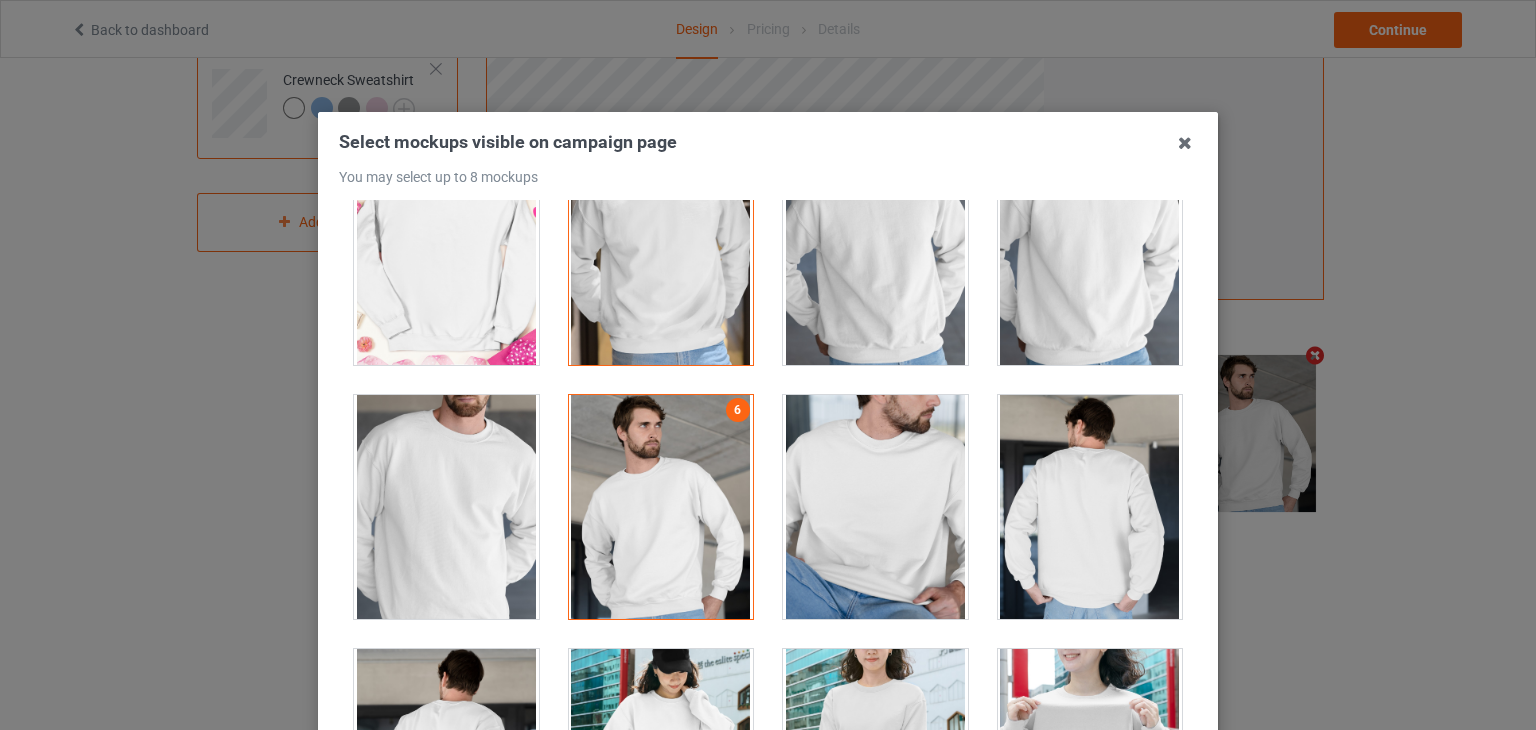 scroll, scrollTop: 5200, scrollLeft: 0, axis: vertical 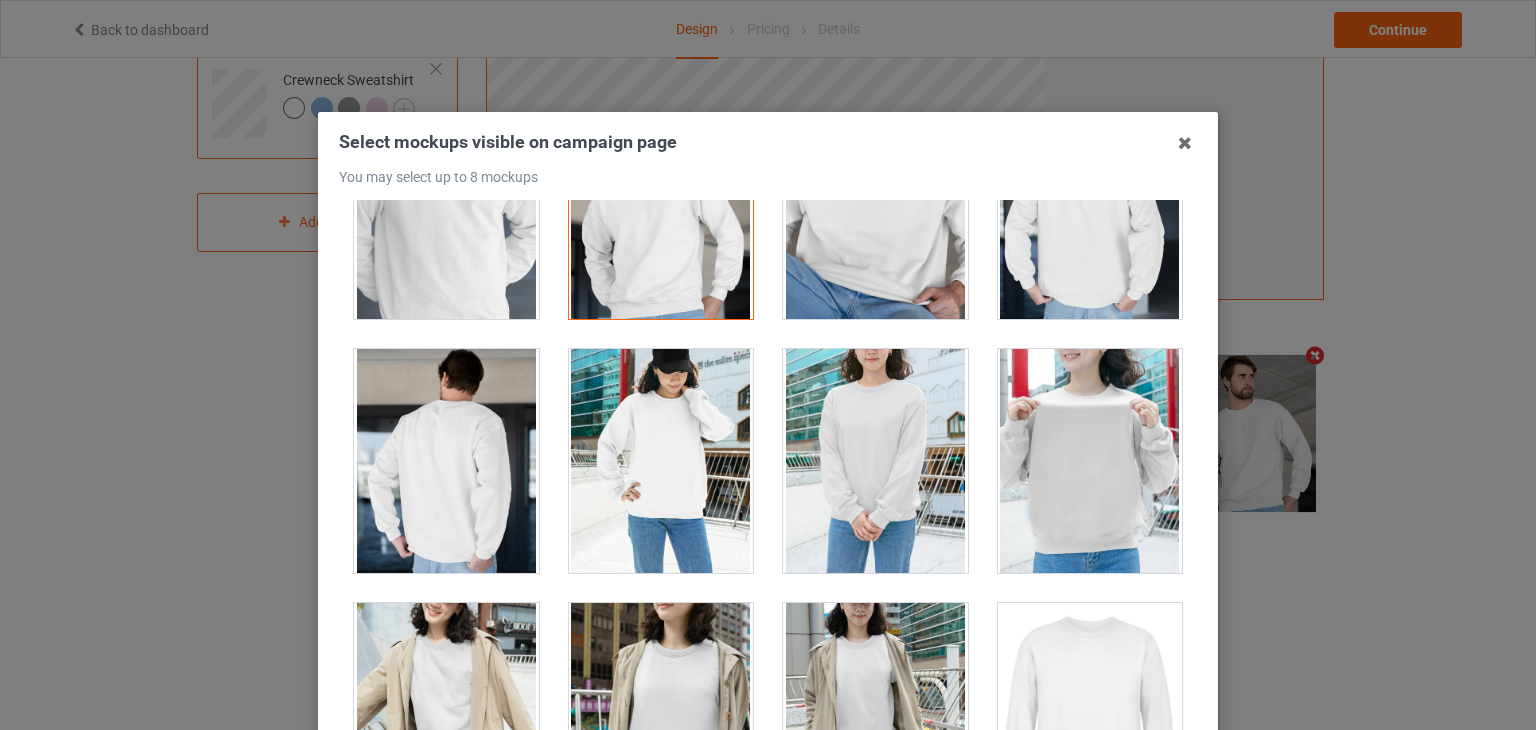 click at bounding box center [661, 461] 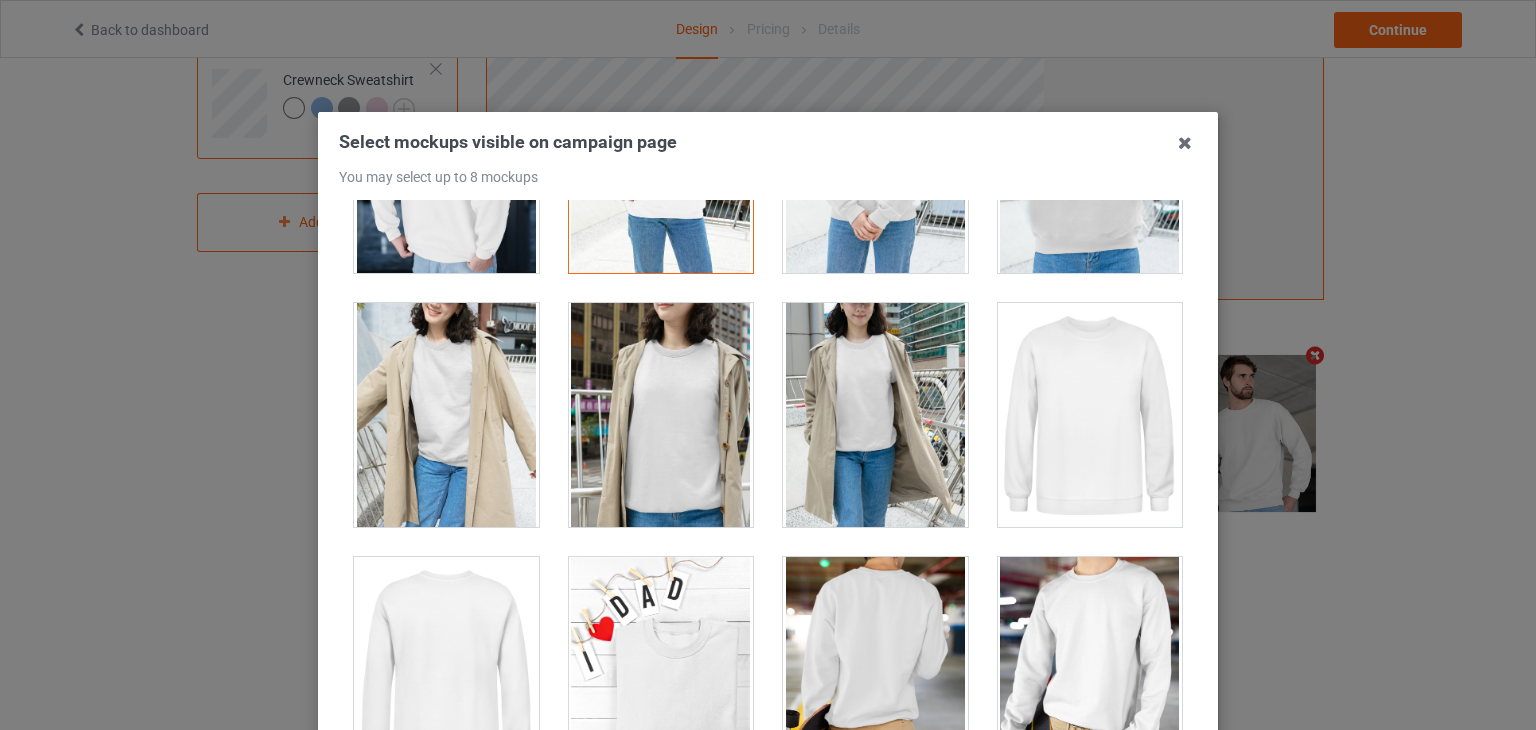 scroll, scrollTop: 5600, scrollLeft: 0, axis: vertical 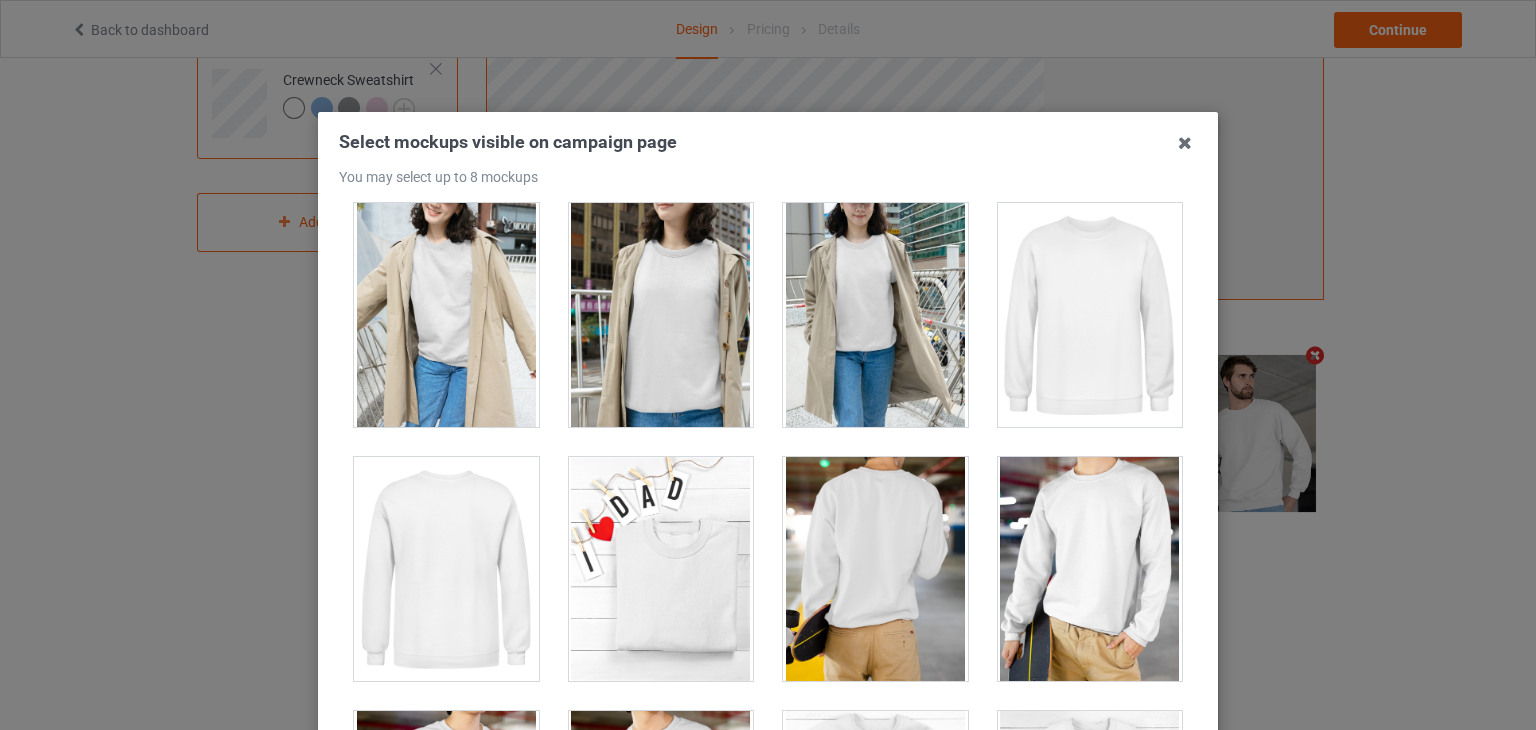 click at bounding box center (446, 315) 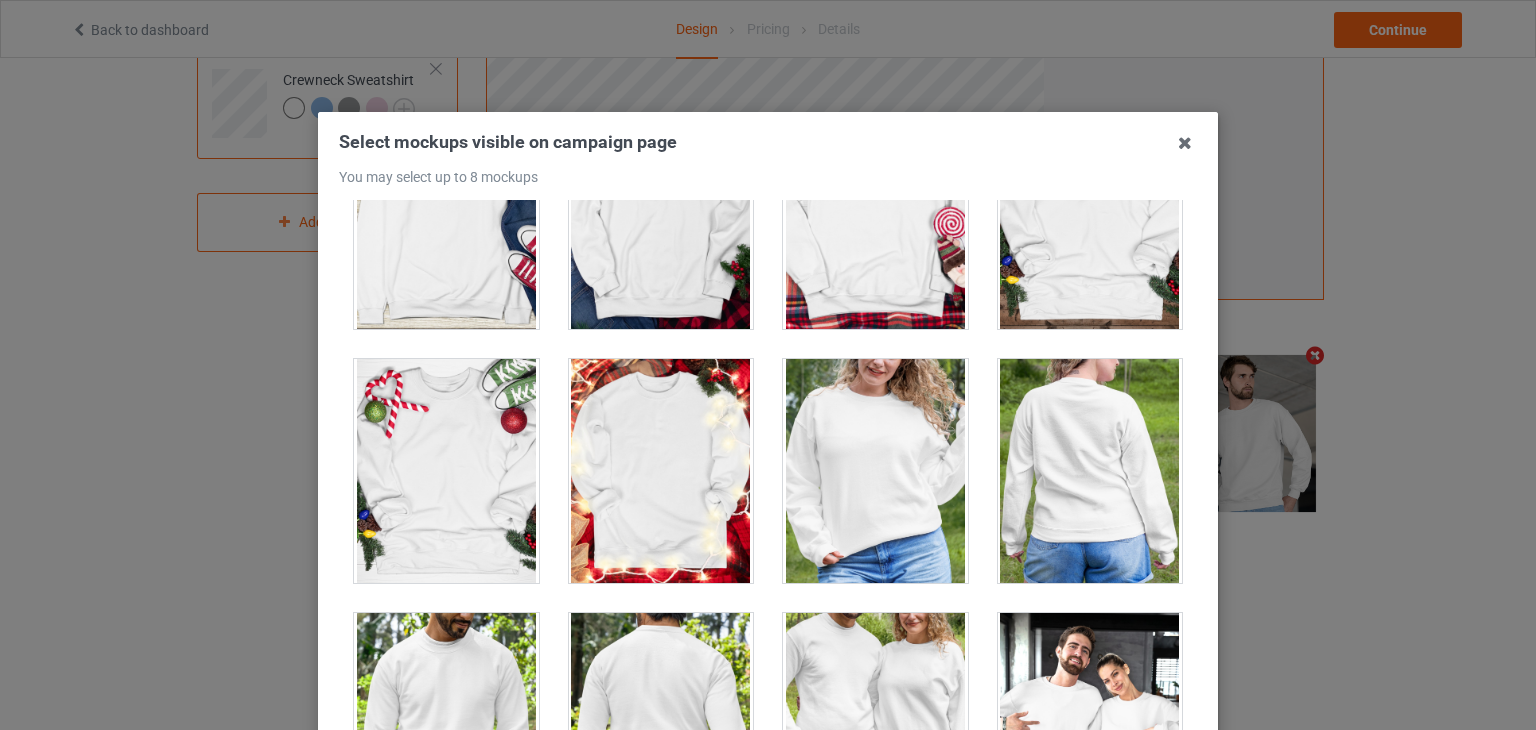 scroll, scrollTop: 9100, scrollLeft: 0, axis: vertical 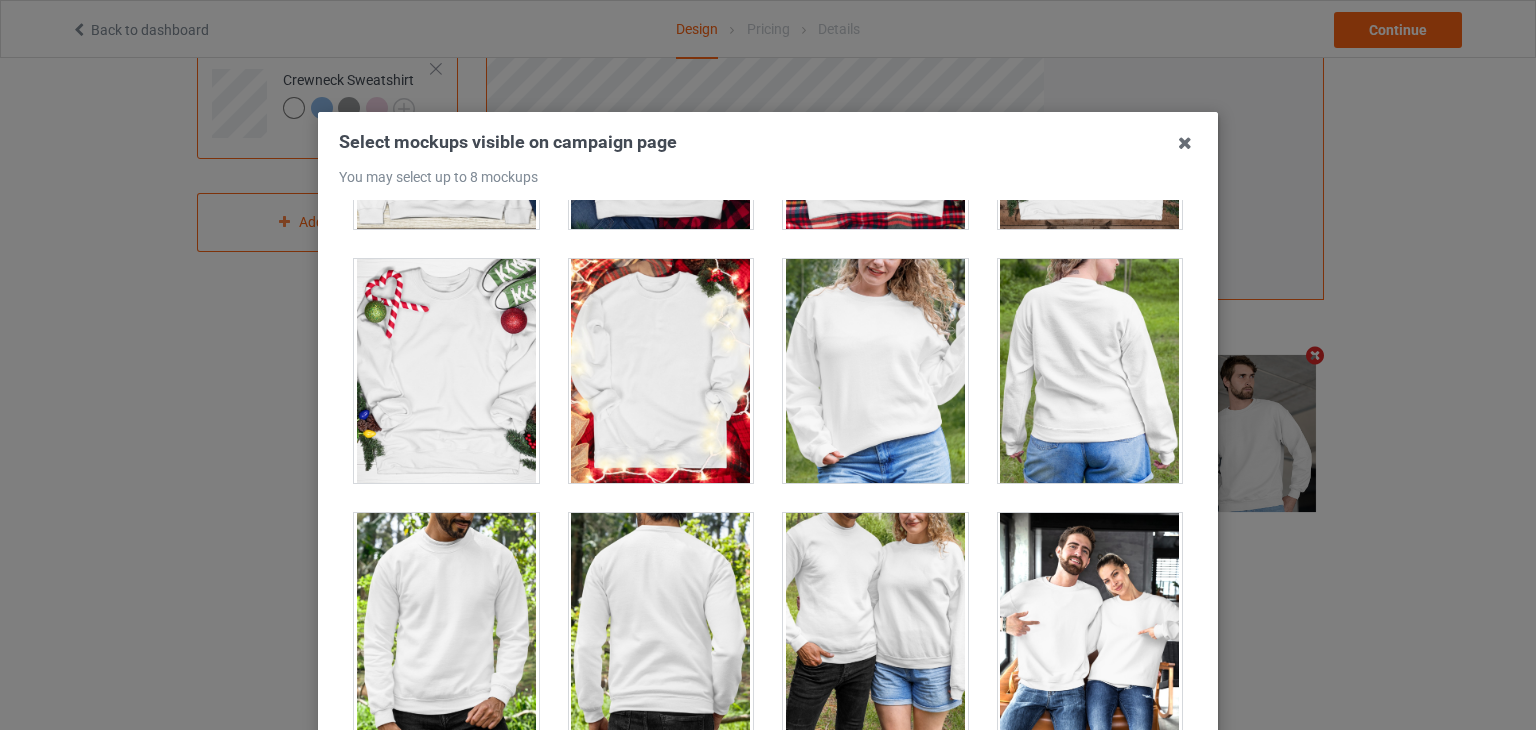 click at bounding box center [875, 371] 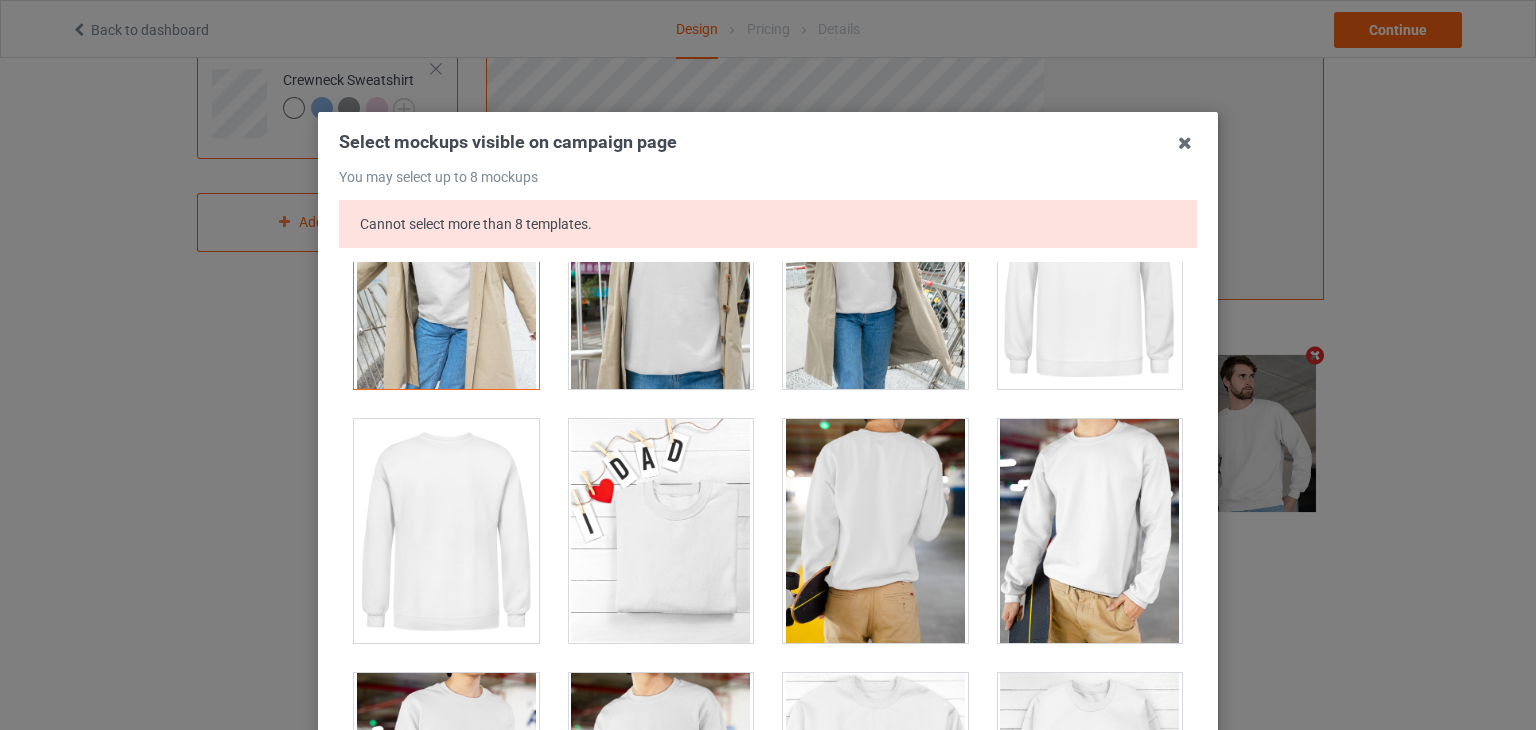 scroll, scrollTop: 5400, scrollLeft: 0, axis: vertical 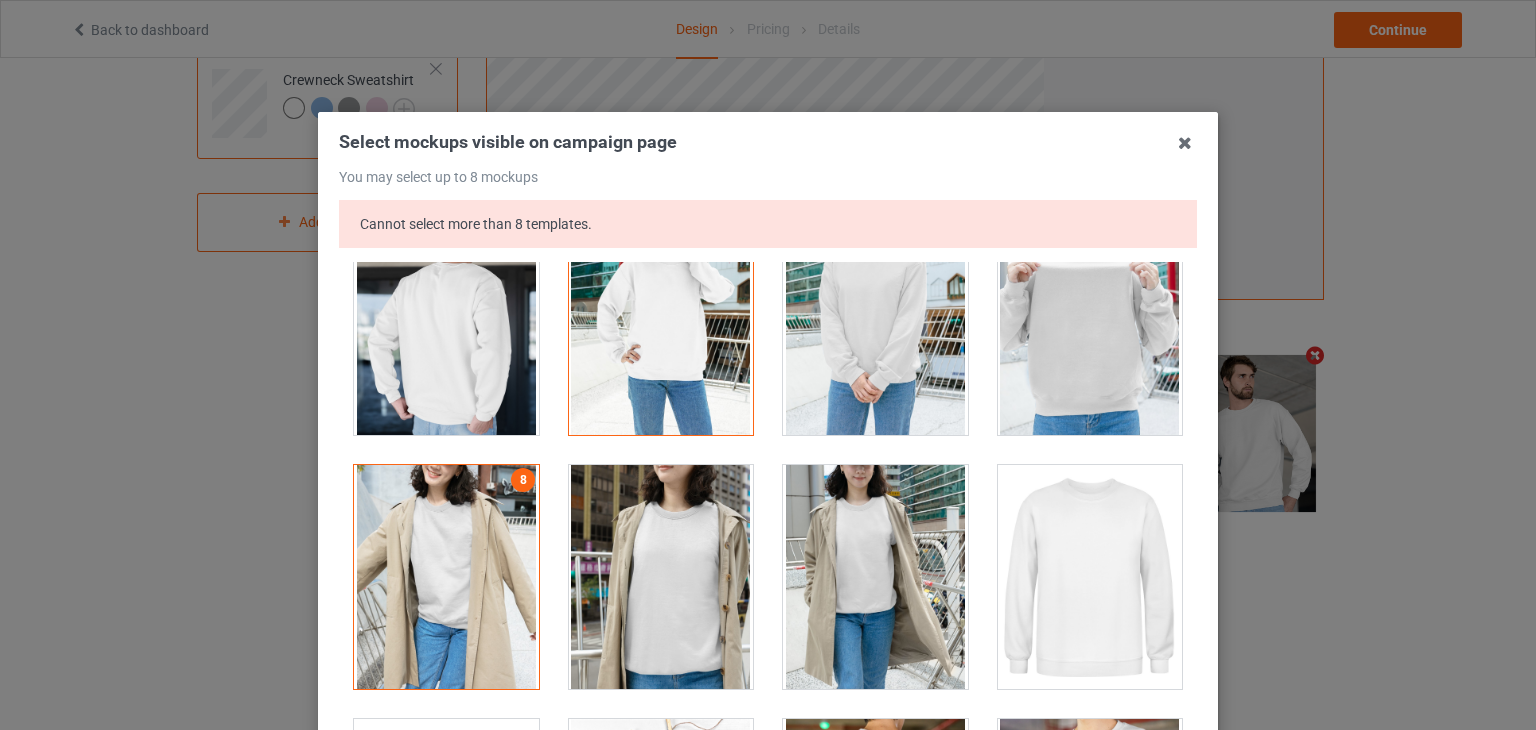 click at bounding box center [446, 577] 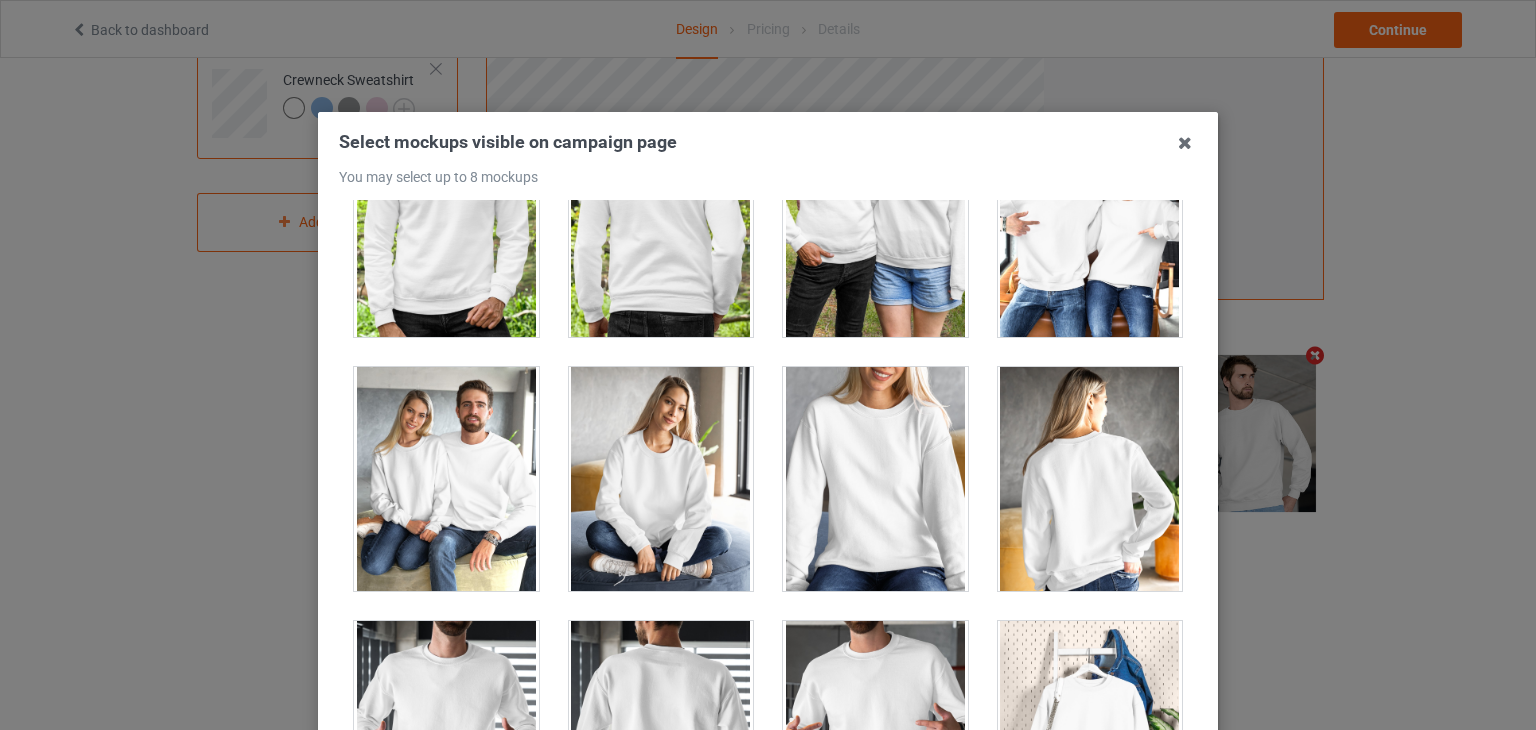 scroll, scrollTop: 9100, scrollLeft: 0, axis: vertical 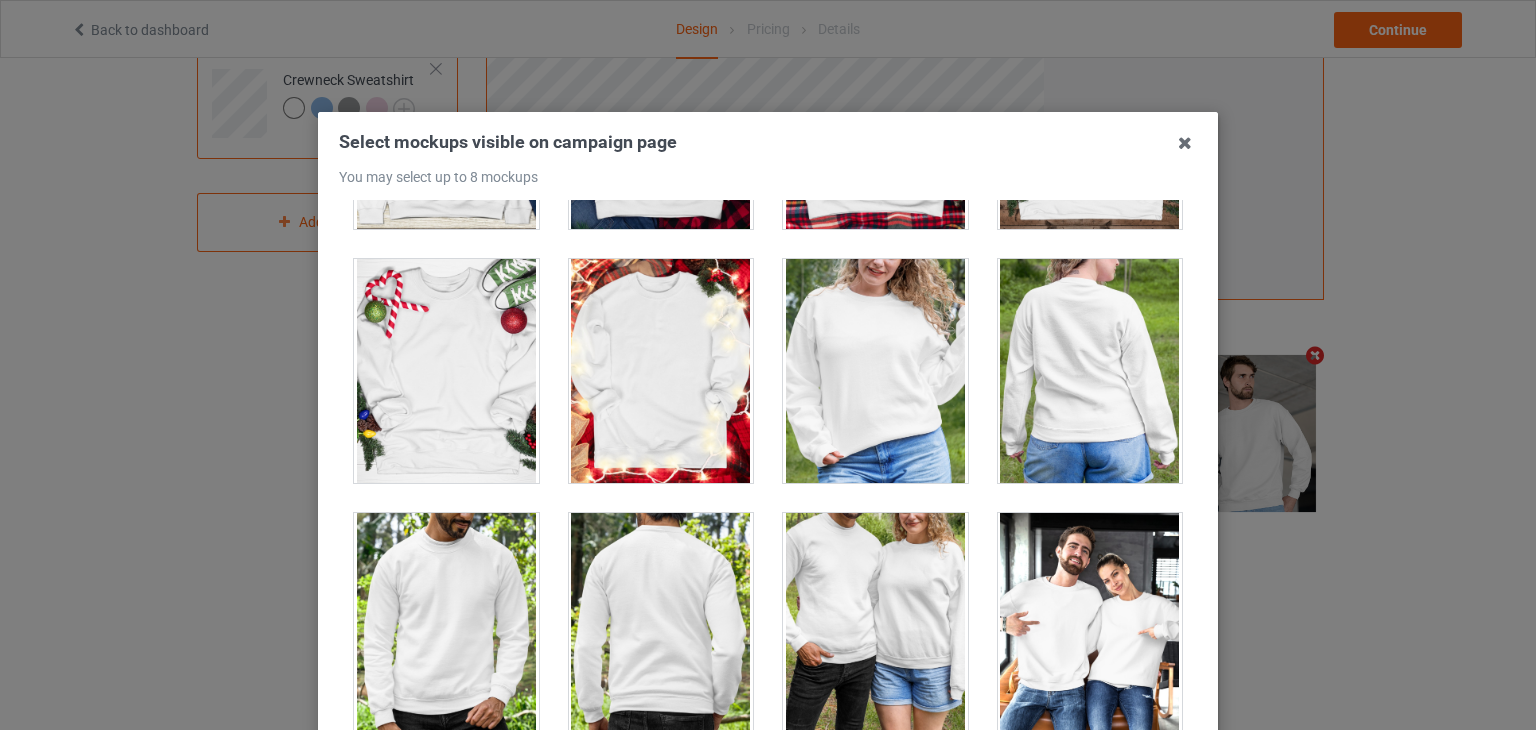 click at bounding box center [875, 371] 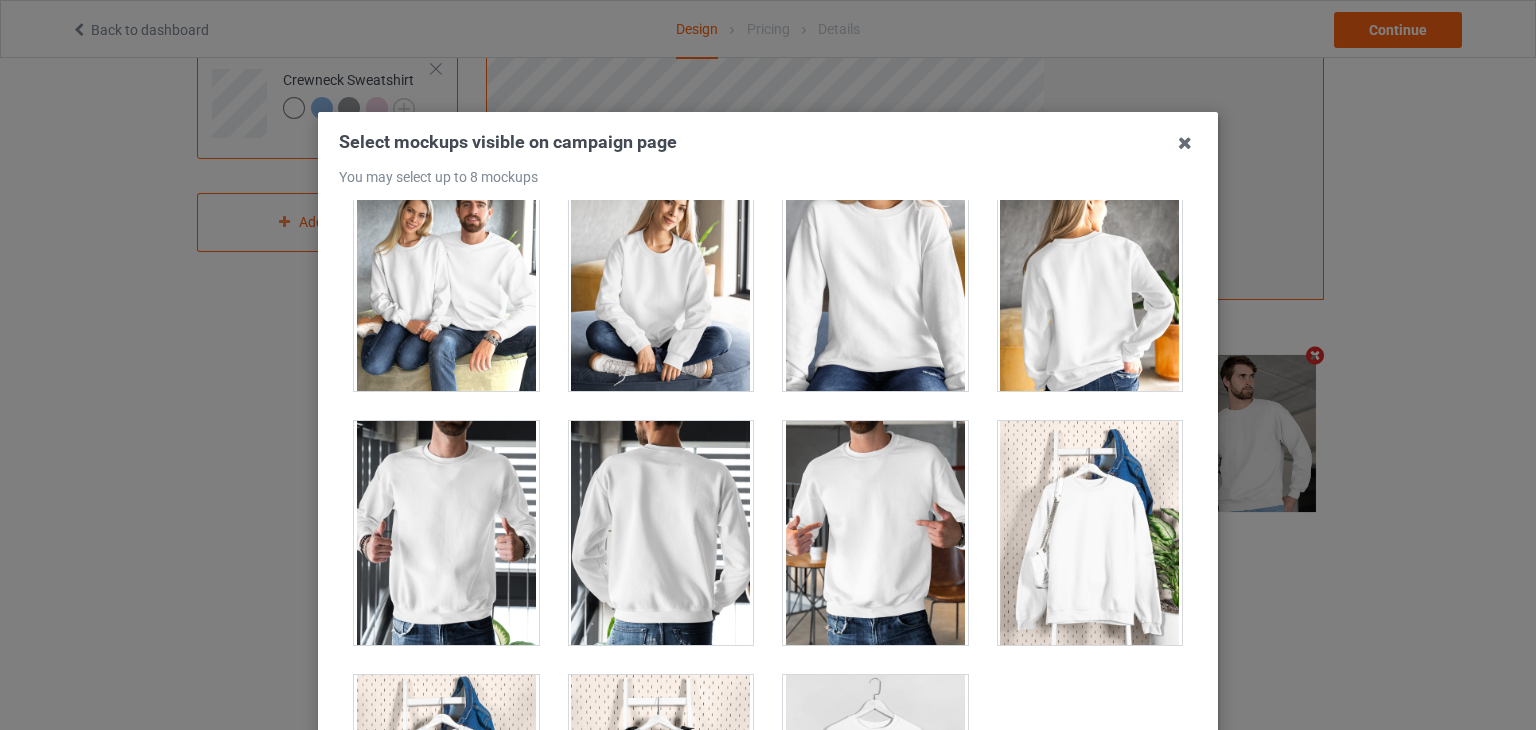 scroll, scrollTop: 9813, scrollLeft: 0, axis: vertical 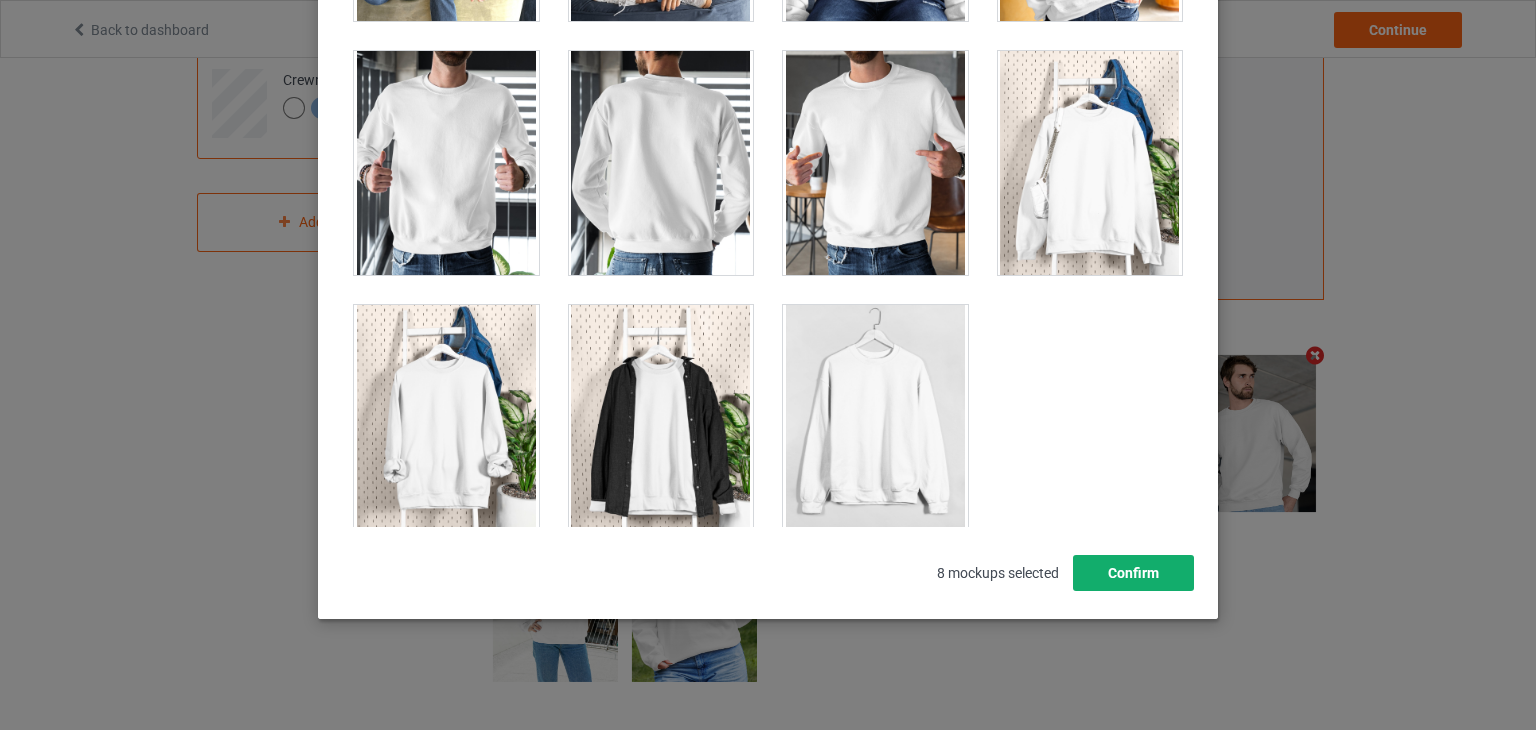 click on "Confirm" at bounding box center [1133, 573] 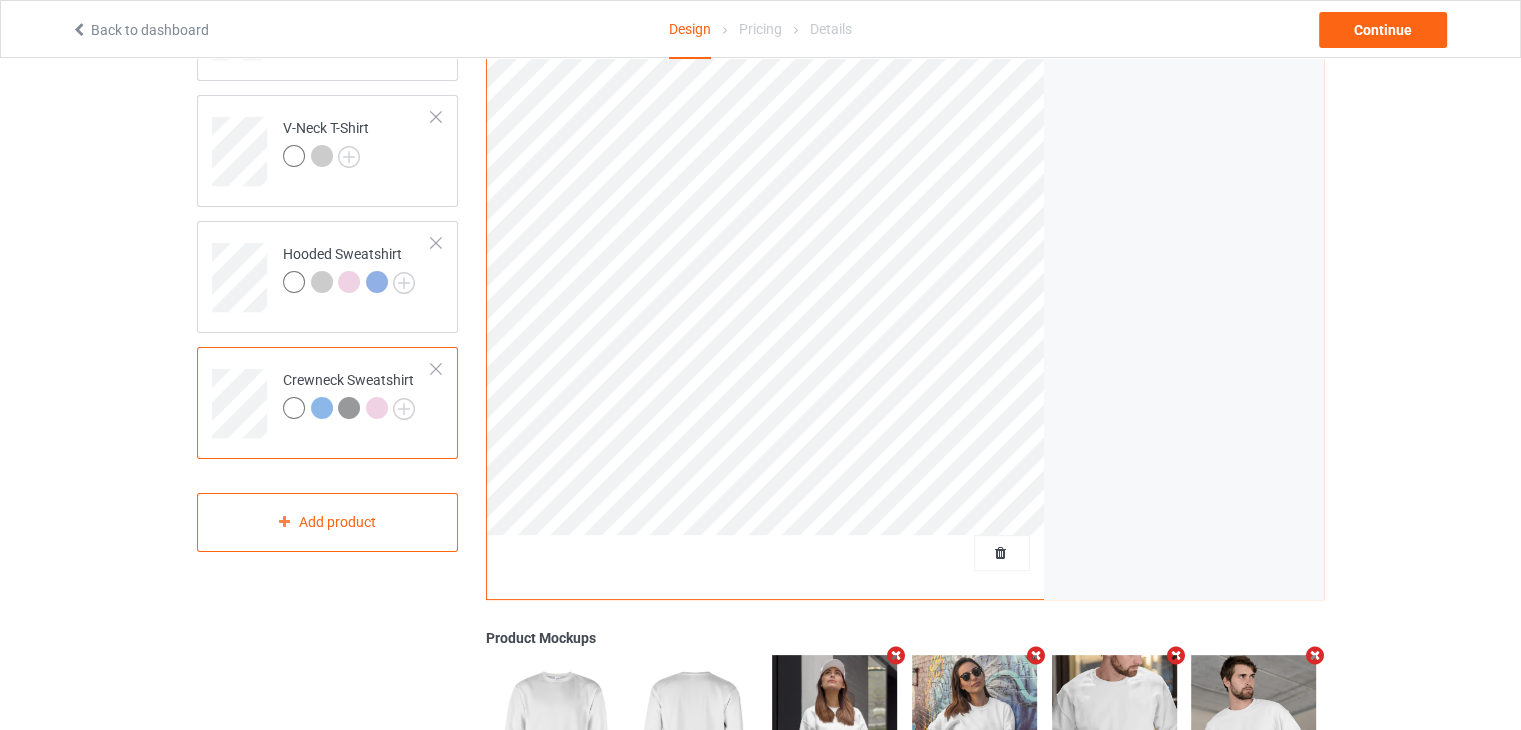 scroll, scrollTop: 62, scrollLeft: 0, axis: vertical 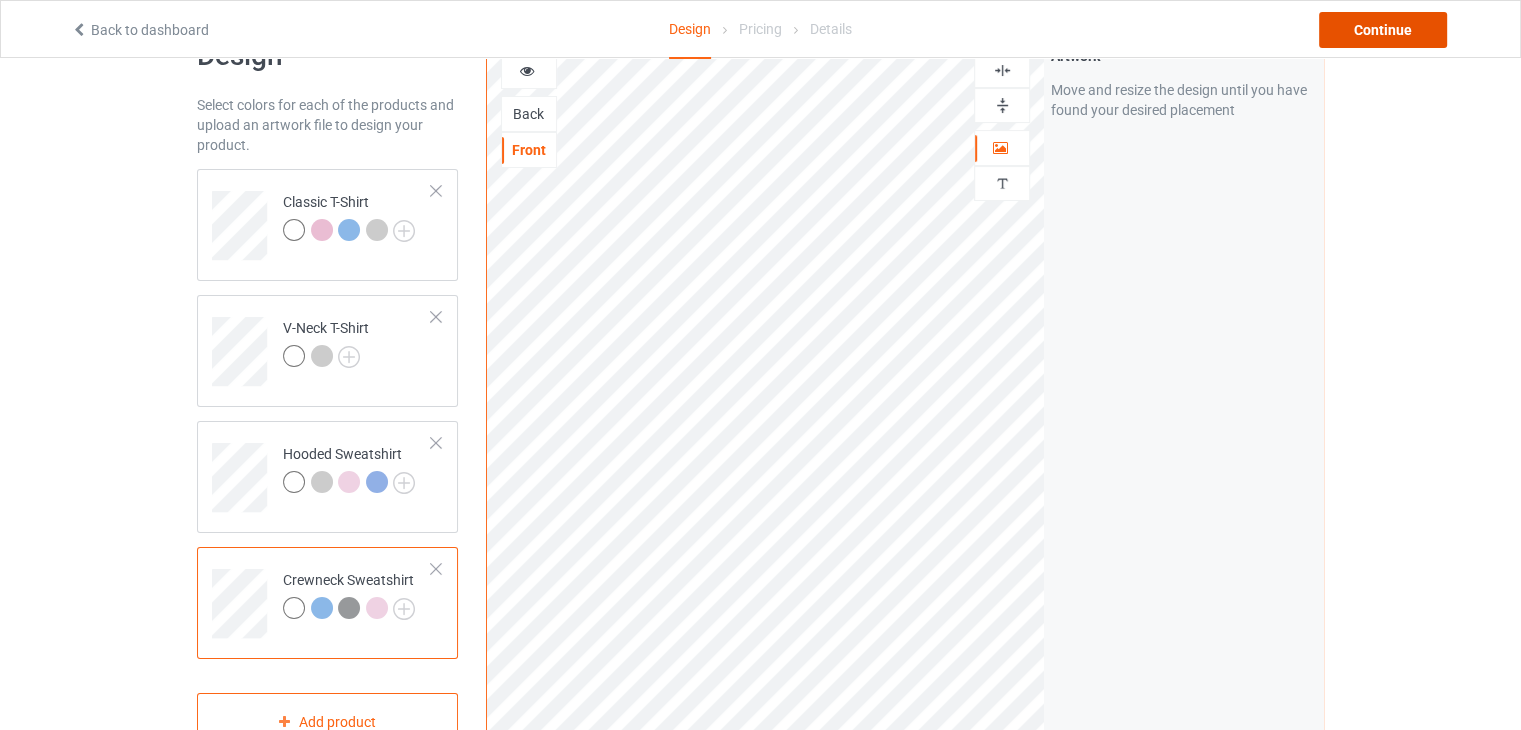click on "Continue" at bounding box center (1383, 30) 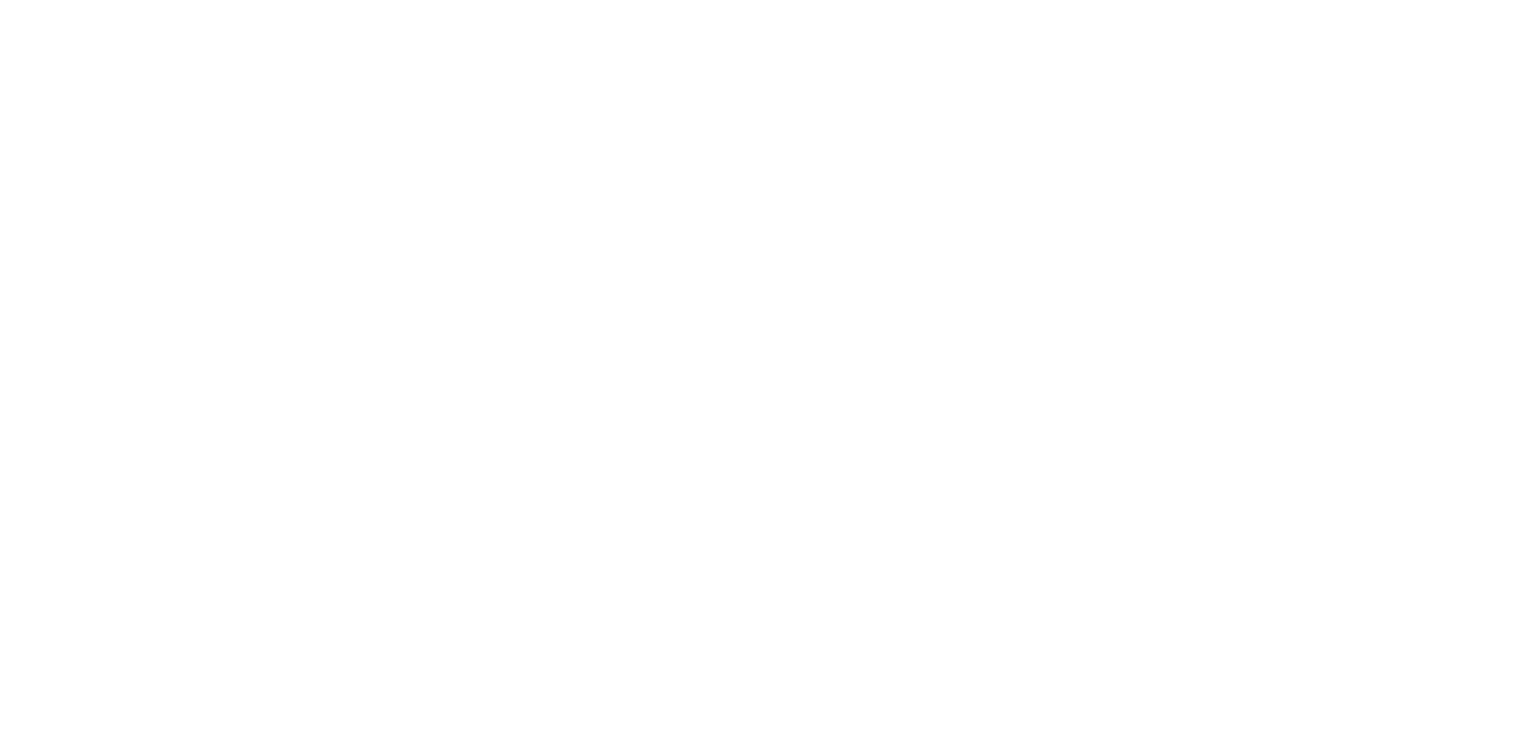 scroll, scrollTop: 0, scrollLeft: 0, axis: both 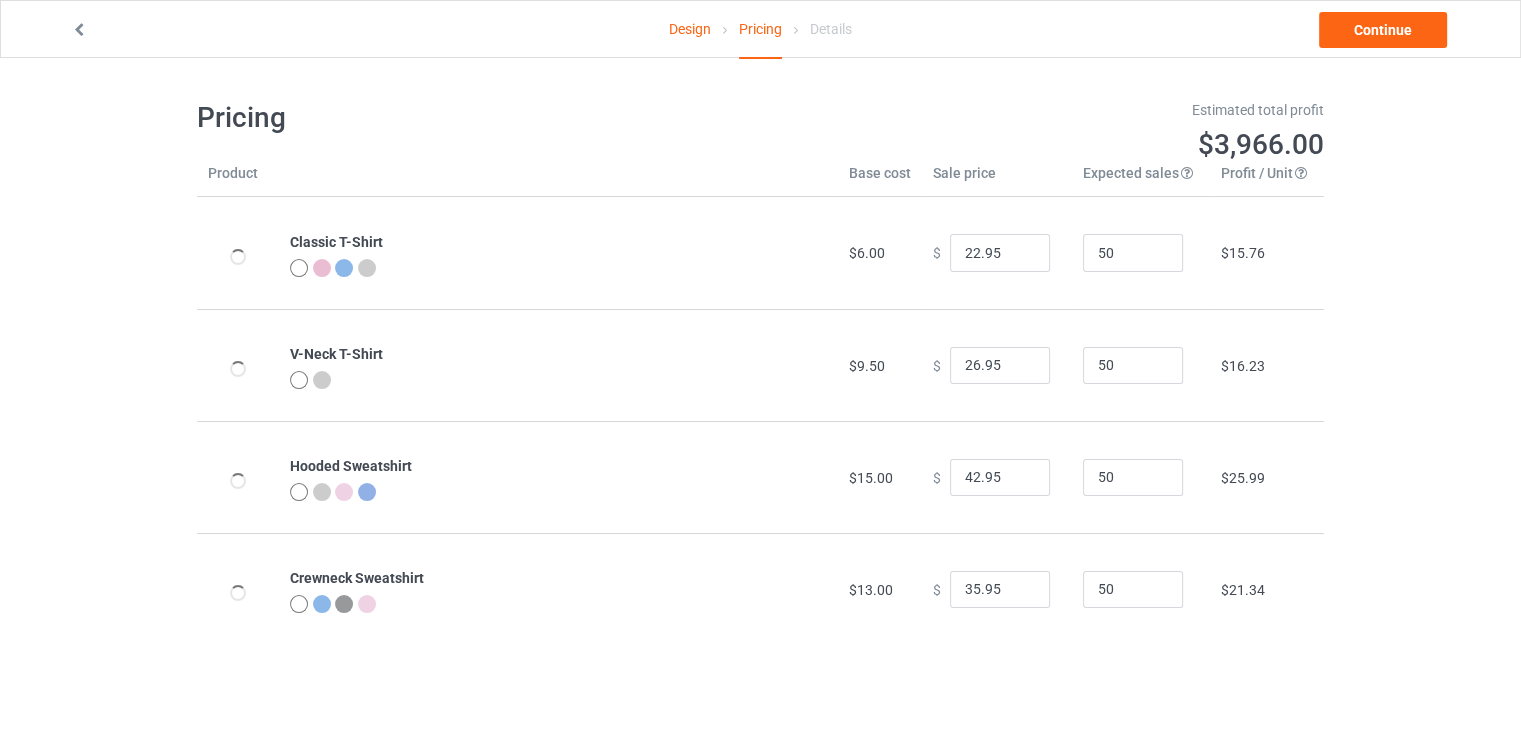 type on "26.95" 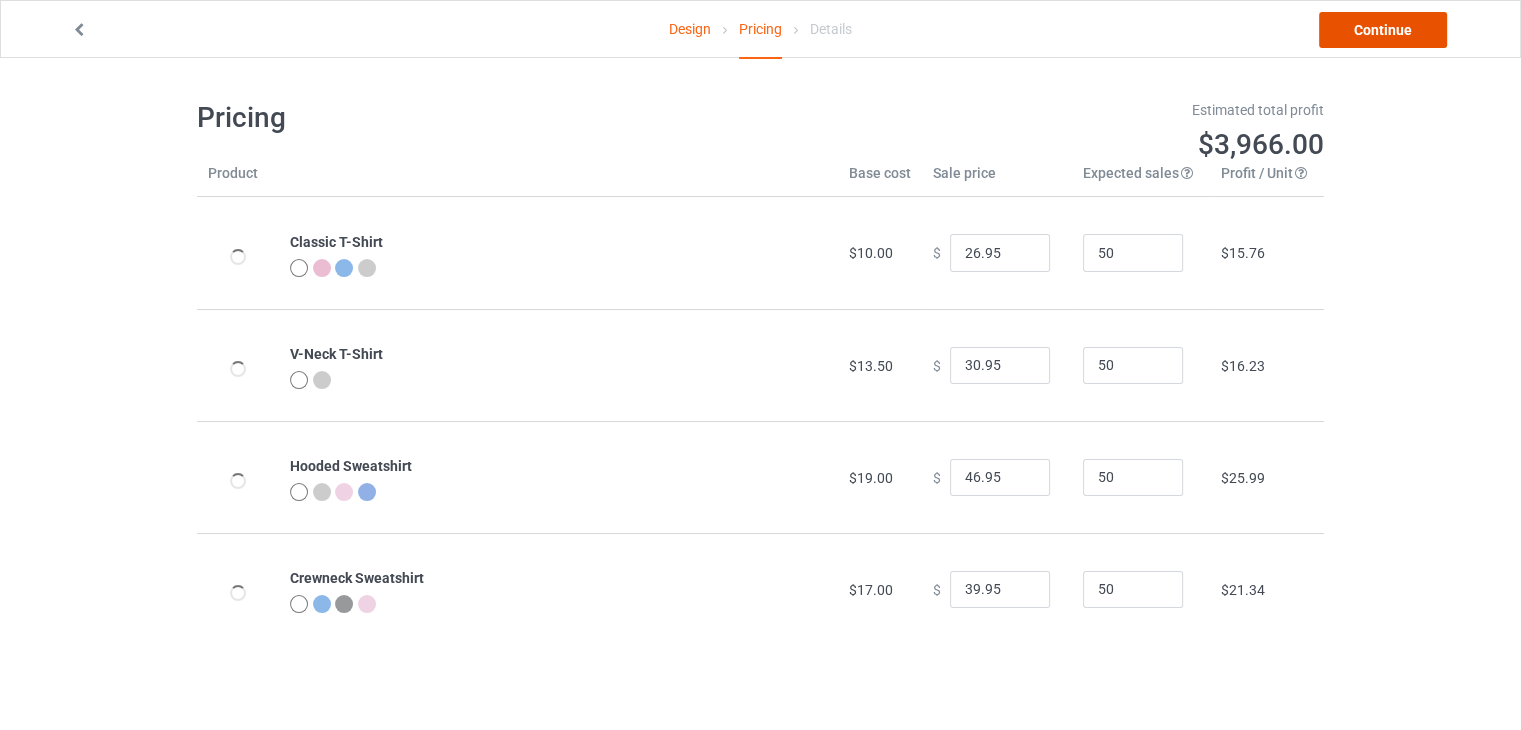 click on "Continue" at bounding box center [1383, 30] 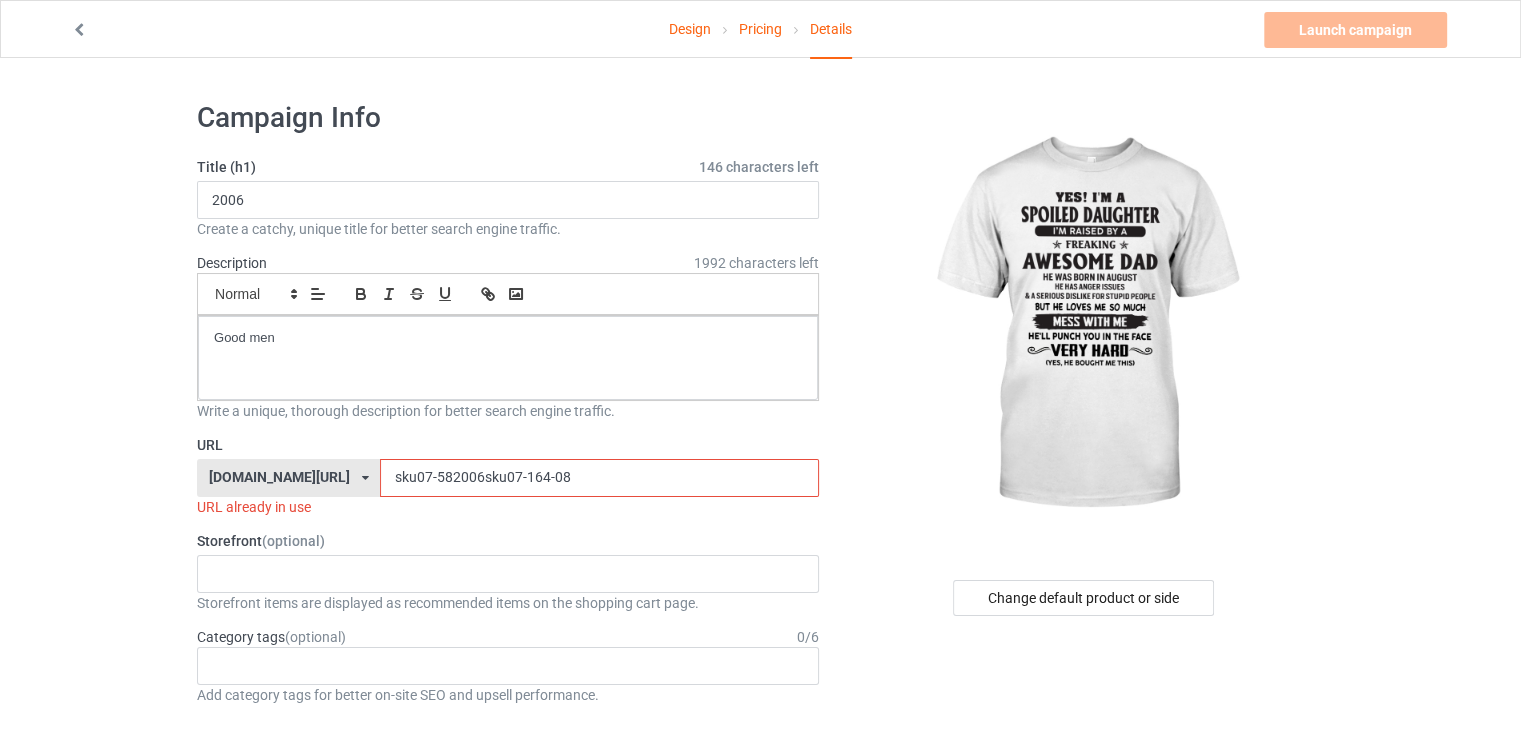 click on "sku07-582006sku07-164-08" at bounding box center [599, 478] 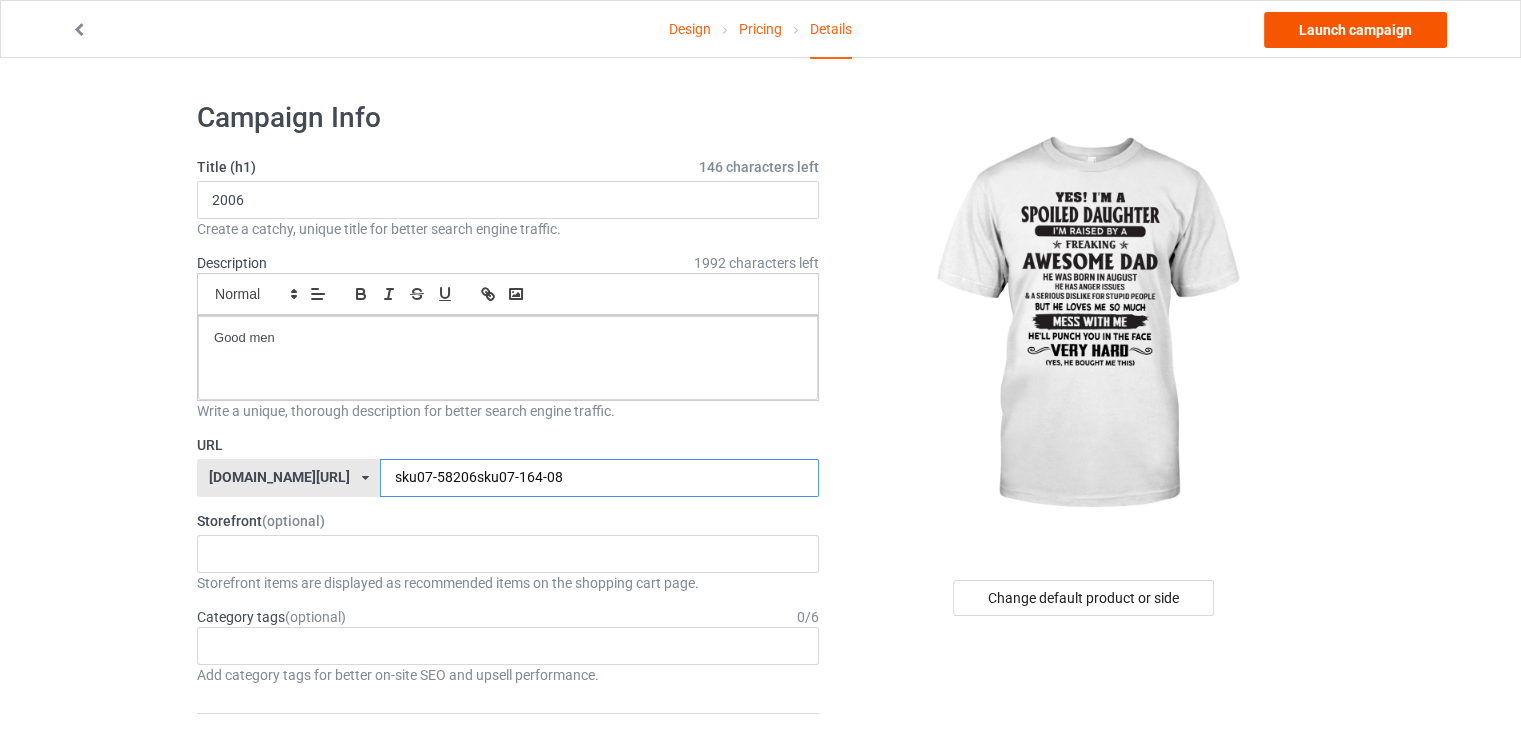type on "sku07-58206sku07-164-08" 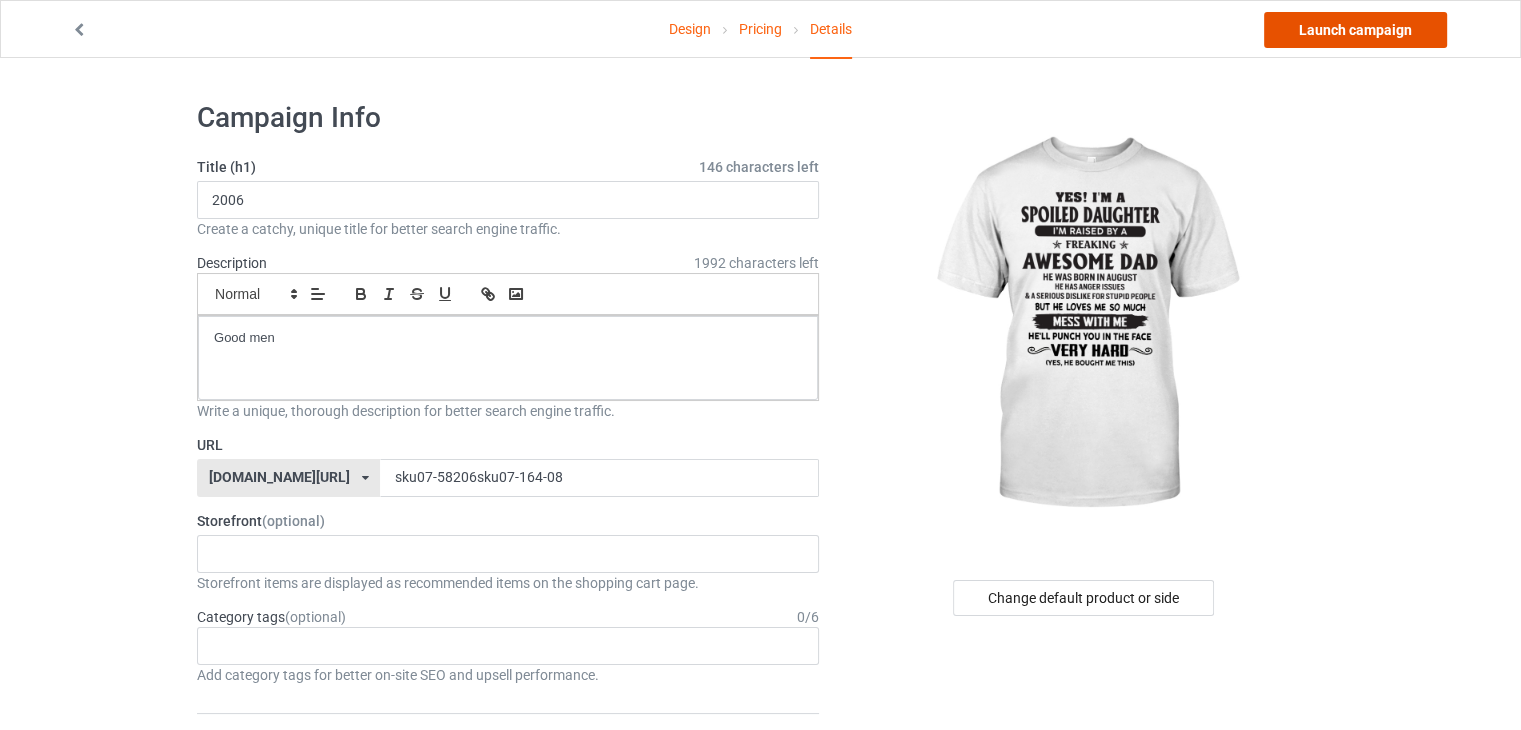 click on "Launch campaign" at bounding box center [1355, 30] 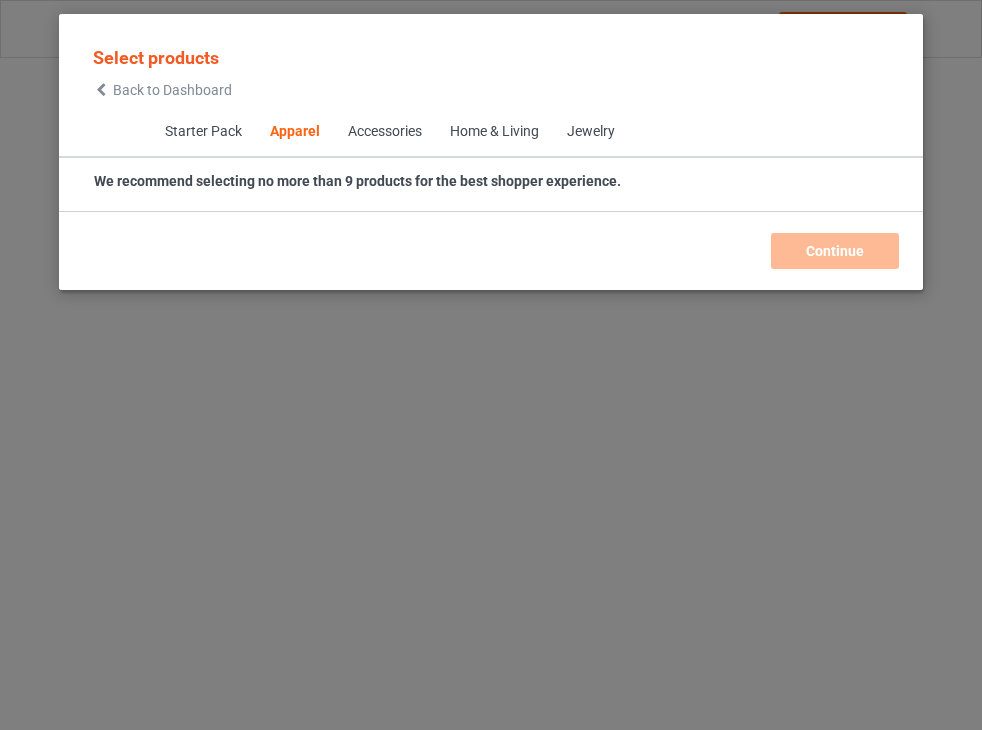 scroll, scrollTop: 0, scrollLeft: 0, axis: both 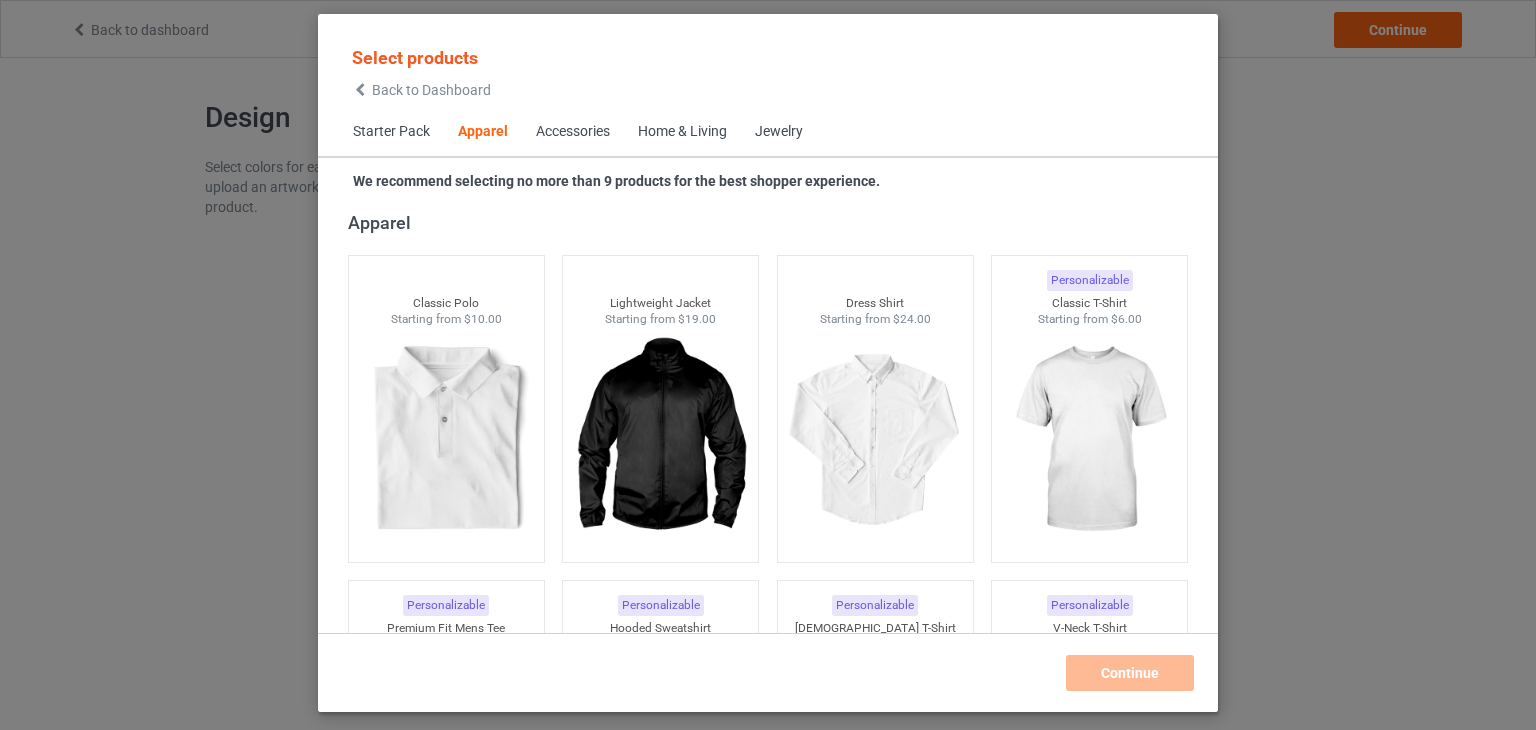 click on "Back to Dashboard" at bounding box center (431, 90) 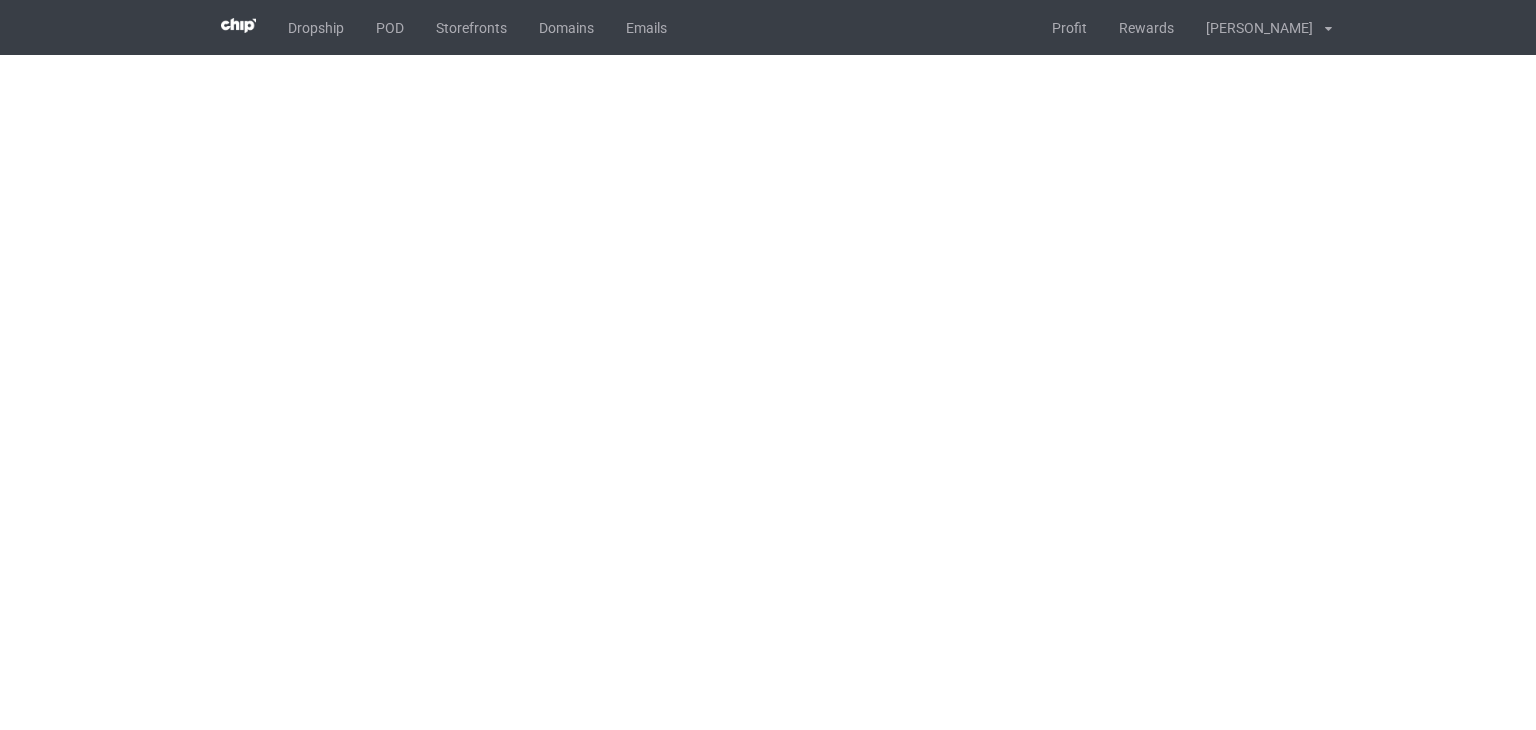scroll, scrollTop: 0, scrollLeft: 0, axis: both 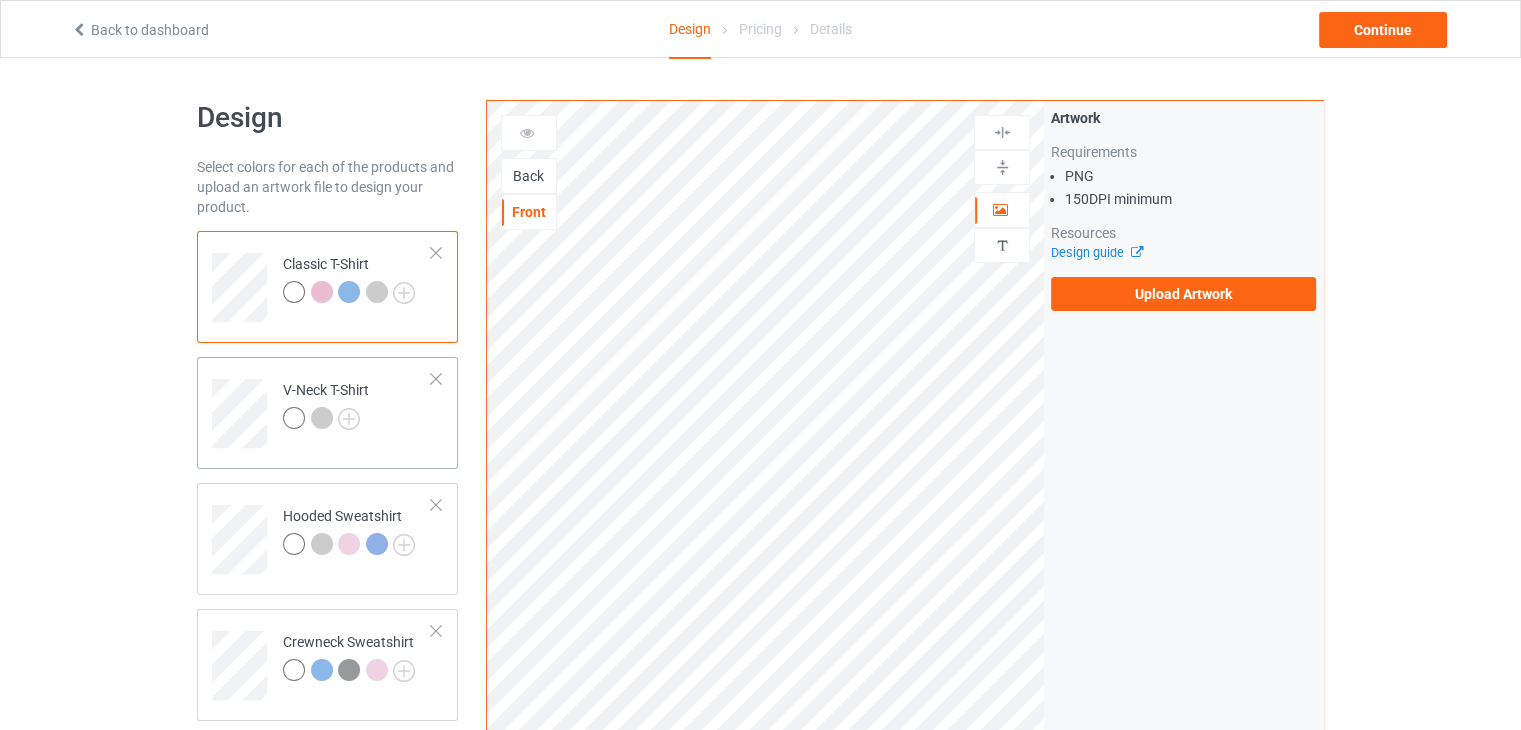 click on "V-Neck T-Shirt" at bounding box center (357, 406) 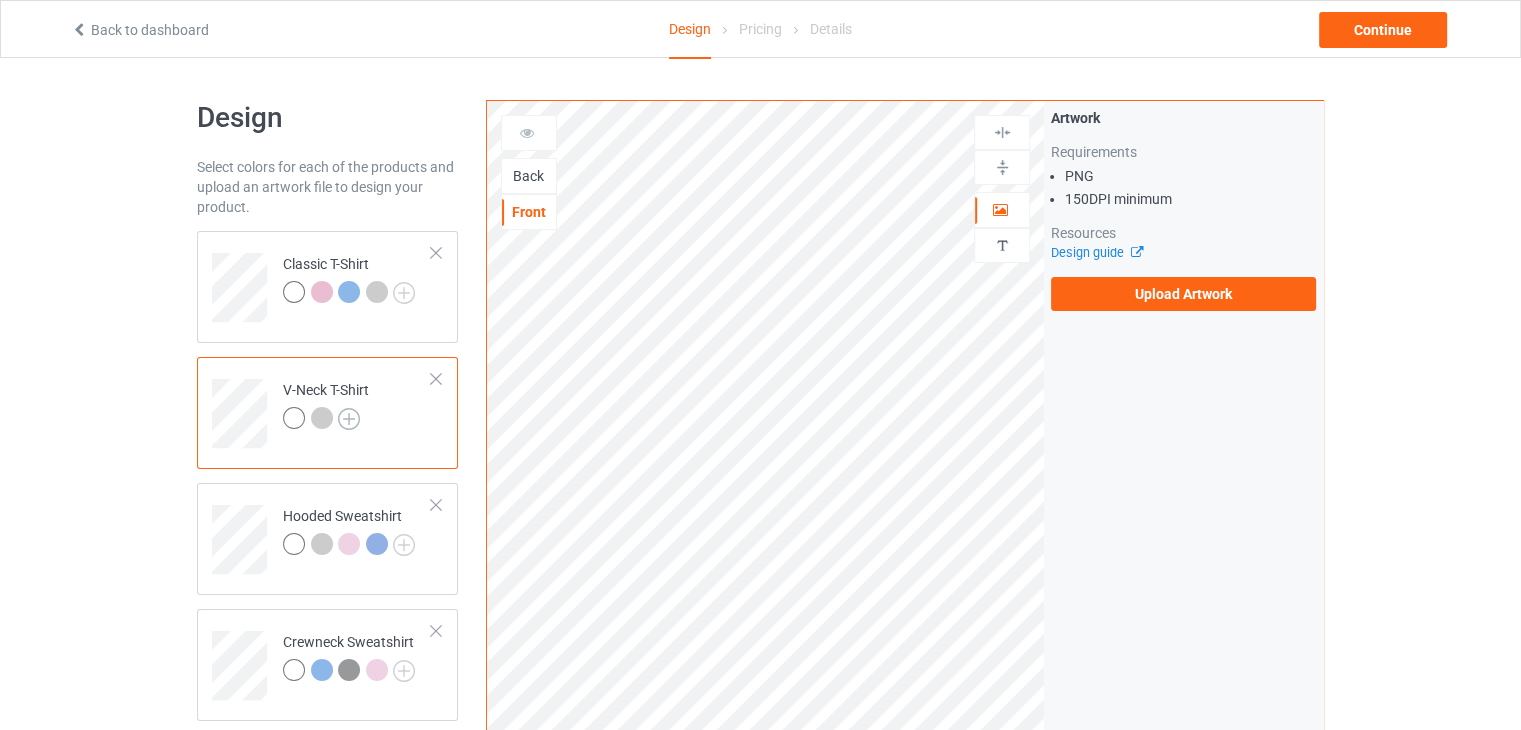click at bounding box center [349, 419] 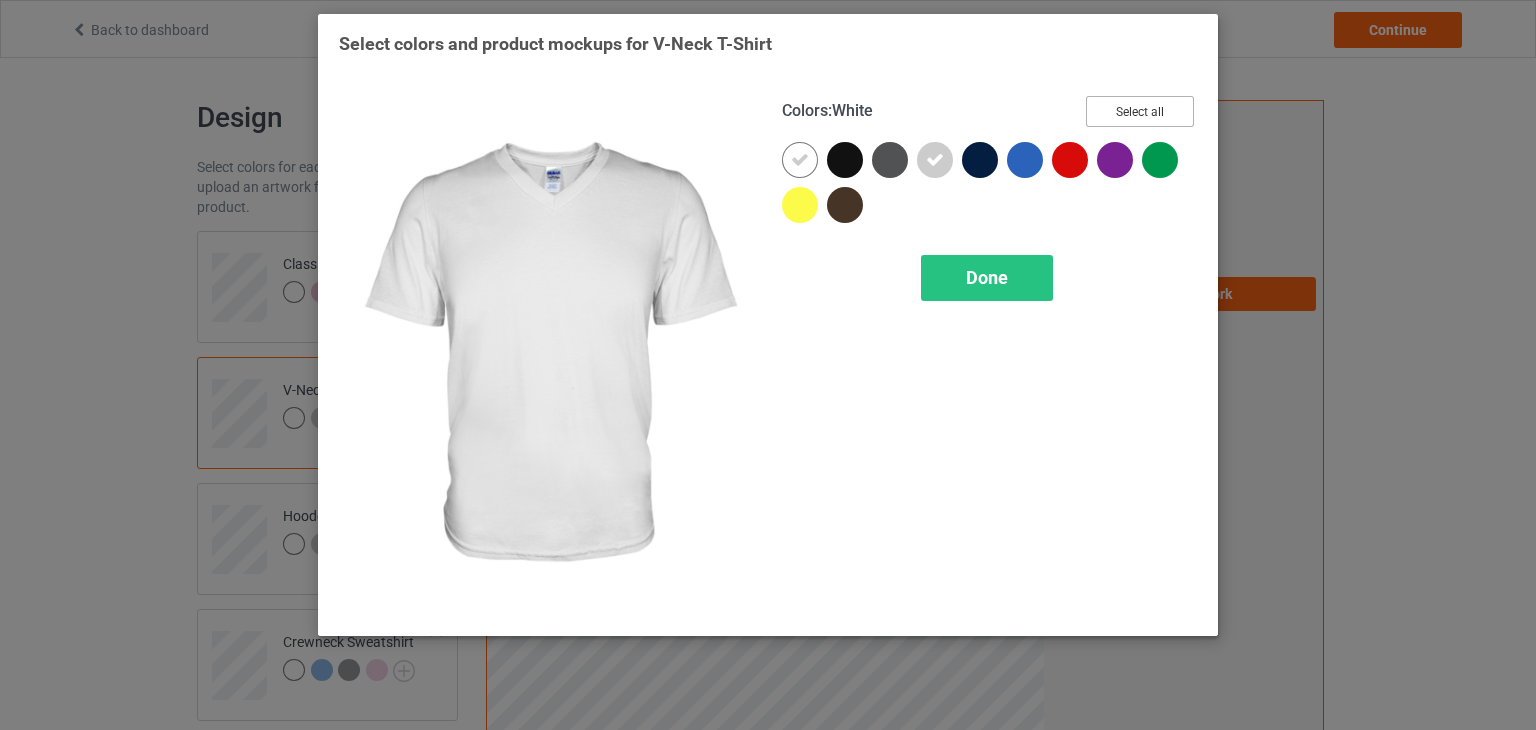 click on "Select all" at bounding box center (1140, 111) 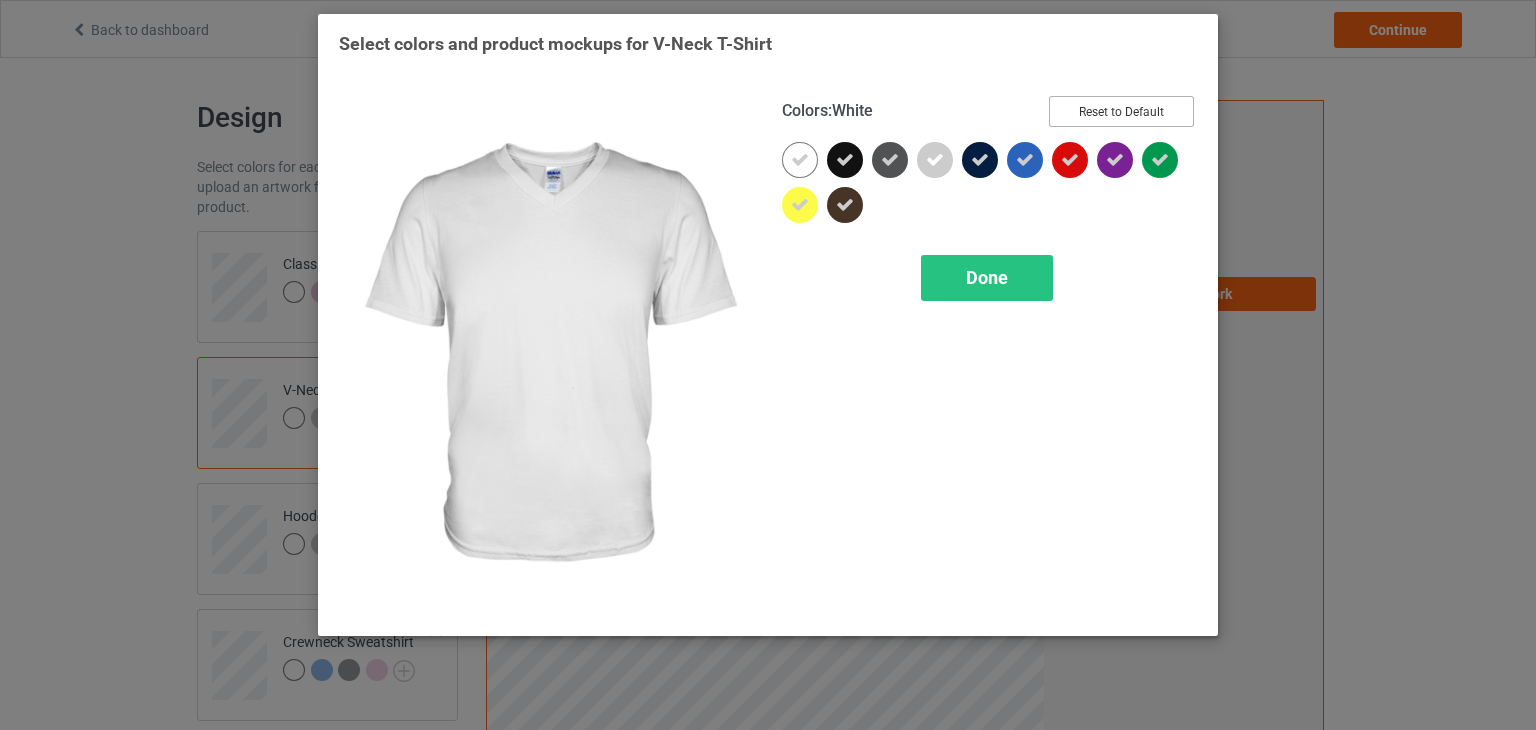 click on "Reset to Default" at bounding box center [1121, 111] 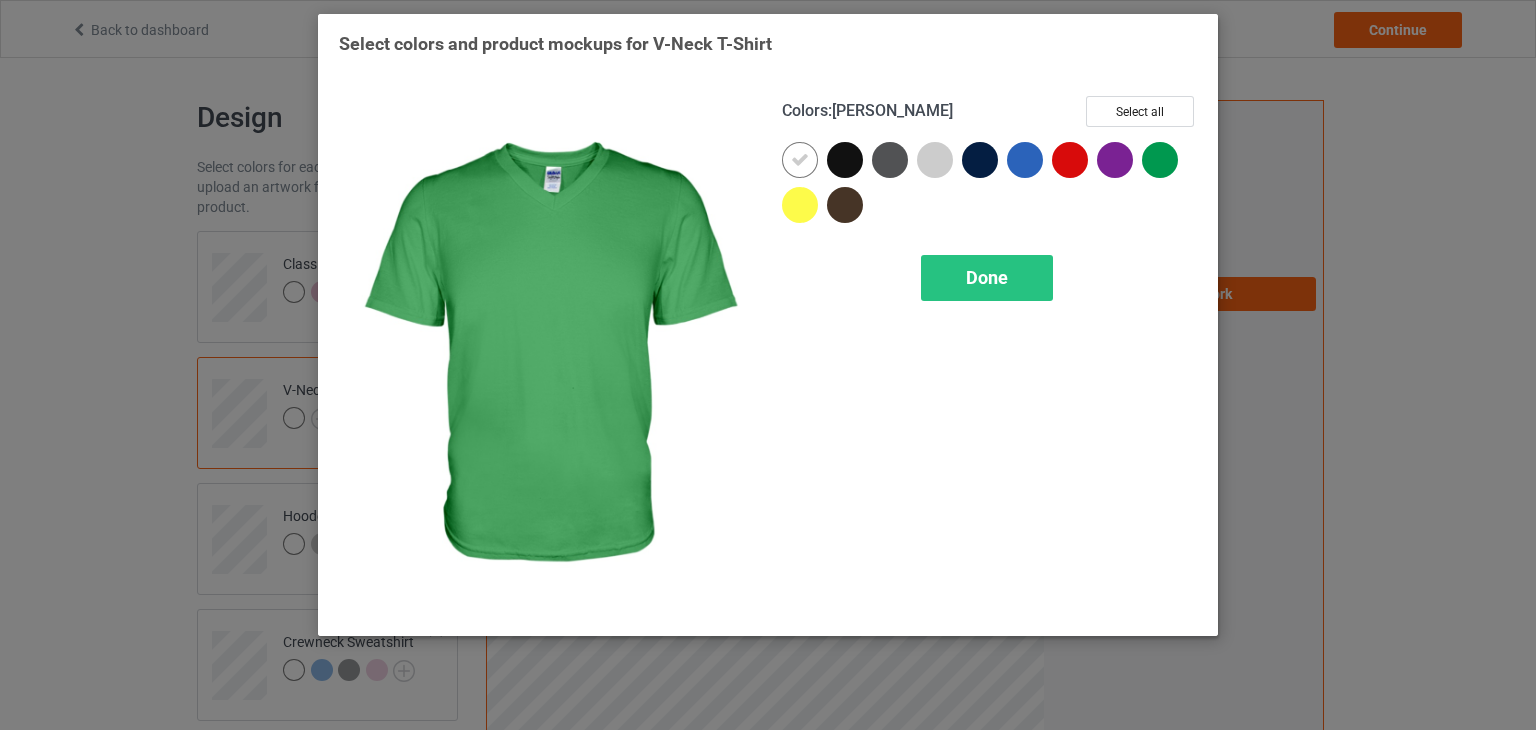 click on "Colors :  Kelly Select all Done" at bounding box center (989, 355) 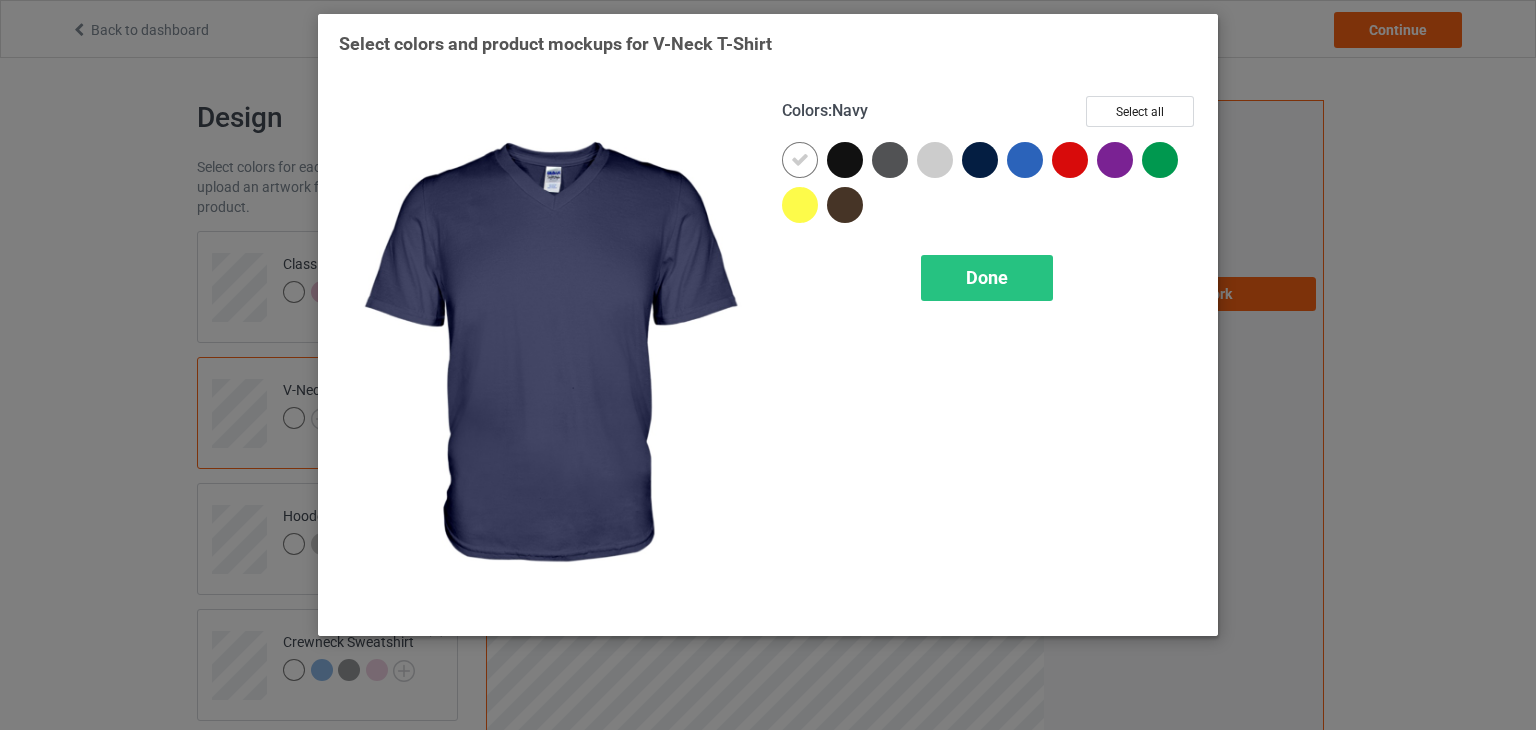 click at bounding box center [935, 160] 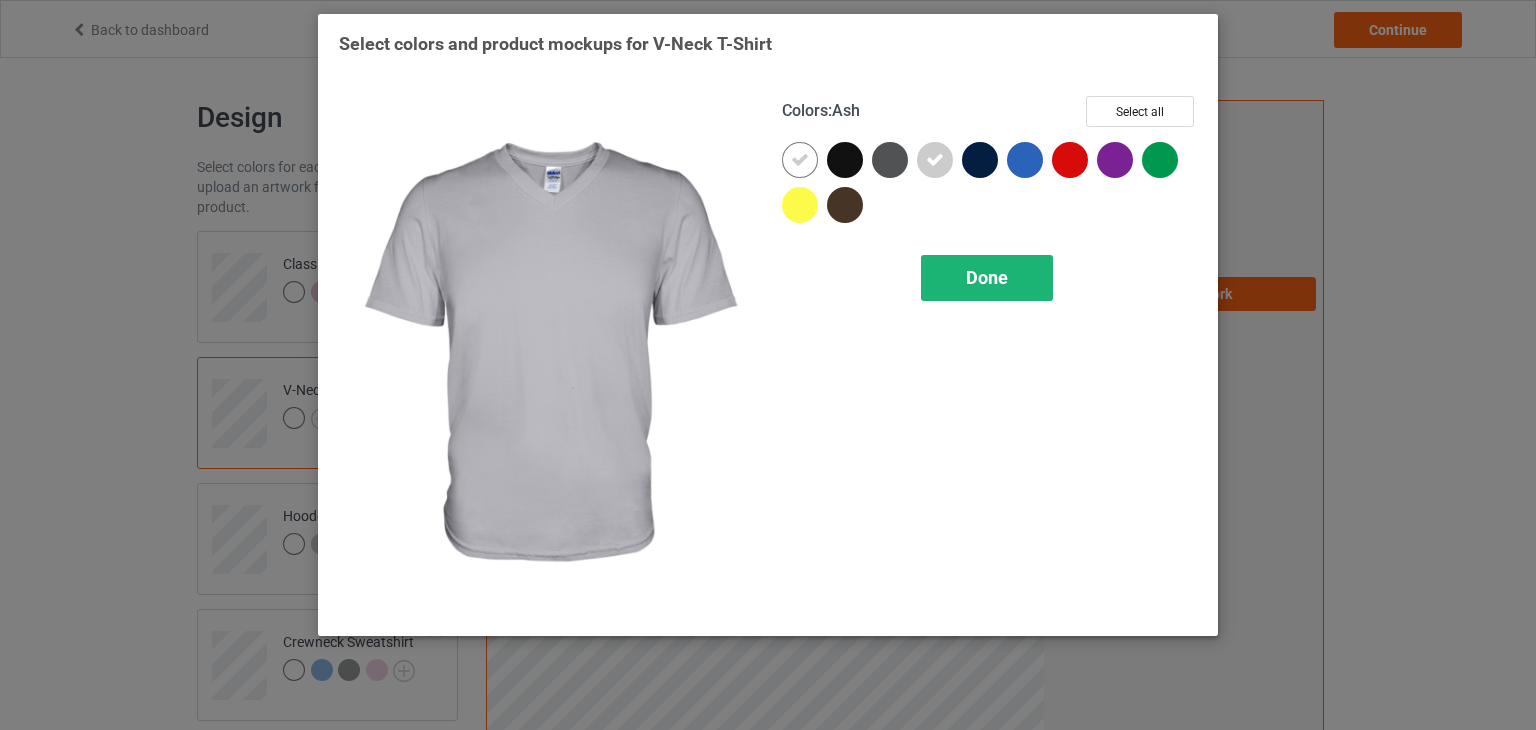 click on "Done" at bounding box center [987, 277] 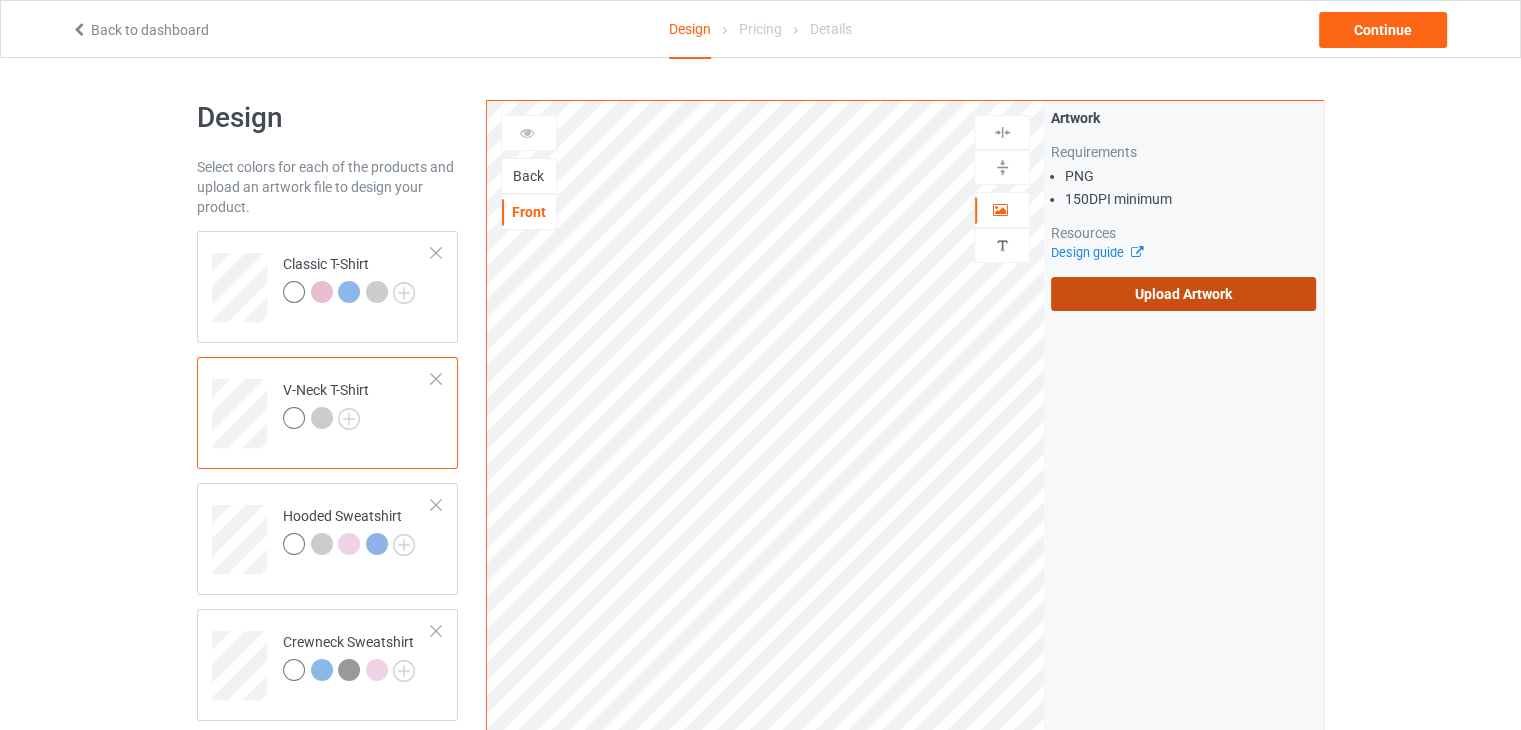 click on "Upload Artwork" at bounding box center (1183, 294) 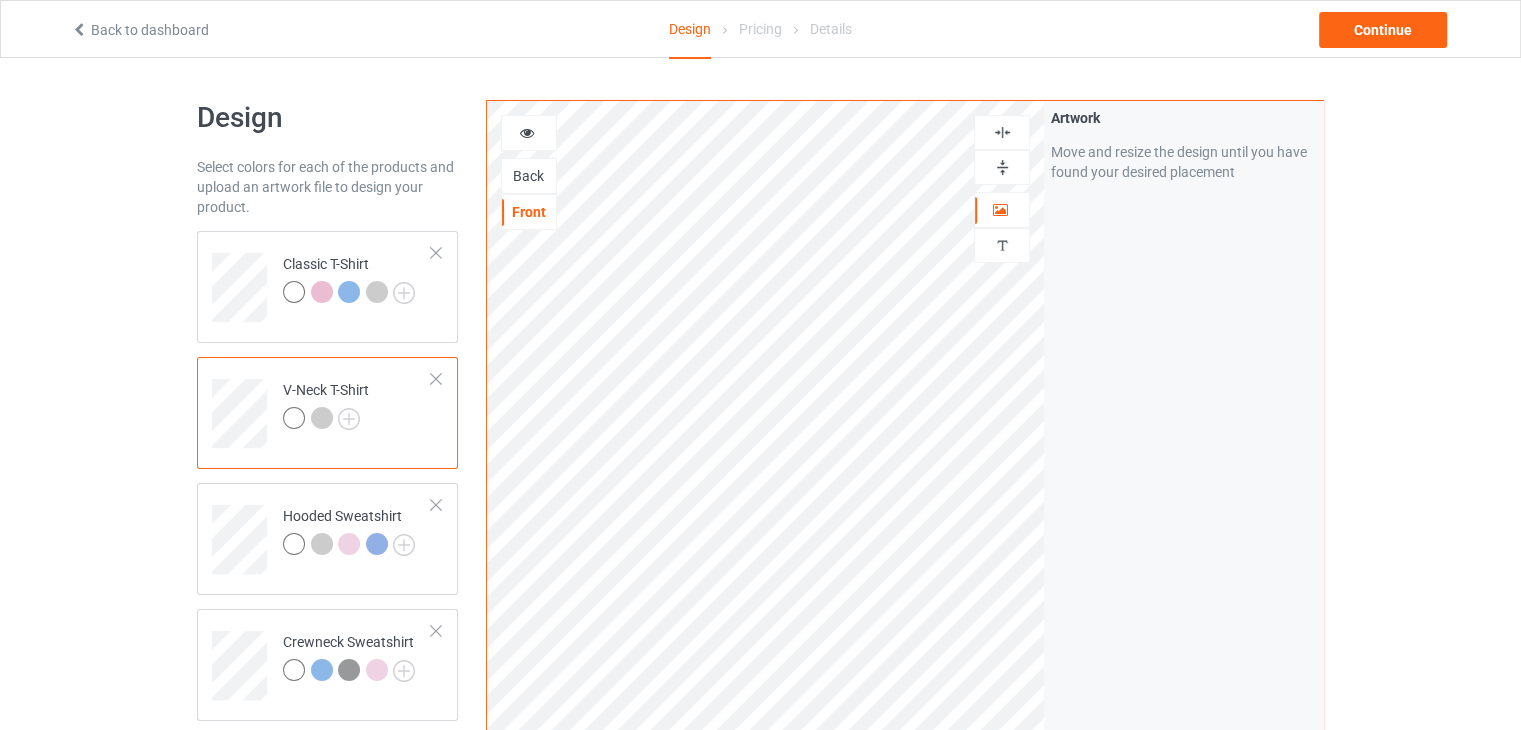 click on "Artwork Move and resize the design until you have found your desired placement" at bounding box center [1183, 481] 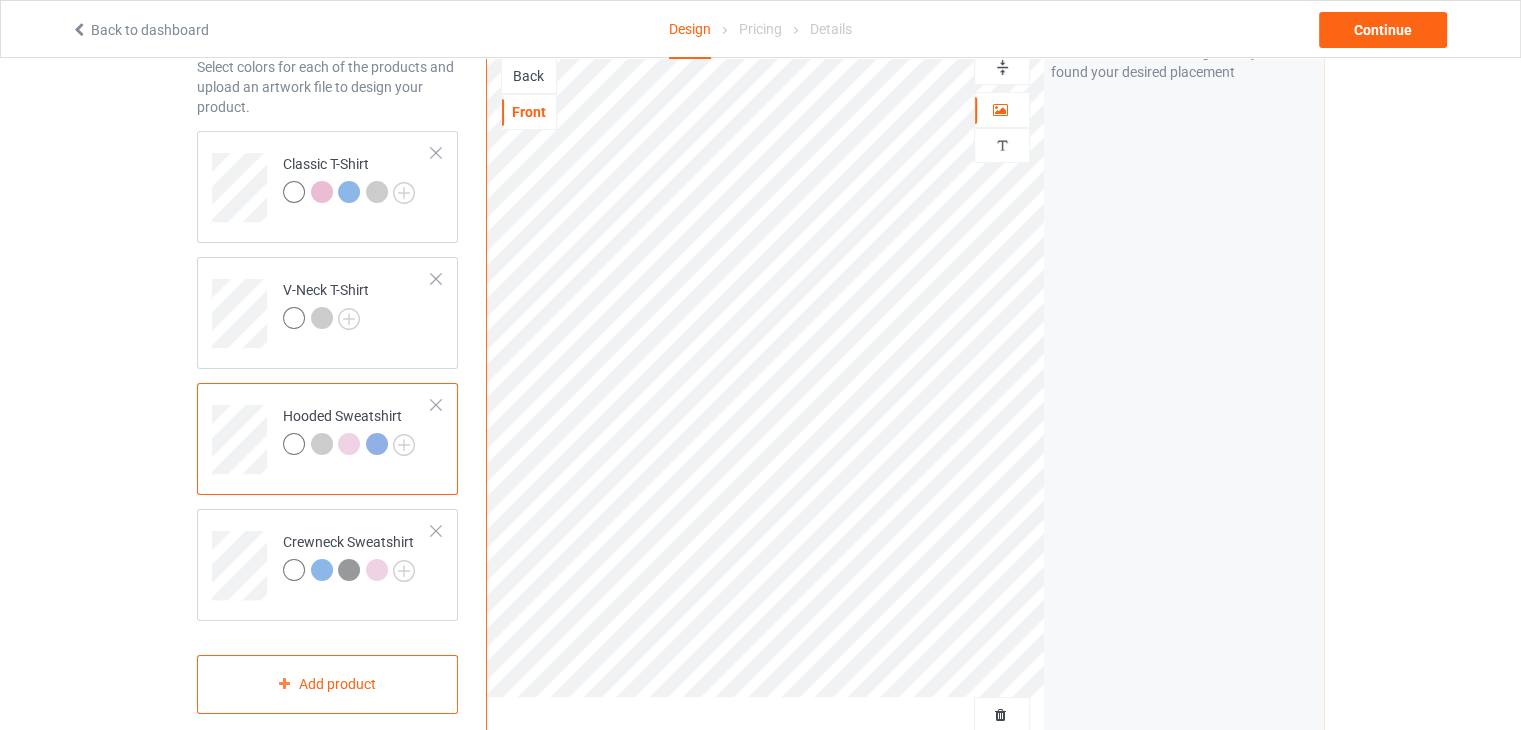scroll, scrollTop: 400, scrollLeft: 0, axis: vertical 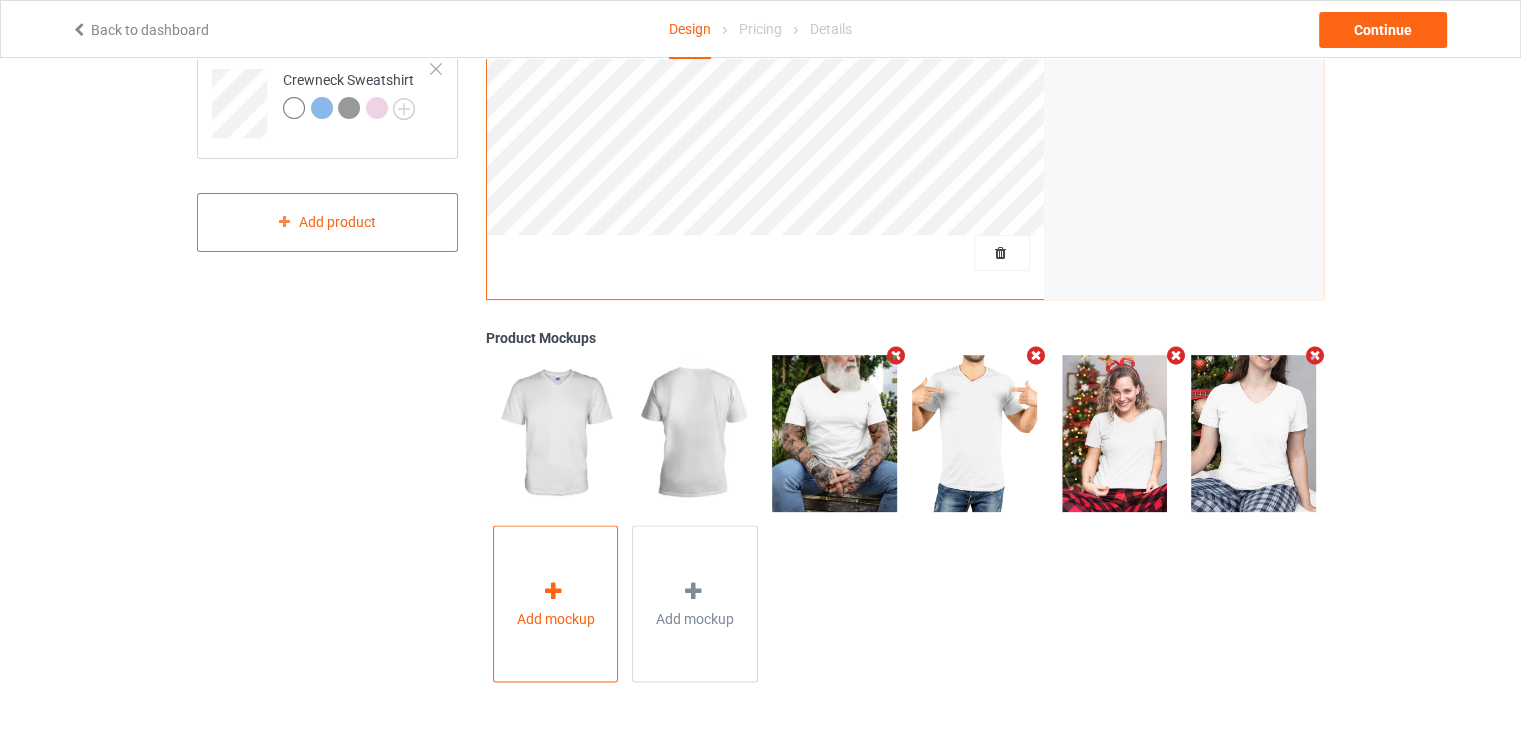 click at bounding box center (553, 590) 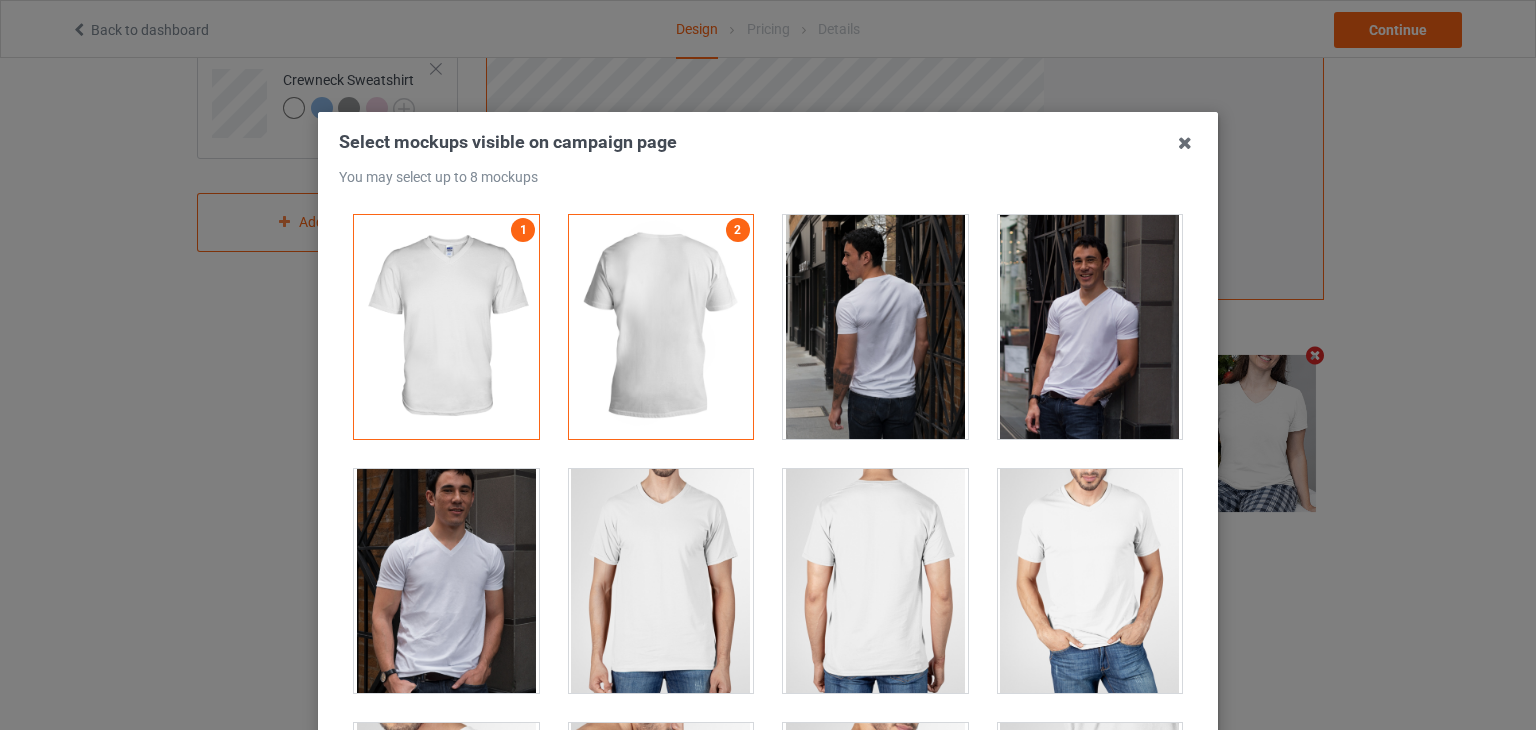 click at bounding box center [446, 581] 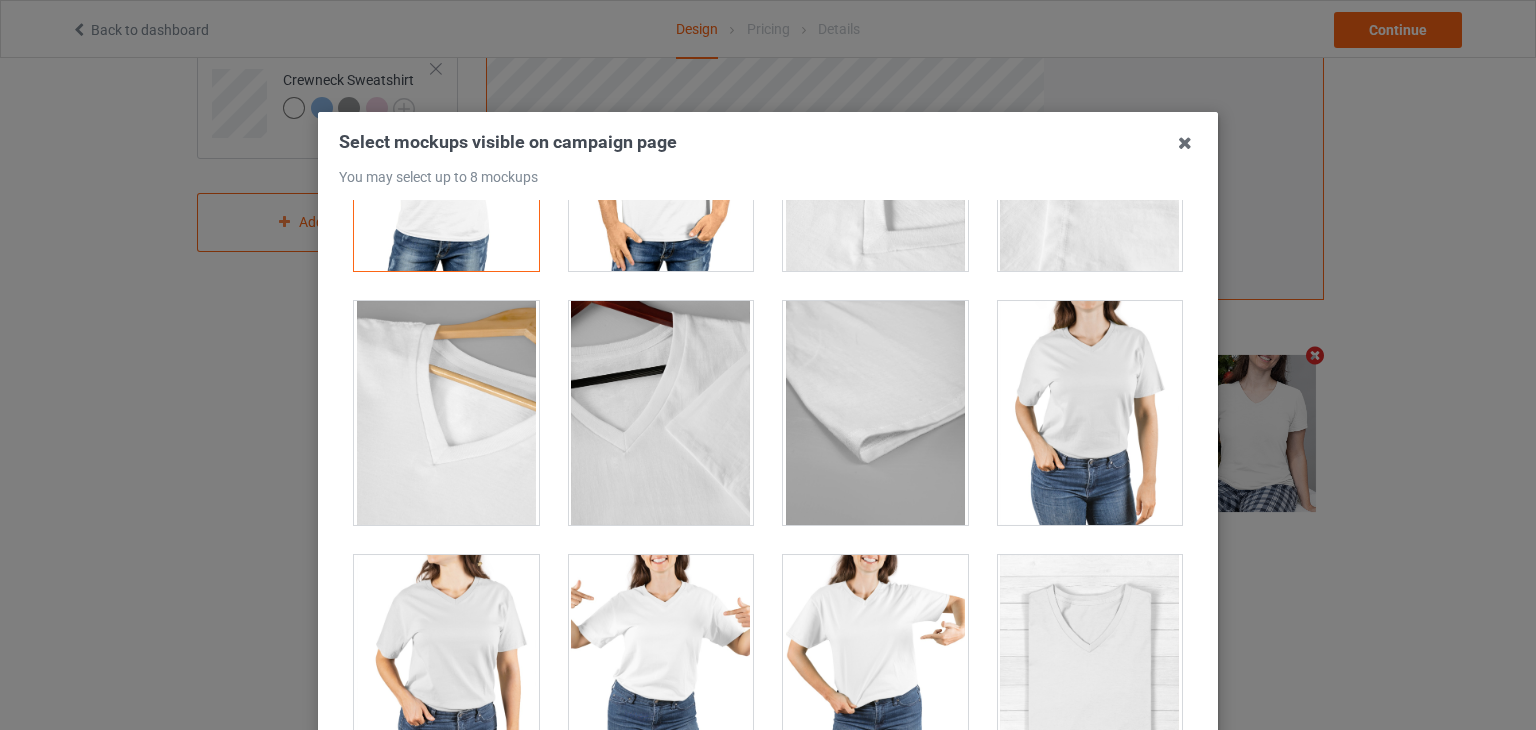 scroll, scrollTop: 2300, scrollLeft: 0, axis: vertical 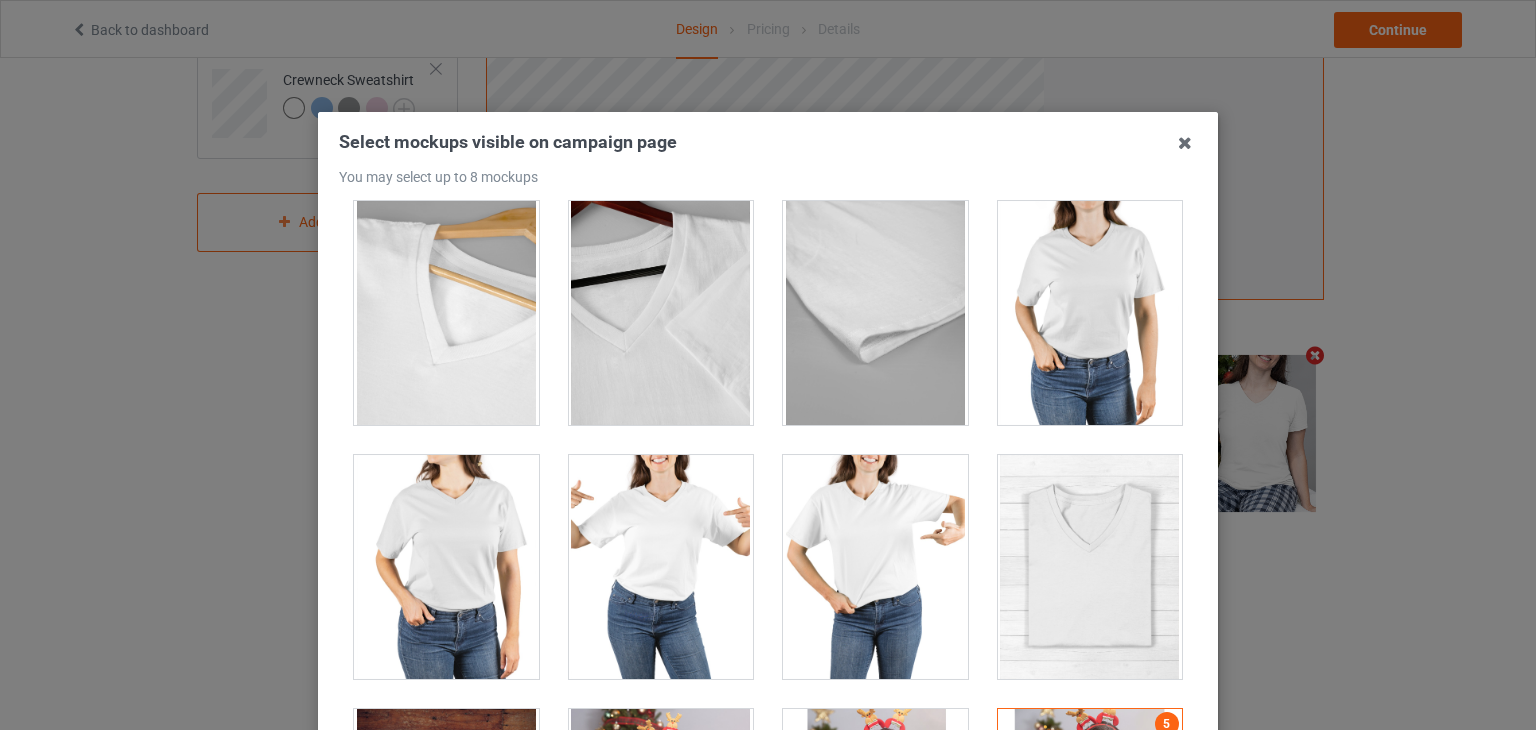 click at bounding box center (875, 567) 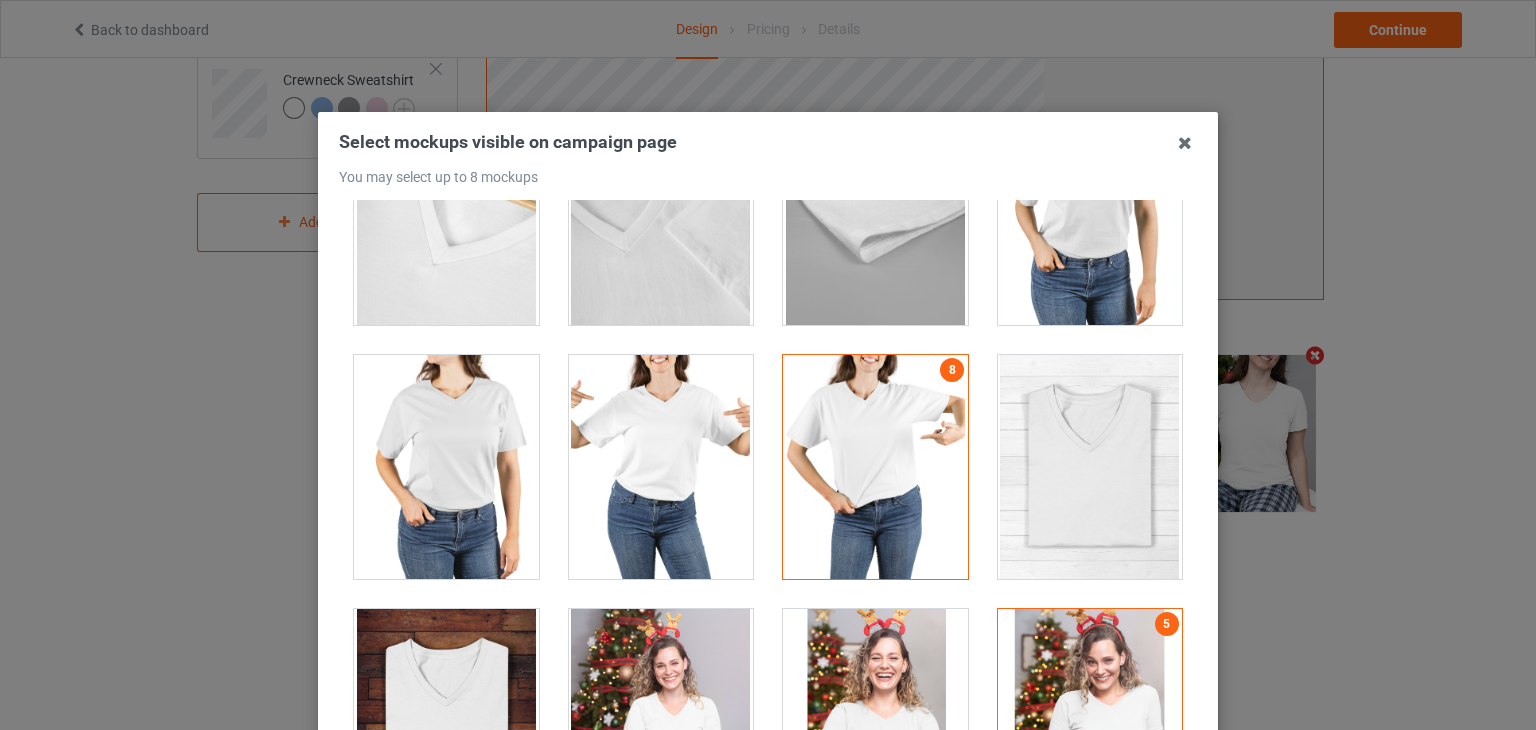 scroll, scrollTop: 3000, scrollLeft: 0, axis: vertical 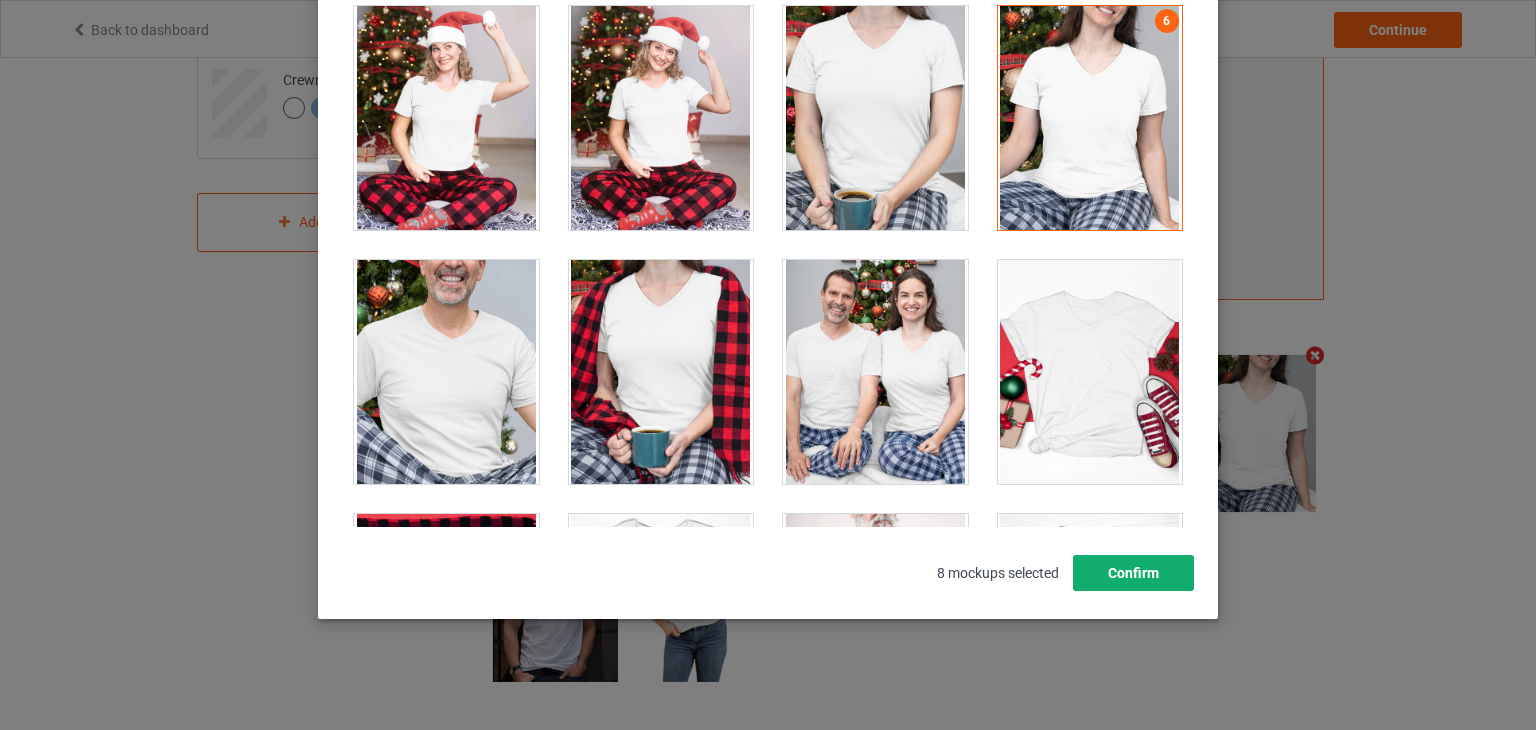 click on "Confirm" at bounding box center (1133, 573) 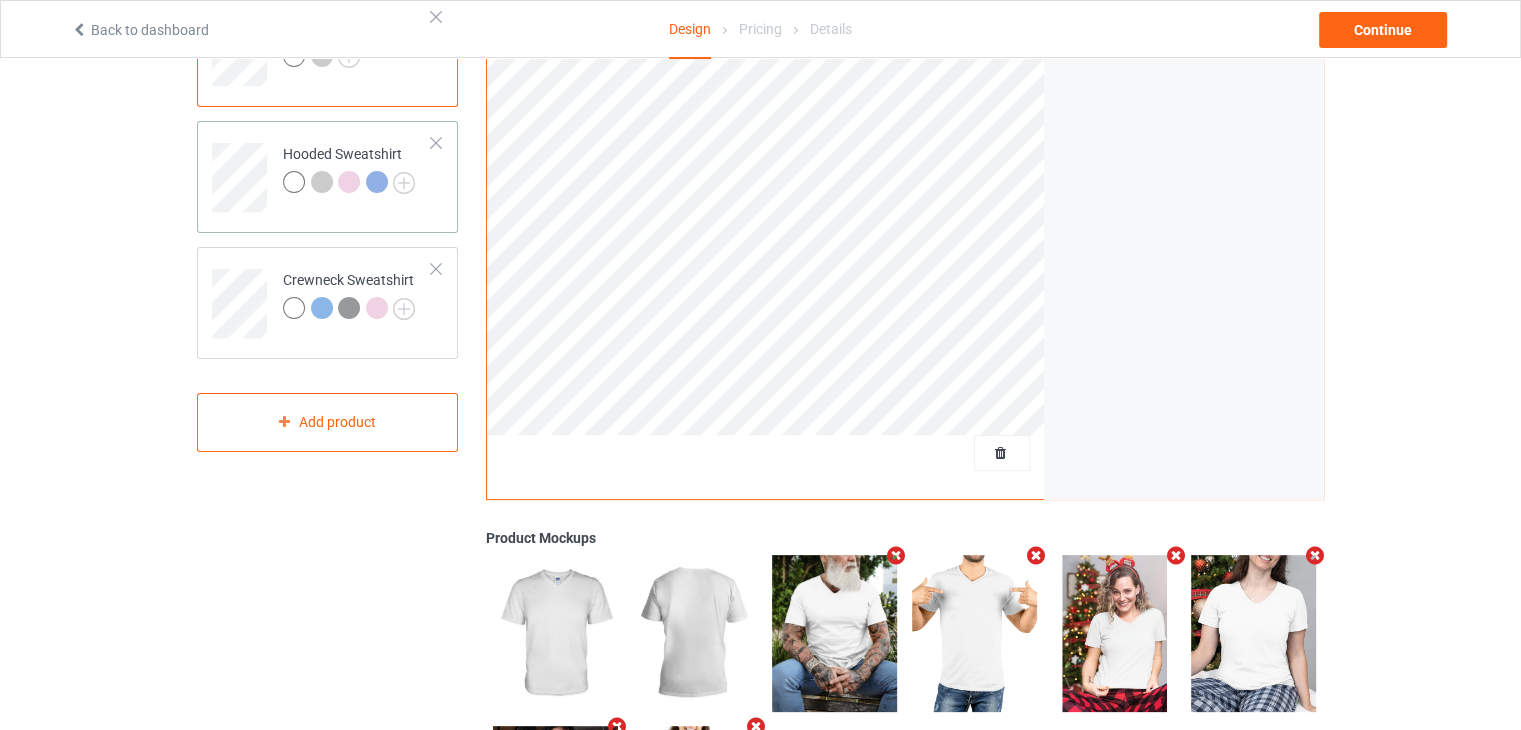 scroll, scrollTop: 162, scrollLeft: 0, axis: vertical 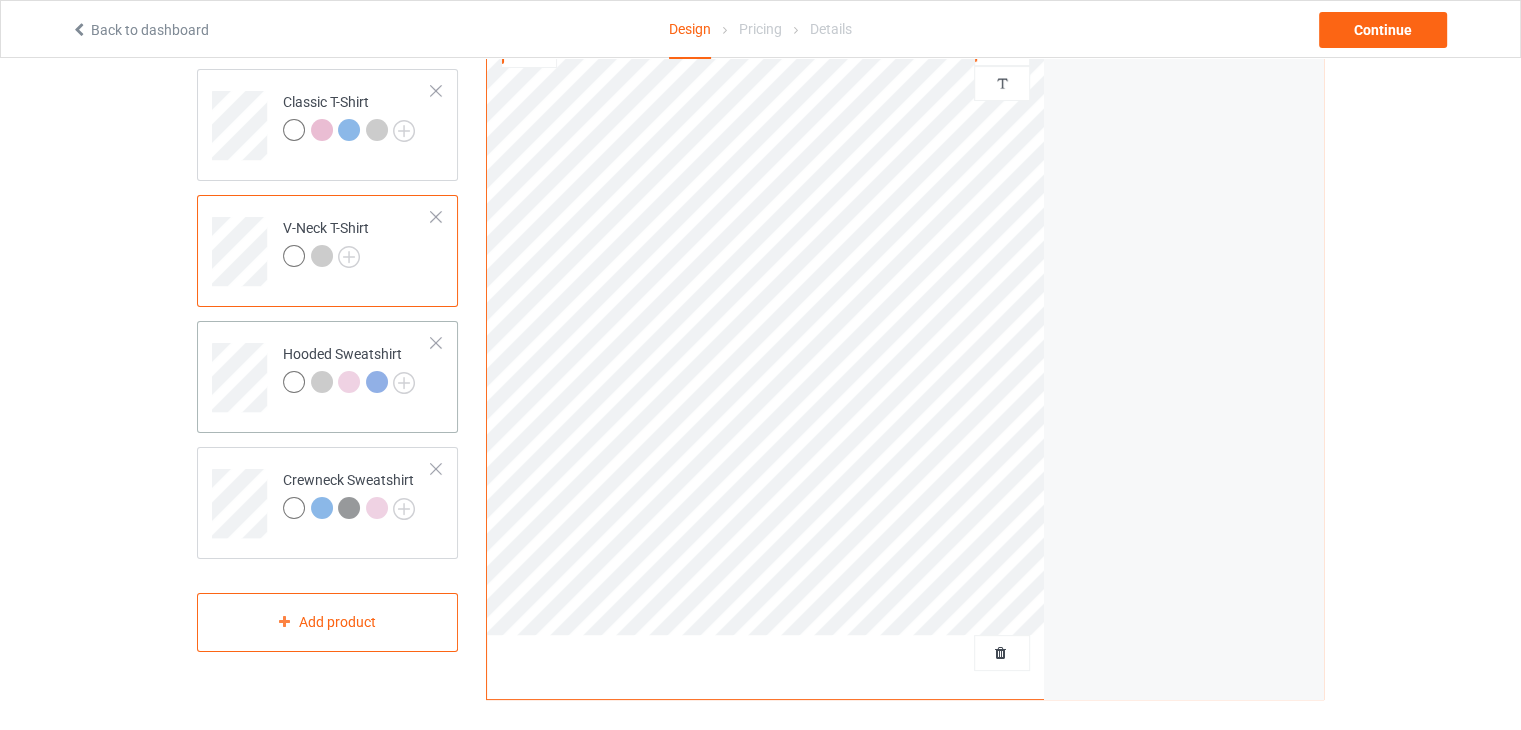 click on "Hooded Sweatshirt" at bounding box center [327, 377] 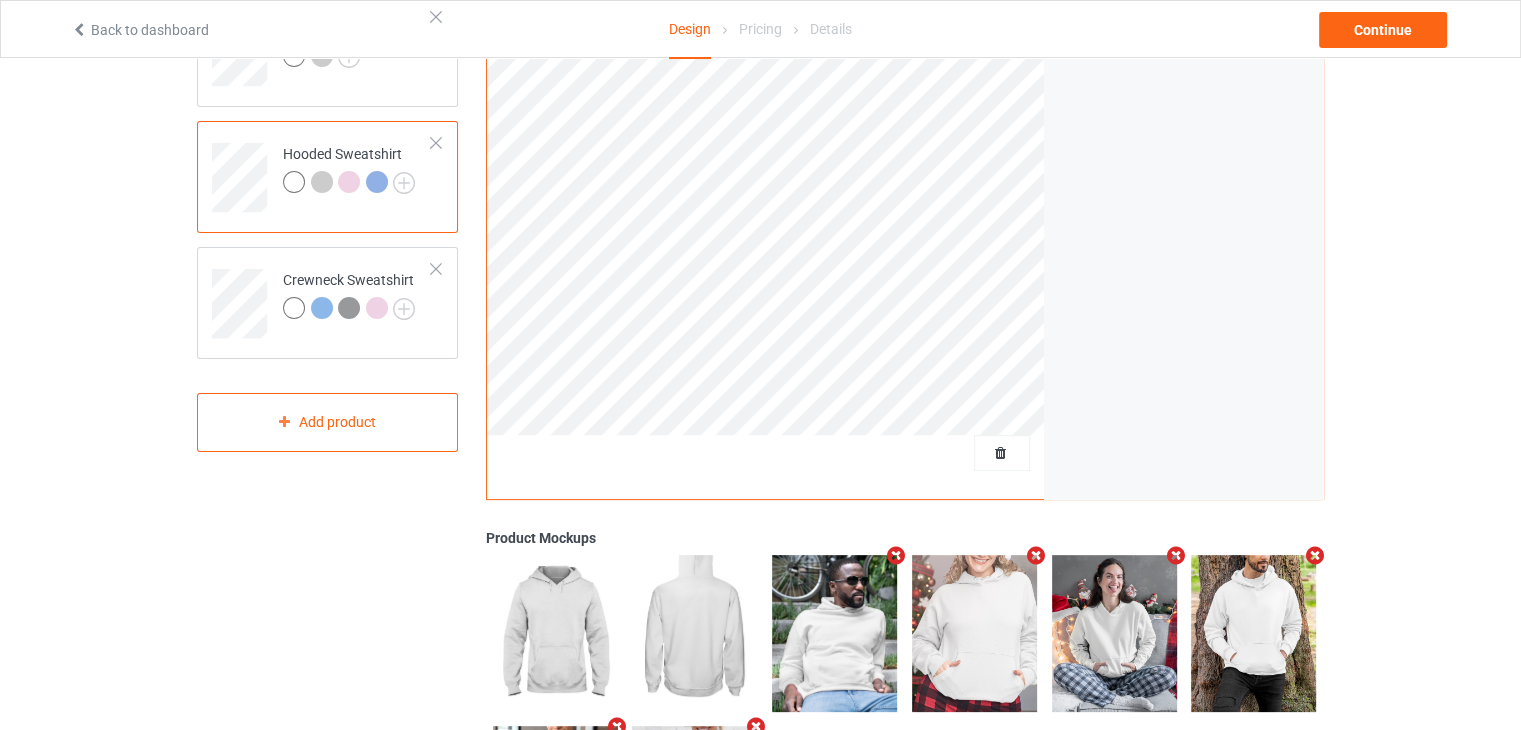 scroll, scrollTop: 62, scrollLeft: 0, axis: vertical 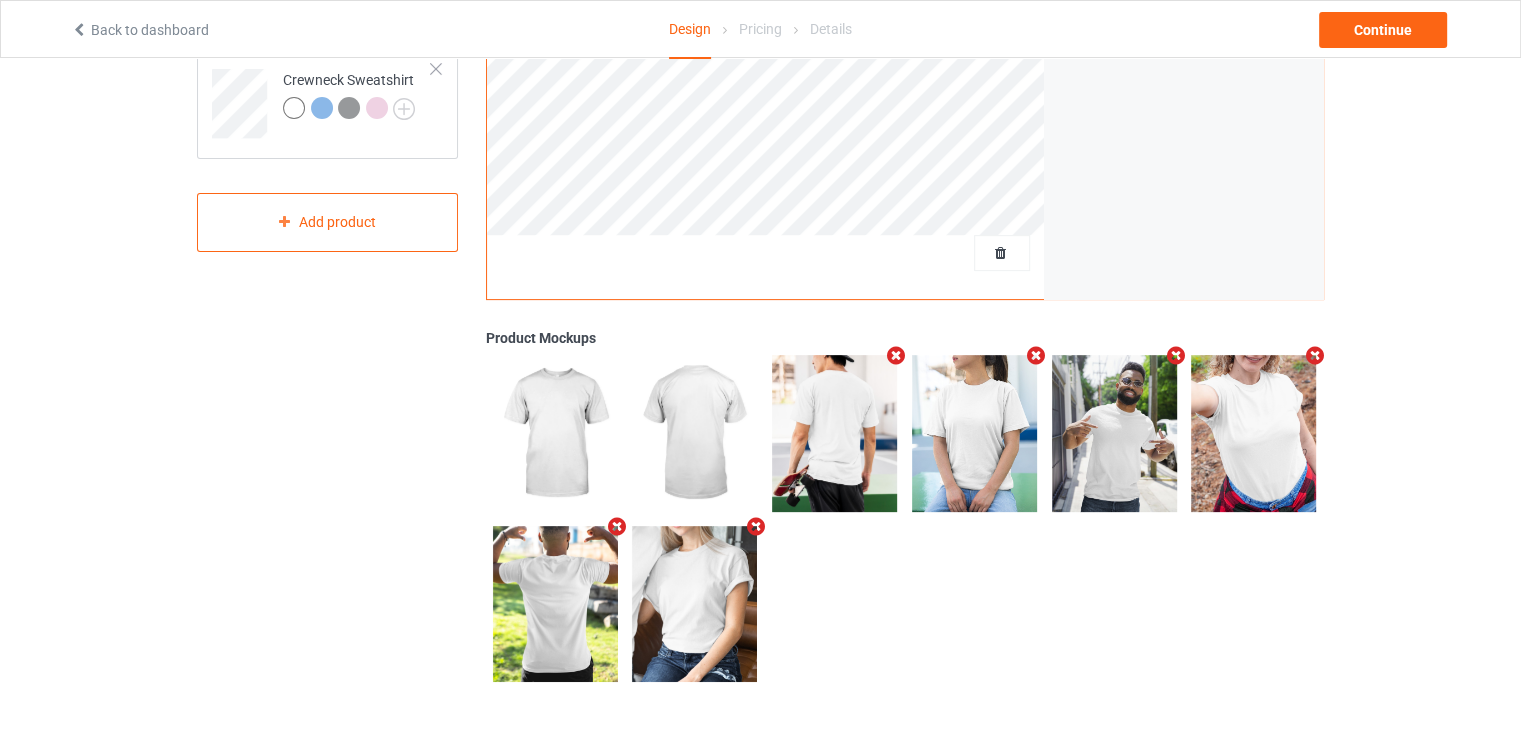 click at bounding box center (1315, 355) 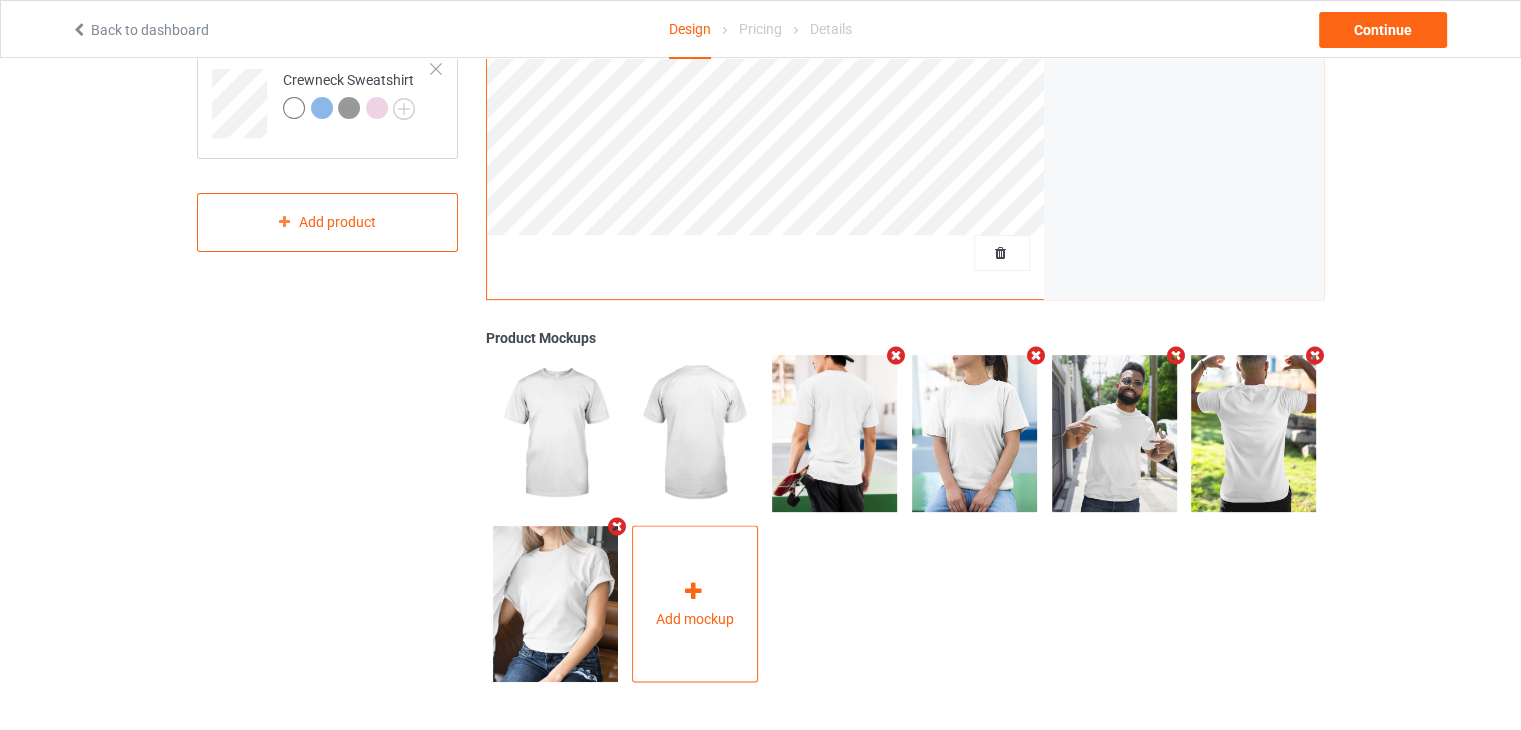 click on "Add mockup" at bounding box center [695, 604] 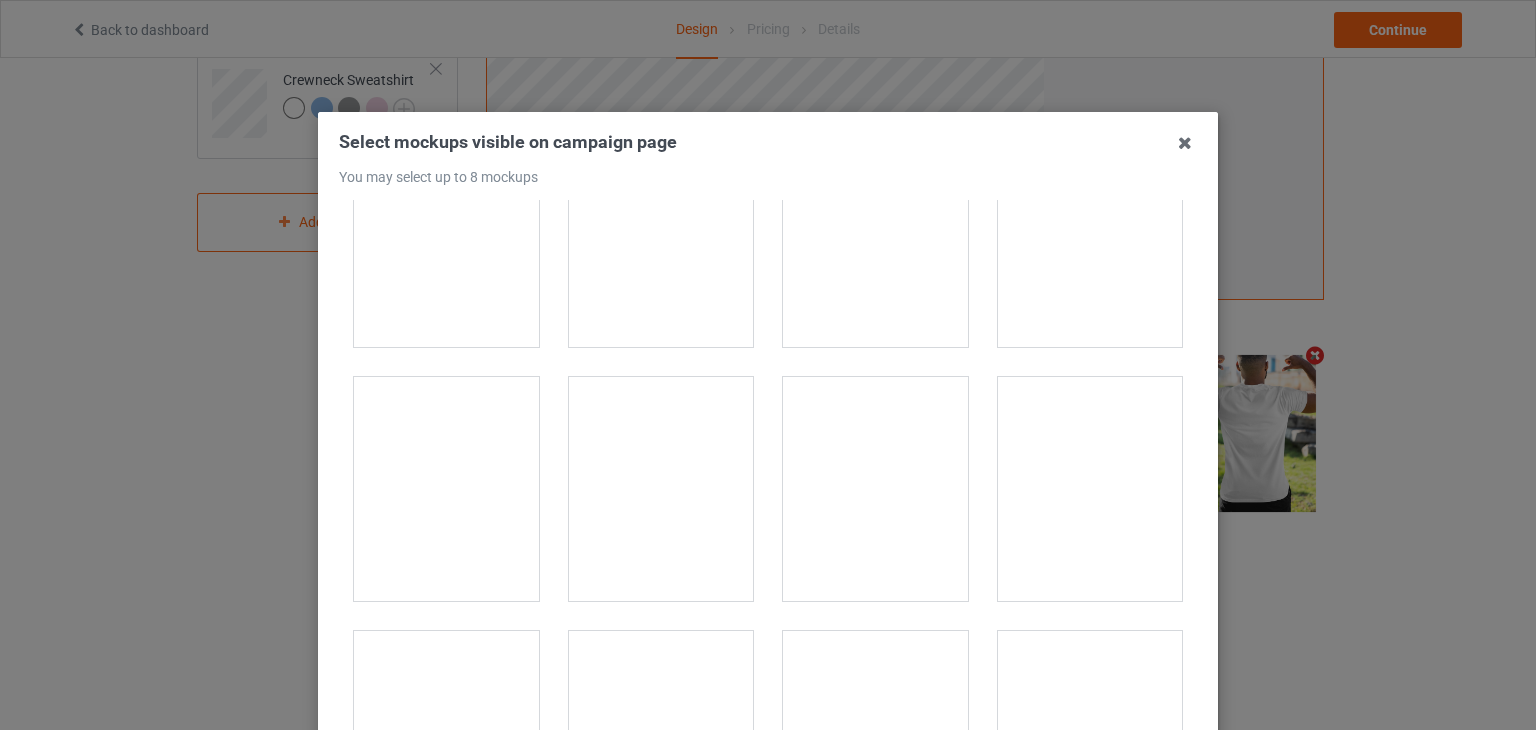 scroll, scrollTop: 300, scrollLeft: 0, axis: vertical 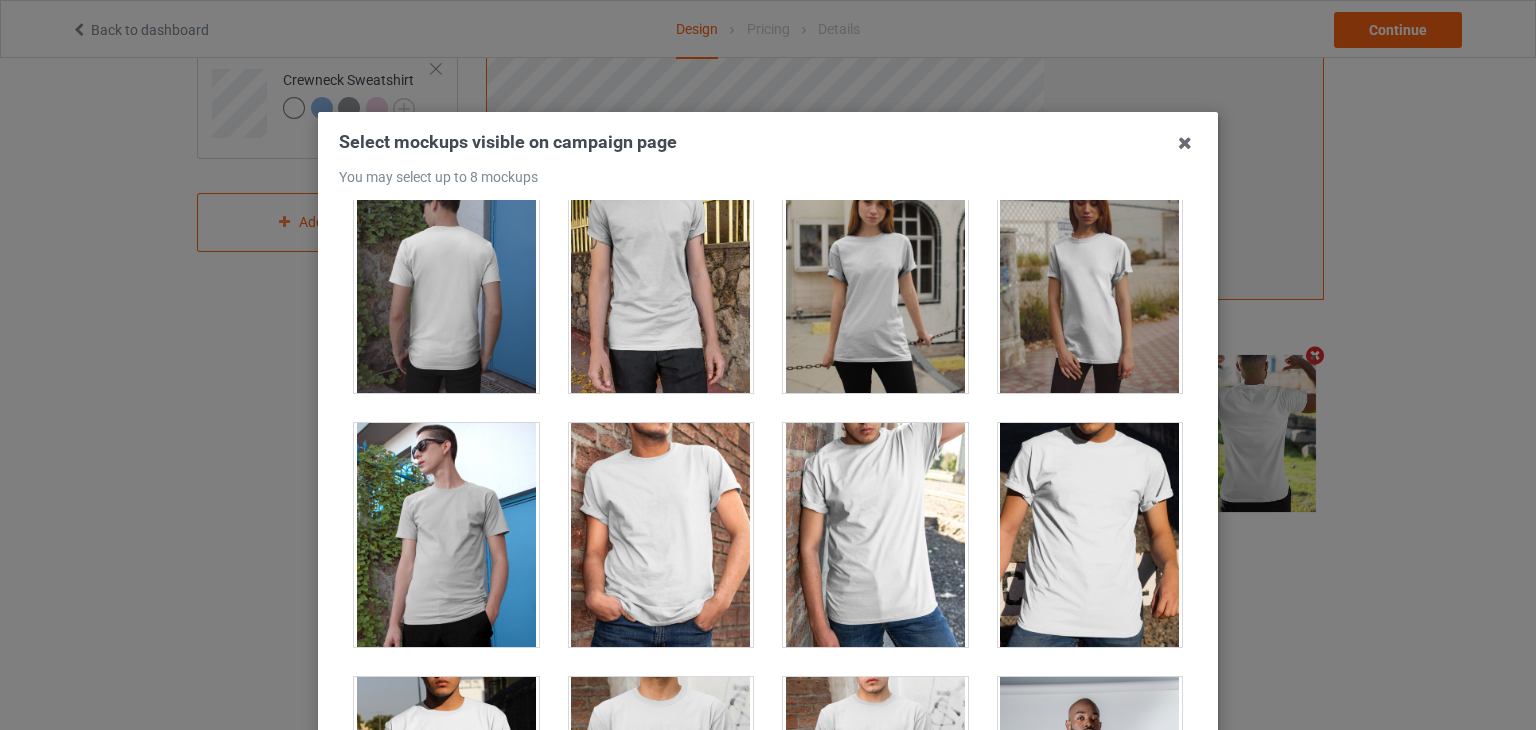 click at bounding box center [661, 535] 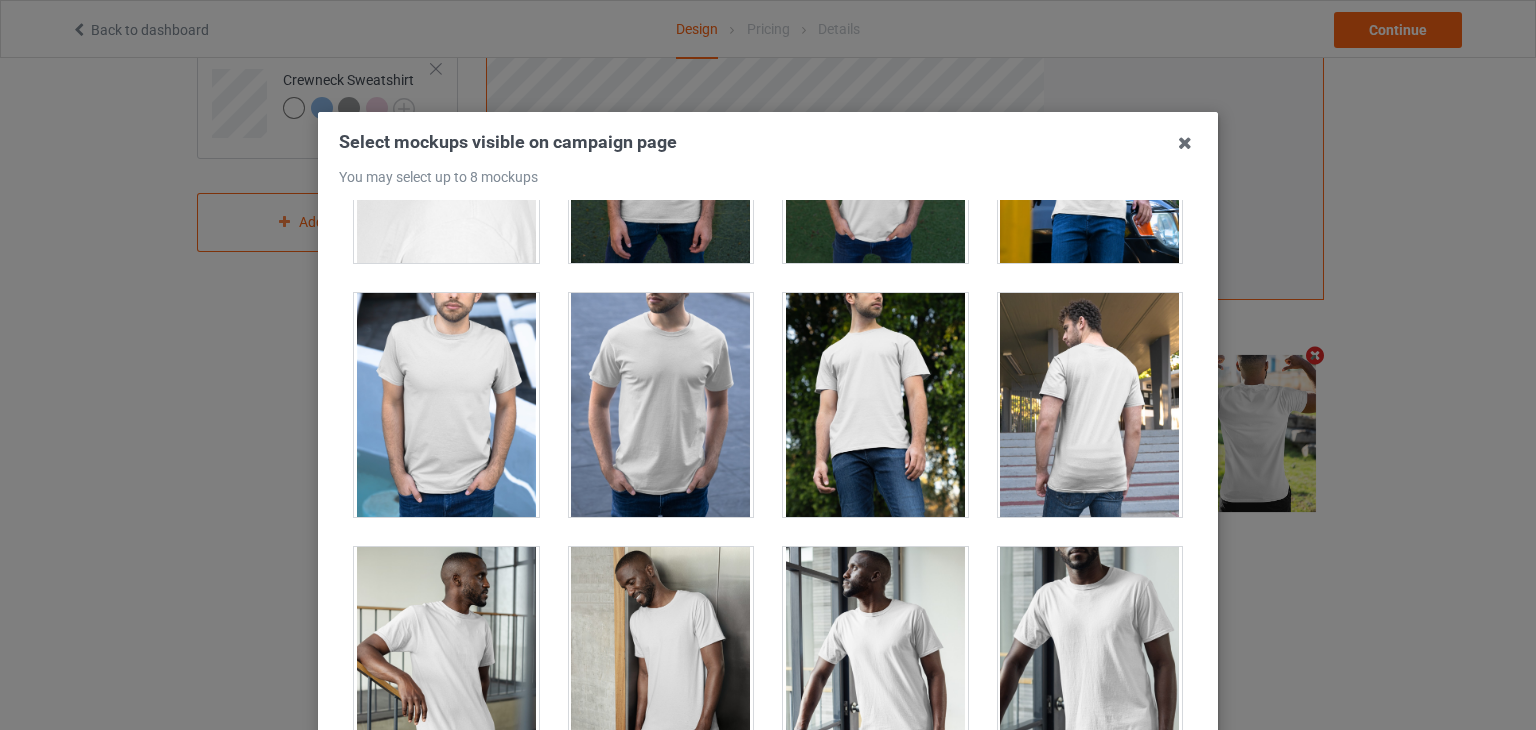 scroll, scrollTop: 2000, scrollLeft: 0, axis: vertical 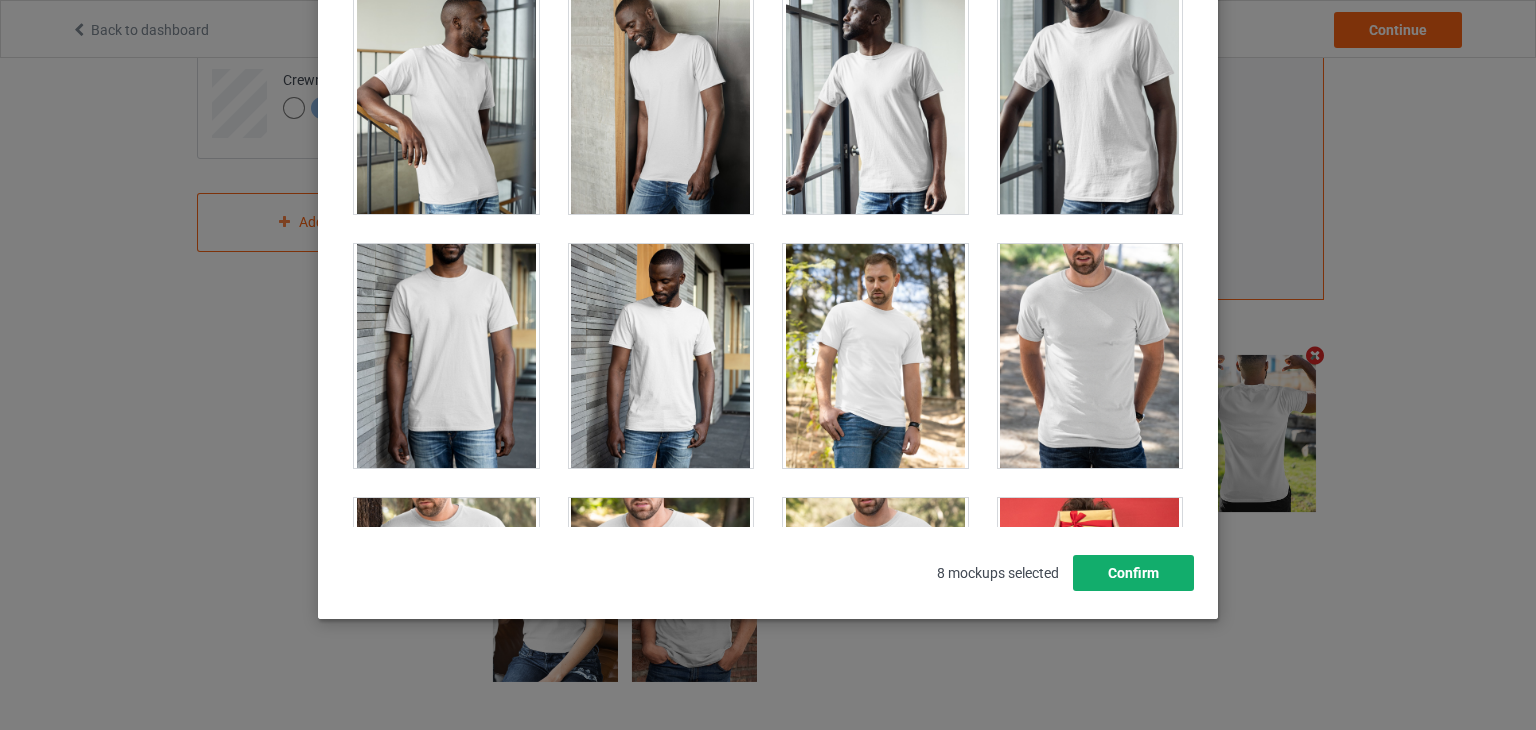 click on "Confirm" at bounding box center [1133, 573] 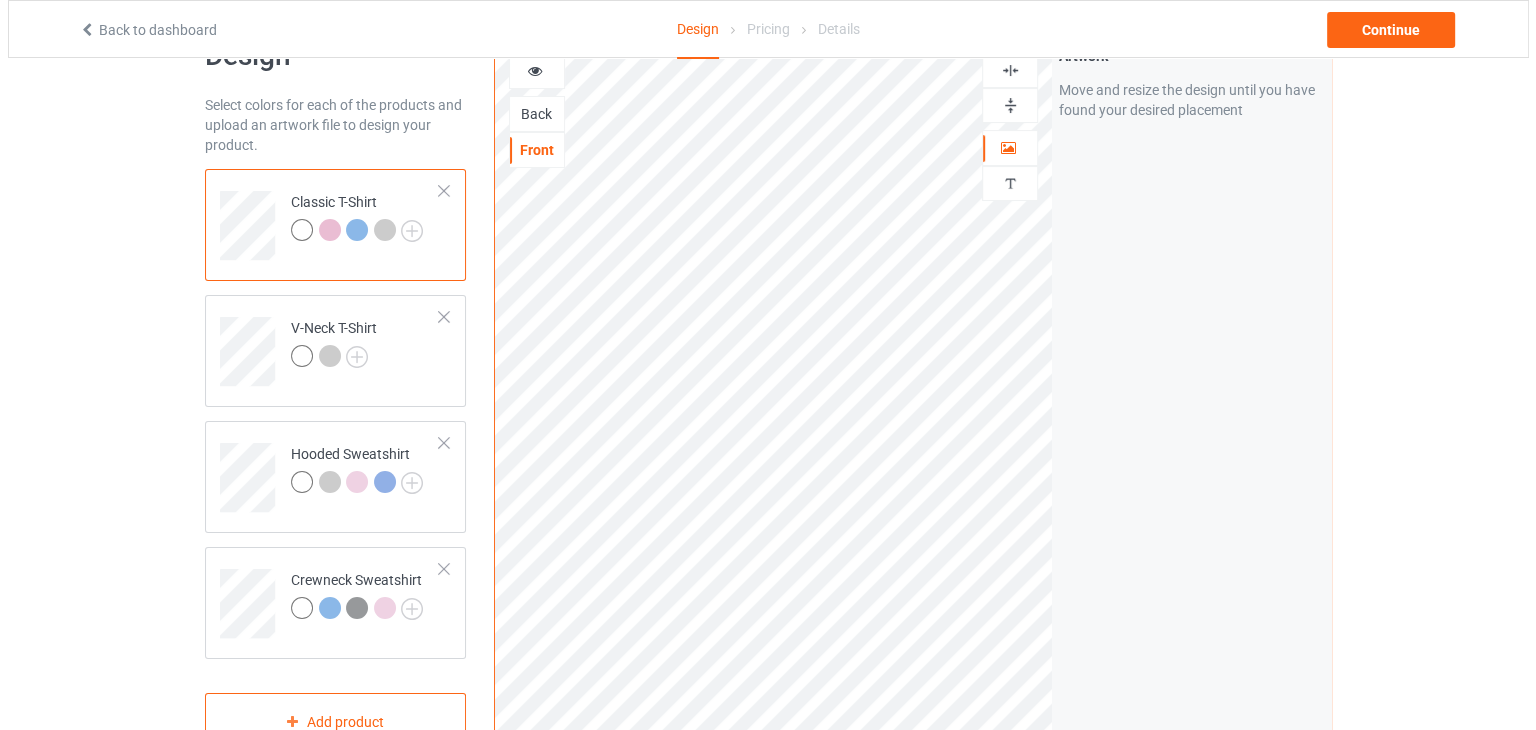 scroll, scrollTop: 0, scrollLeft: 0, axis: both 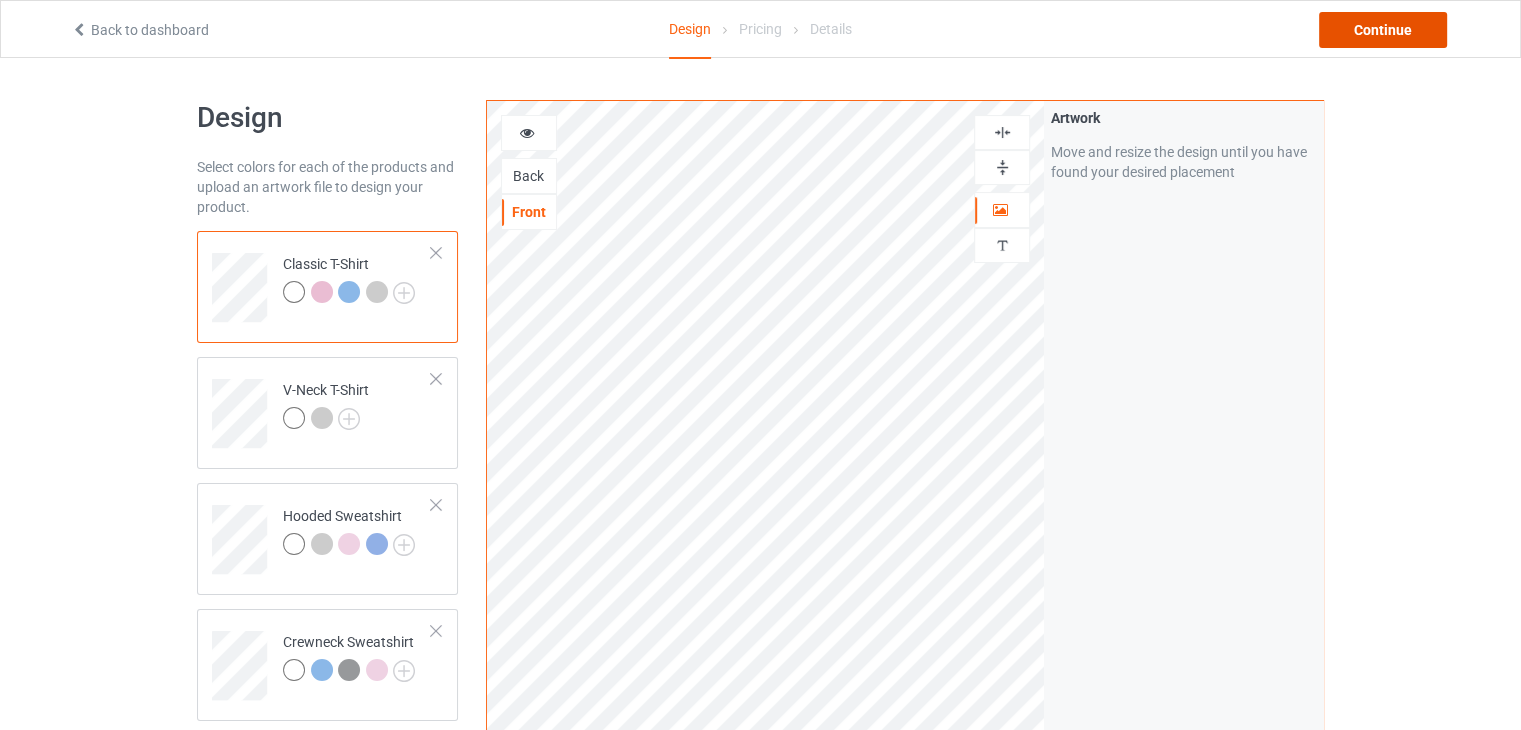 click on "Continue" at bounding box center (1383, 30) 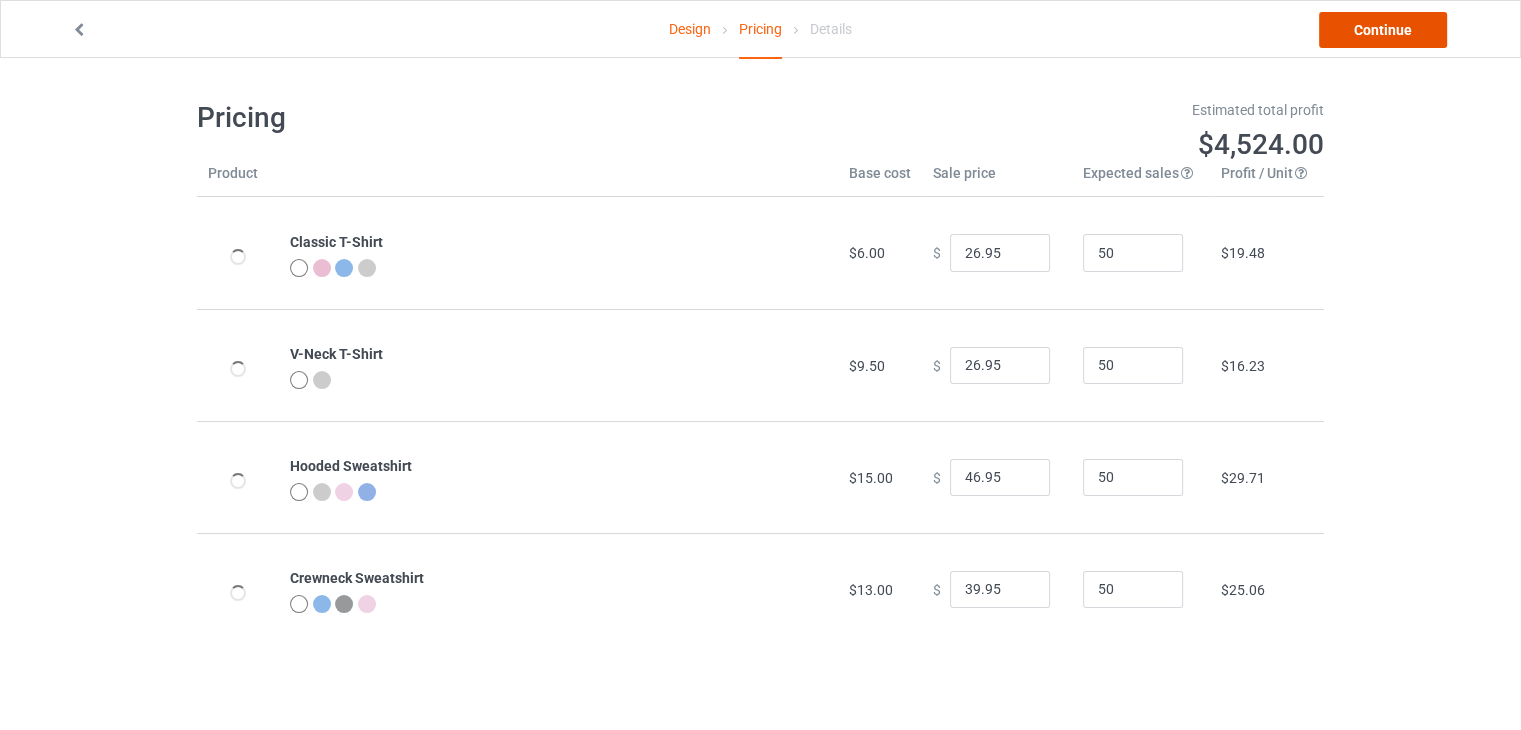 click on "Continue" at bounding box center [1383, 30] 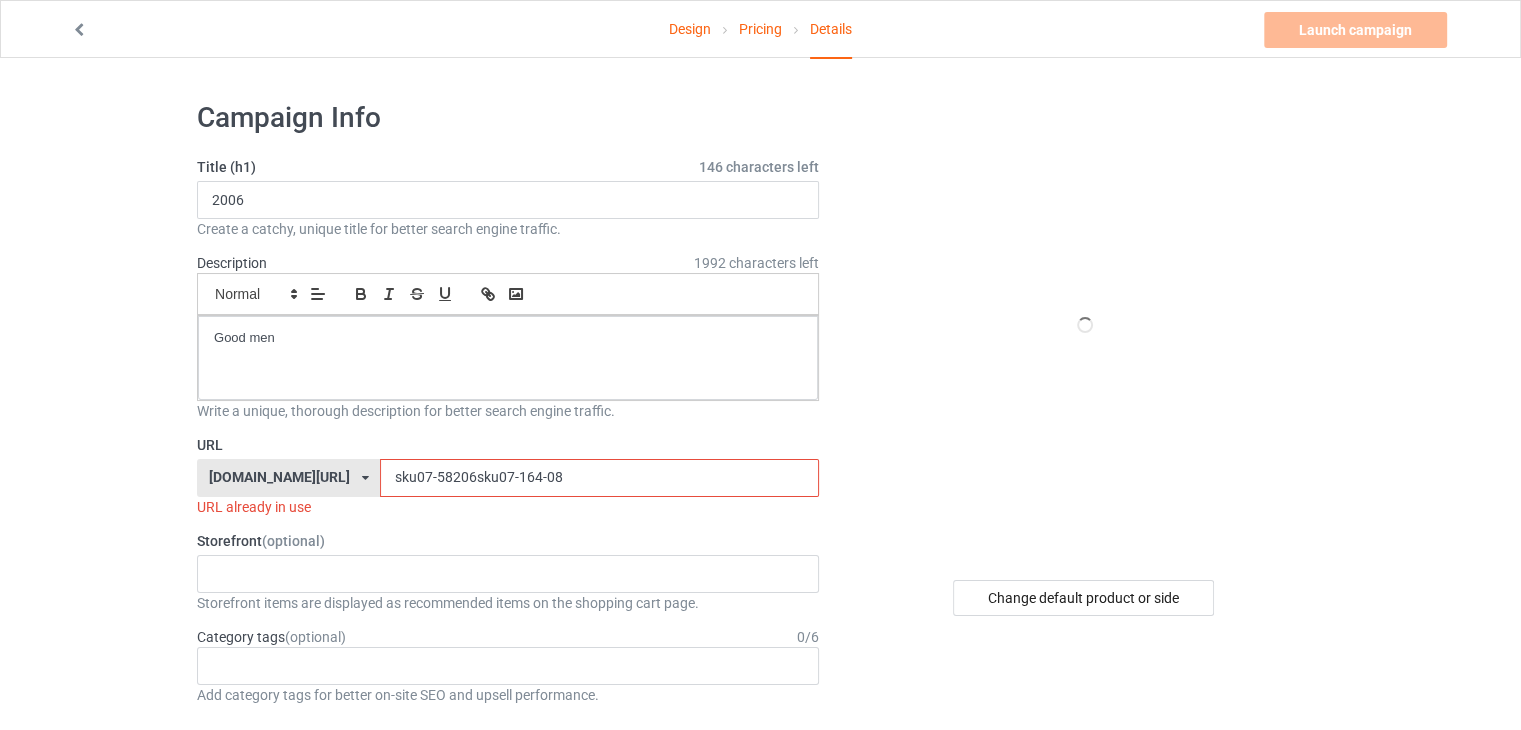 click on "sku07-58206sku07-164-08" at bounding box center (599, 478) 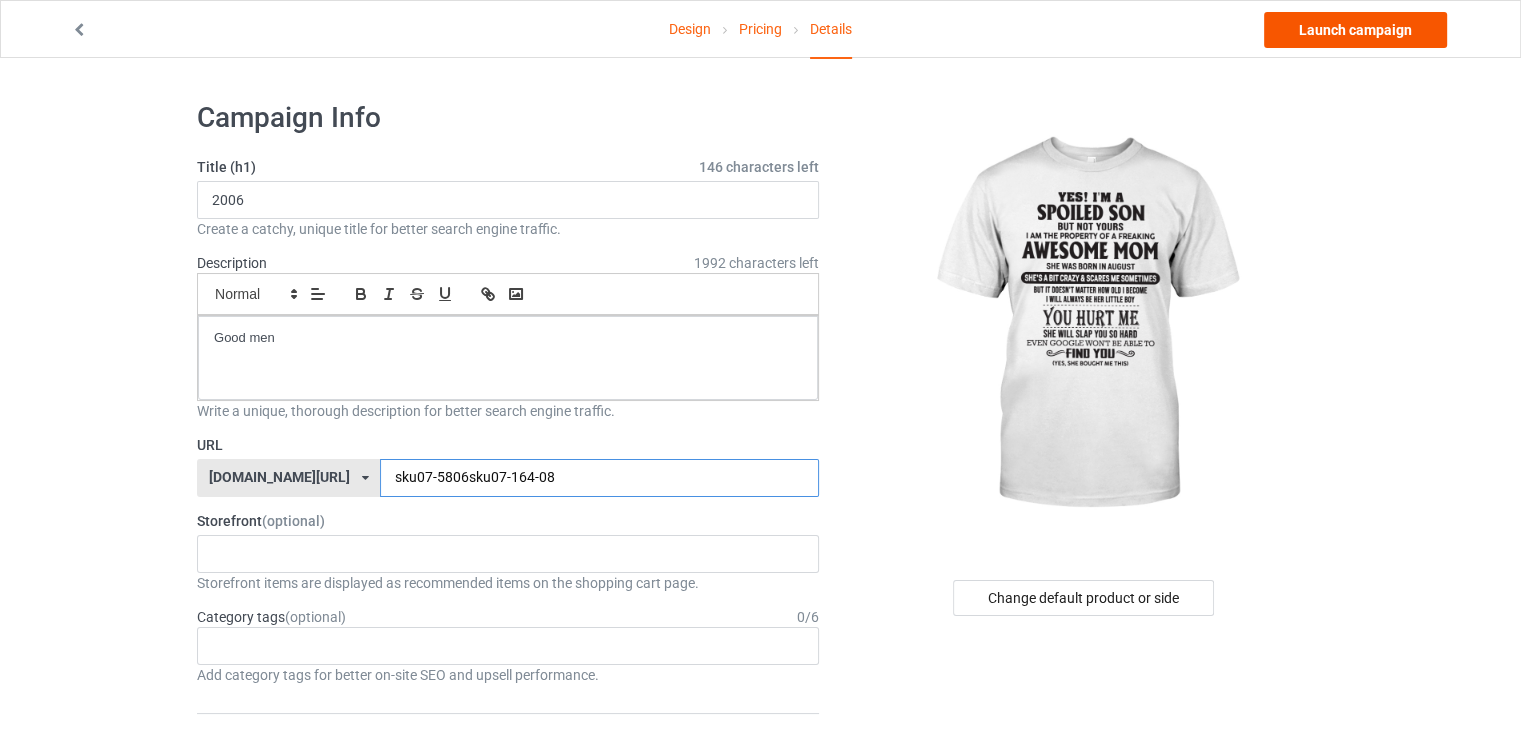 type on "sku07-5806sku07-164-08" 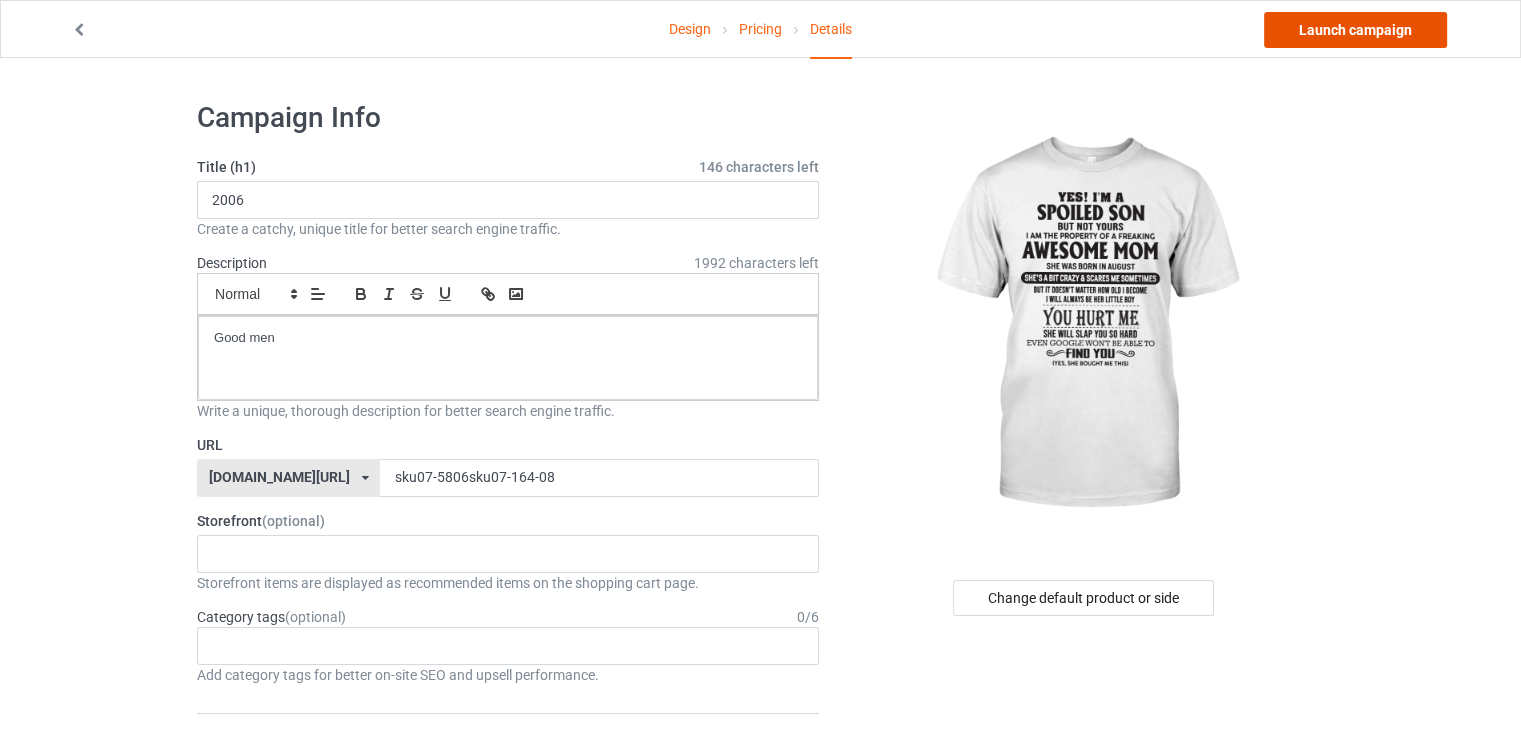 click on "Launch campaign" at bounding box center [1355, 30] 